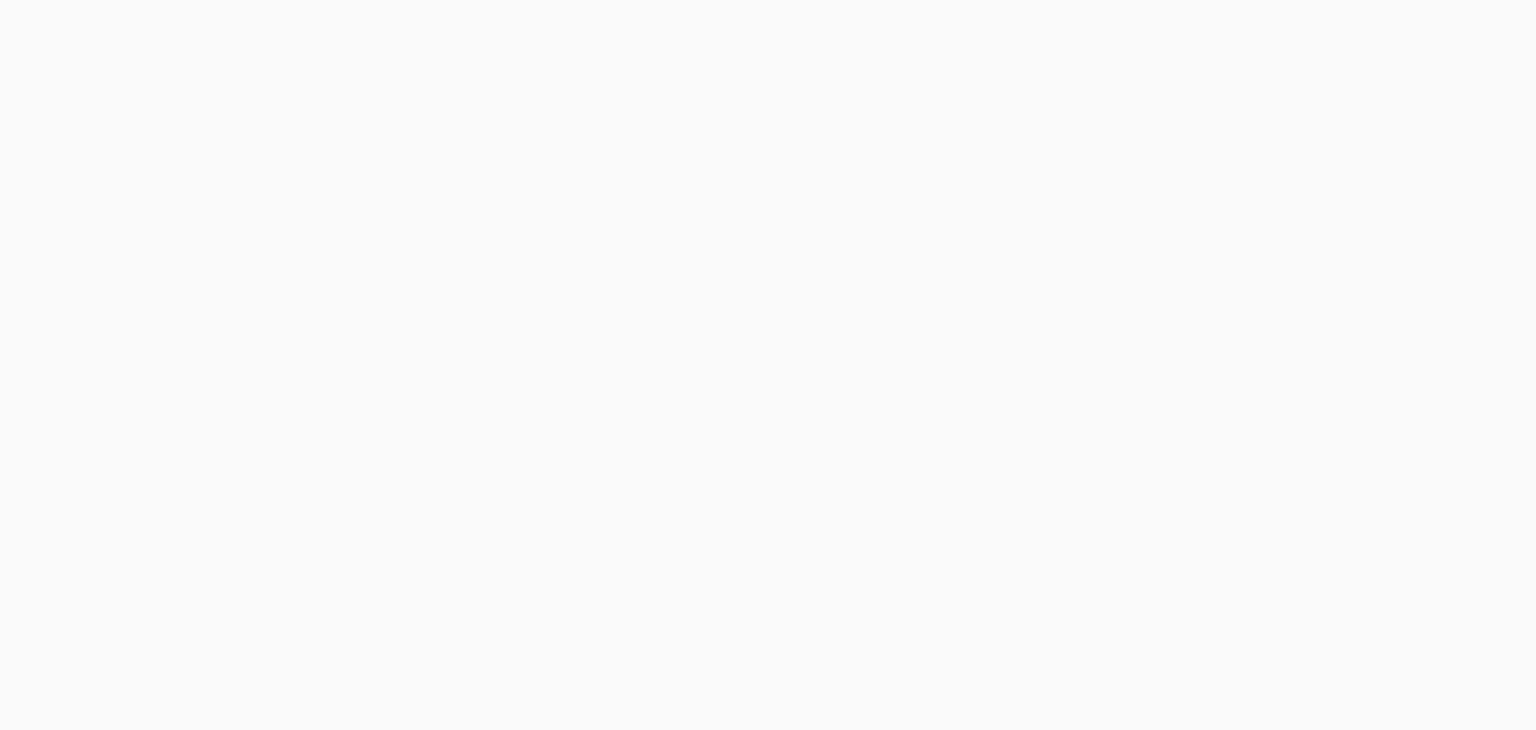 scroll, scrollTop: 0, scrollLeft: 0, axis: both 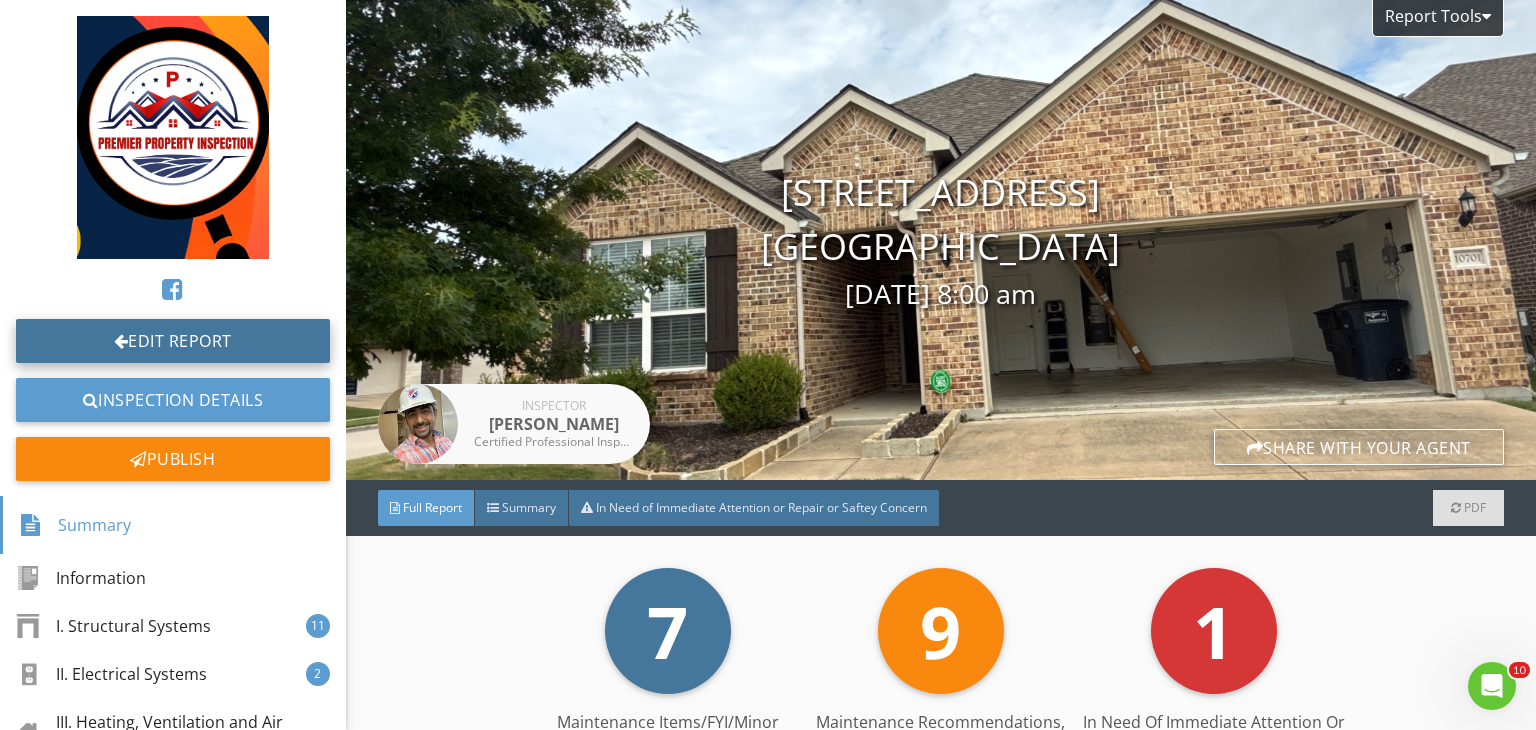click on "Edit Report" at bounding box center (173, 341) 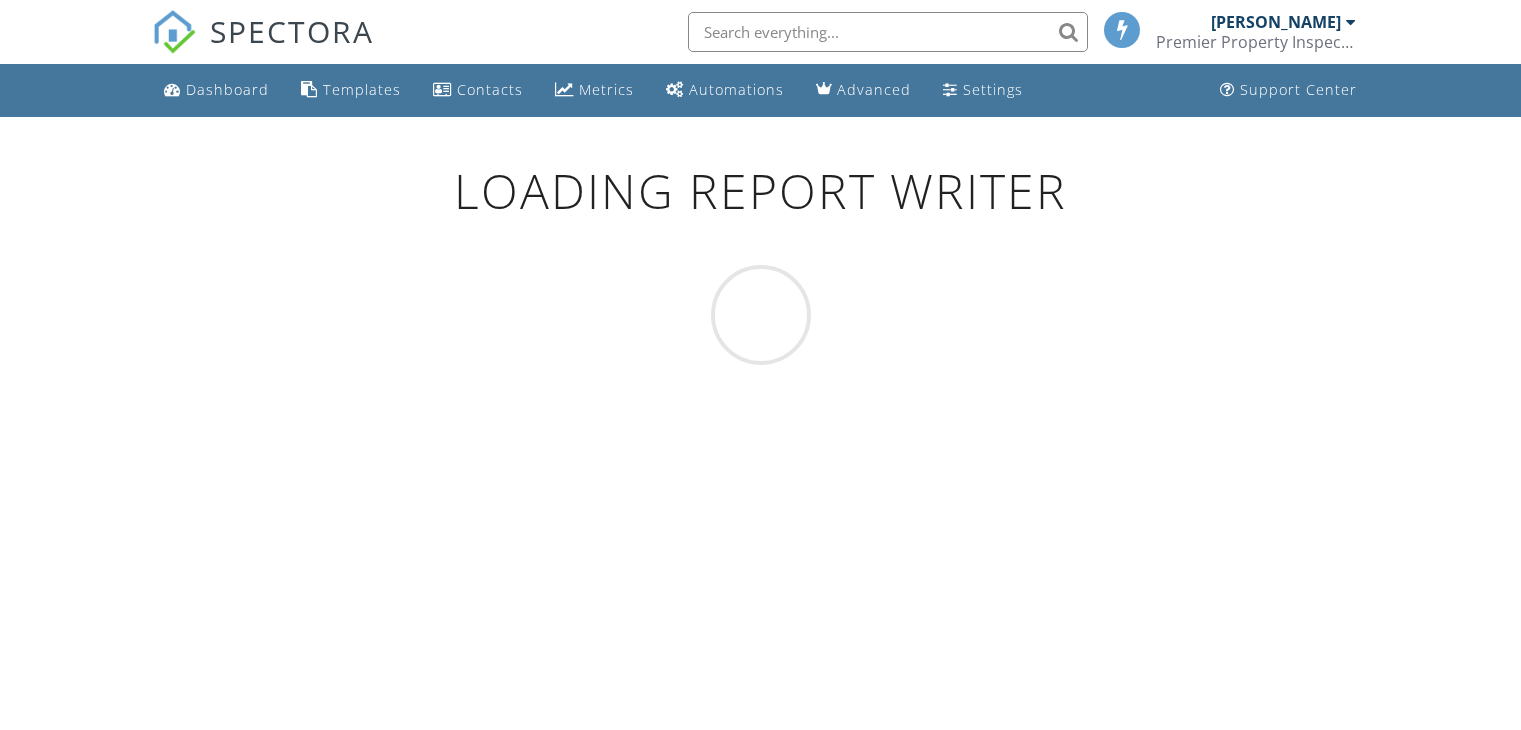 scroll, scrollTop: 0, scrollLeft: 0, axis: both 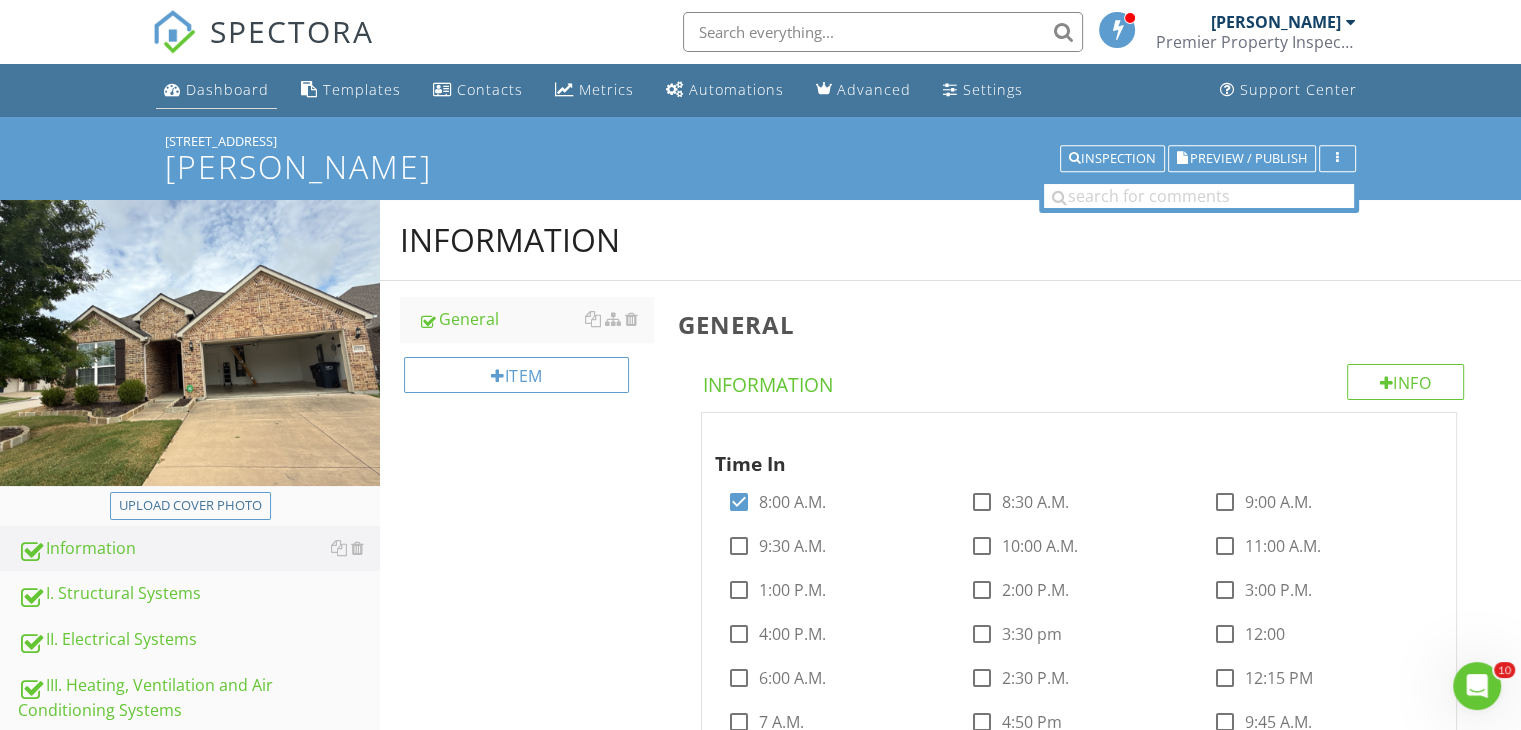 click on "Dashboard" at bounding box center [227, 89] 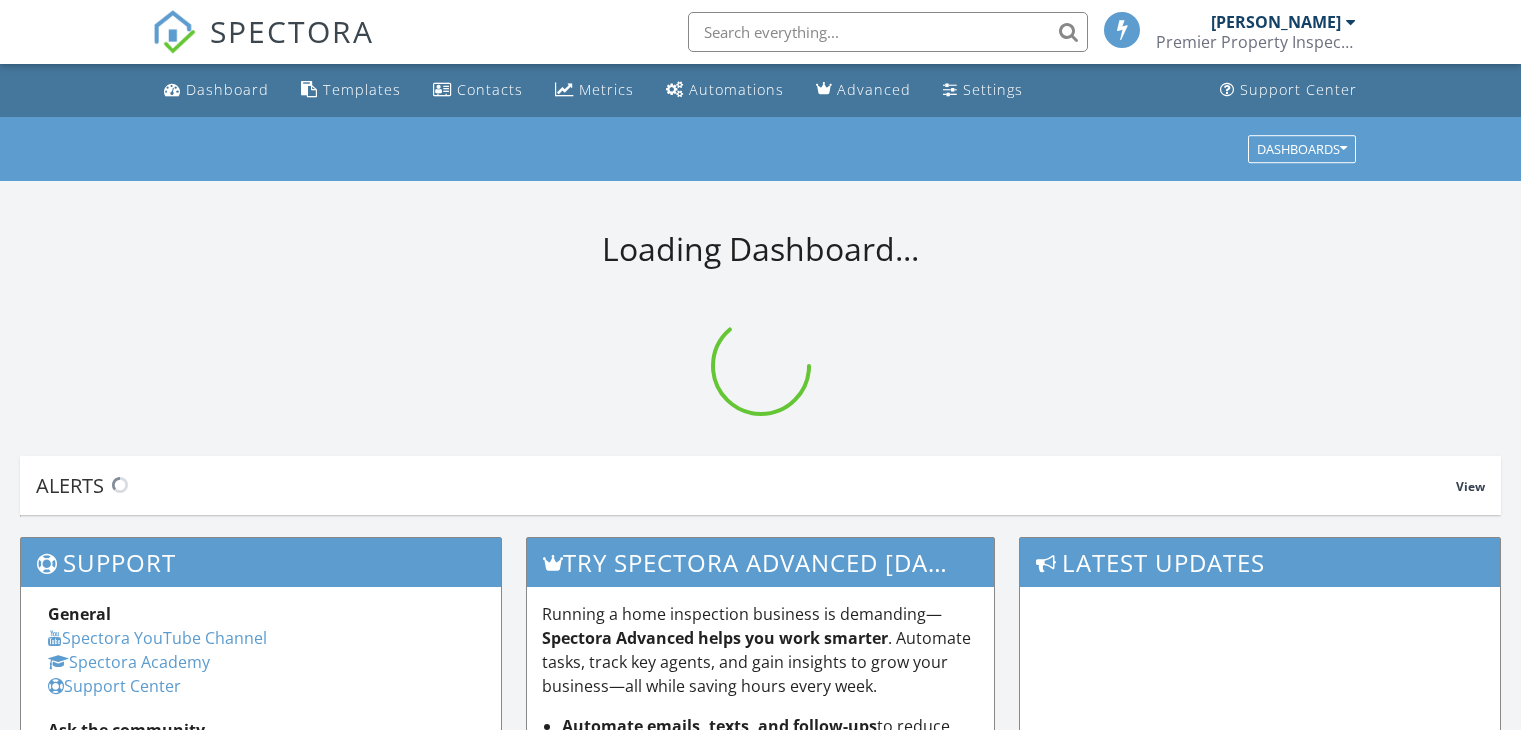 scroll, scrollTop: 0, scrollLeft: 0, axis: both 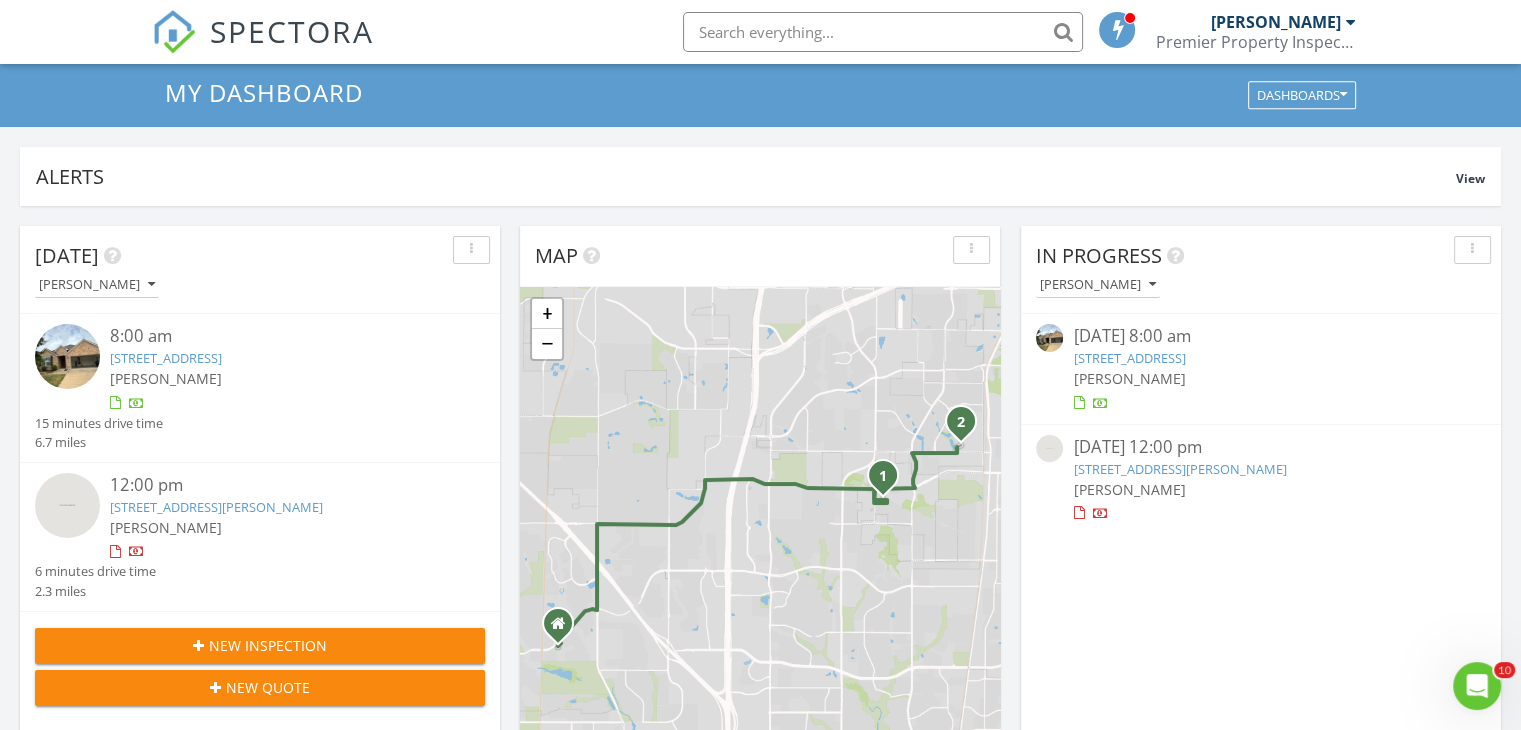 click on "10701 Wesson Dr, Fort Worth, TX 76244" at bounding box center [166, 358] 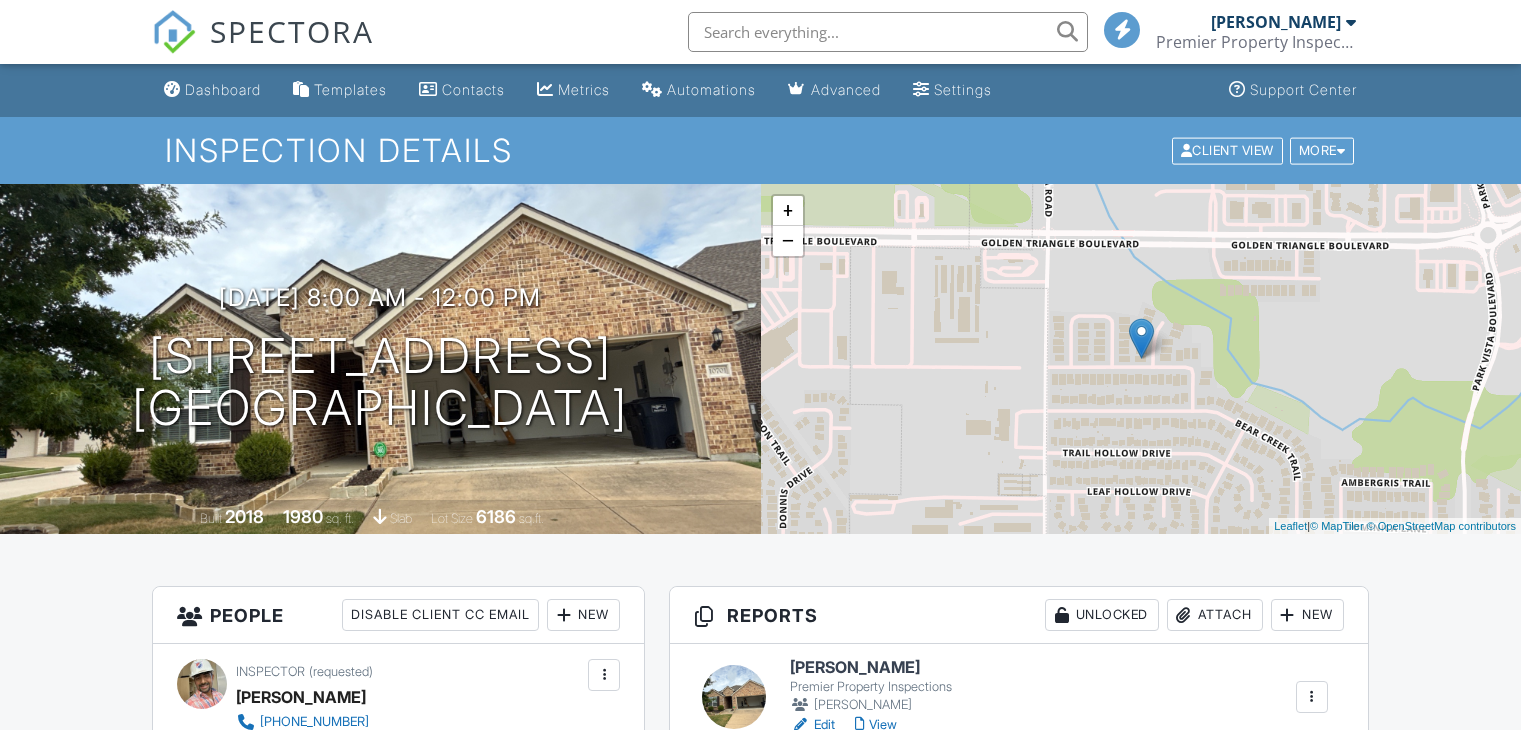 scroll, scrollTop: 278, scrollLeft: 0, axis: vertical 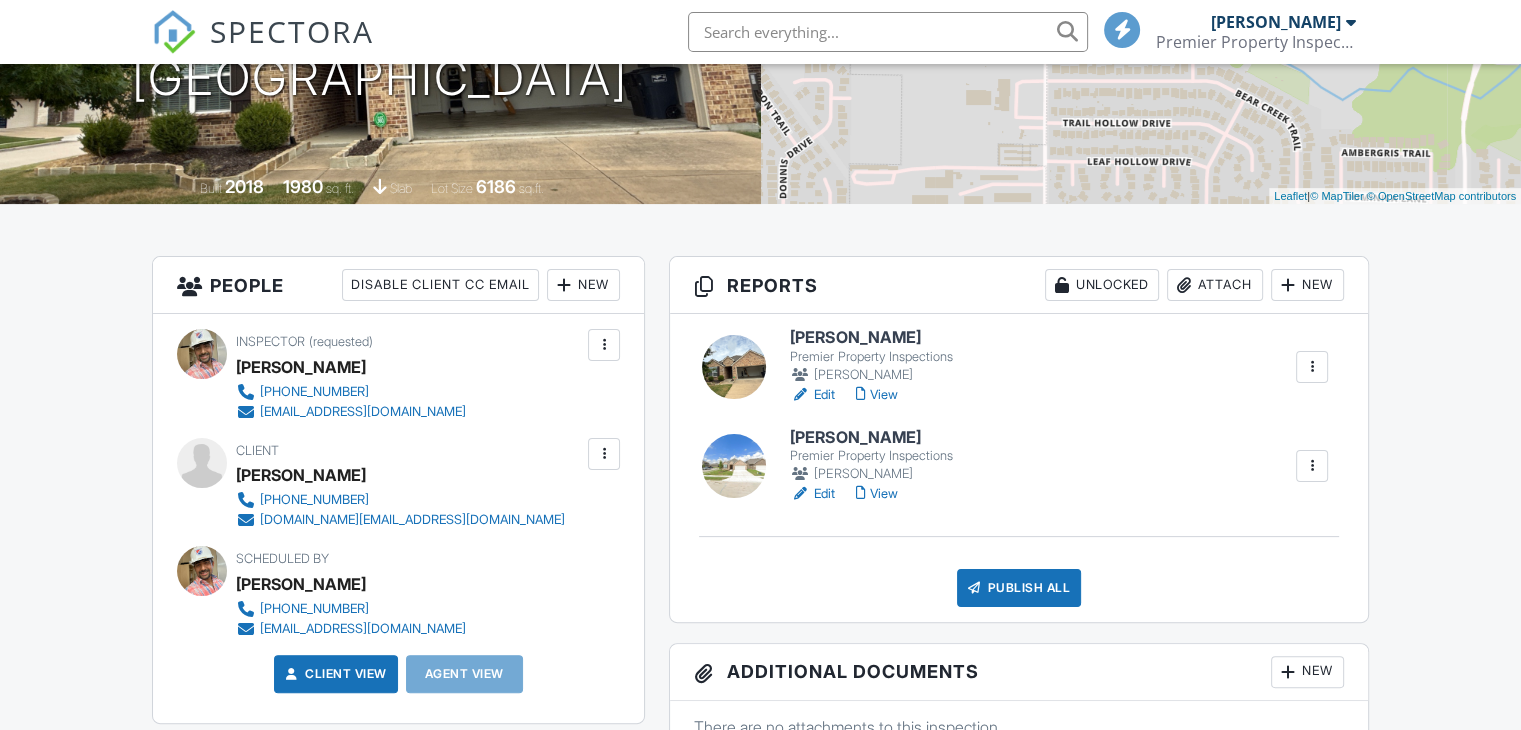 click on "View" at bounding box center (876, 395) 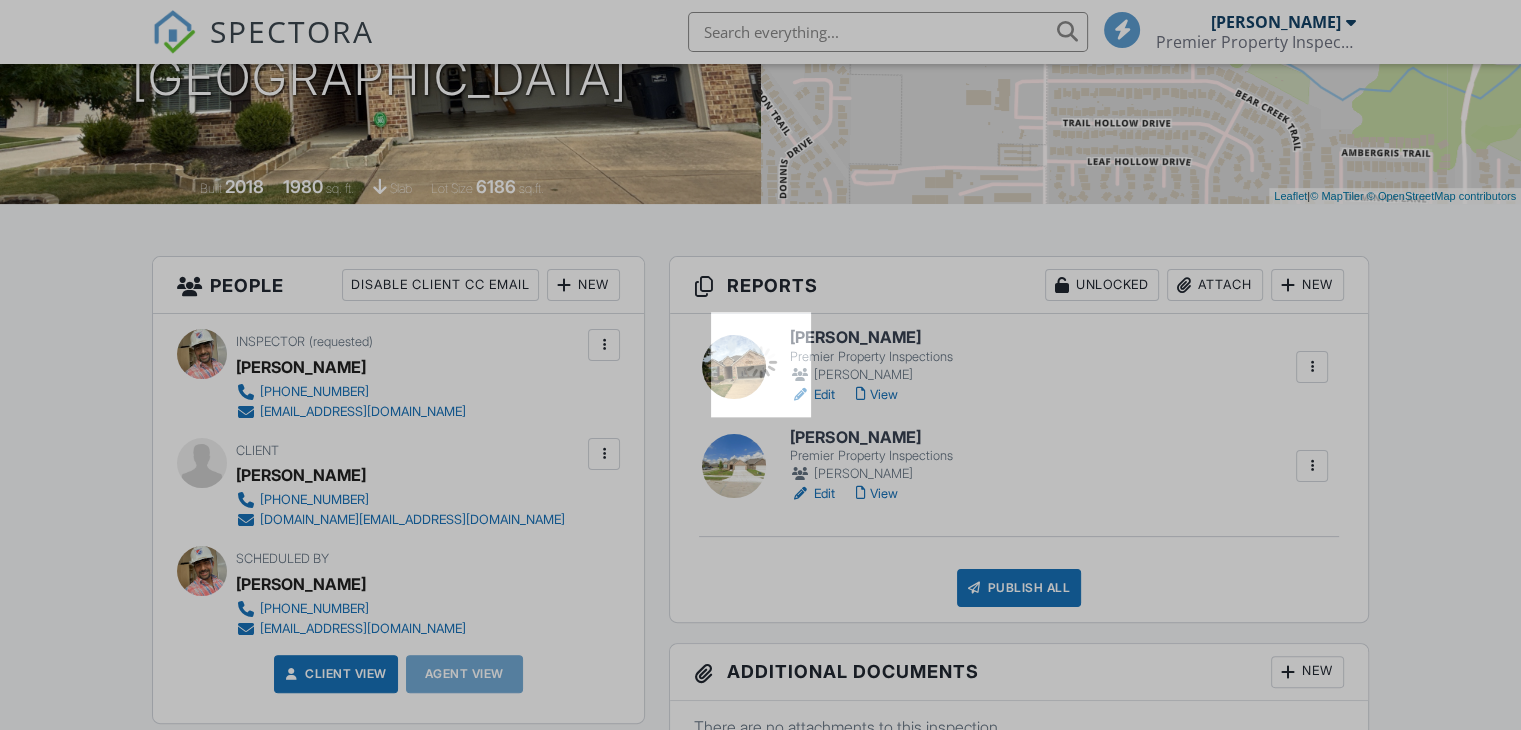 scroll, scrollTop: 0, scrollLeft: 0, axis: both 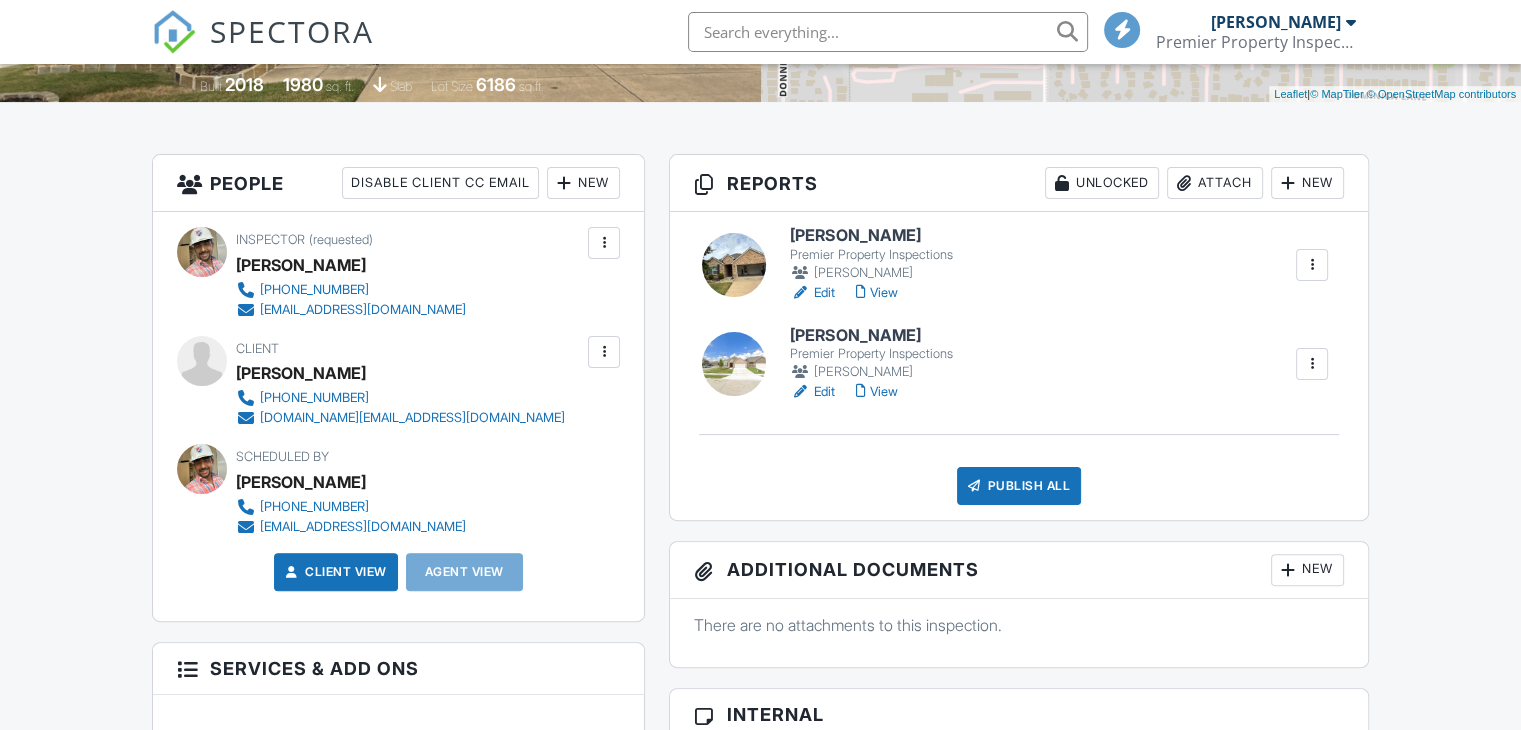 click on "View" at bounding box center (876, 392) 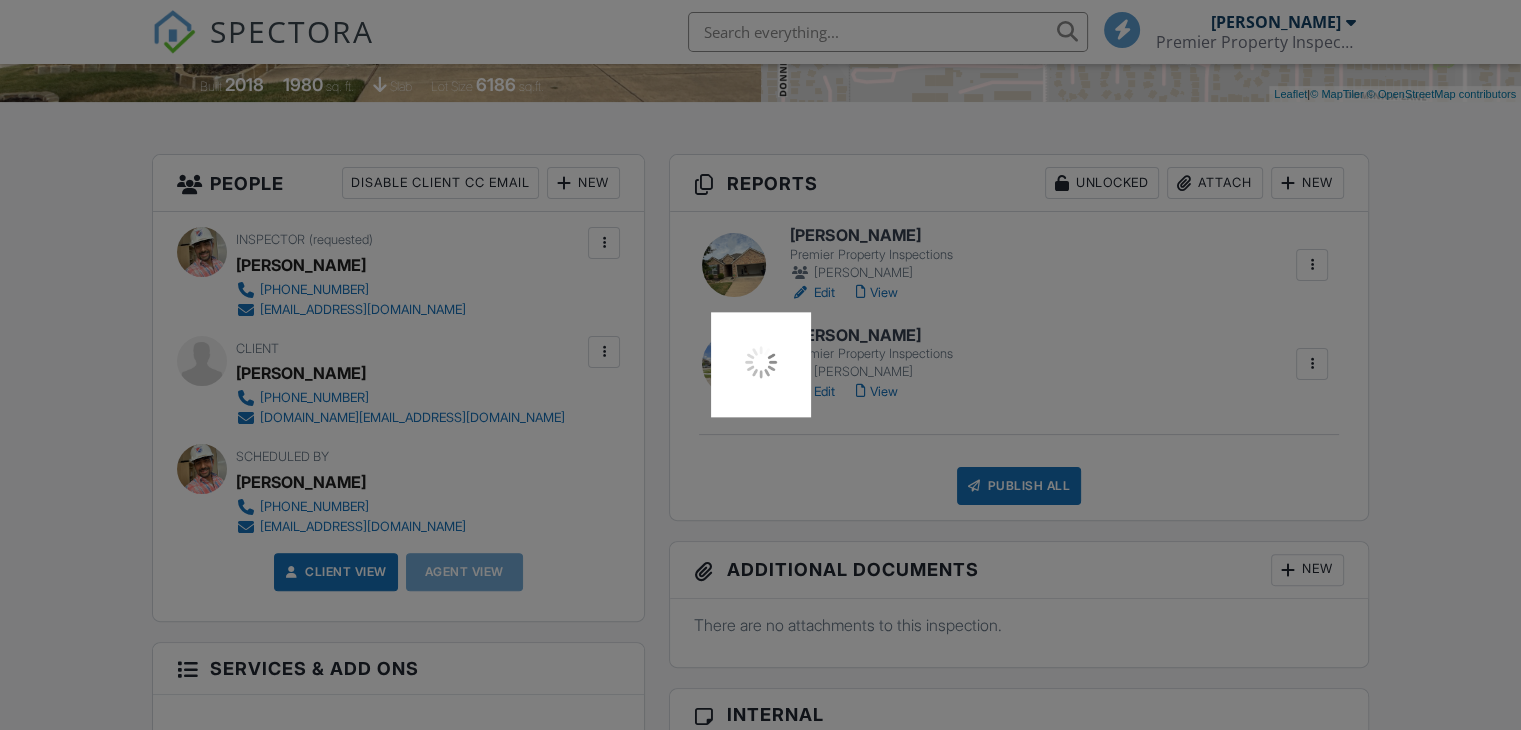 scroll, scrollTop: 0, scrollLeft: 0, axis: both 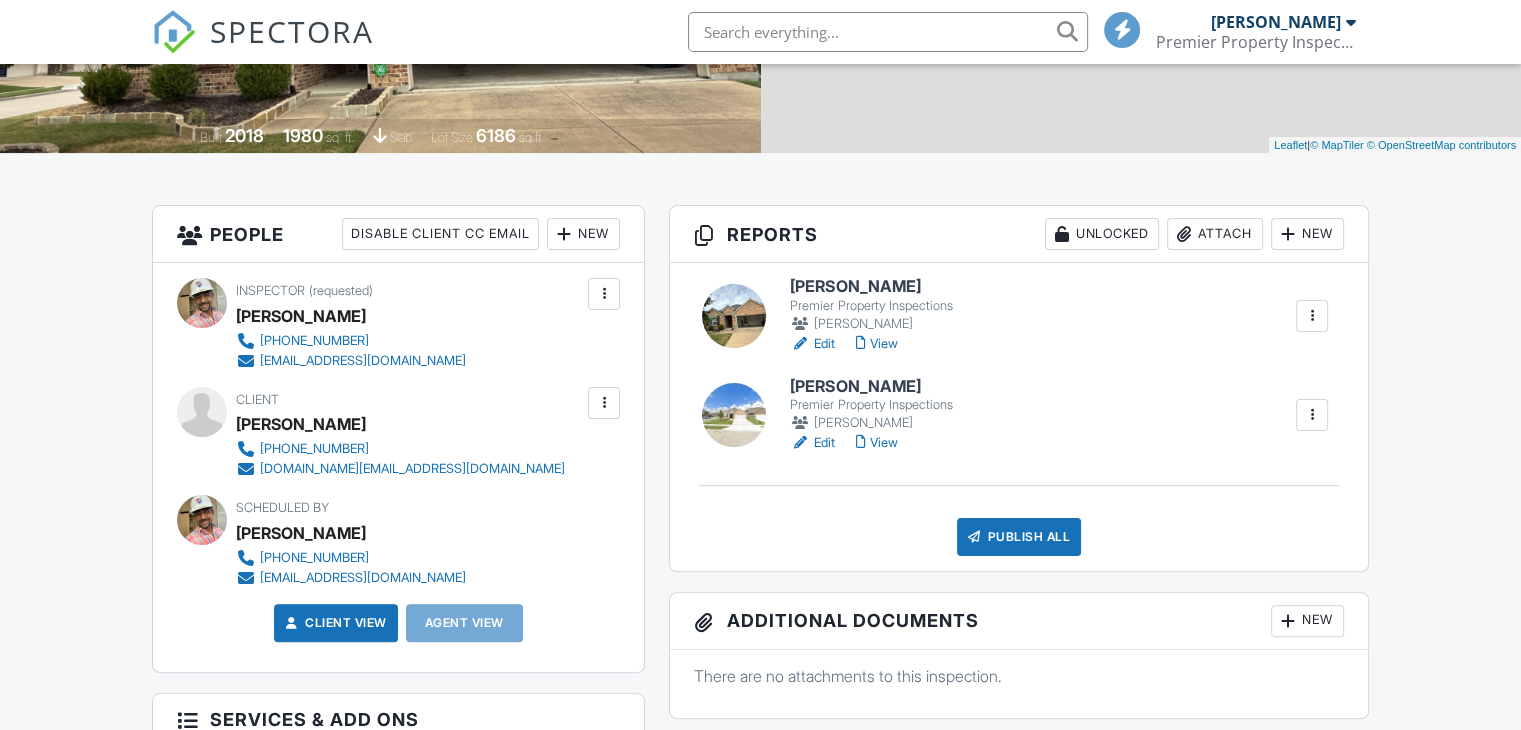 drag, startPoint x: 0, startPoint y: 0, endPoint x: 889, endPoint y: 340, distance: 951.7988 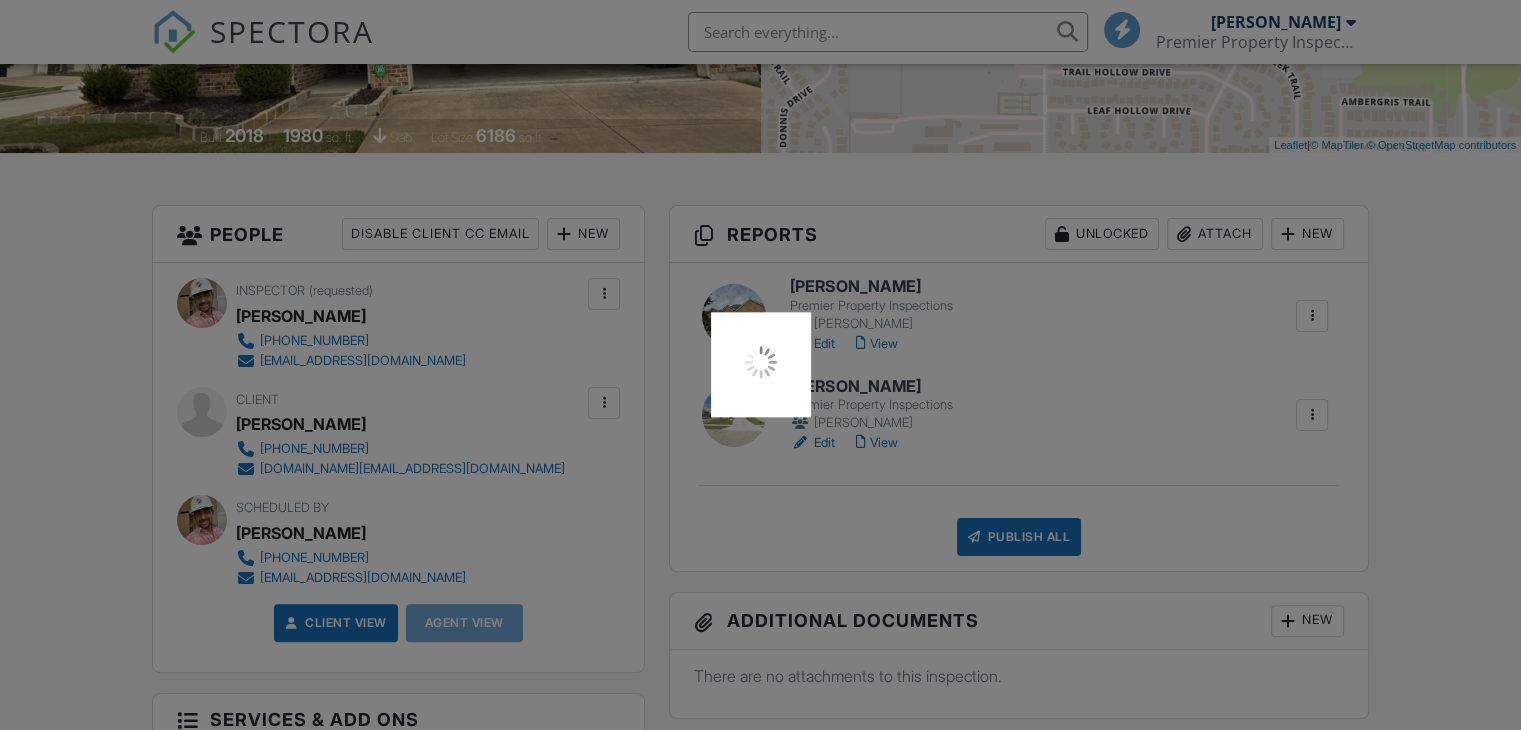 scroll, scrollTop: 381, scrollLeft: 0, axis: vertical 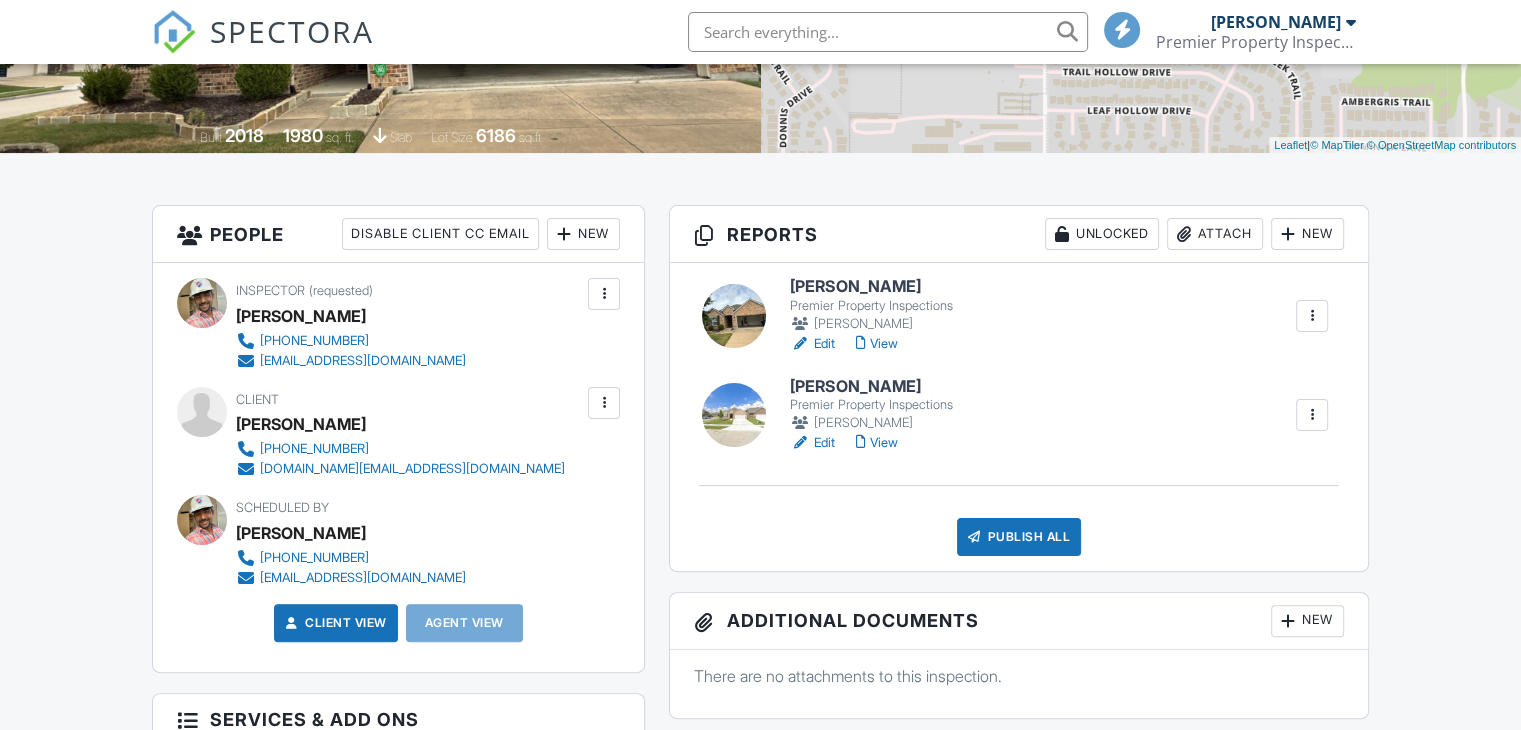 click at bounding box center [1312, 415] 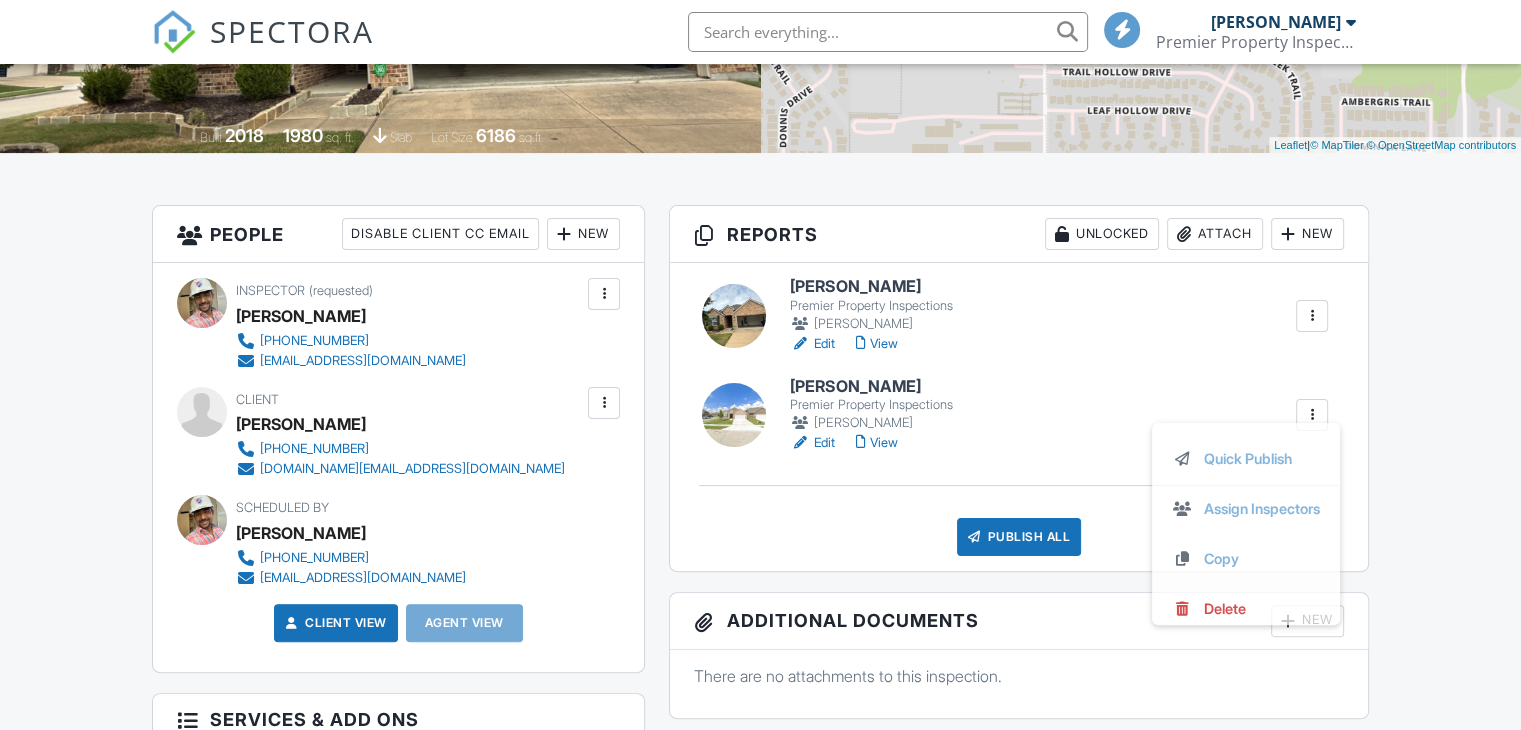 scroll, scrollTop: 381, scrollLeft: 0, axis: vertical 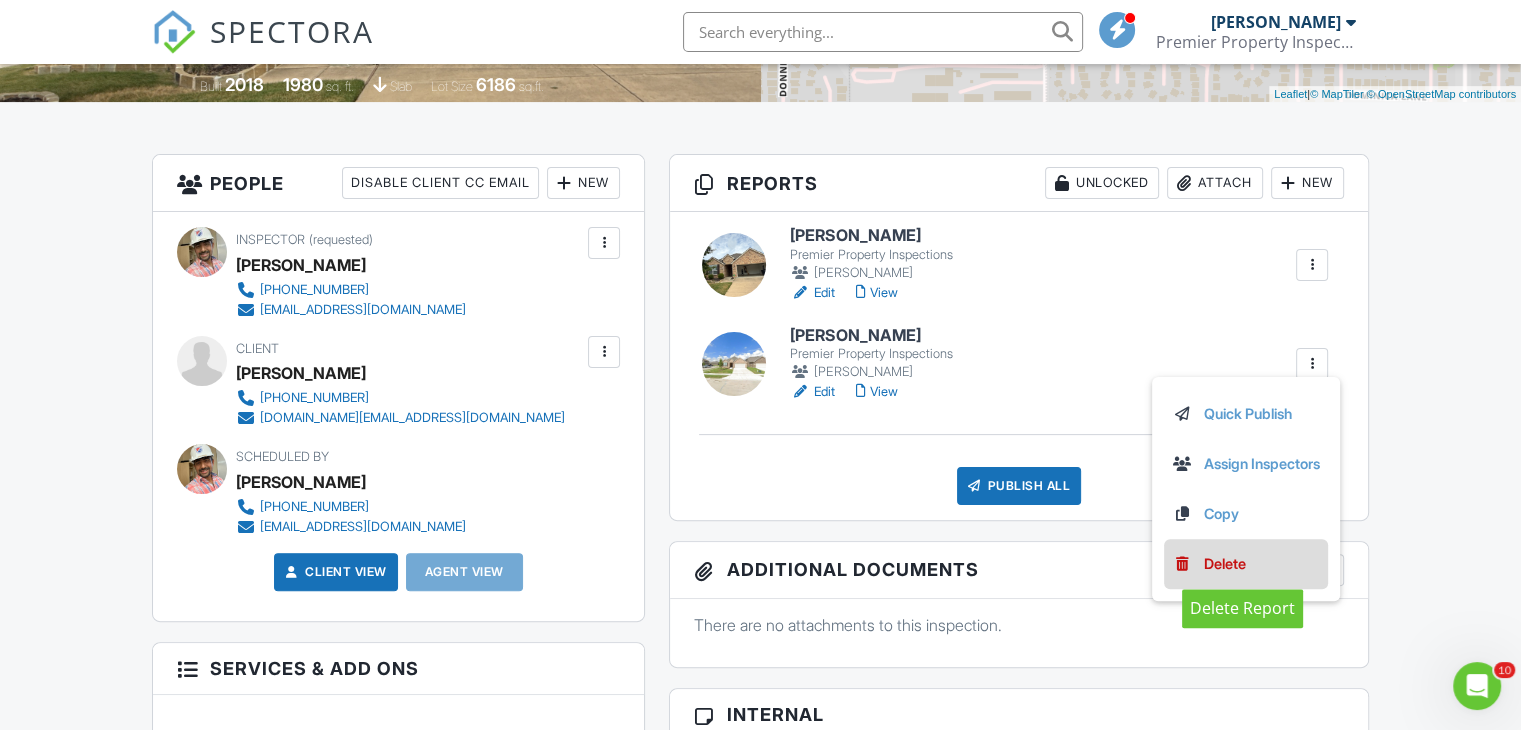 click on "Delete" at bounding box center [1225, 564] 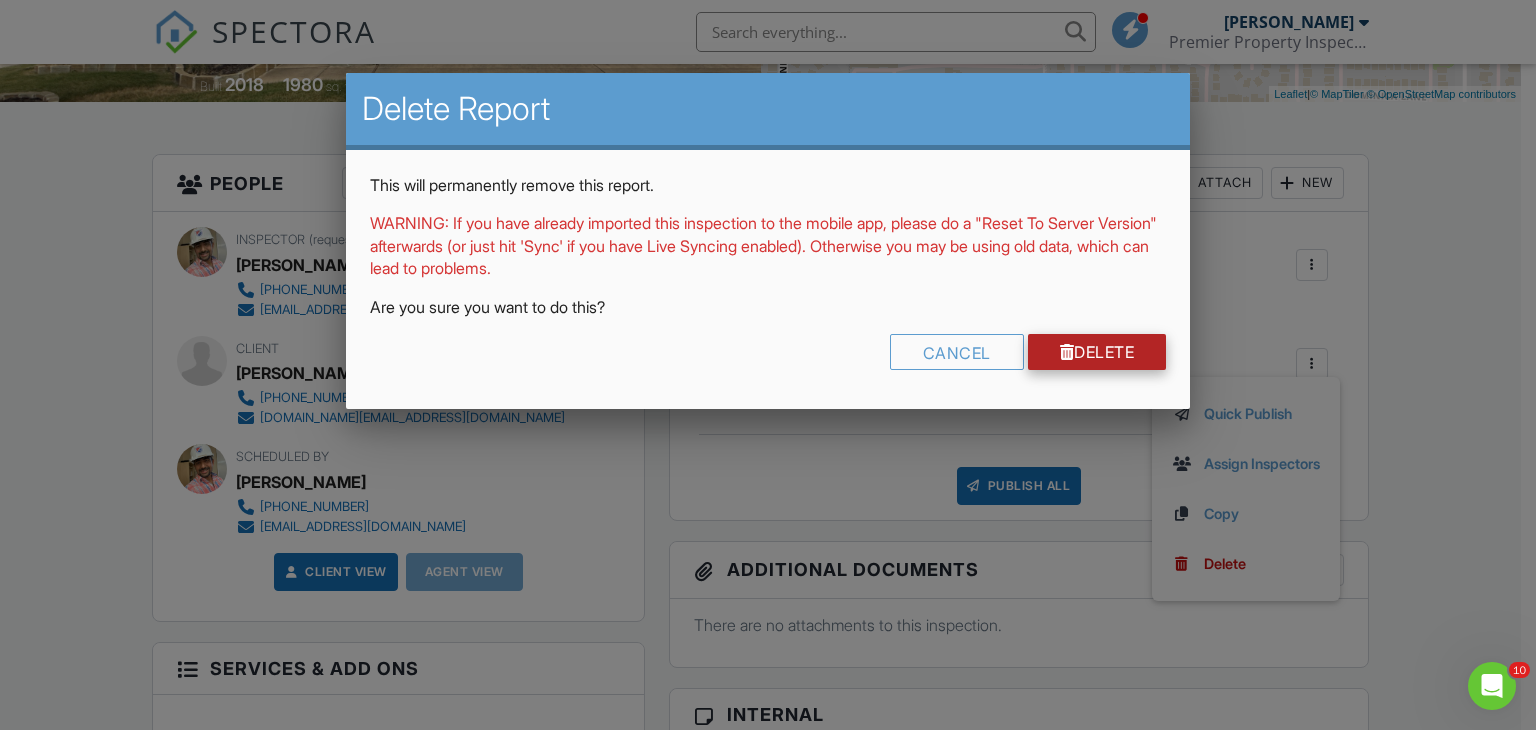 click on "Delete" at bounding box center (1097, 352) 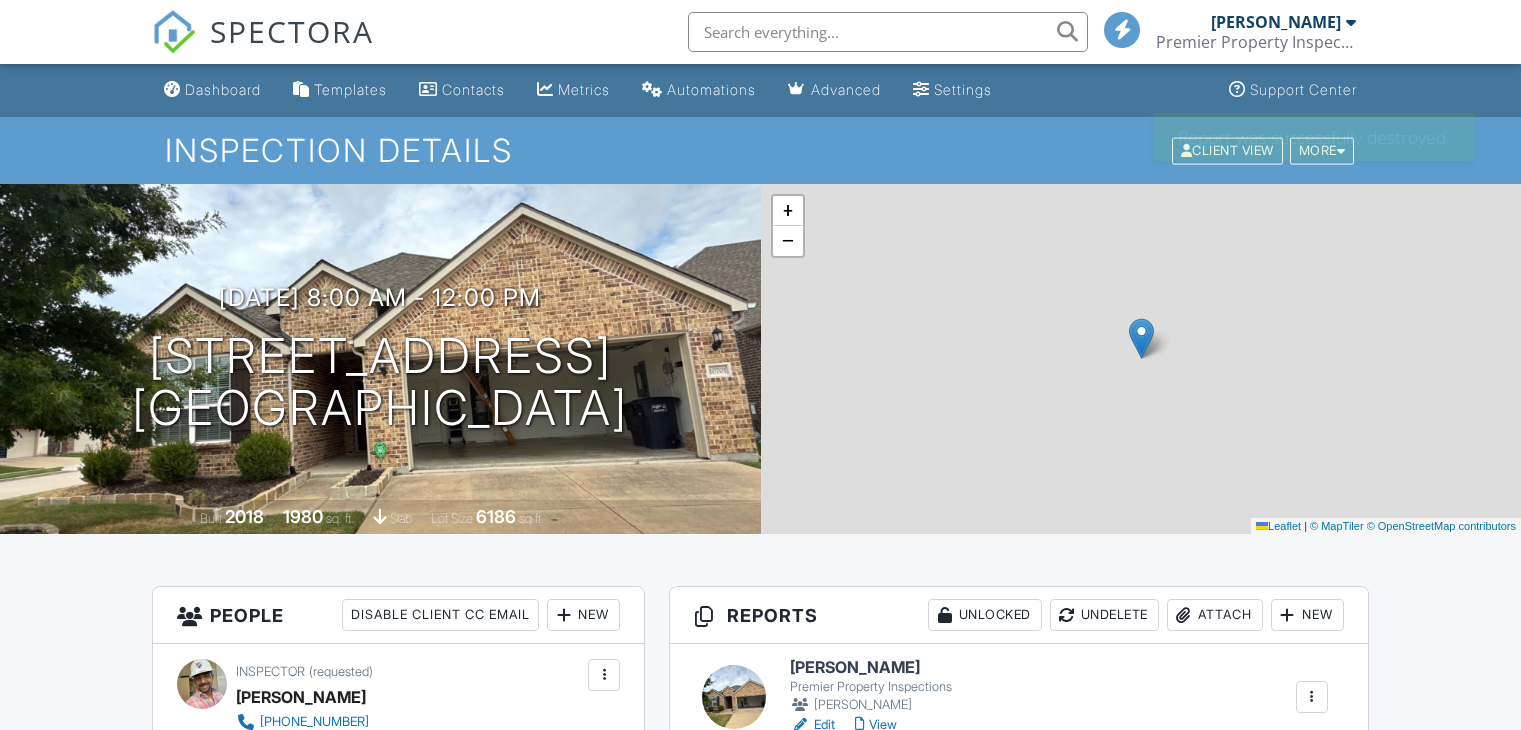 scroll, scrollTop: 0, scrollLeft: 0, axis: both 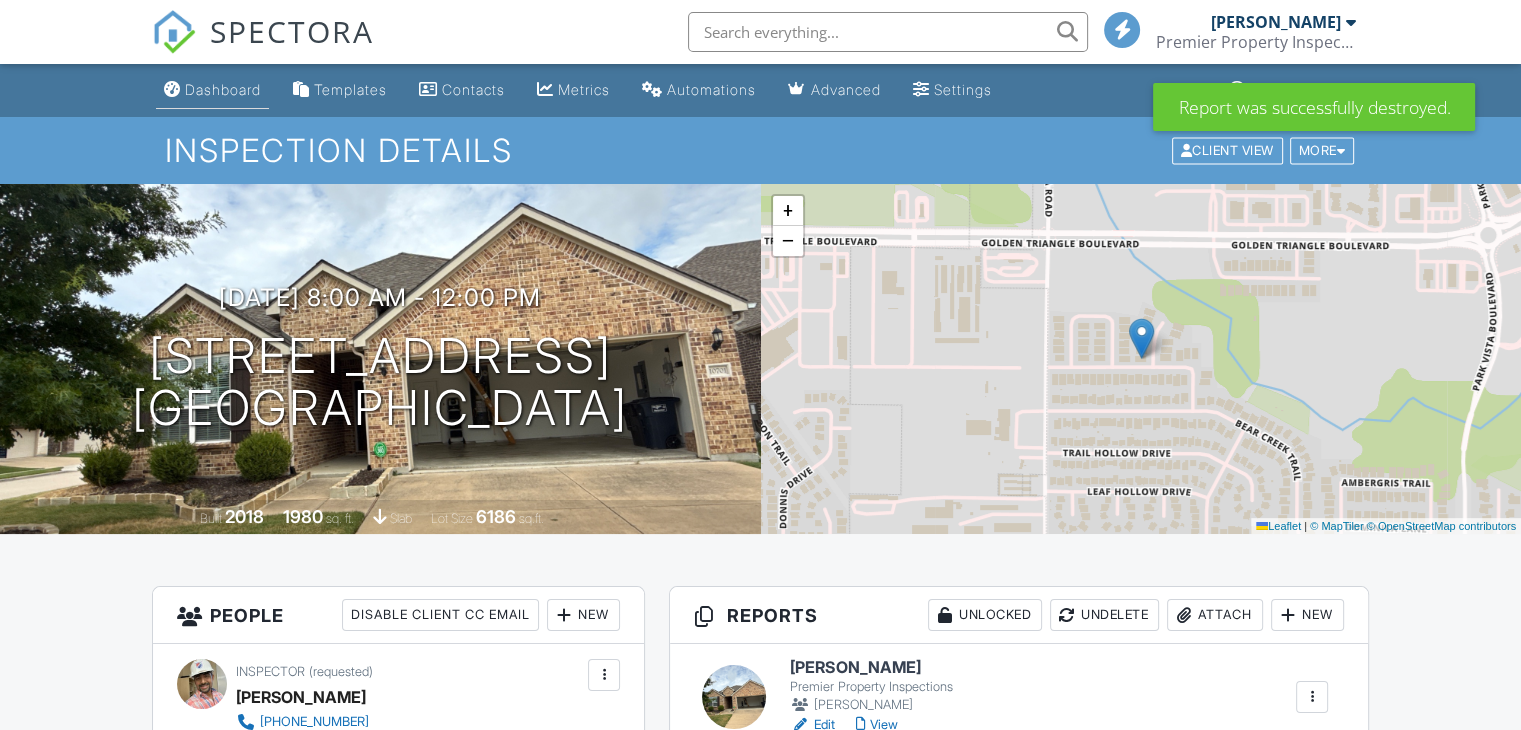 click on "Dashboard" at bounding box center [212, 90] 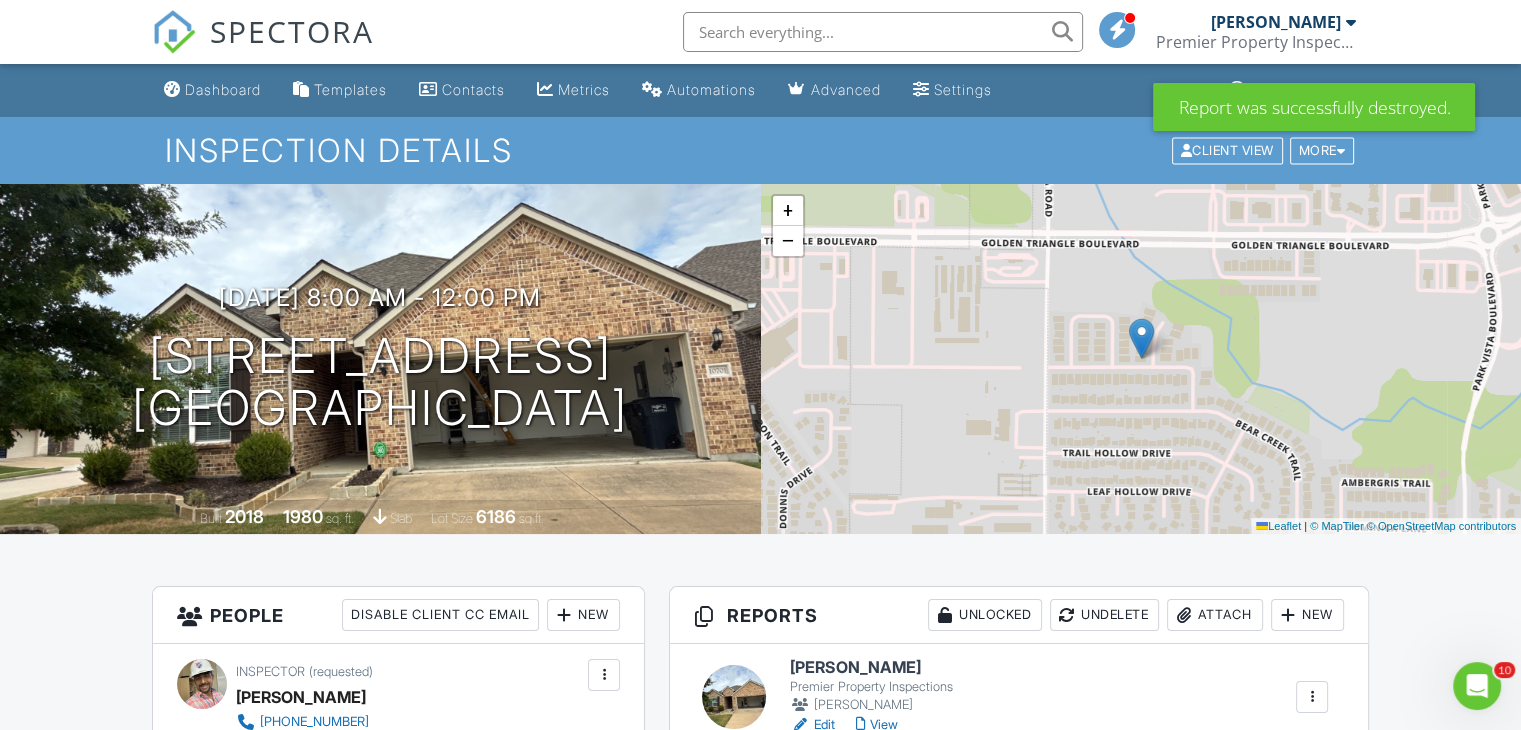 scroll, scrollTop: 0, scrollLeft: 0, axis: both 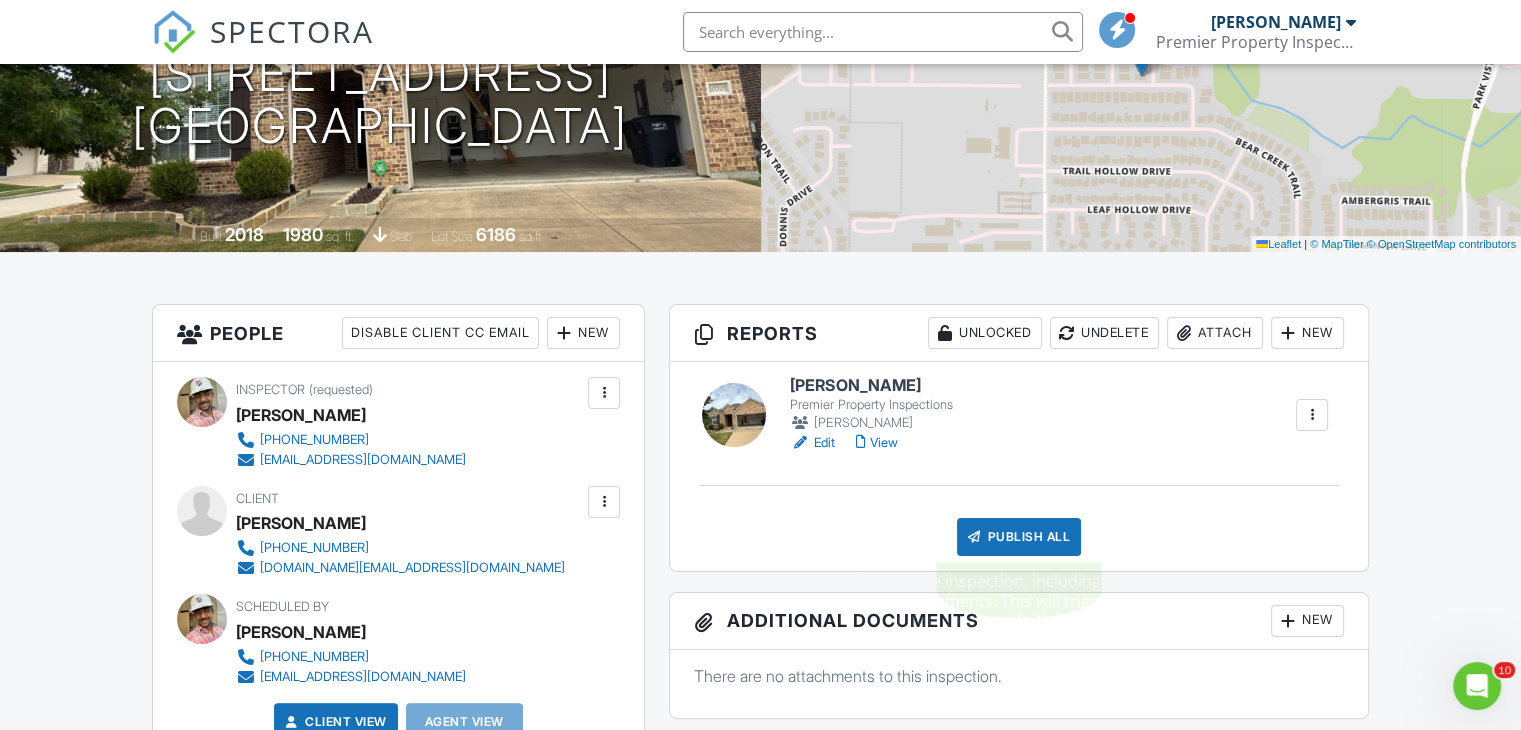click on "Publish All" at bounding box center (1019, 537) 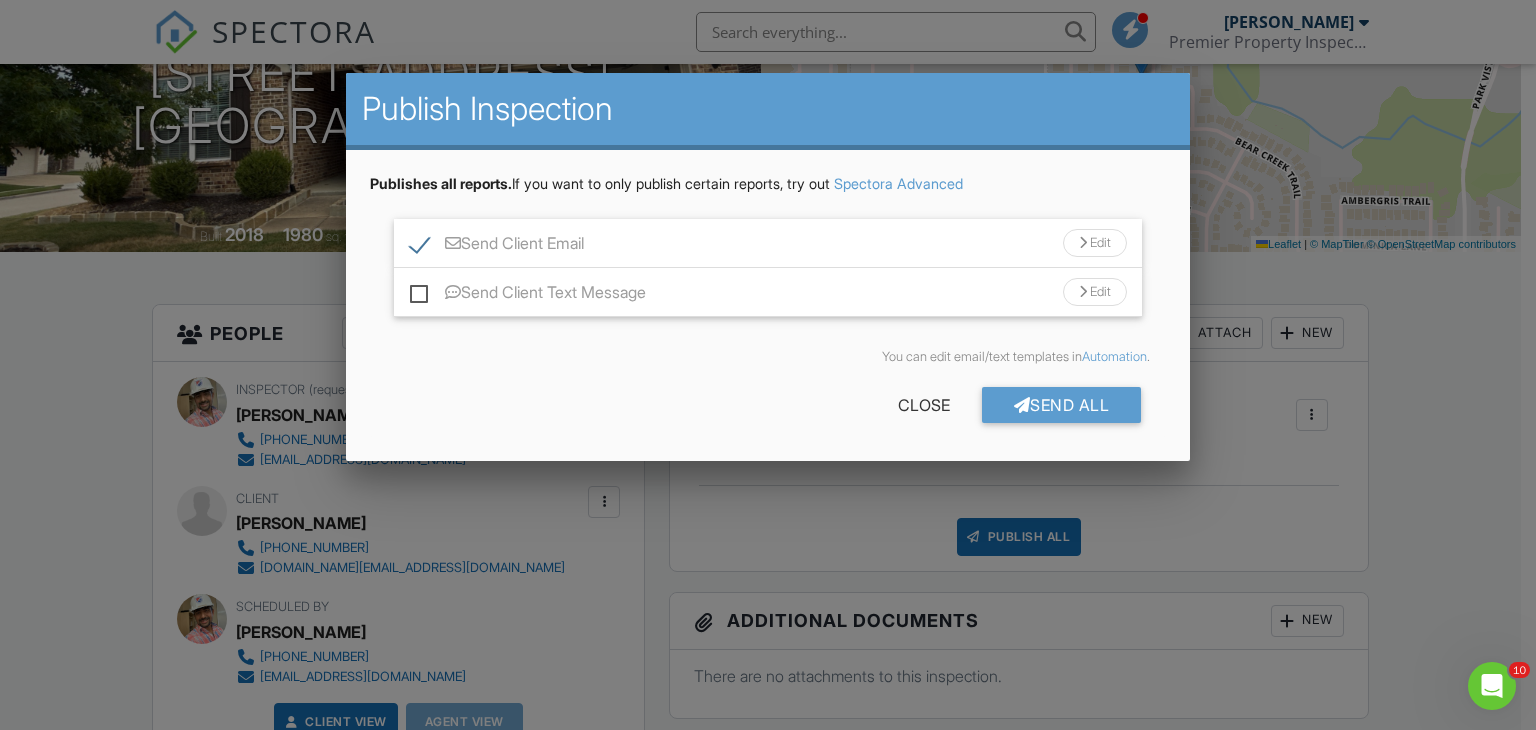 click on "Send Client Text Message" at bounding box center [528, 295] 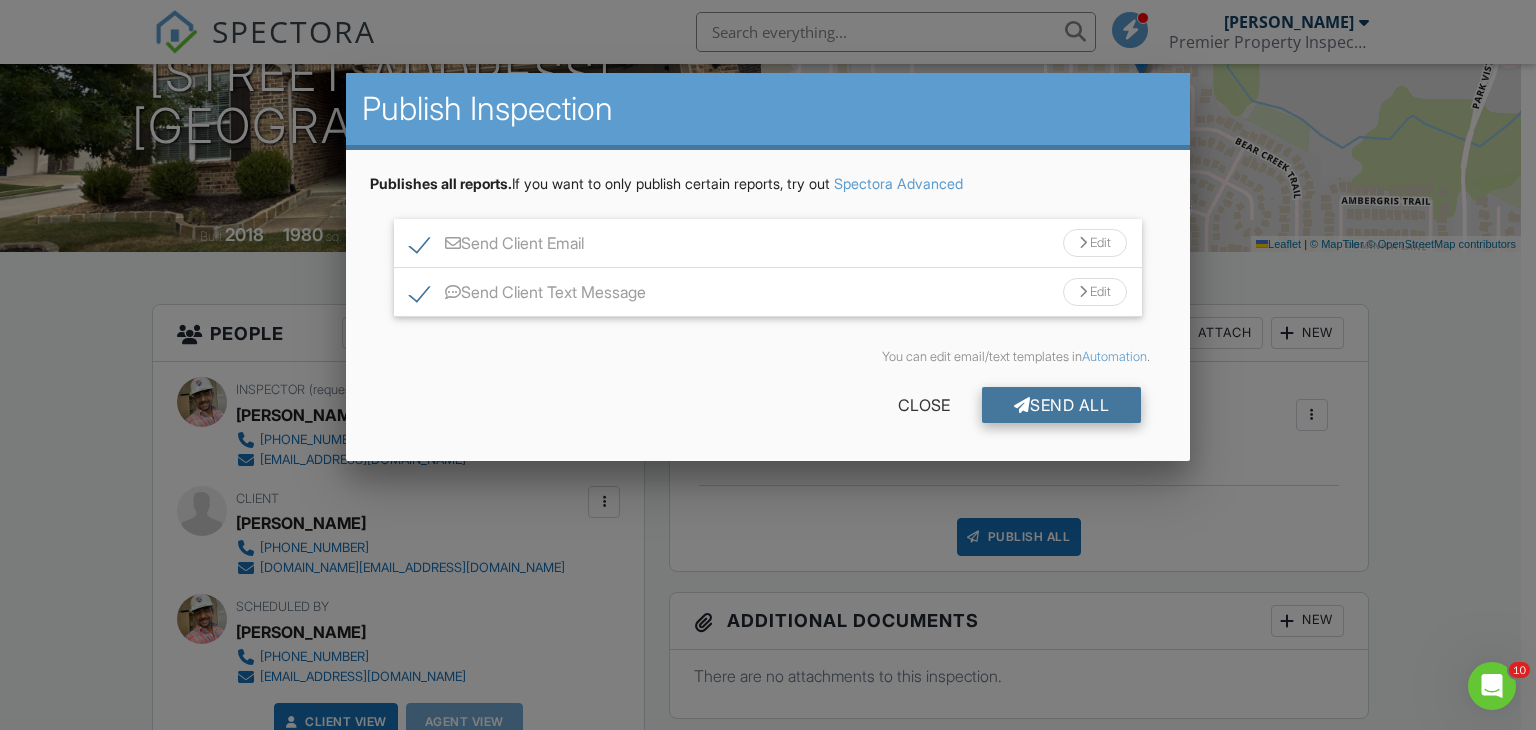 click on "Send All" at bounding box center (1062, 405) 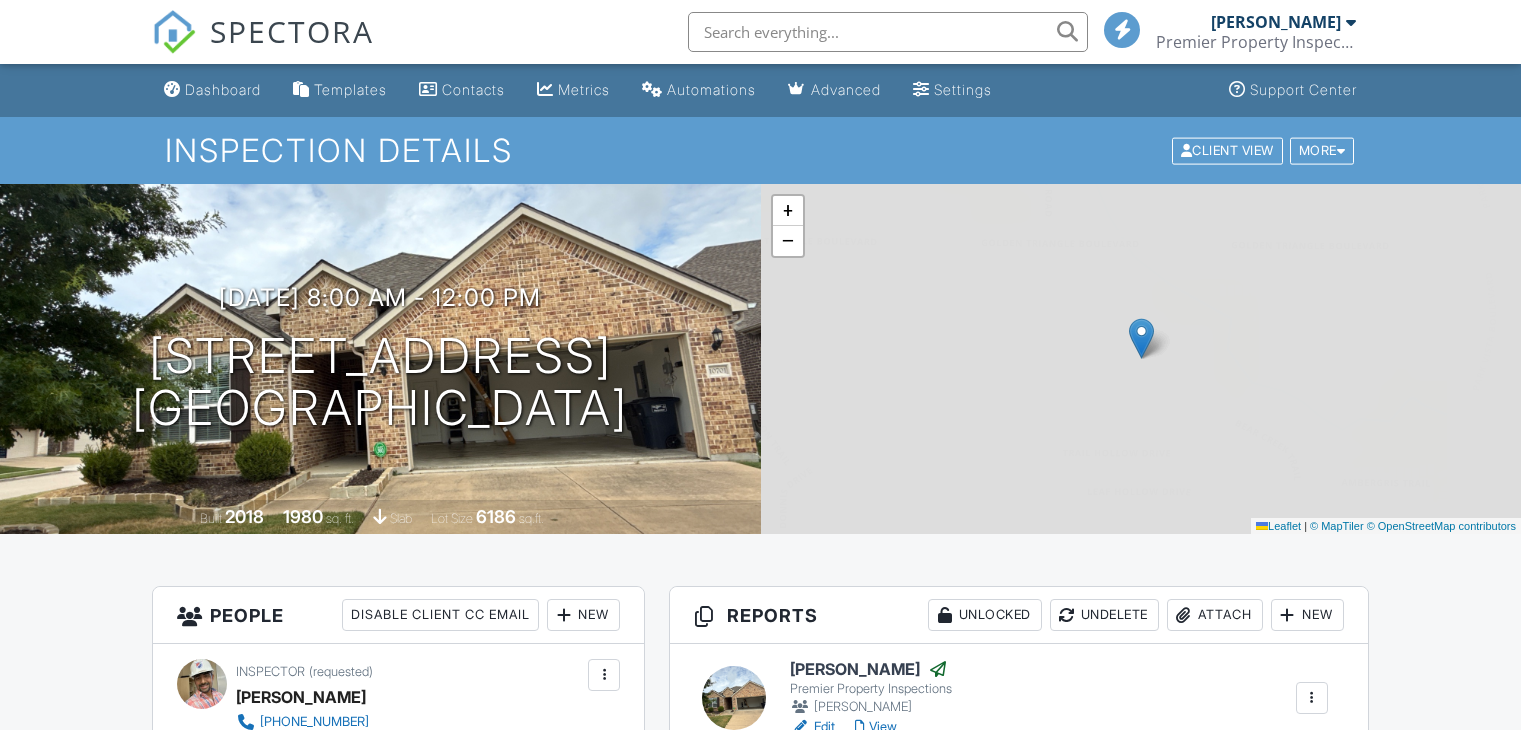 scroll, scrollTop: 282, scrollLeft: 0, axis: vertical 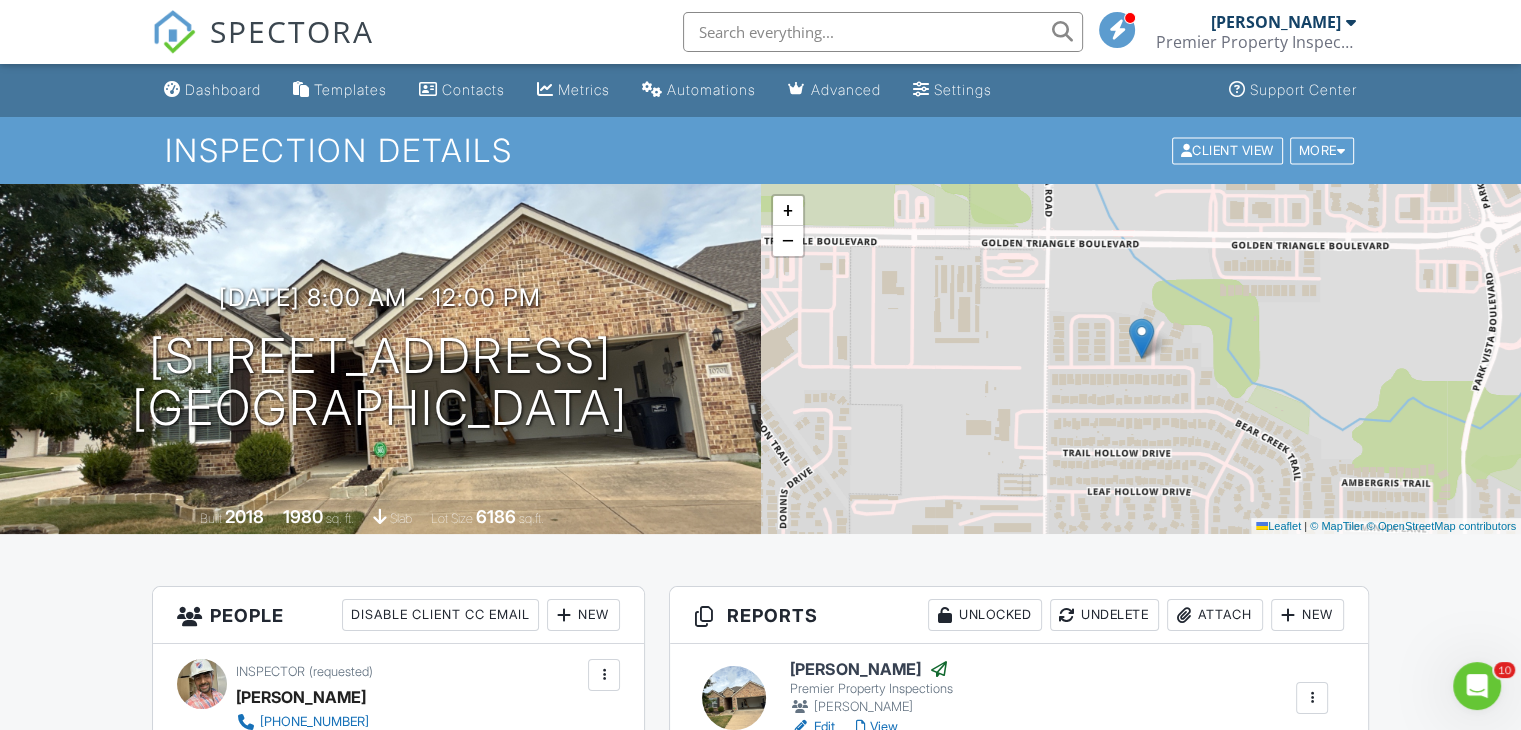 click on "SPECTORA" at bounding box center (263, 32) 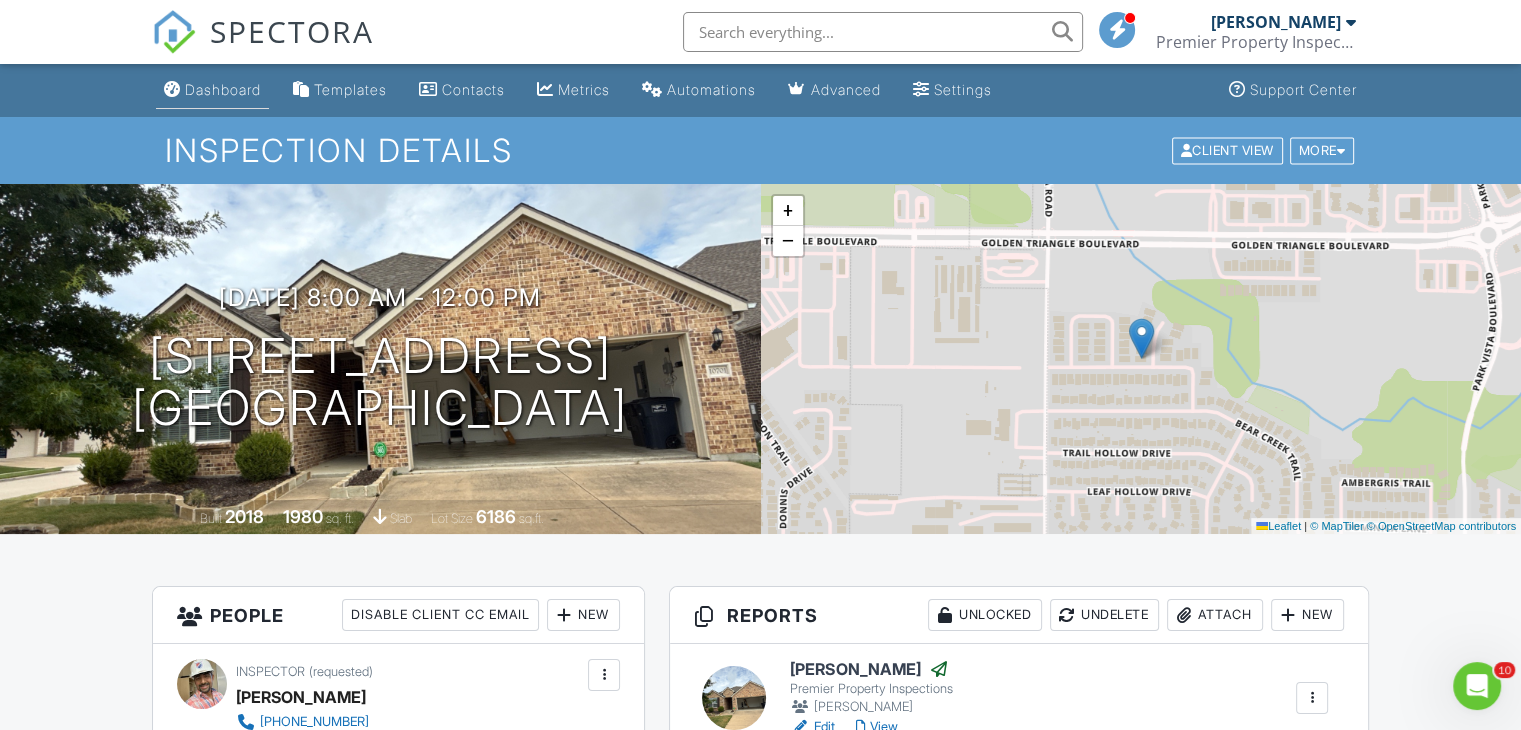 click on "Dashboard" at bounding box center (223, 89) 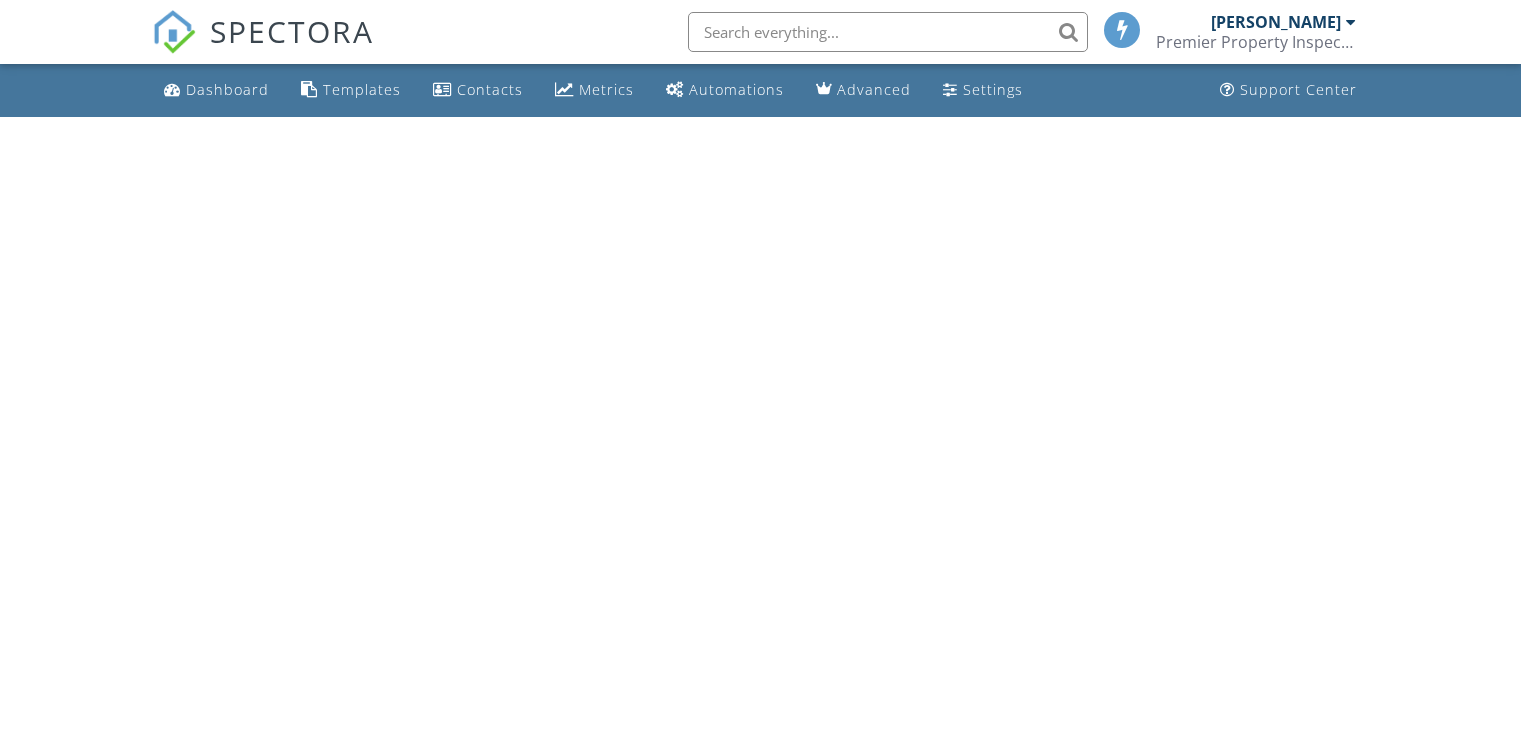 scroll, scrollTop: 0, scrollLeft: 0, axis: both 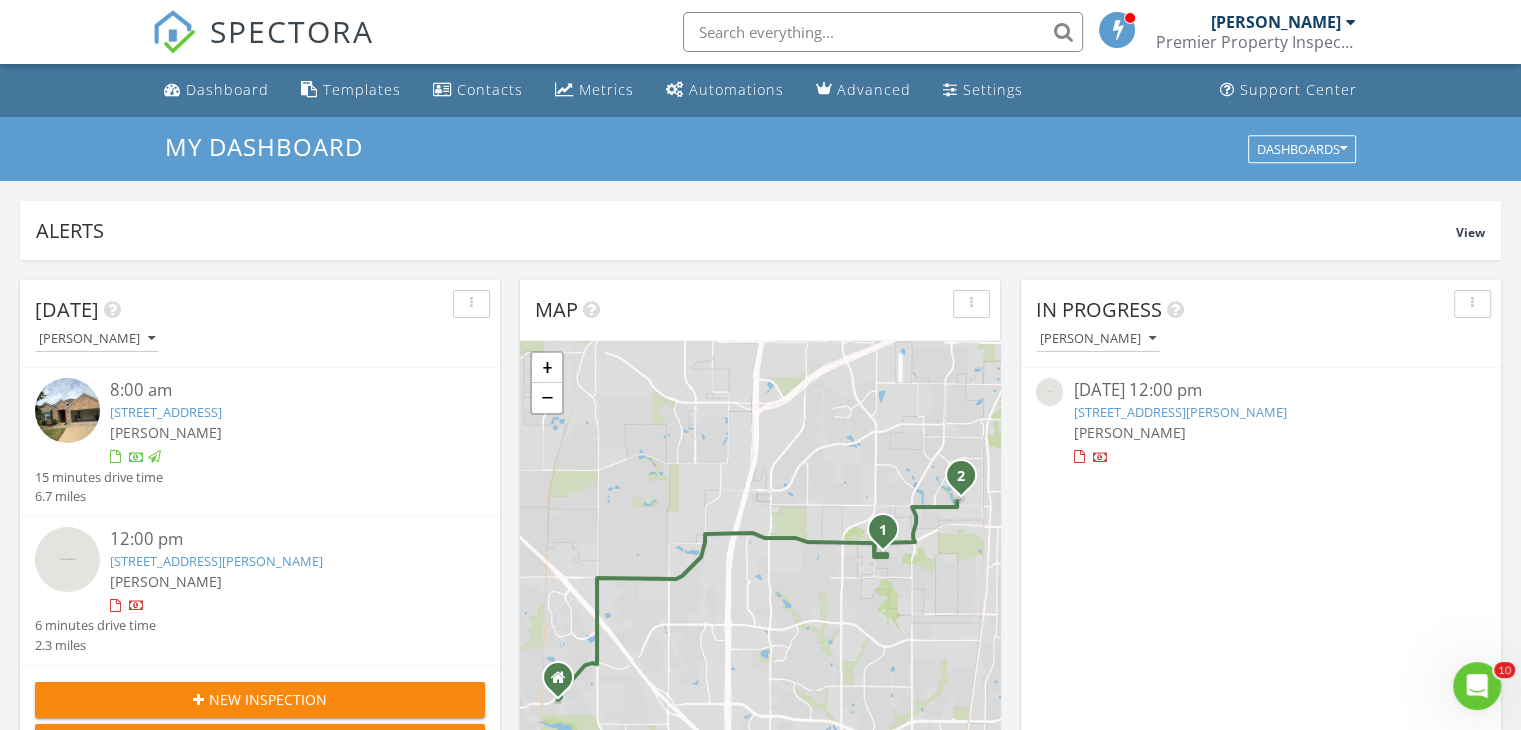click on "[STREET_ADDRESS][PERSON_NAME]" at bounding box center (216, 561) 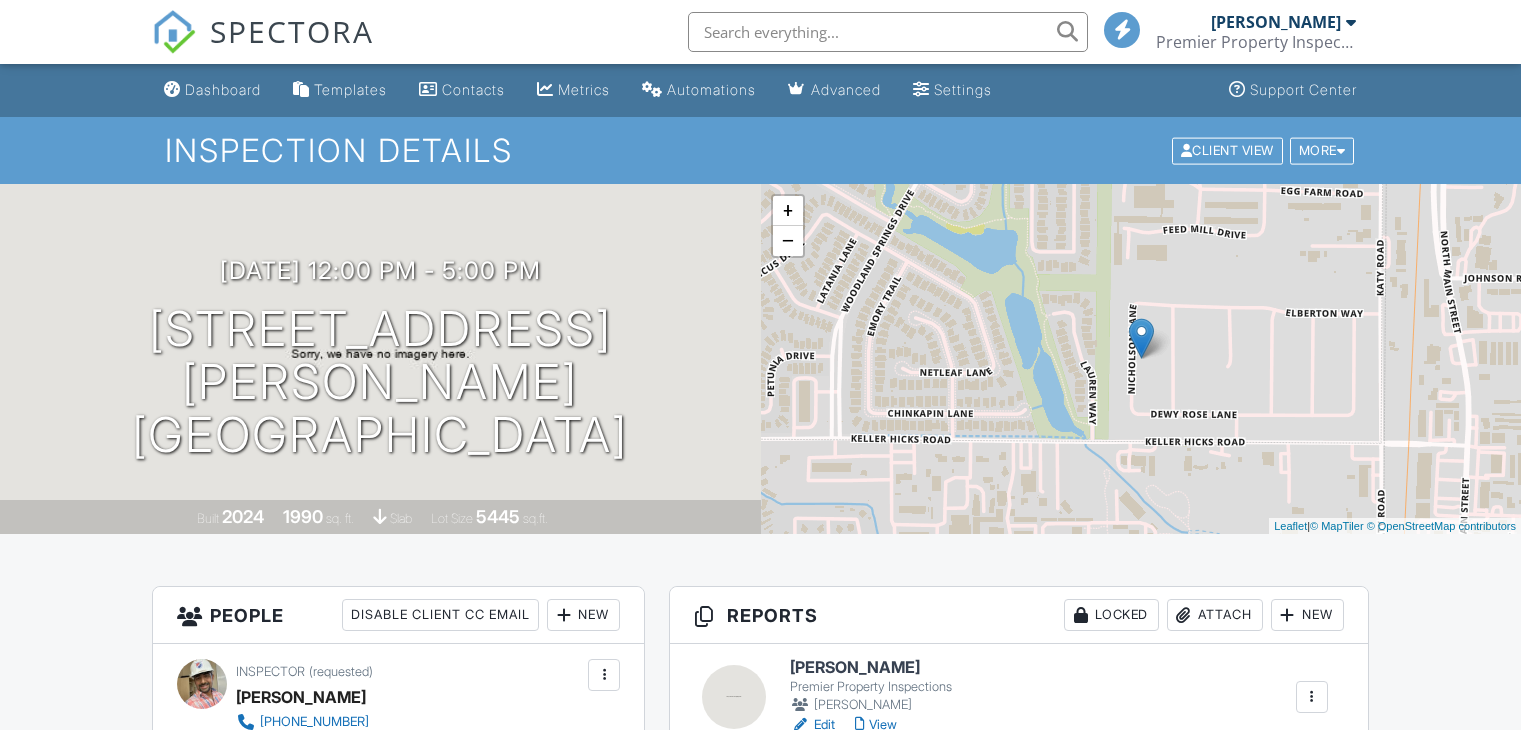 scroll, scrollTop: 0, scrollLeft: 0, axis: both 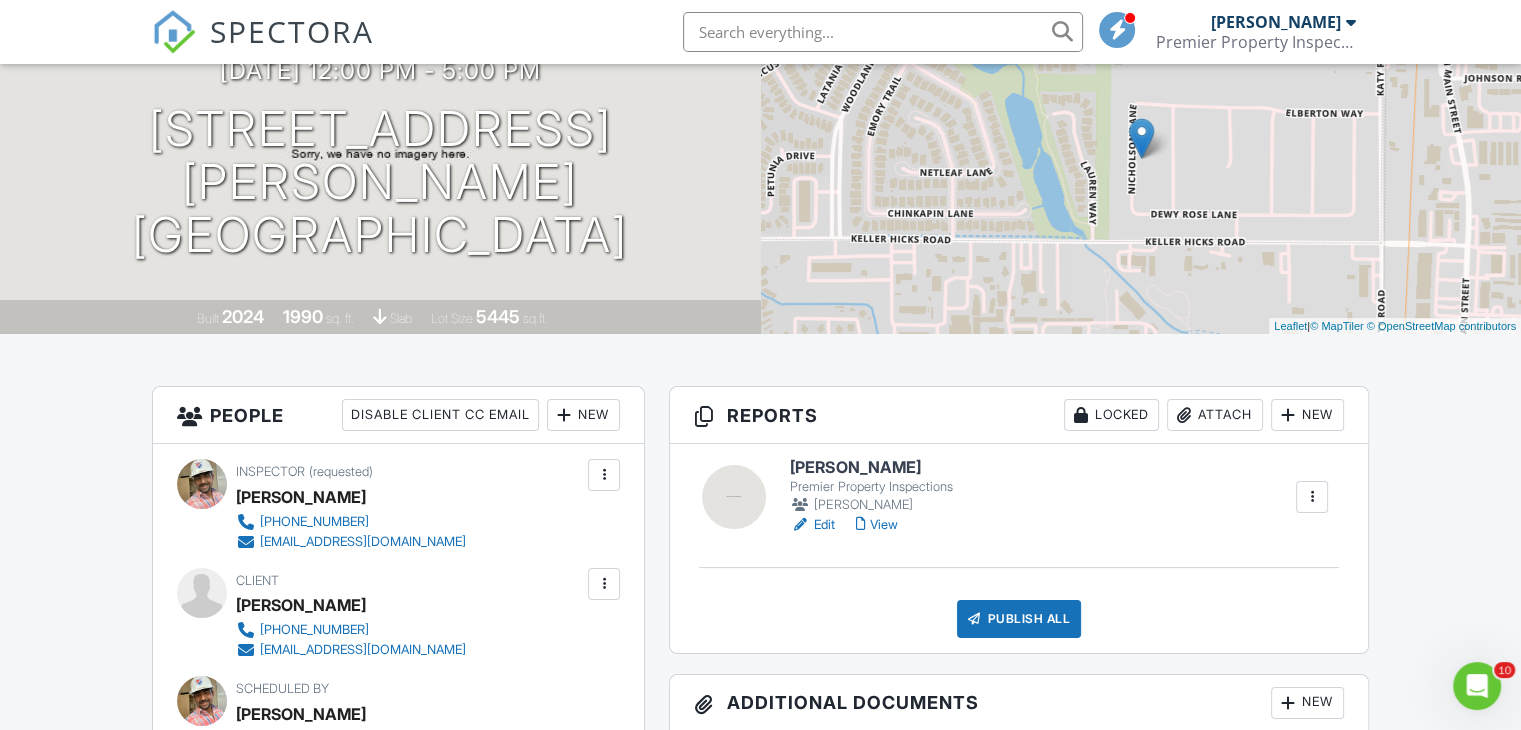 click on "View" at bounding box center (876, 525) 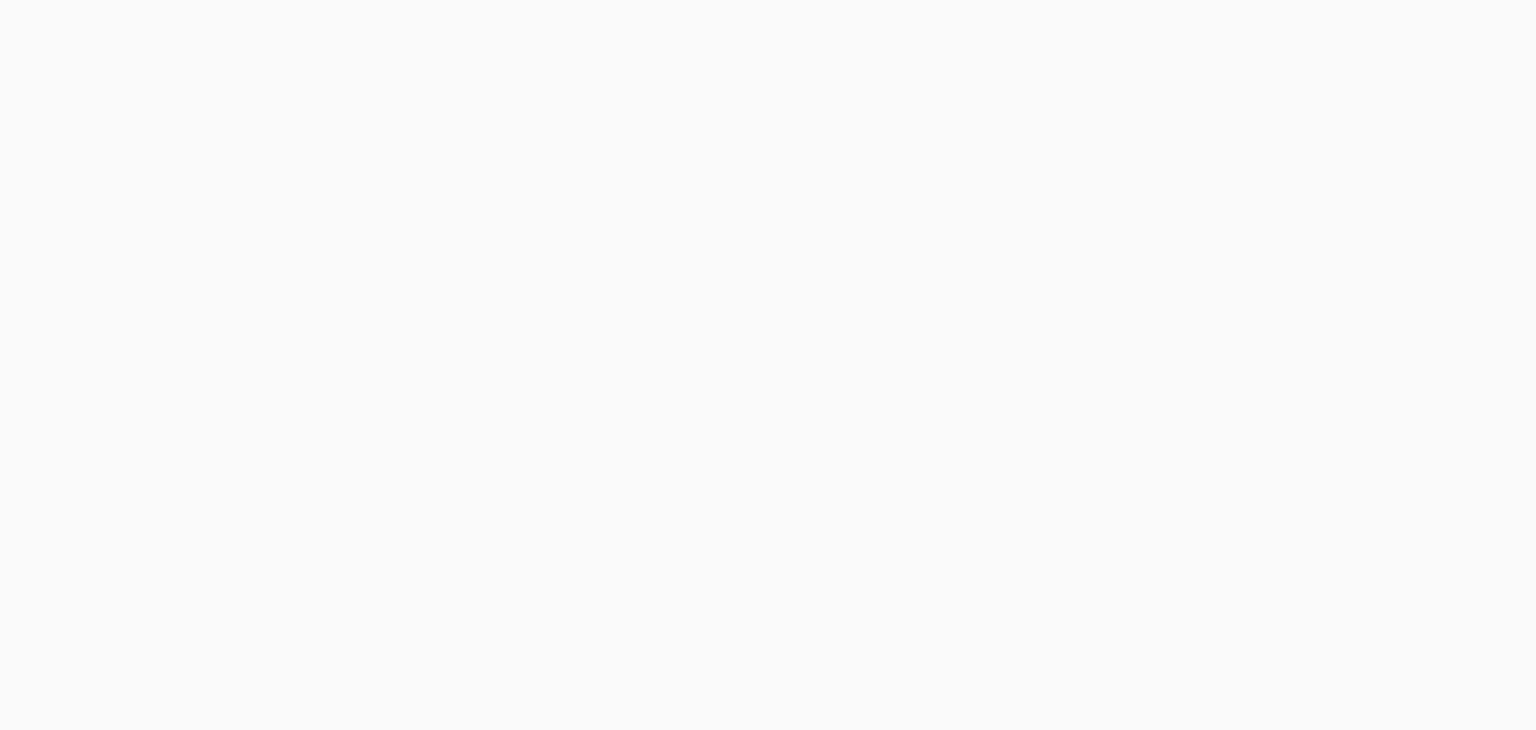 scroll, scrollTop: 0, scrollLeft: 0, axis: both 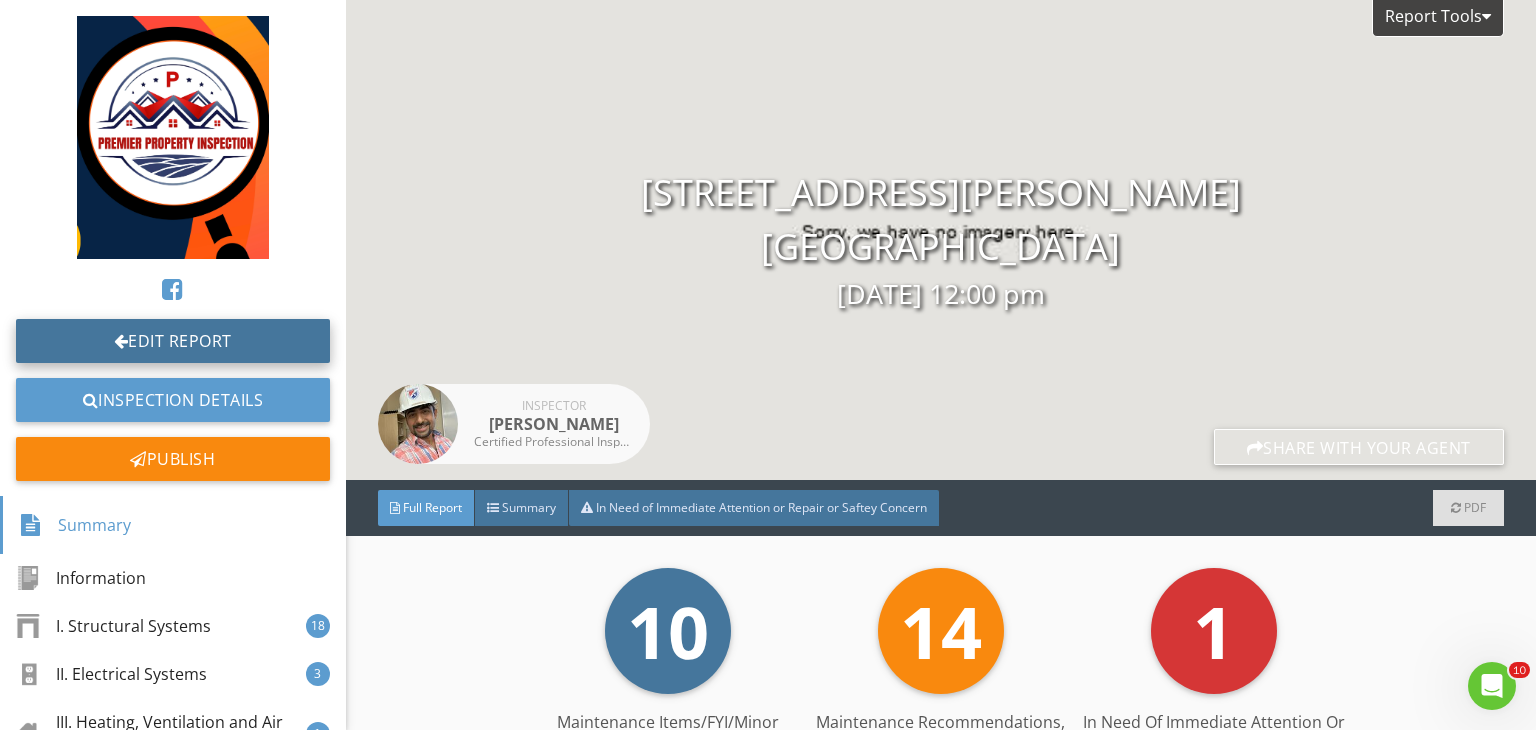 click on "Edit Report" at bounding box center [173, 341] 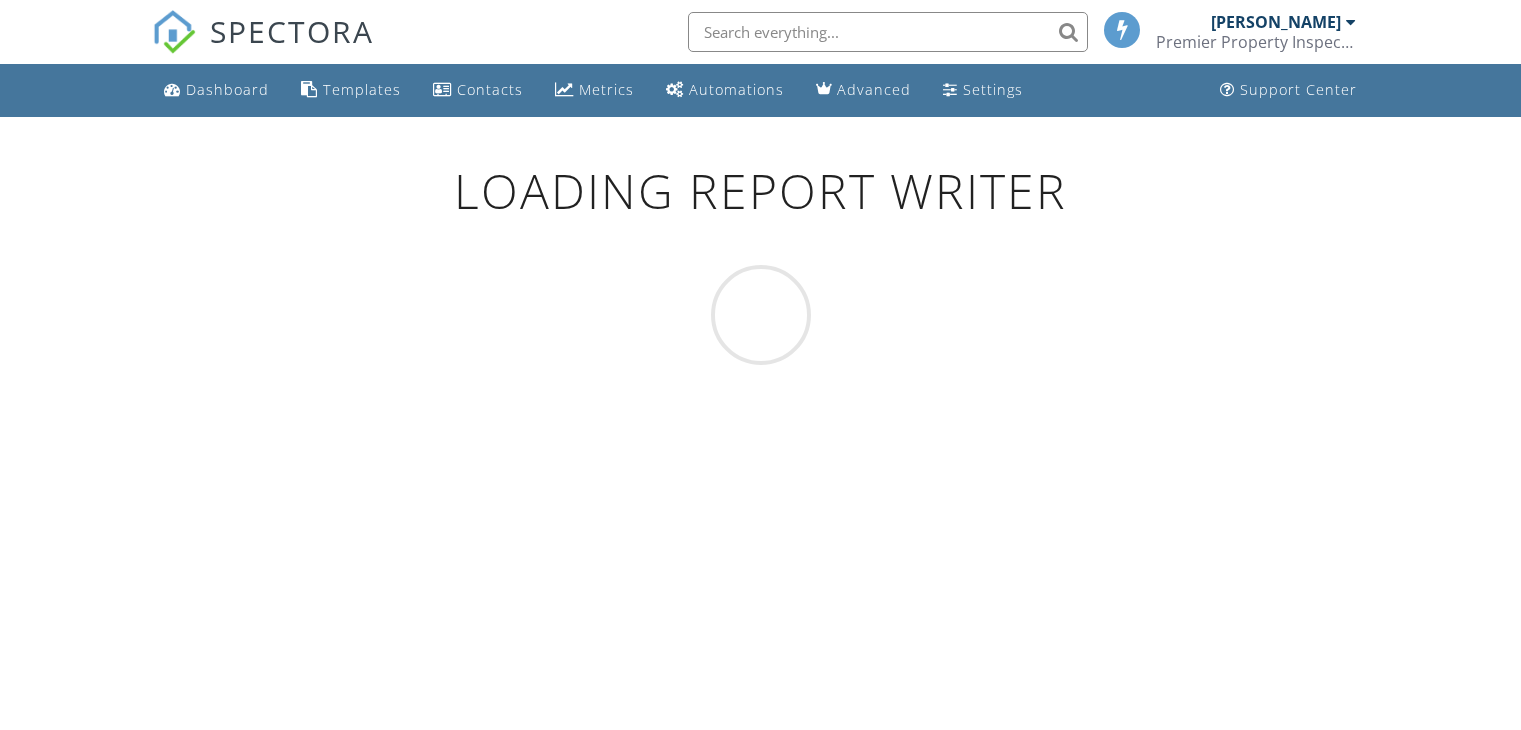 scroll, scrollTop: 0, scrollLeft: 0, axis: both 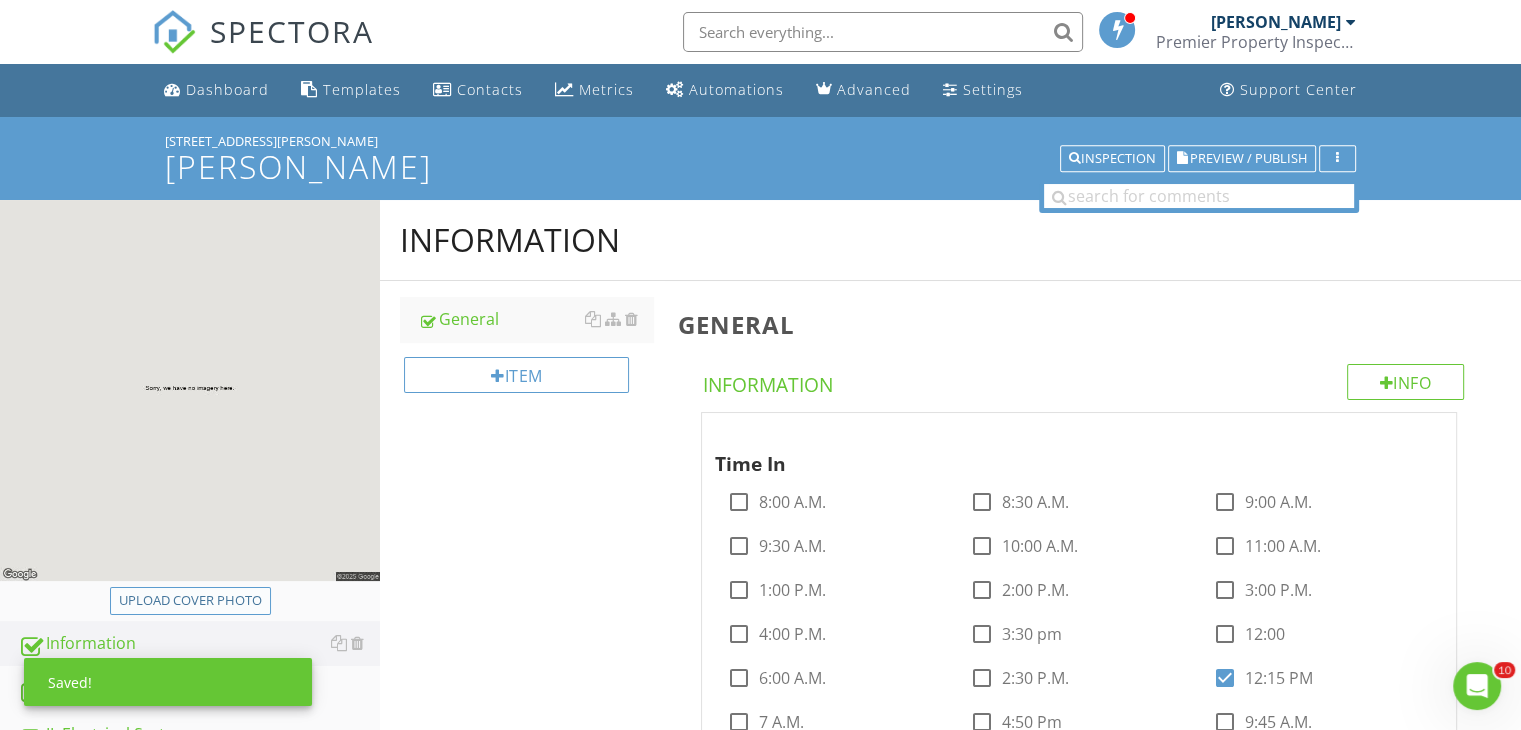 click on "Upload cover photo" at bounding box center [190, 601] 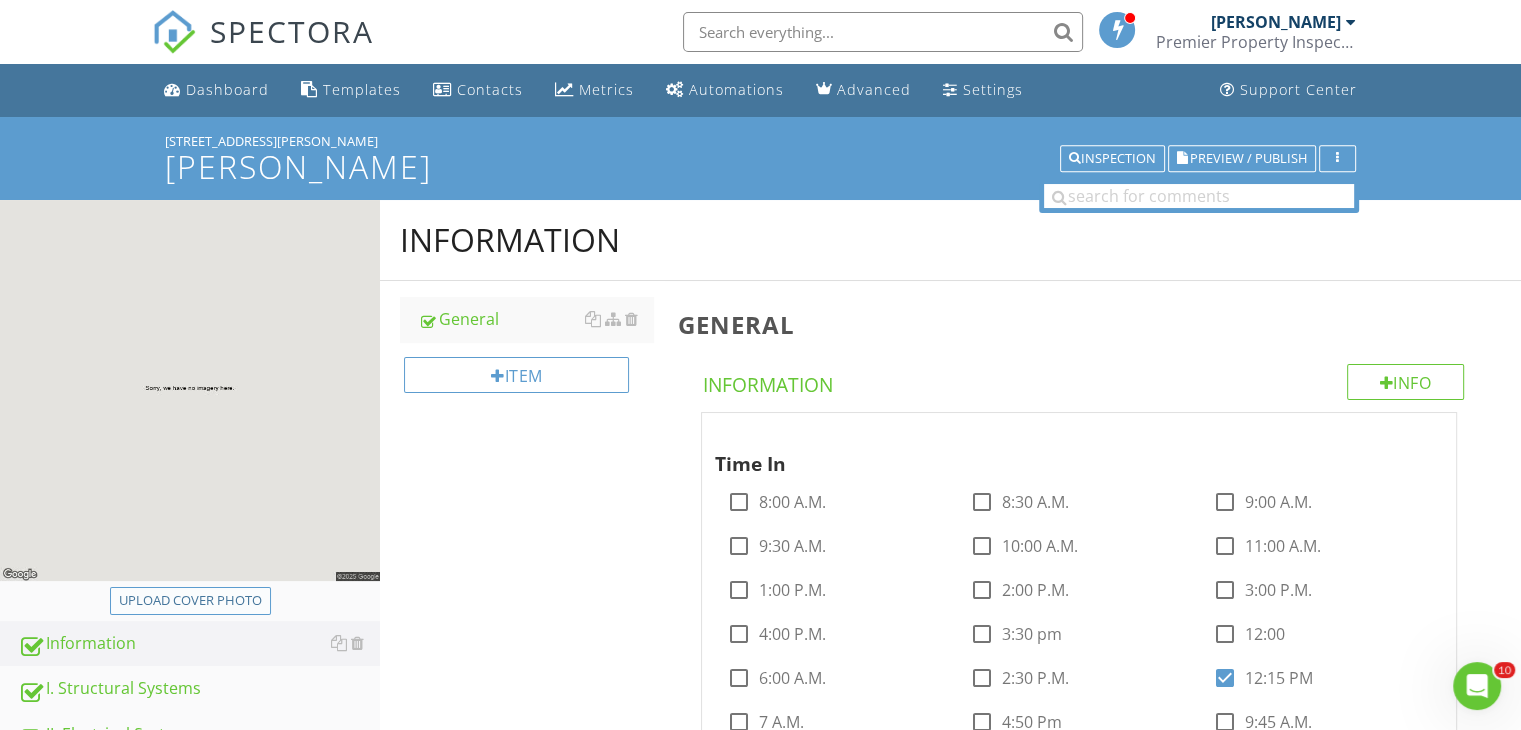 type on "C:\fakepath\f5751d2b-a3f3-4711-bc4b-578287aaf9a3.jpg" 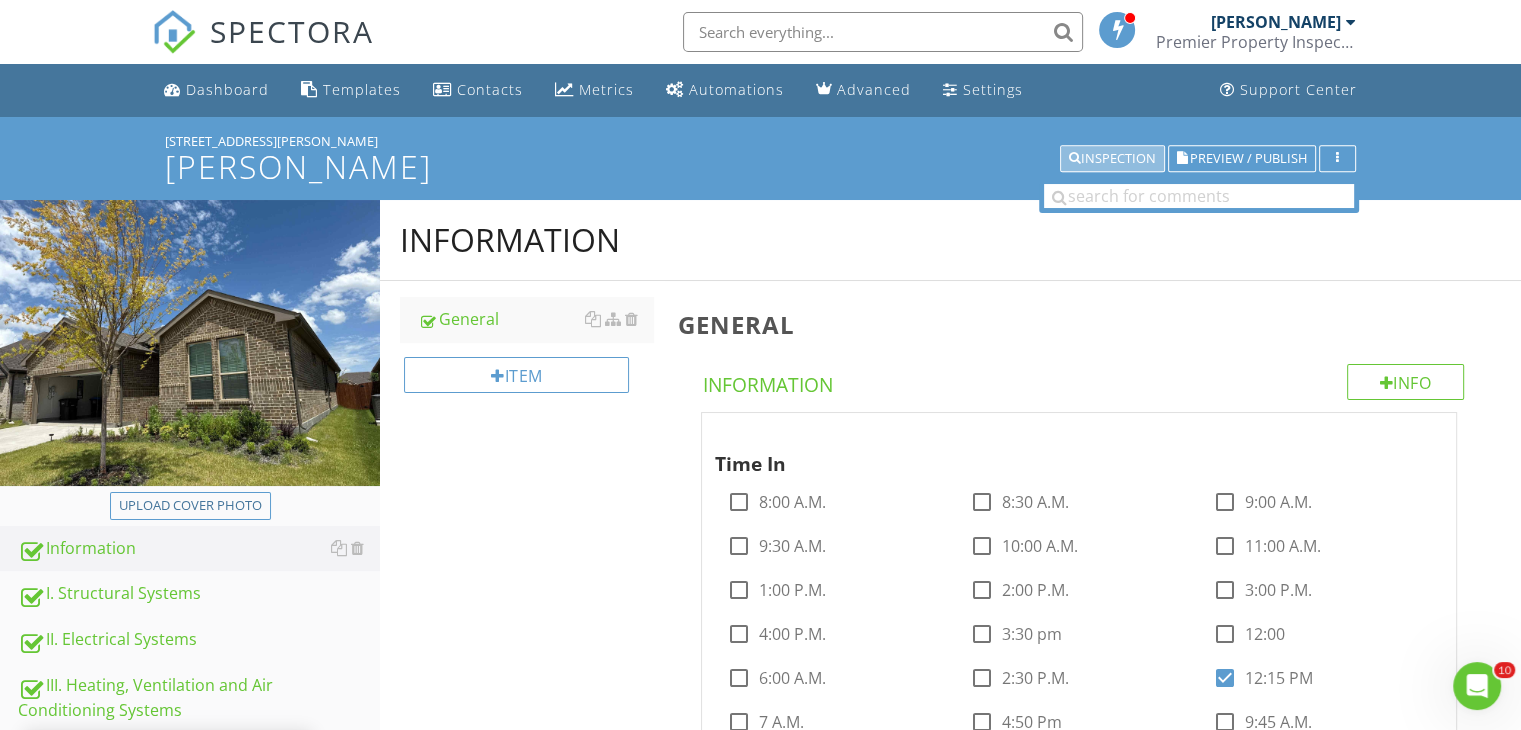 click on "Inspection" at bounding box center (1112, 159) 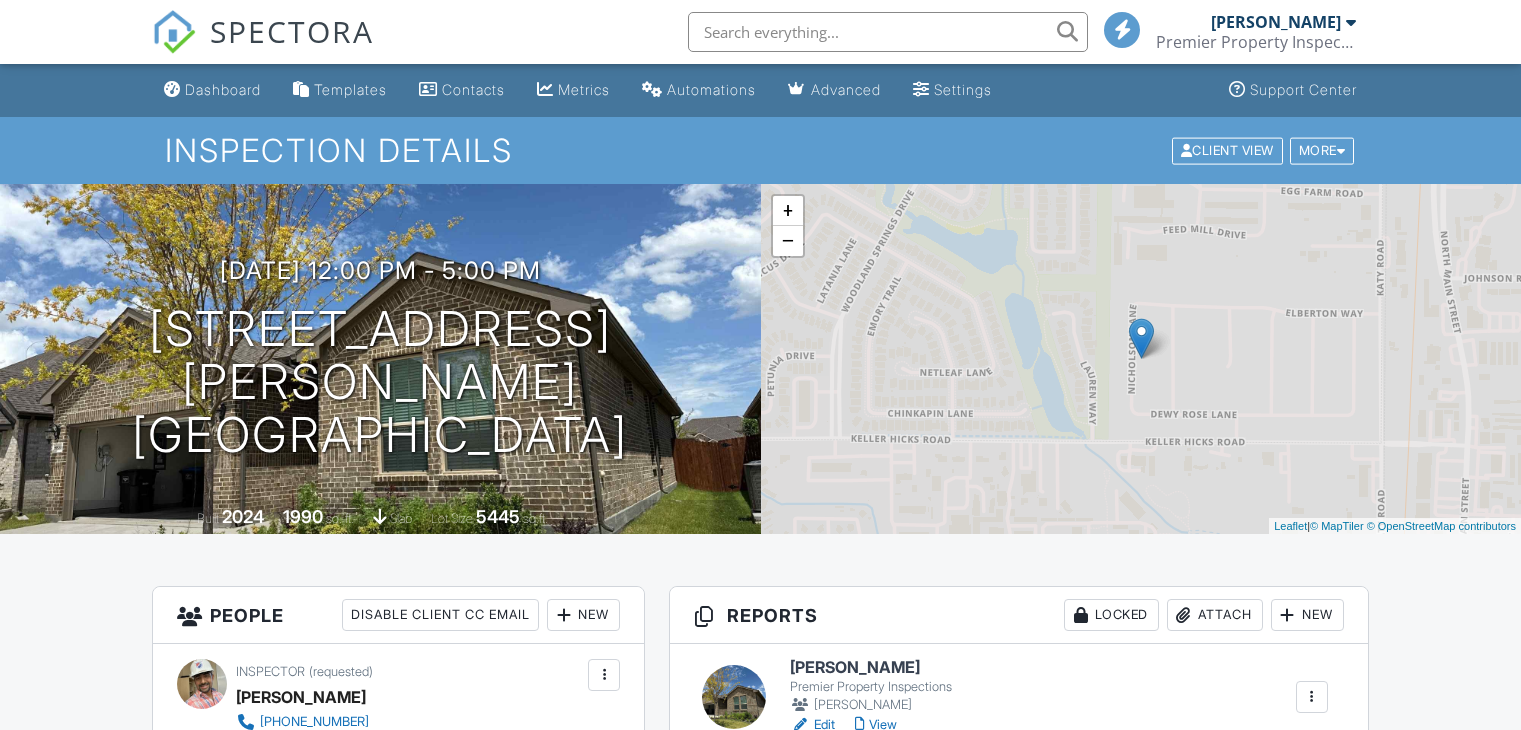 scroll, scrollTop: 204, scrollLeft: 0, axis: vertical 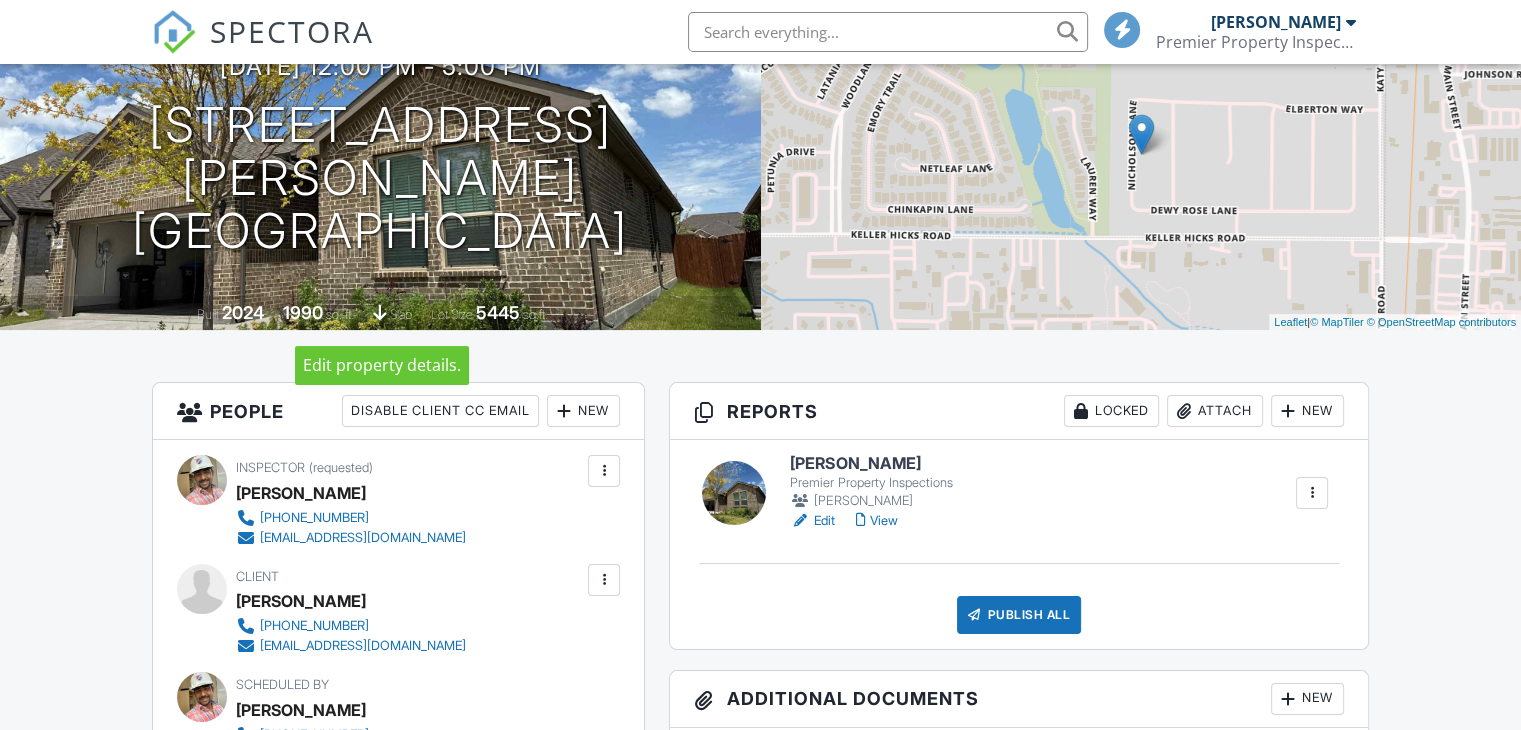 click on "View" at bounding box center [876, 521] 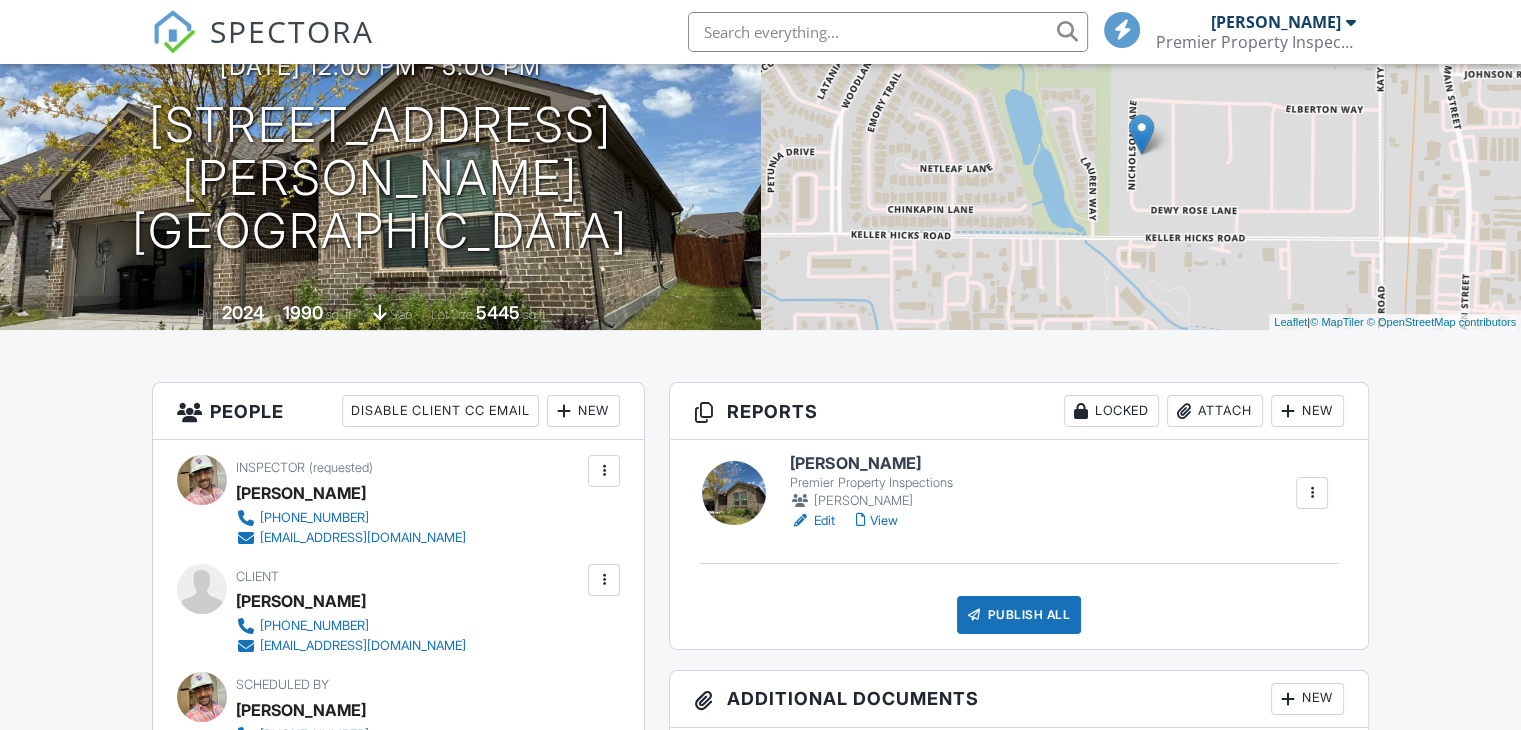 scroll, scrollTop: 204, scrollLeft: 0, axis: vertical 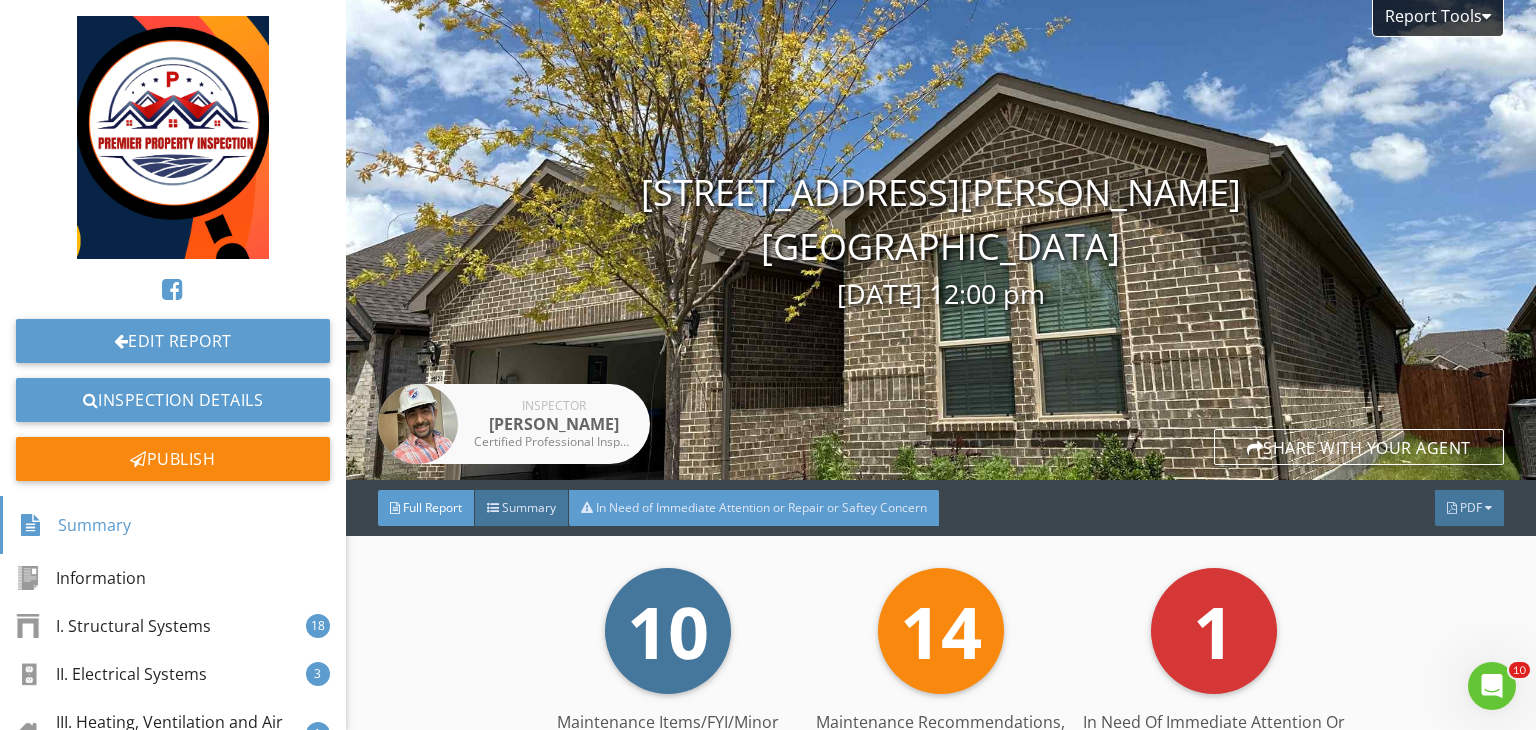 click on "In Need of Immediate Attention or Repair or Saftey Concern" at bounding box center (761, 507) 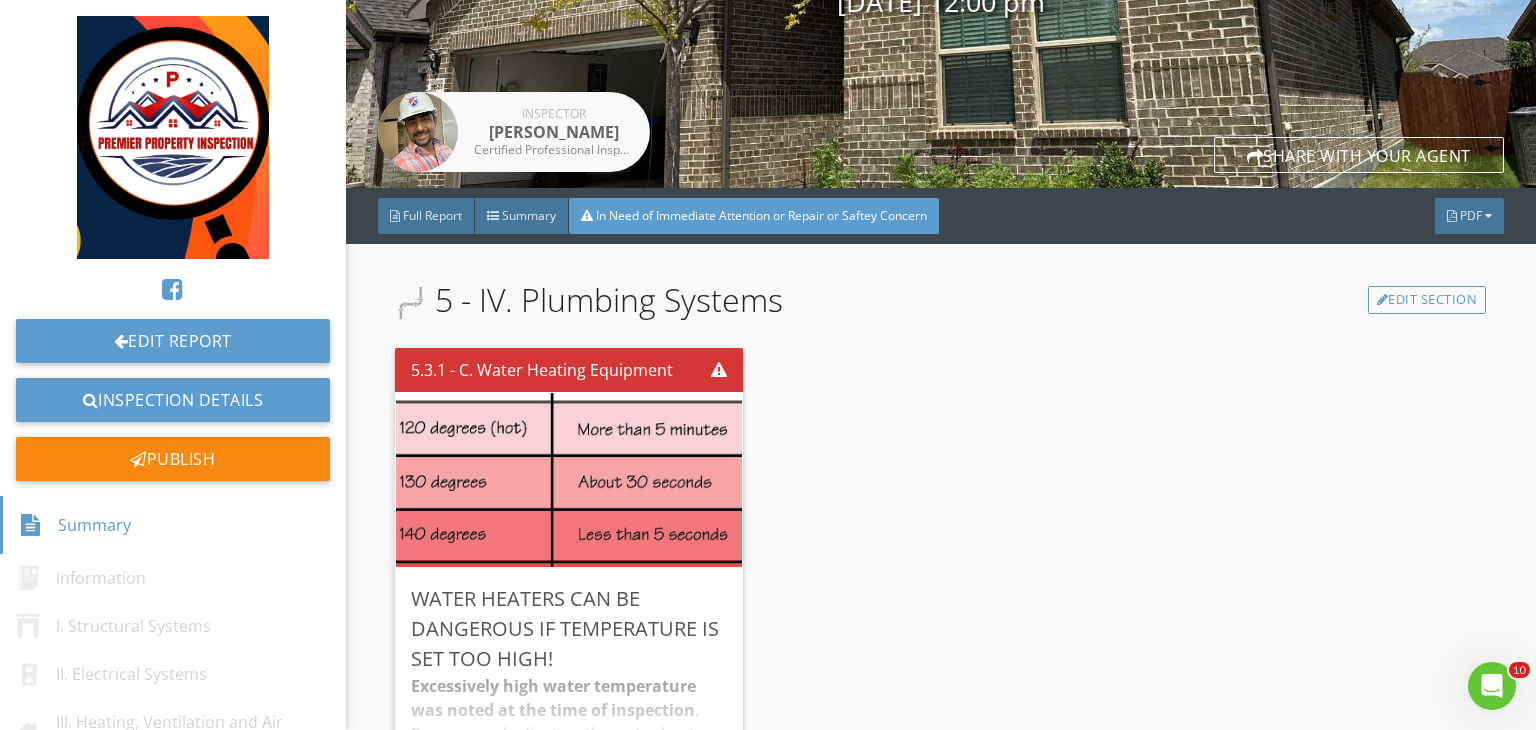 scroll, scrollTop: 413, scrollLeft: 0, axis: vertical 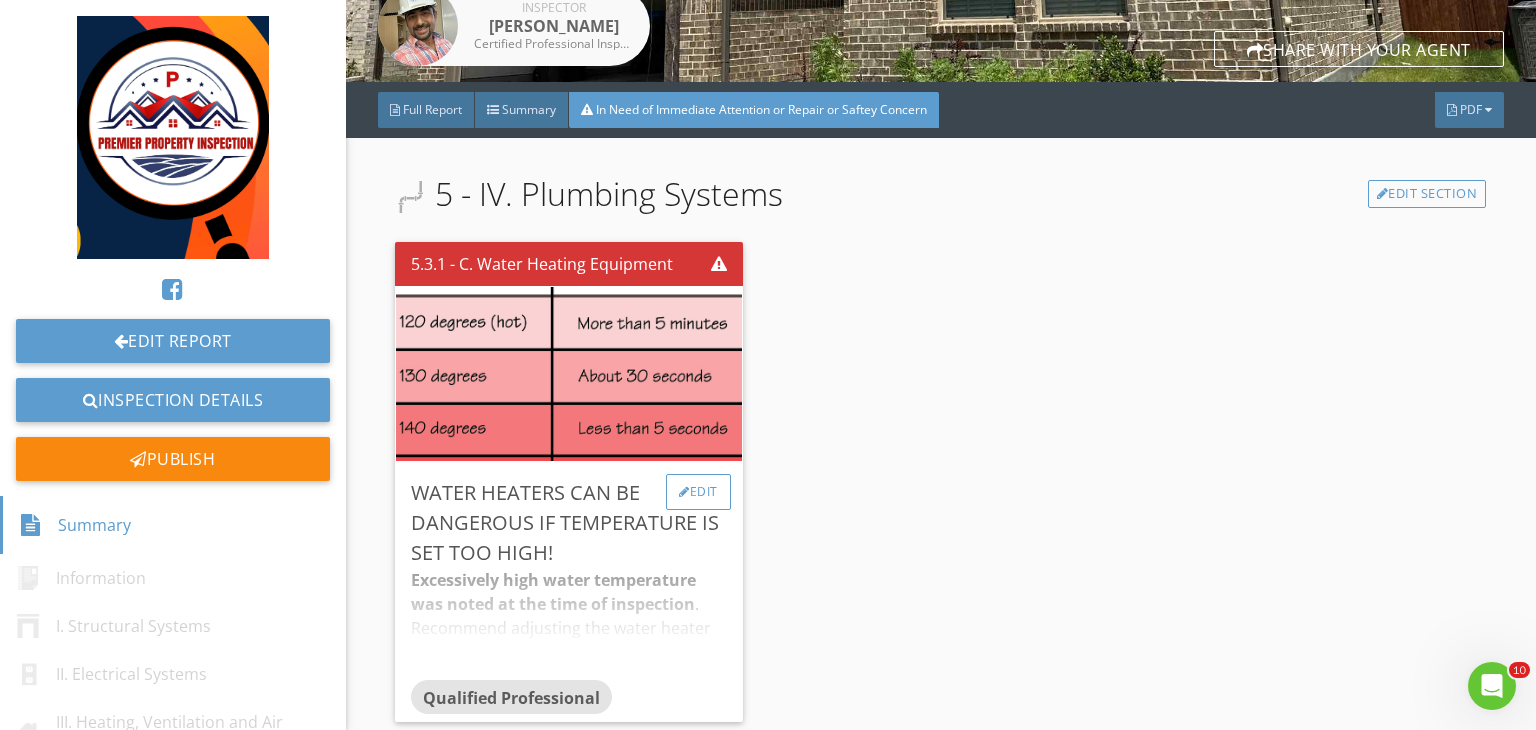 click on "Edit" at bounding box center [698, 492] 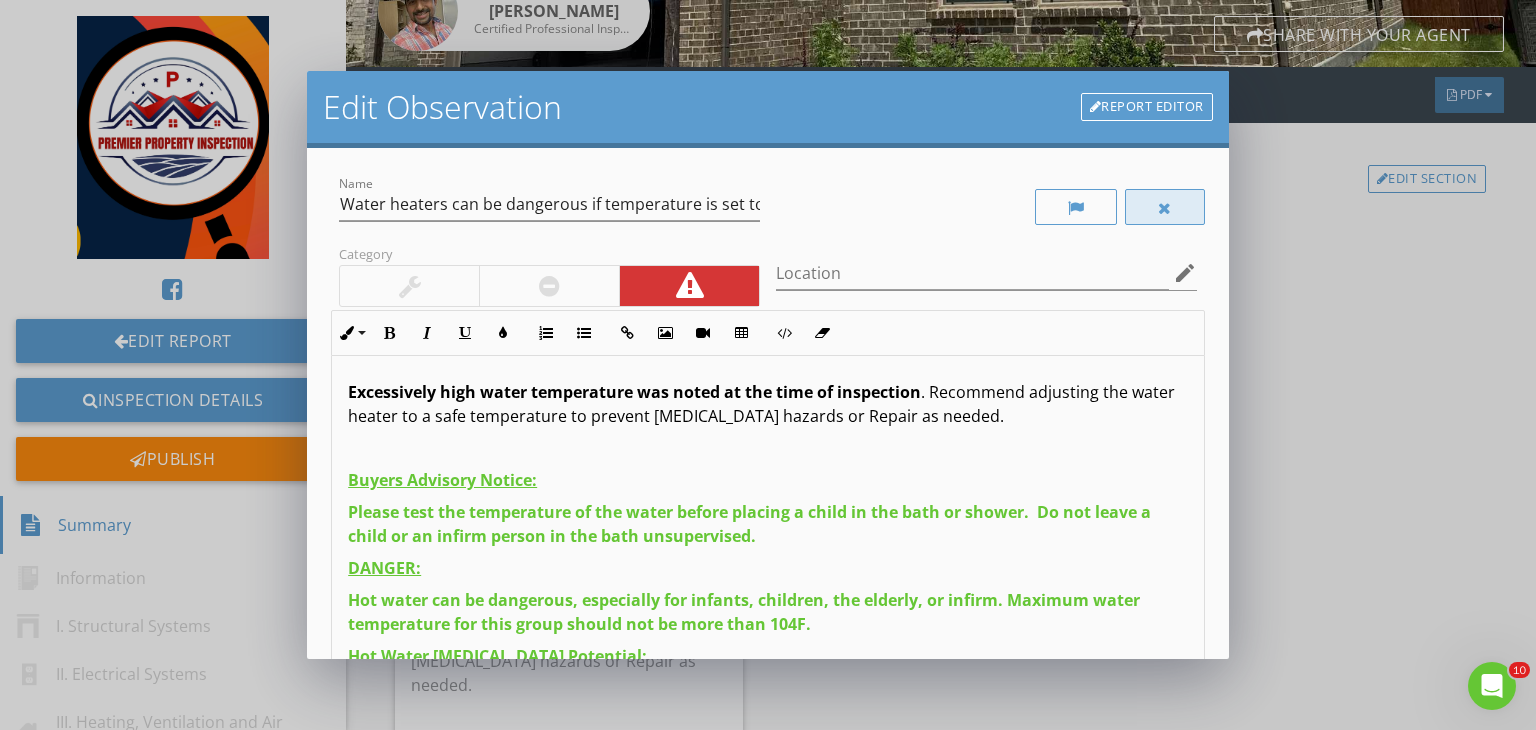 click at bounding box center [1165, 207] 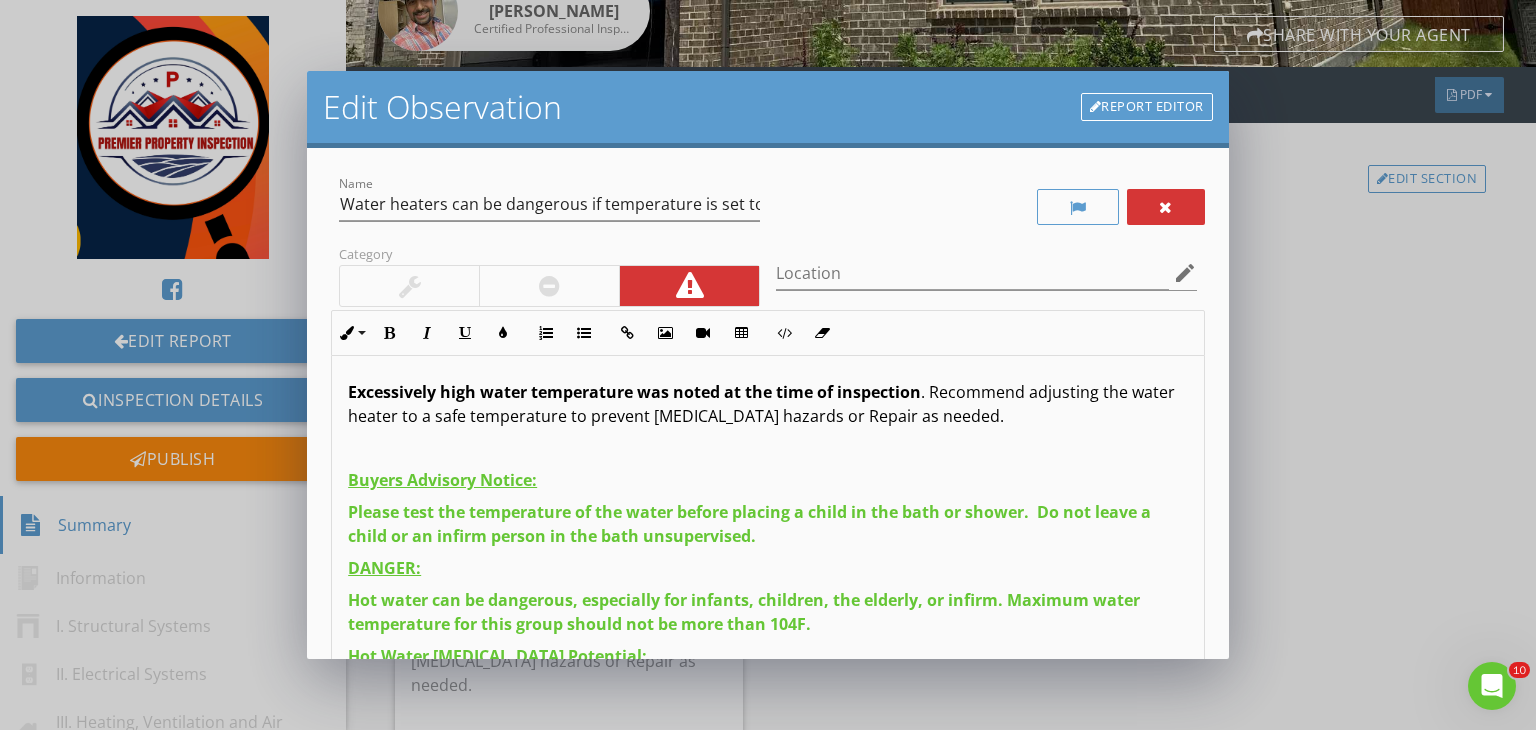 scroll, scrollTop: 76, scrollLeft: 0, axis: vertical 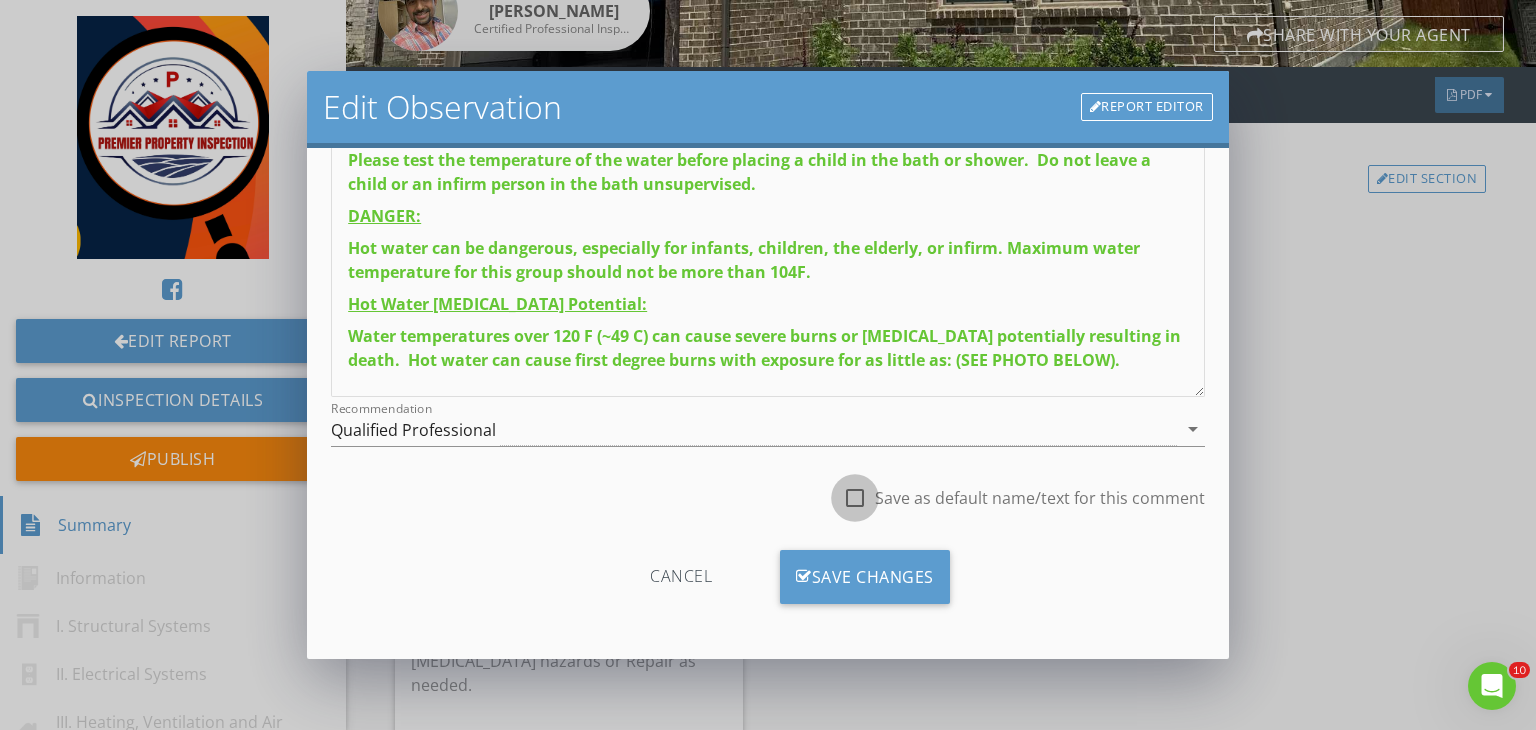 click at bounding box center (855, 498) 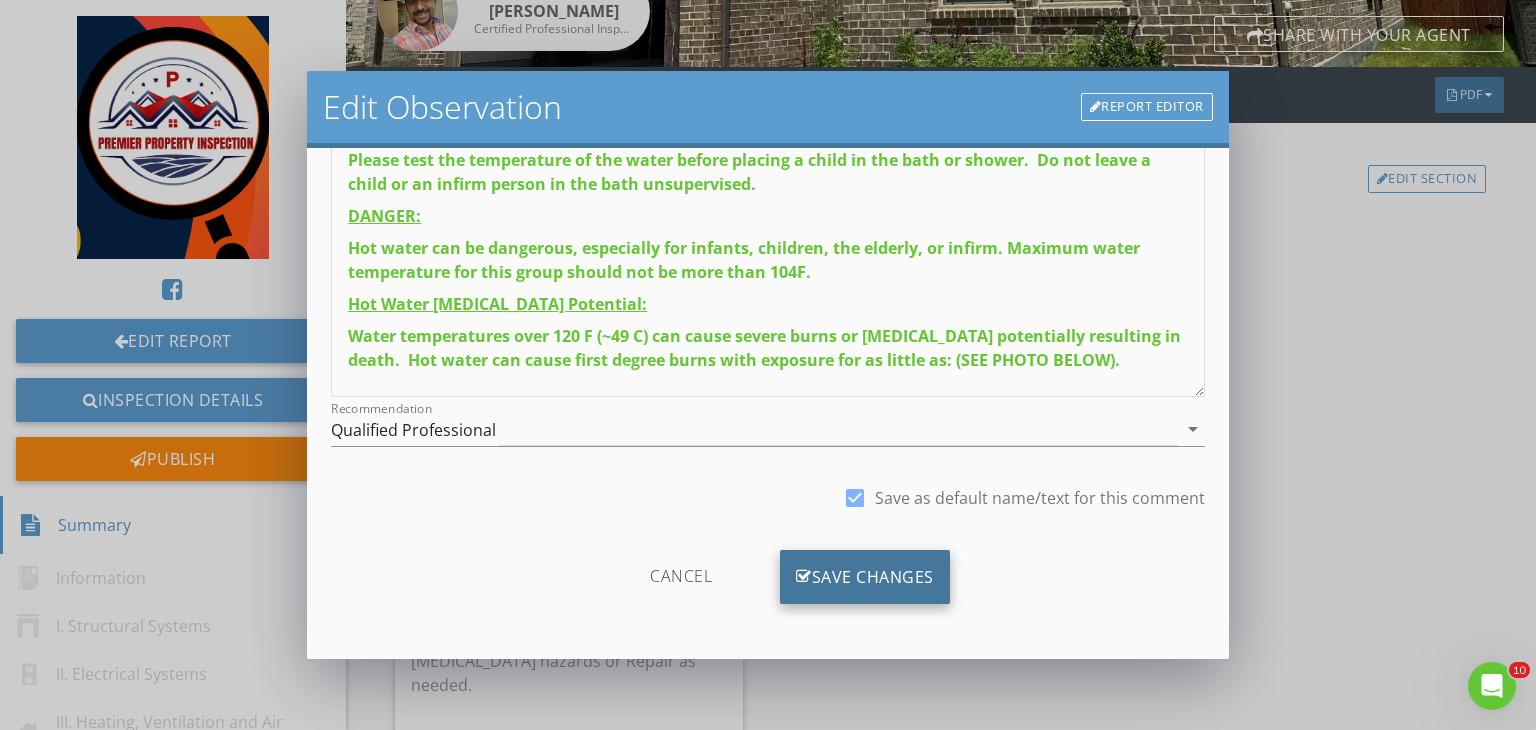 click on "Save Changes" at bounding box center [865, 577] 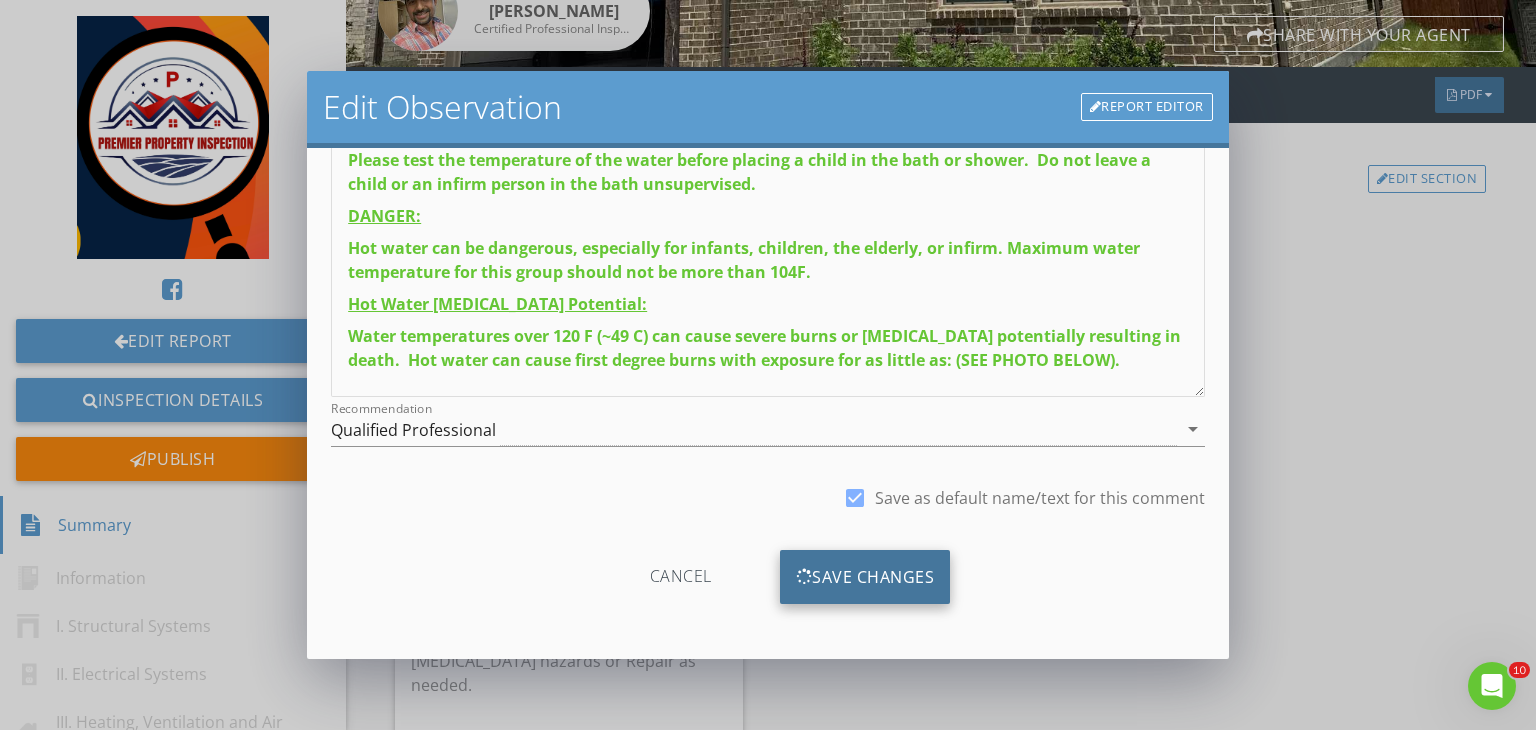 scroll, scrollTop: 0, scrollLeft: 0, axis: both 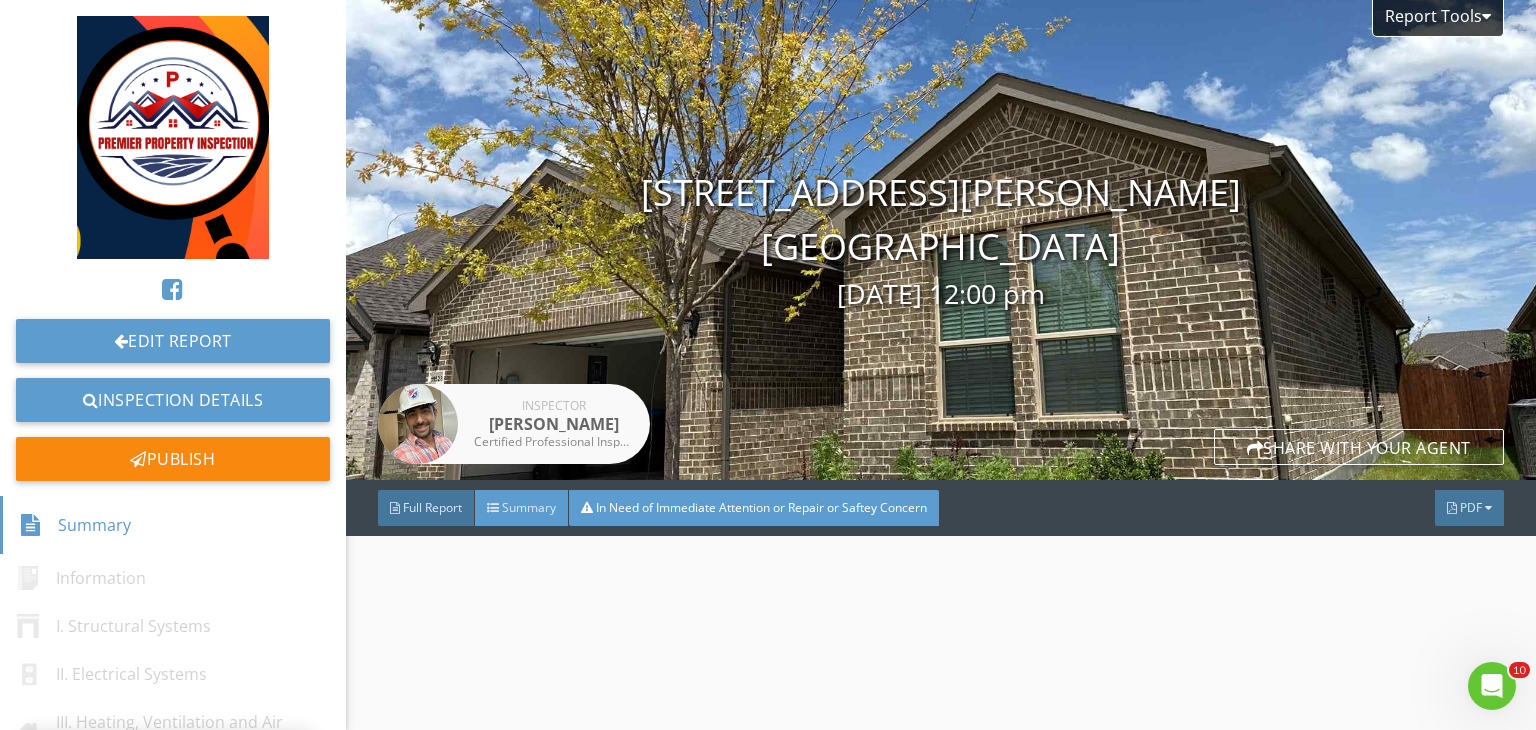 click on "Summary" at bounding box center [522, 508] 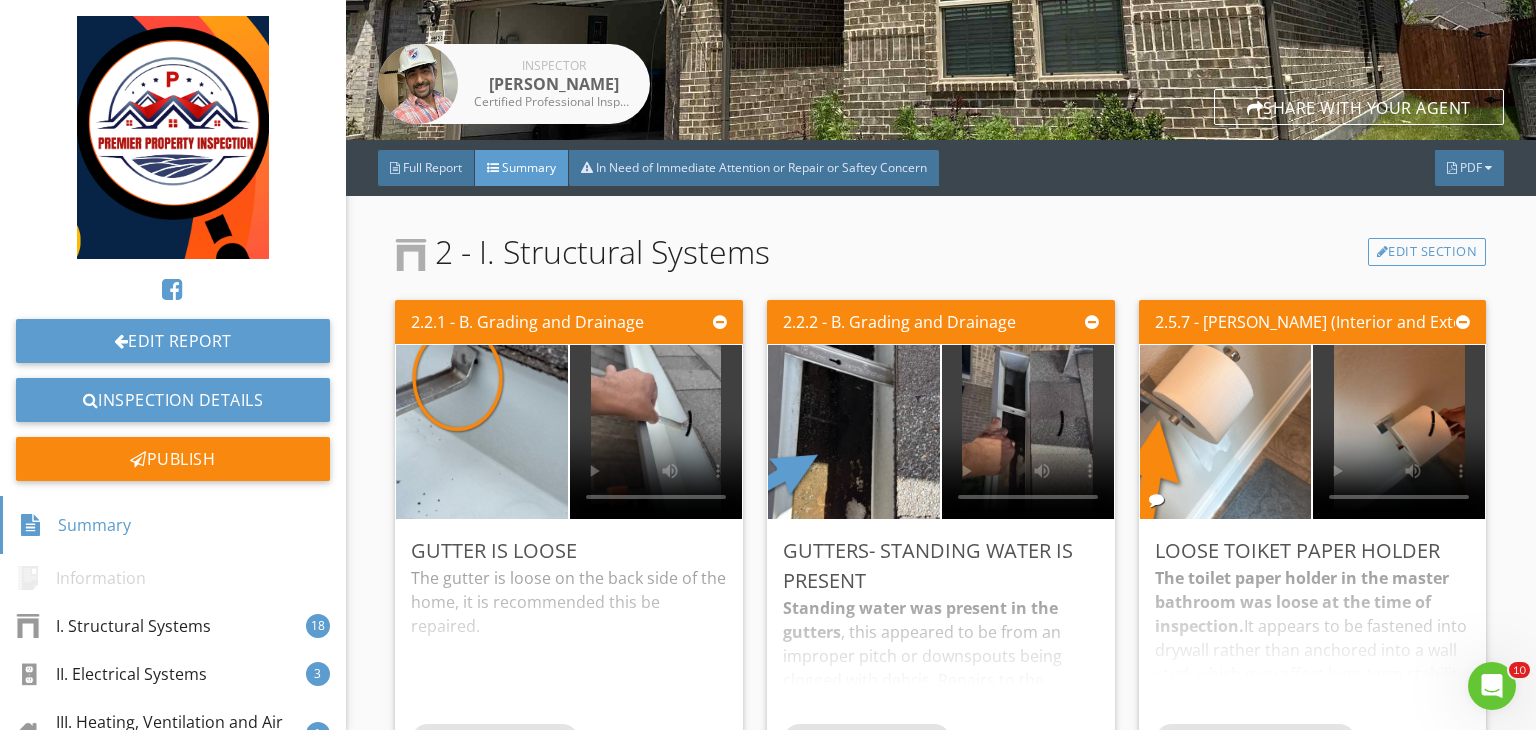 scroll, scrollTop: 342, scrollLeft: 0, axis: vertical 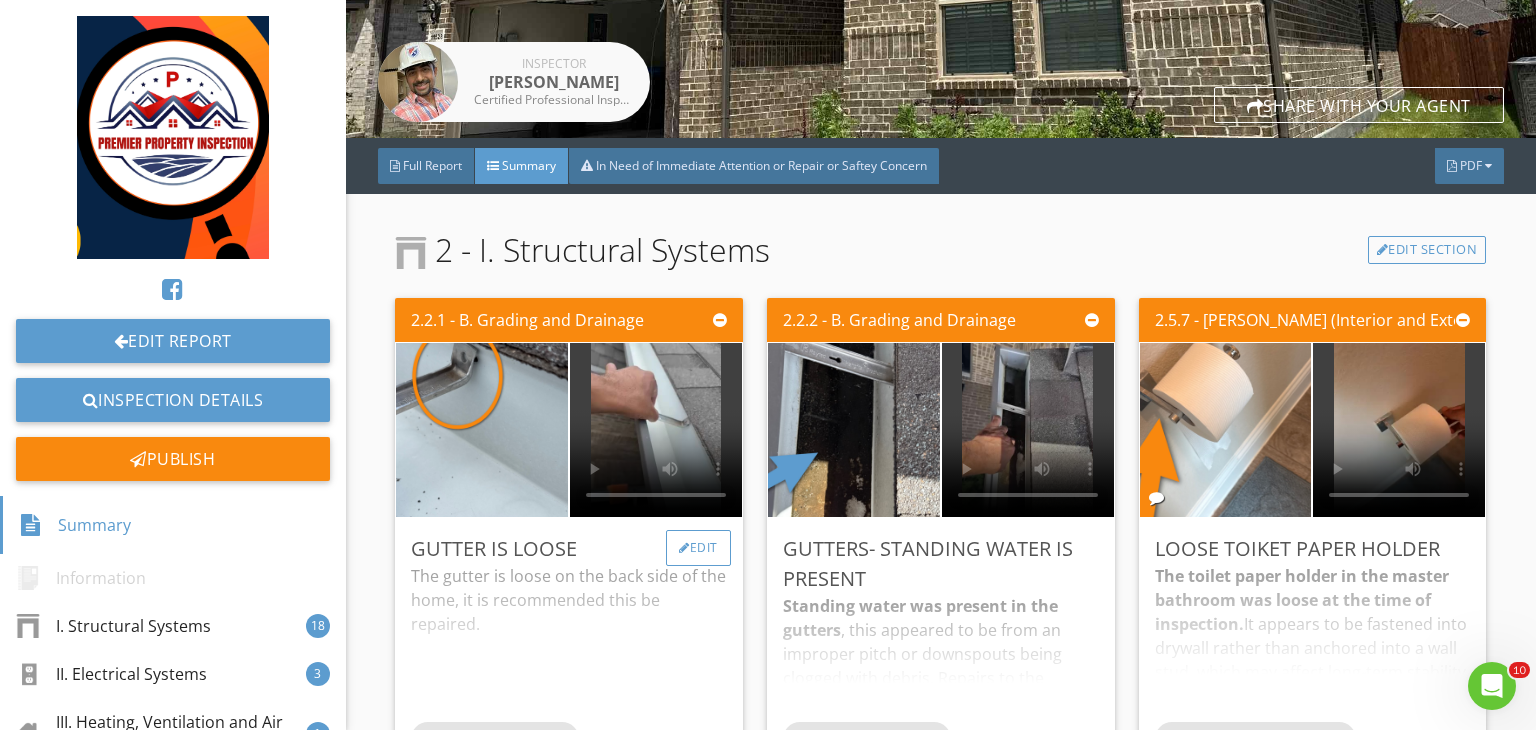 click on "Edit" at bounding box center (698, 548) 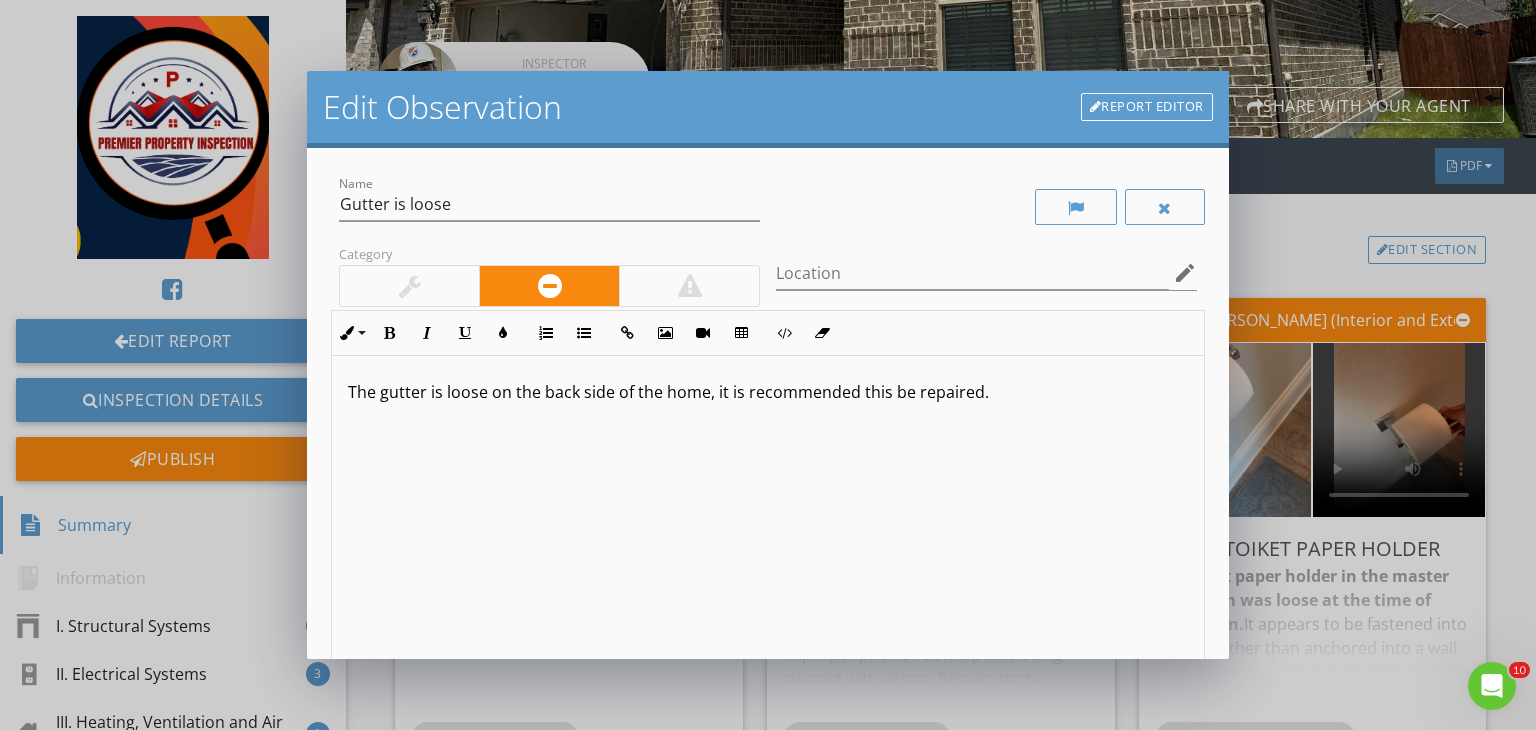 click on "The gutter is loose on the back side of the home, it is recommended this be repaired." at bounding box center [768, 392] 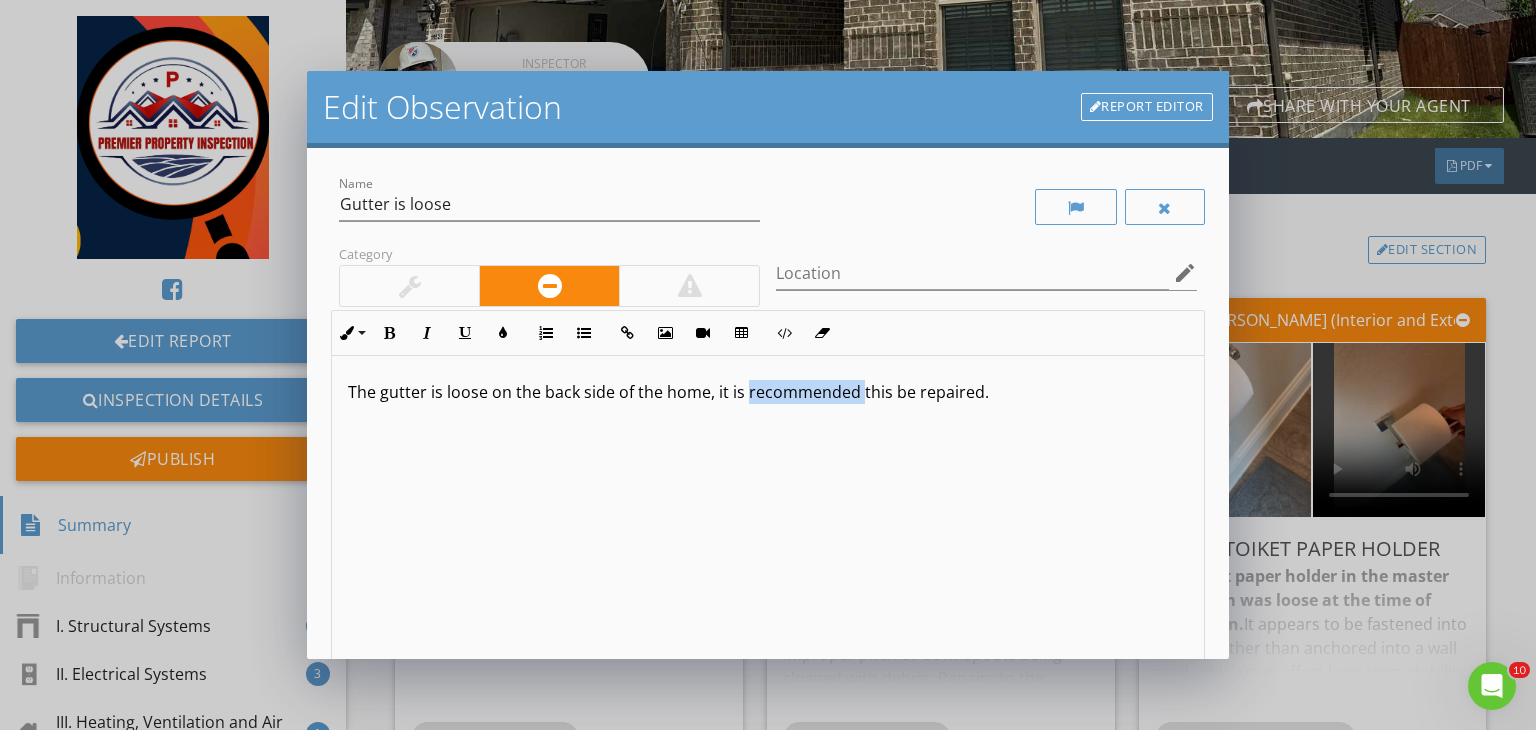 click on "The gutter is loose on the back side of the home, it is recommended this be repaired." at bounding box center [768, 392] 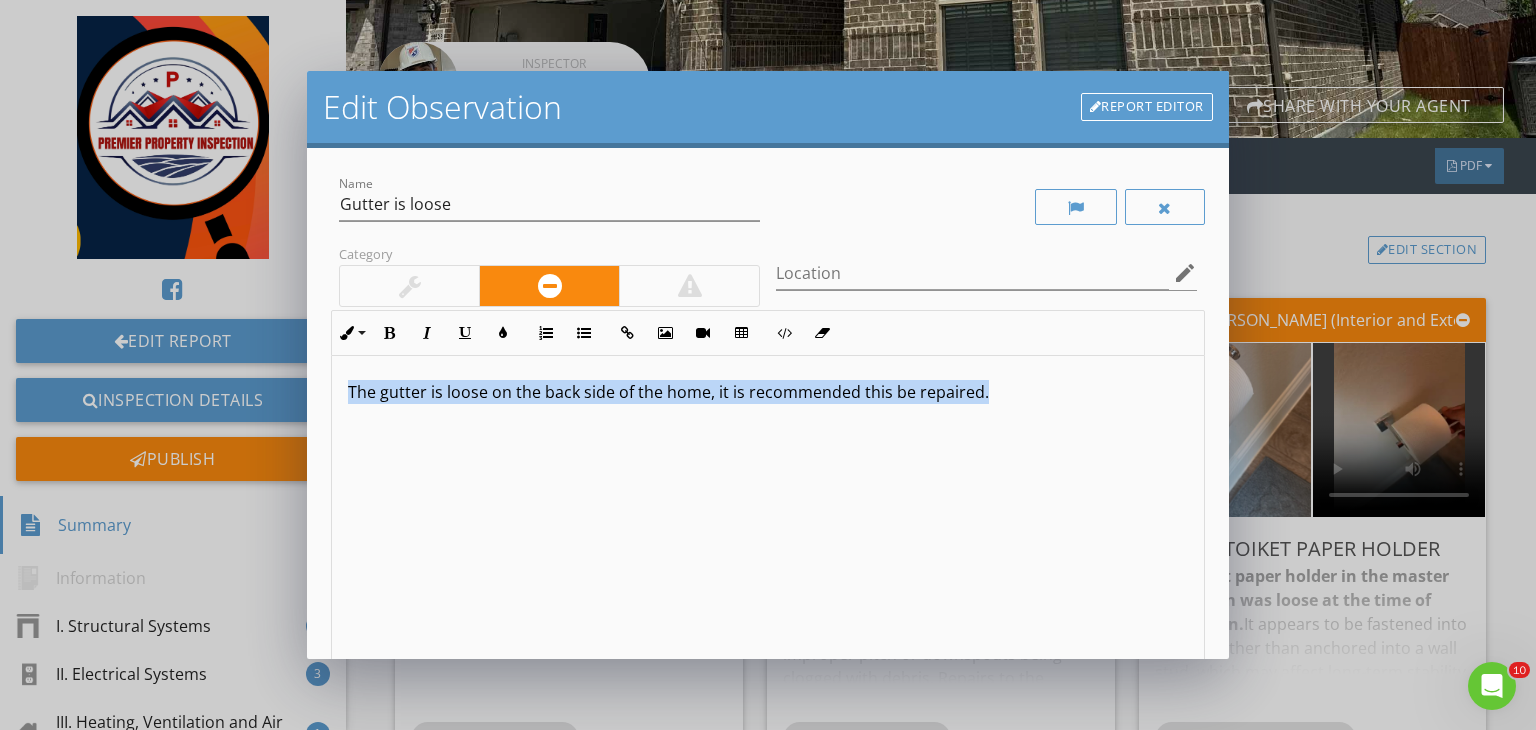 click on "The gutter is loose on the back side of the home, it is recommended this be repaired." at bounding box center (768, 392) 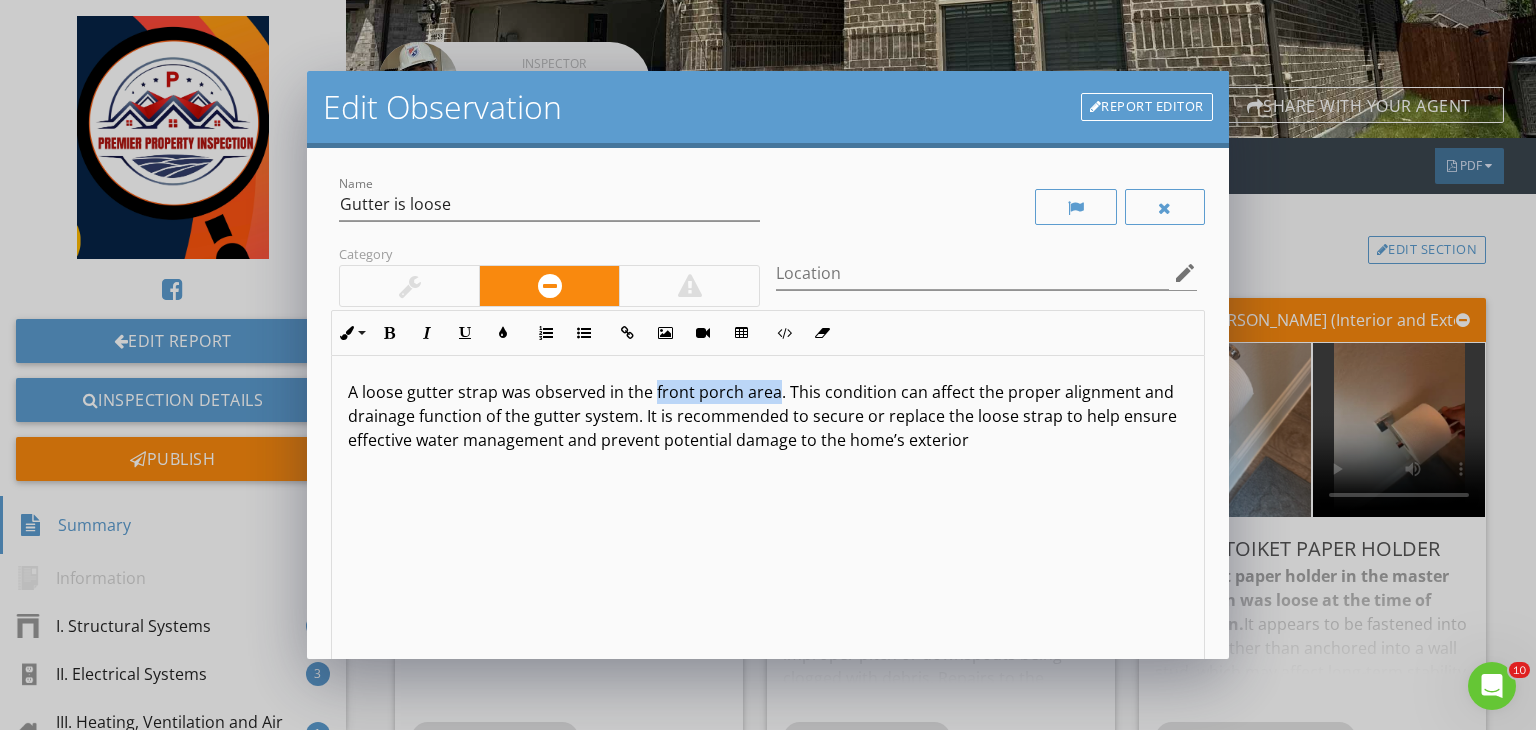drag, startPoint x: 654, startPoint y: 385, endPoint x: 776, endPoint y: 383, distance: 122.016396 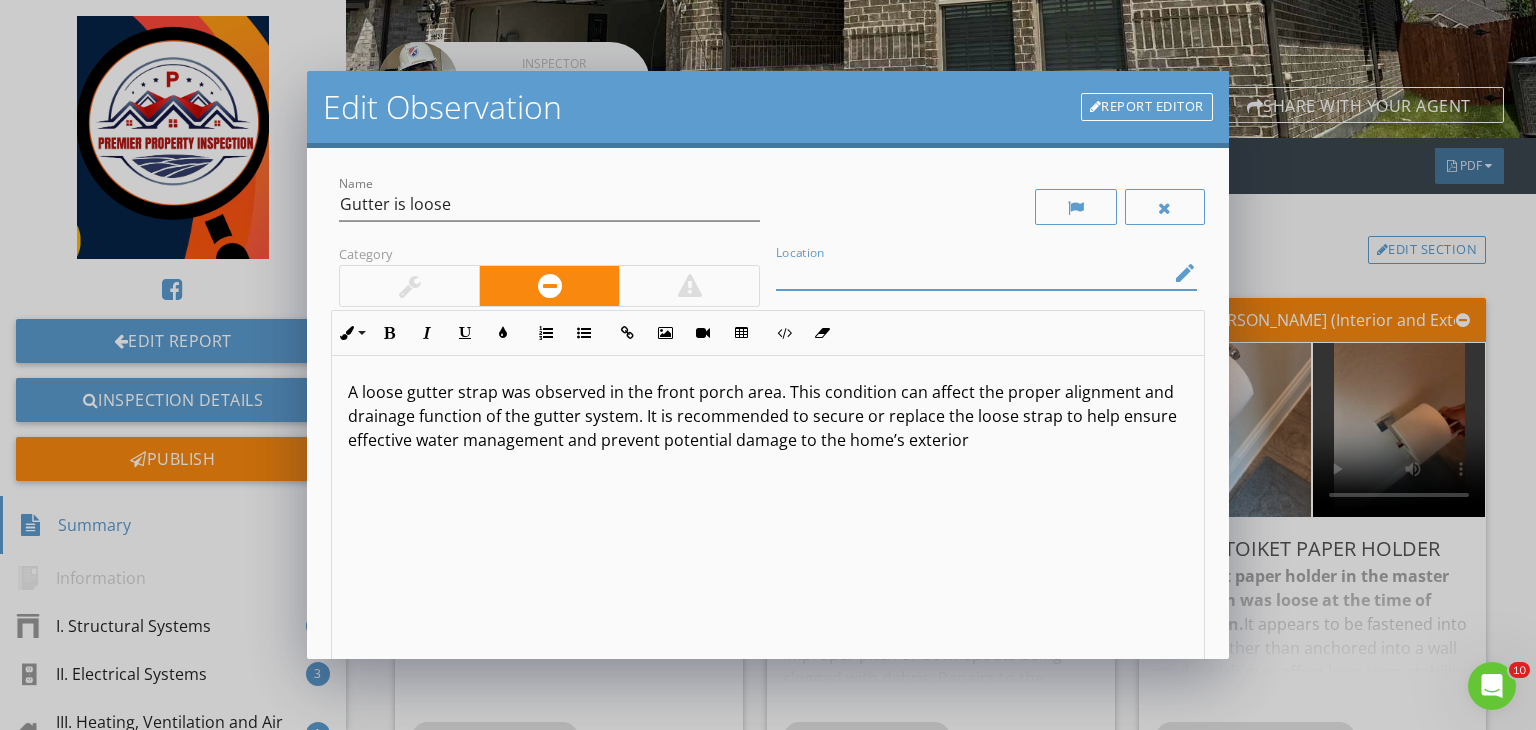 click at bounding box center (972, 273) 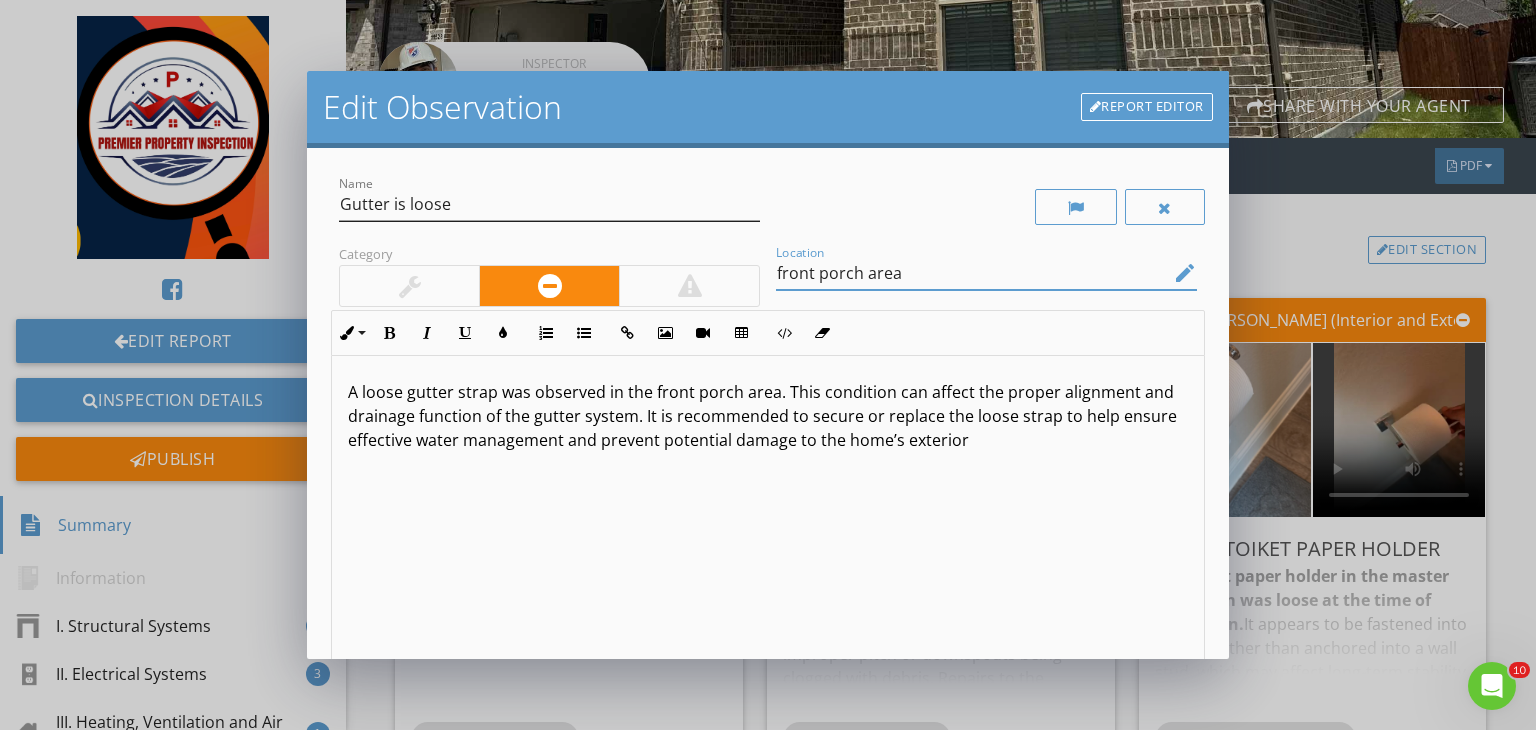 type on "front porch area" 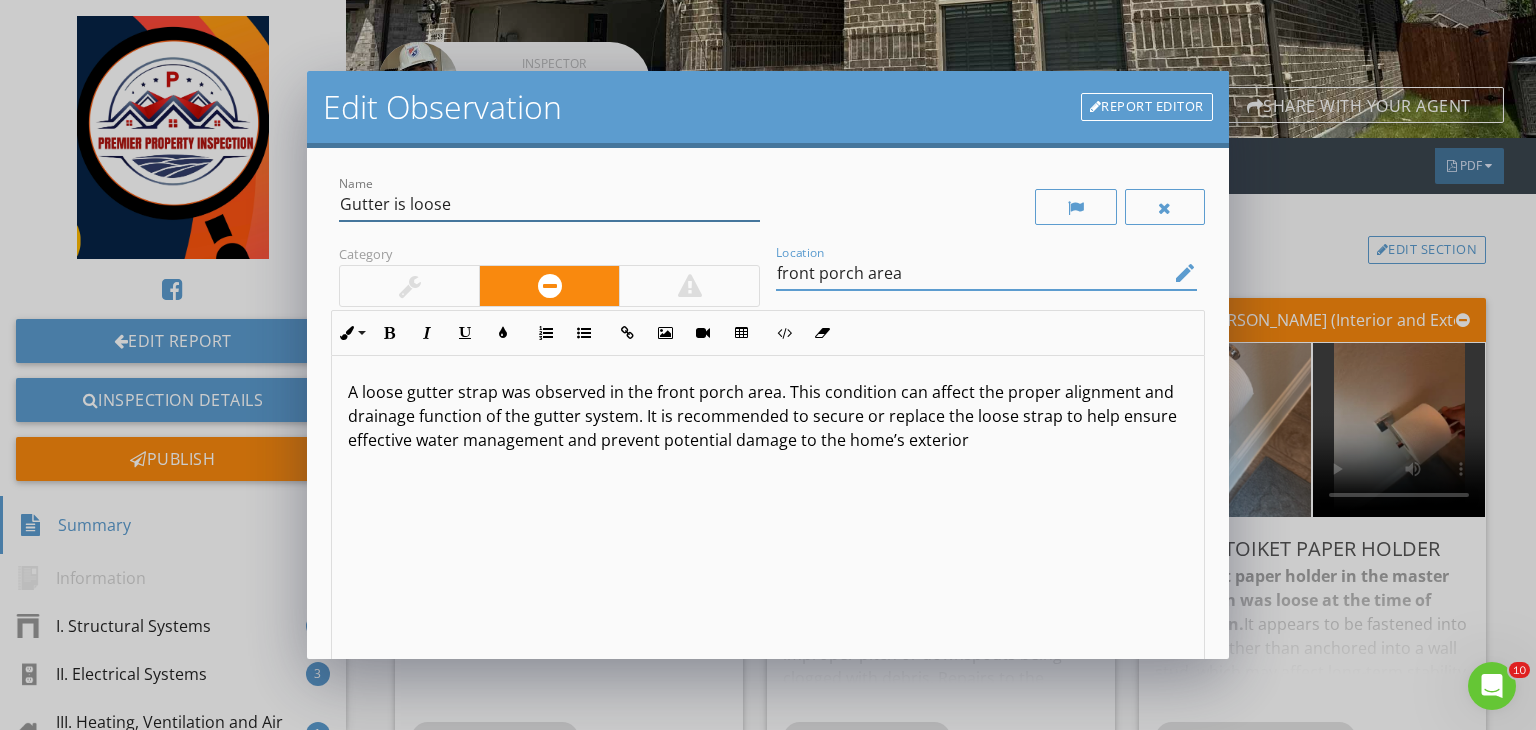 click on "Gutter is loose" at bounding box center [549, 204] 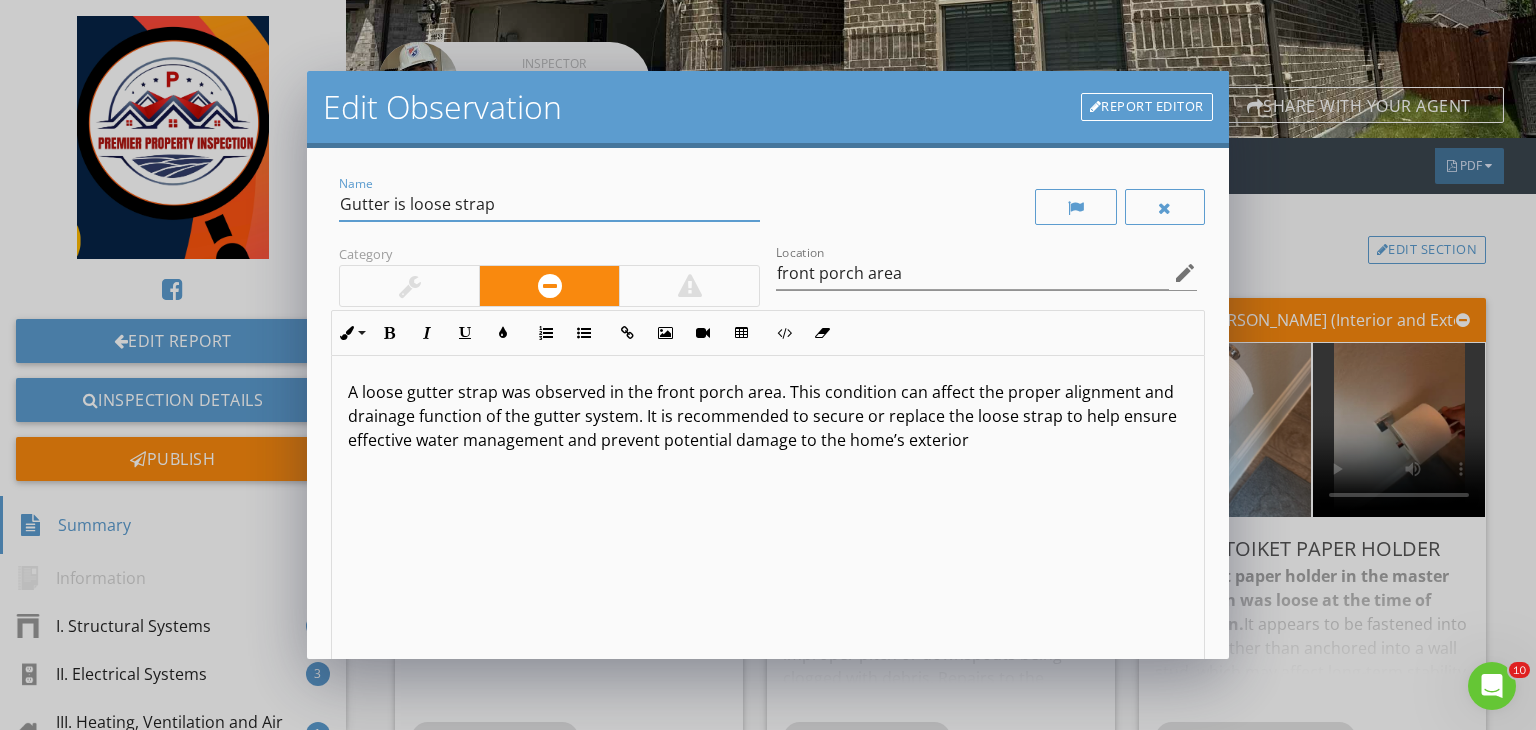 type on "Gutter is loose strap" 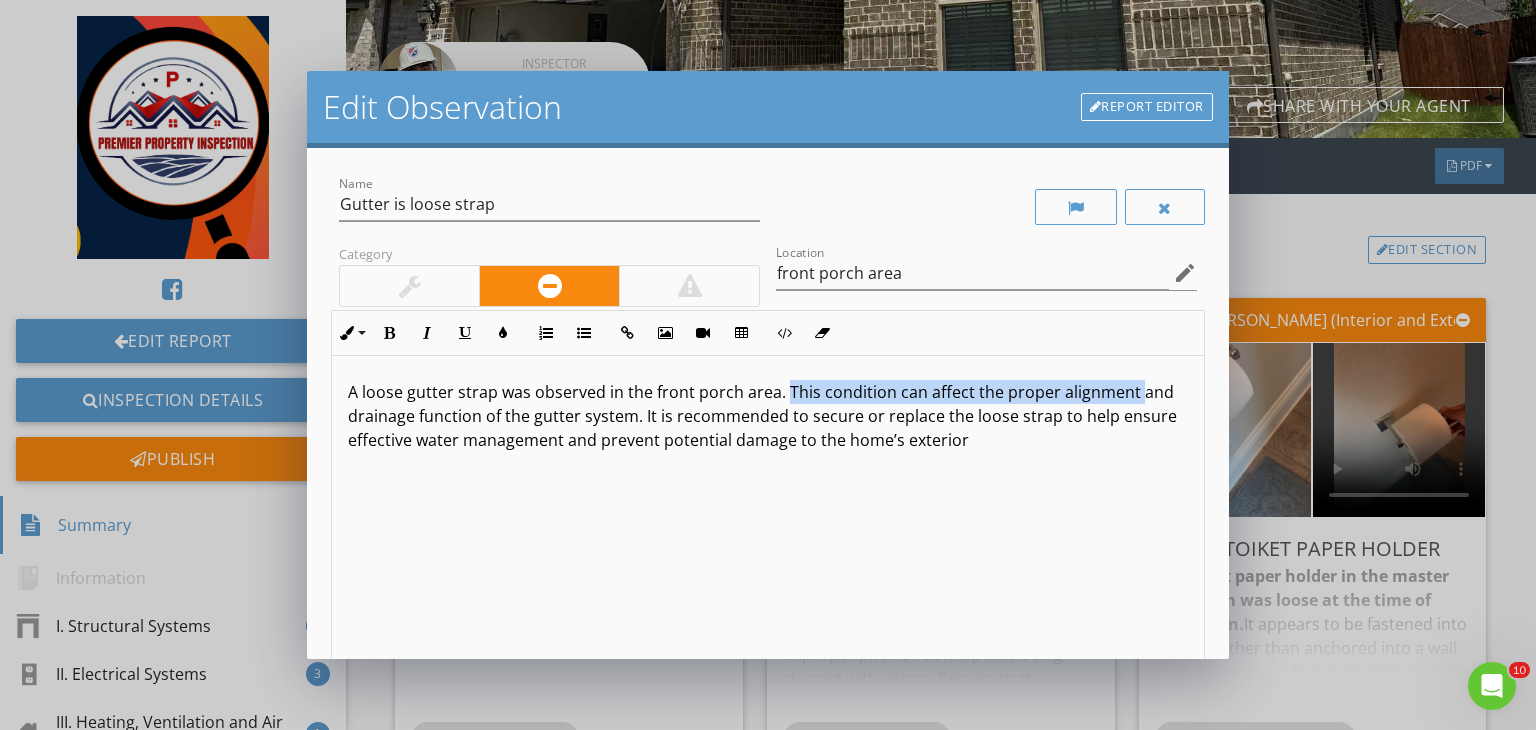 drag, startPoint x: 784, startPoint y: 397, endPoint x: 347, endPoint y: 406, distance: 437.09268 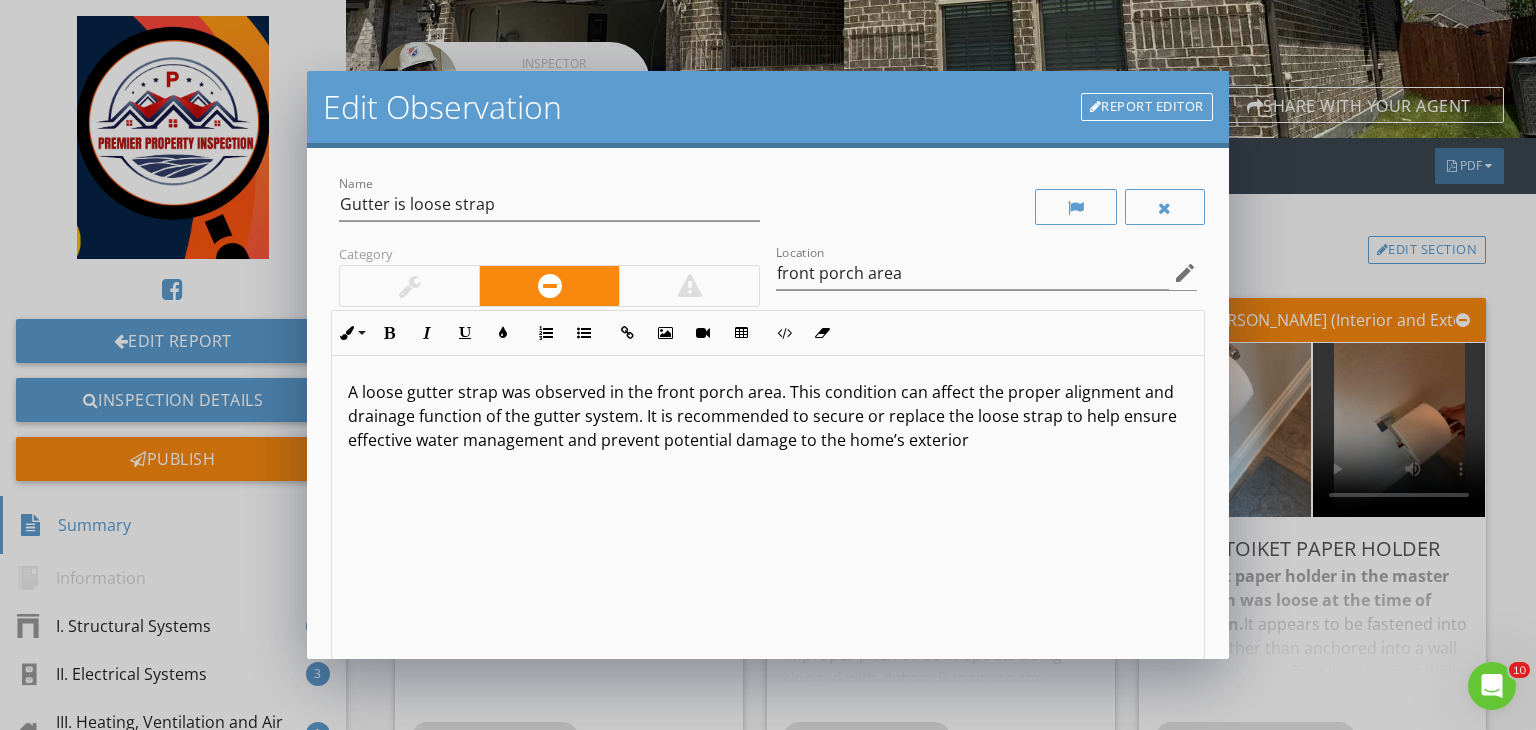 click on "A loose gutter strap was observed in the front porch area. This condition can affect the proper alignment and drainage function of the gutter system. It is recommended to secure or replace the loose strap to help ensure effective water management and prevent potential damage to the home’s exterior" at bounding box center [768, 416] 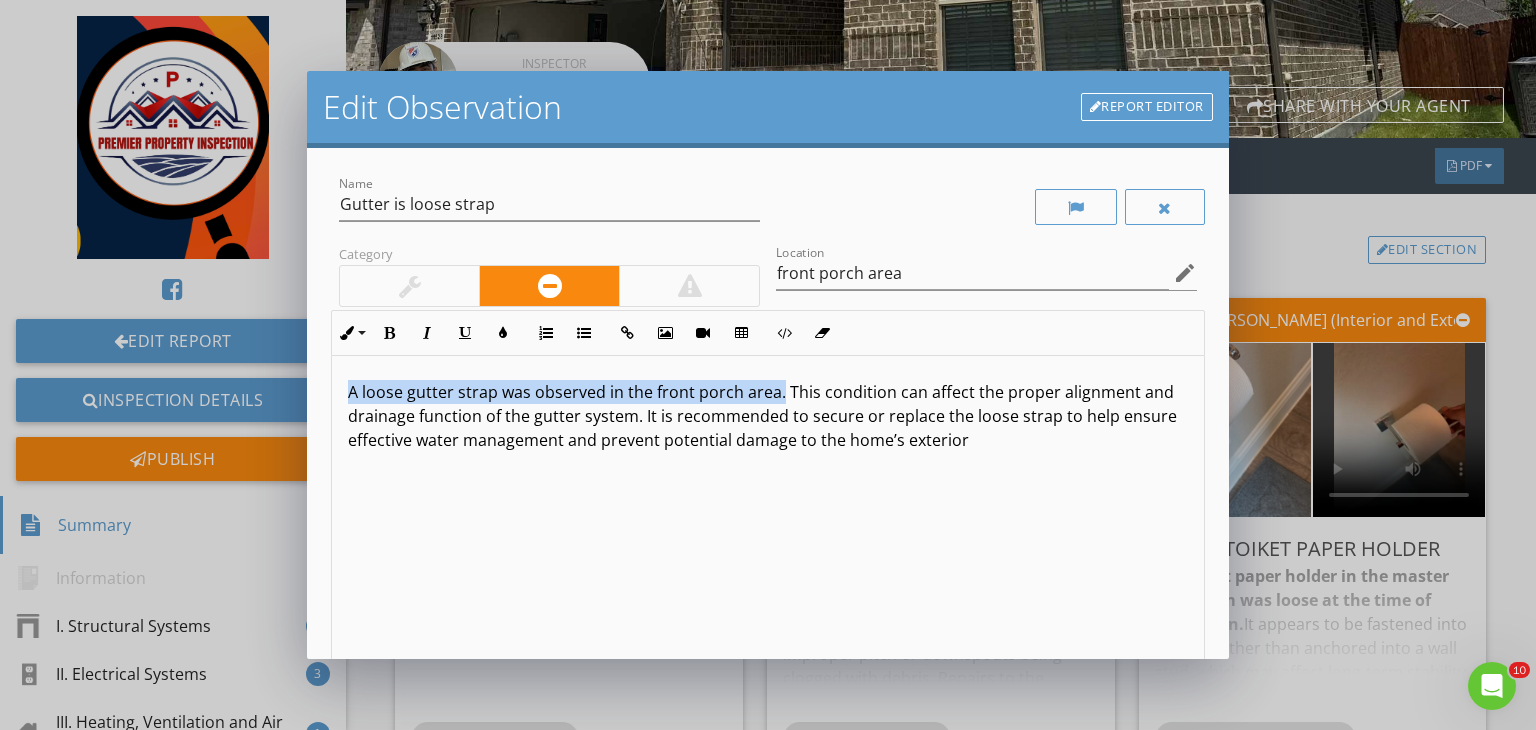 drag, startPoint x: 776, startPoint y: 393, endPoint x: 268, endPoint y: 343, distance: 510.4547 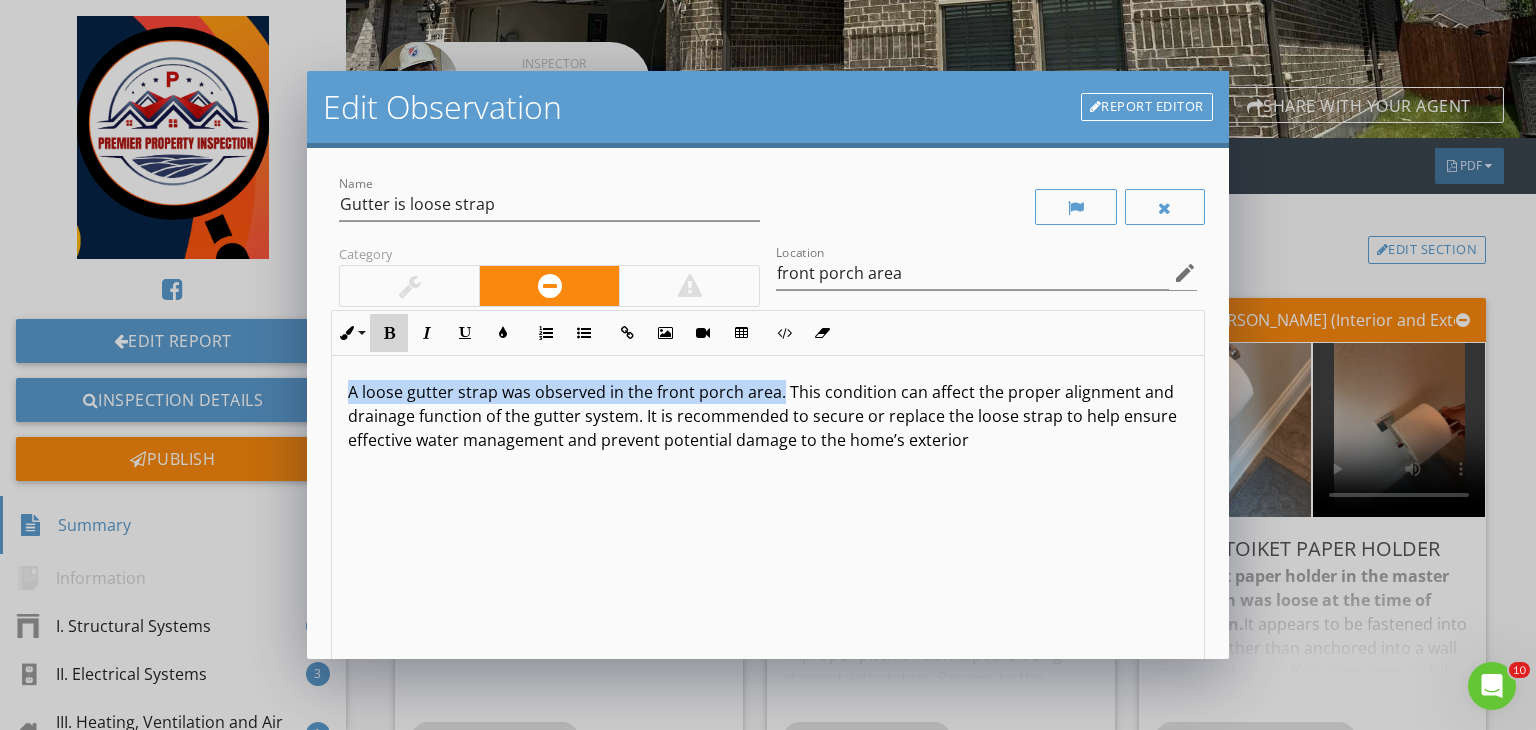 click on "Bold" at bounding box center [389, 333] 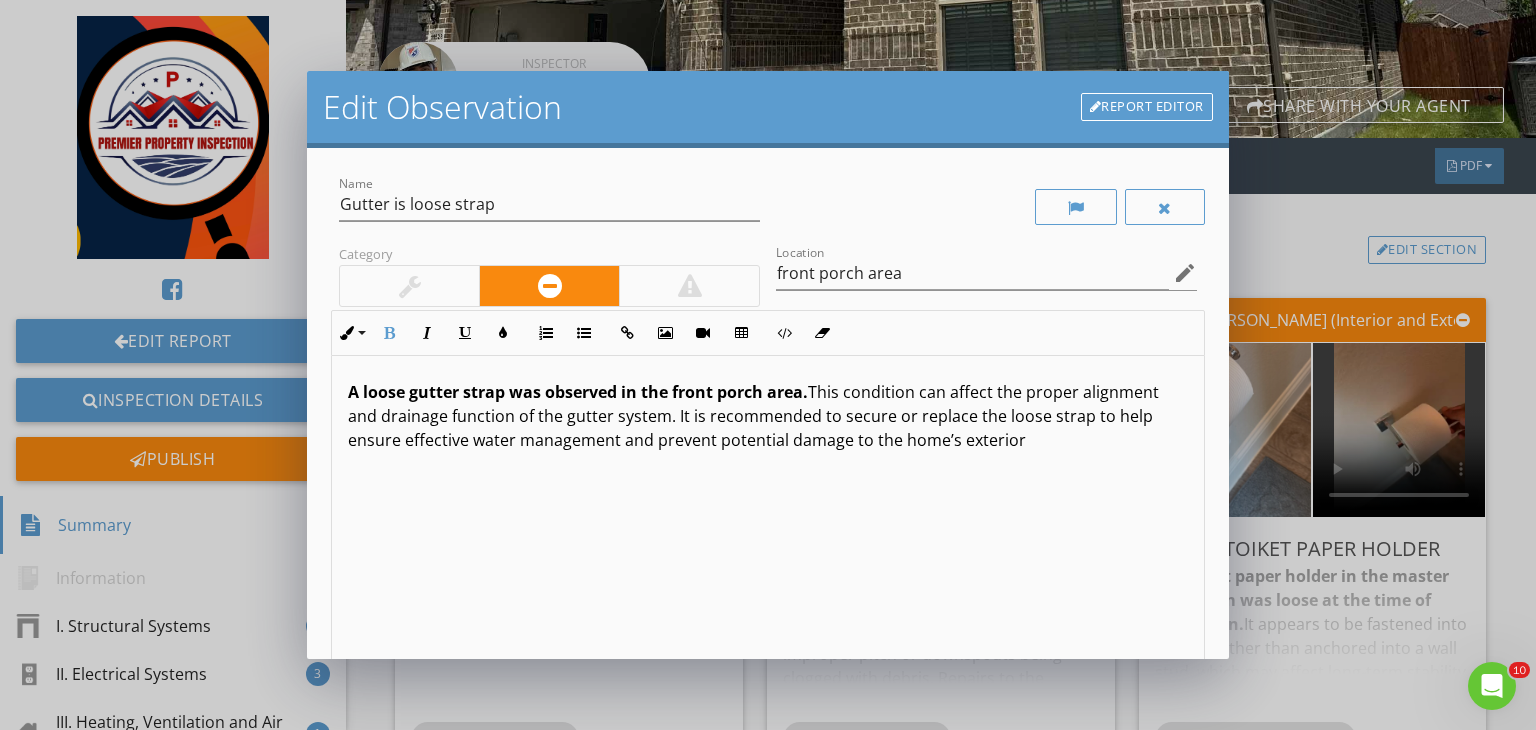 scroll, scrollTop: 0, scrollLeft: 0, axis: both 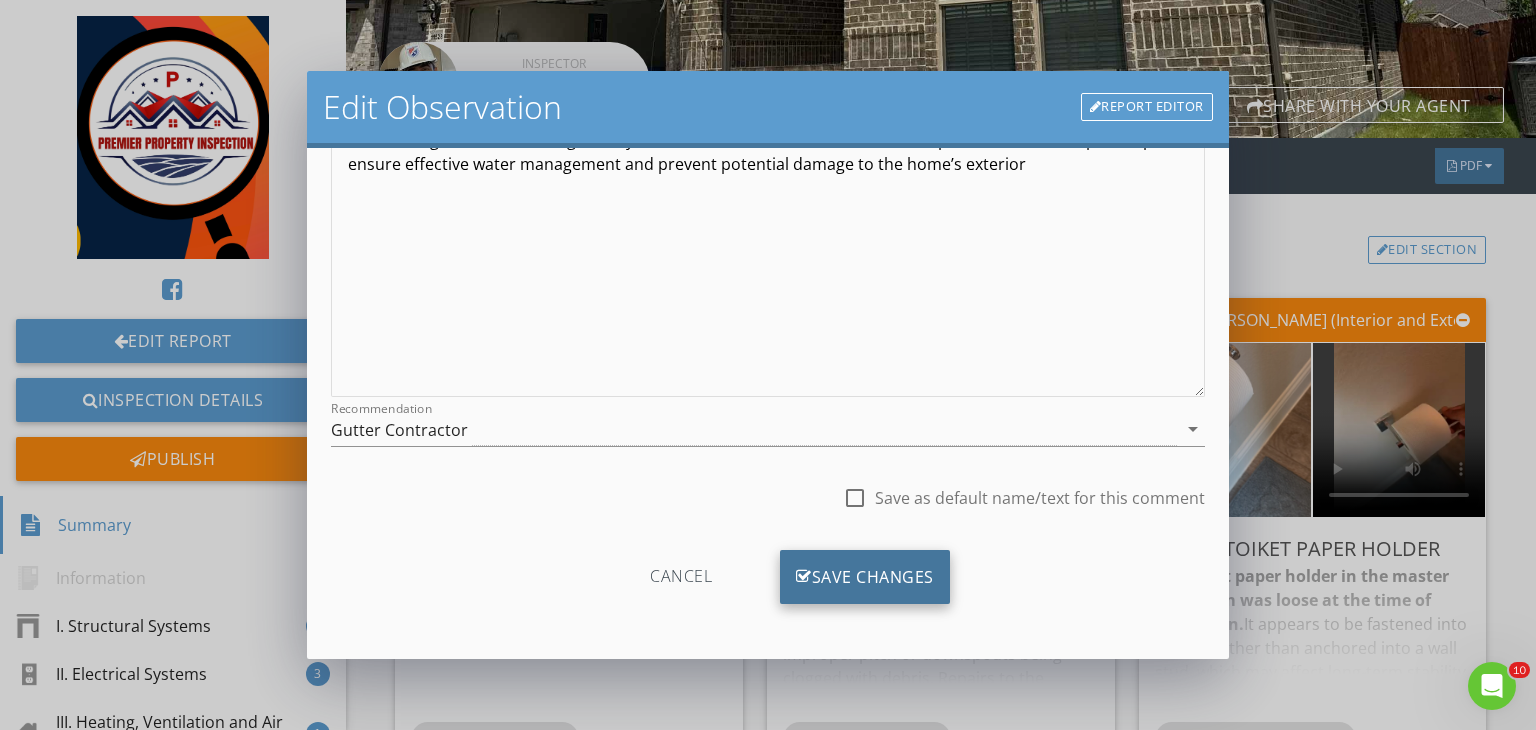 click on "Save Changes" at bounding box center (865, 577) 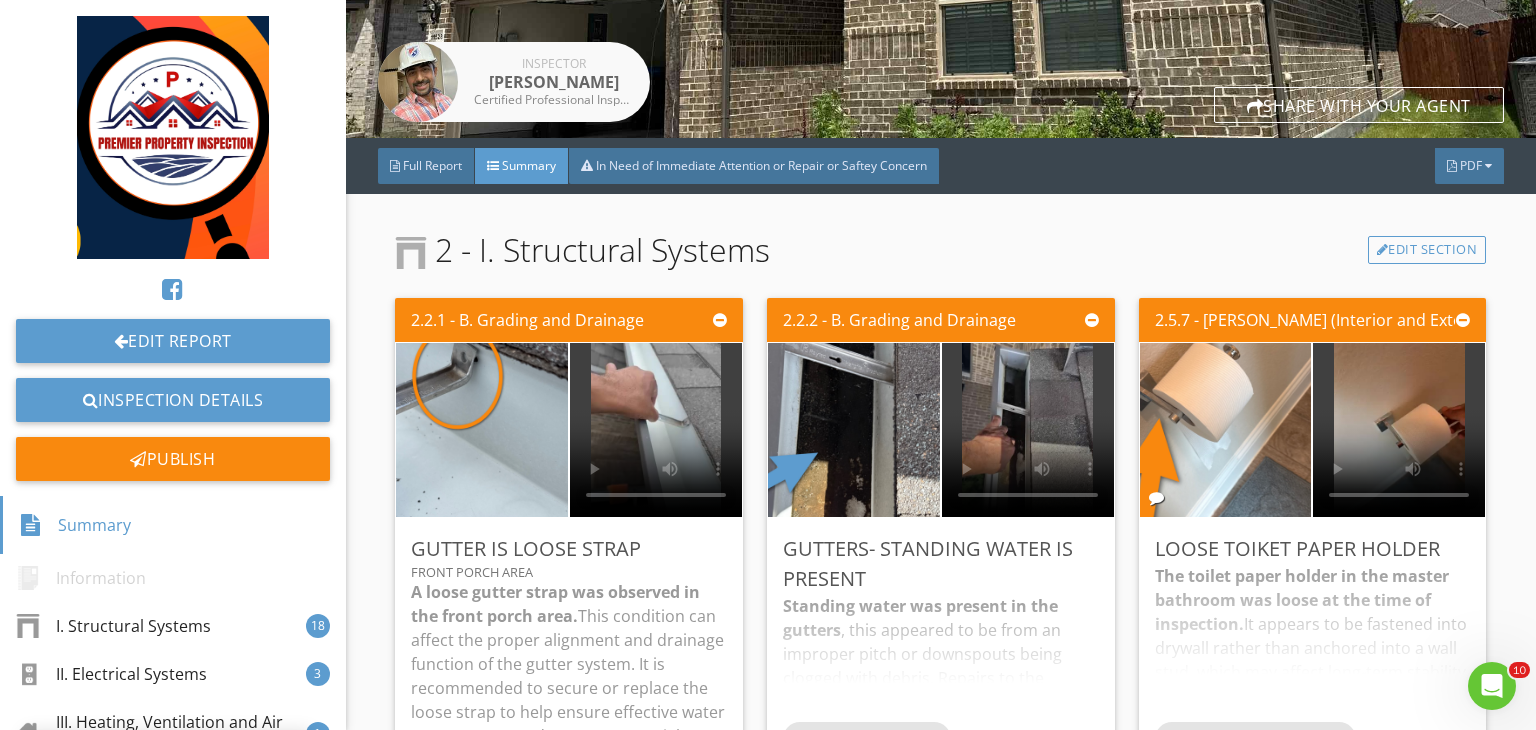 scroll, scrollTop: 39, scrollLeft: 0, axis: vertical 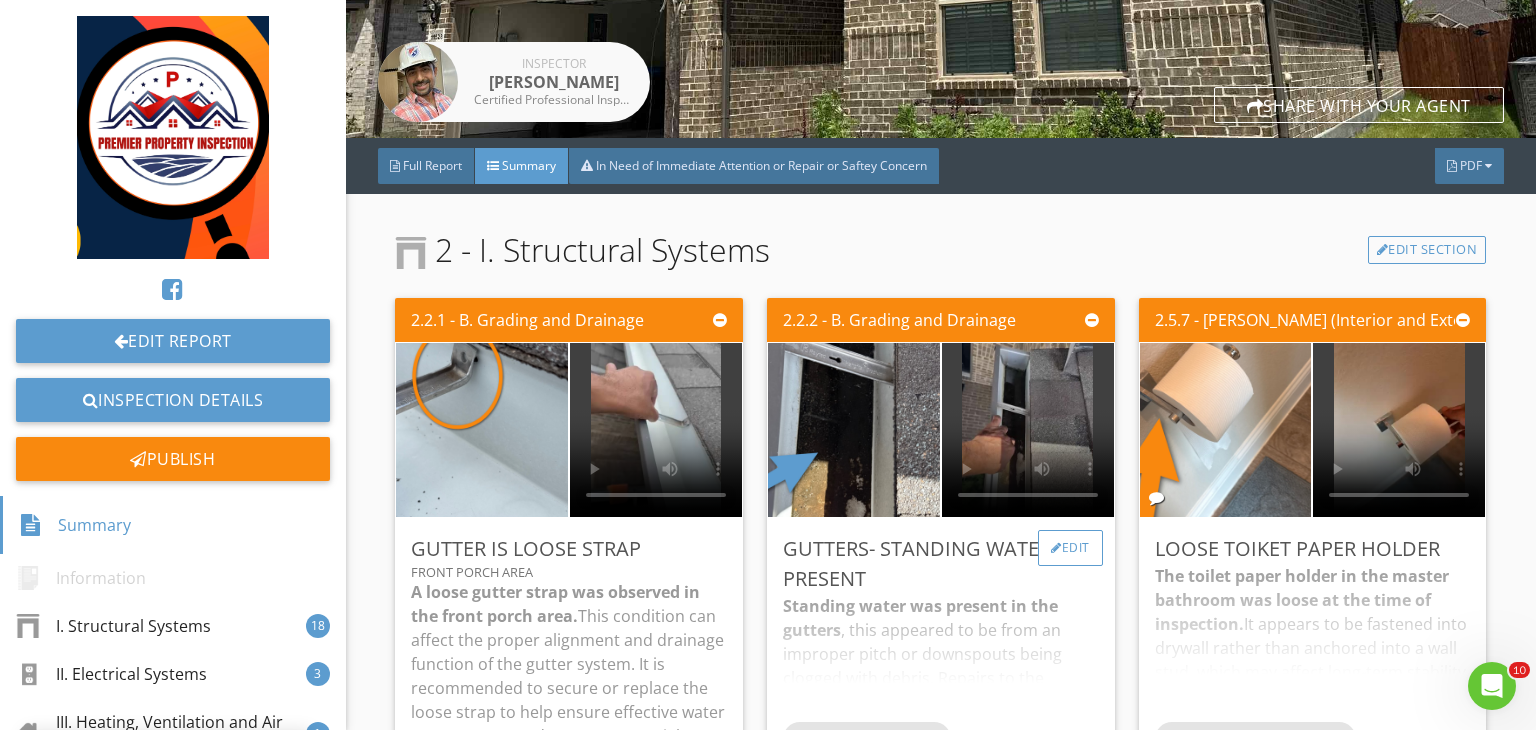 click on "Edit" at bounding box center [1070, 548] 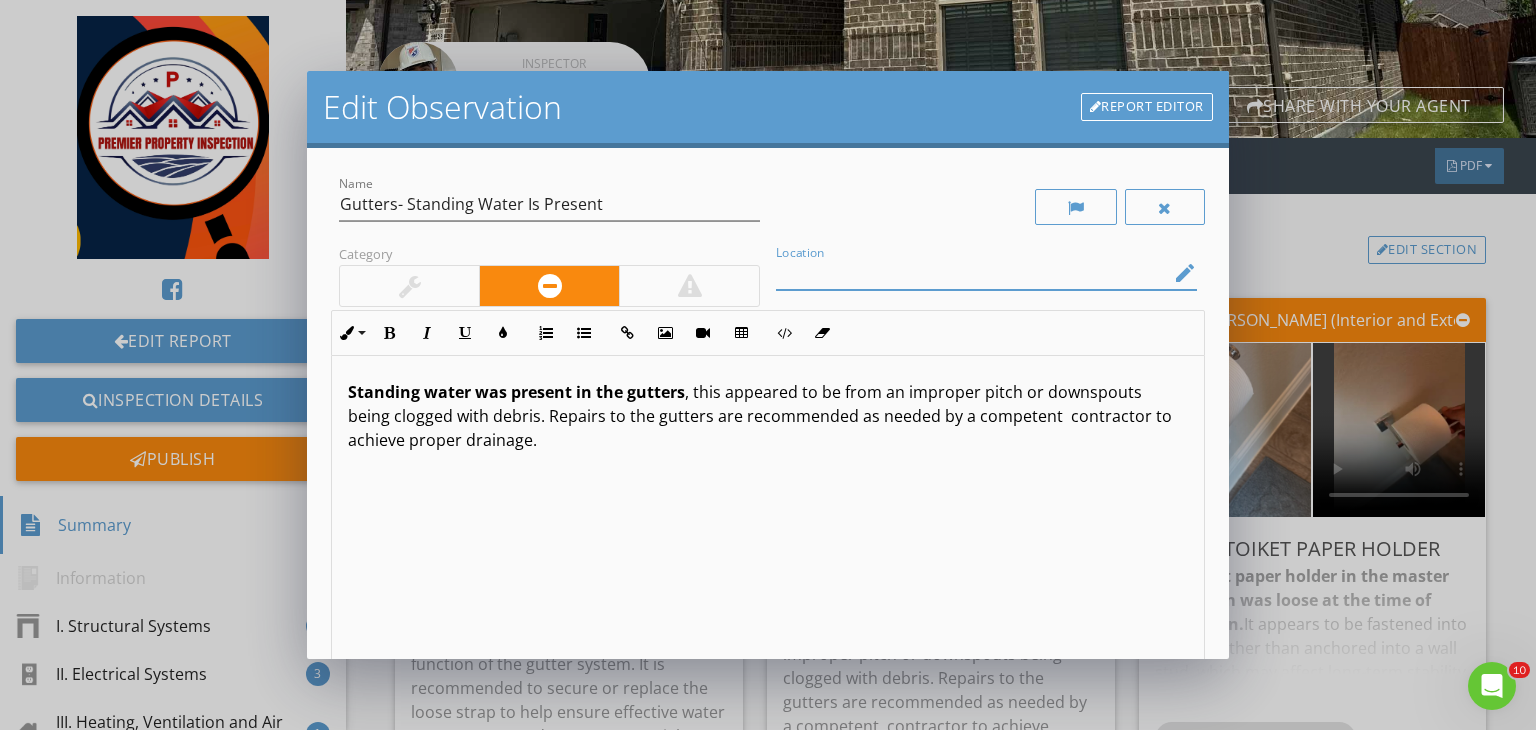 click at bounding box center (972, 273) 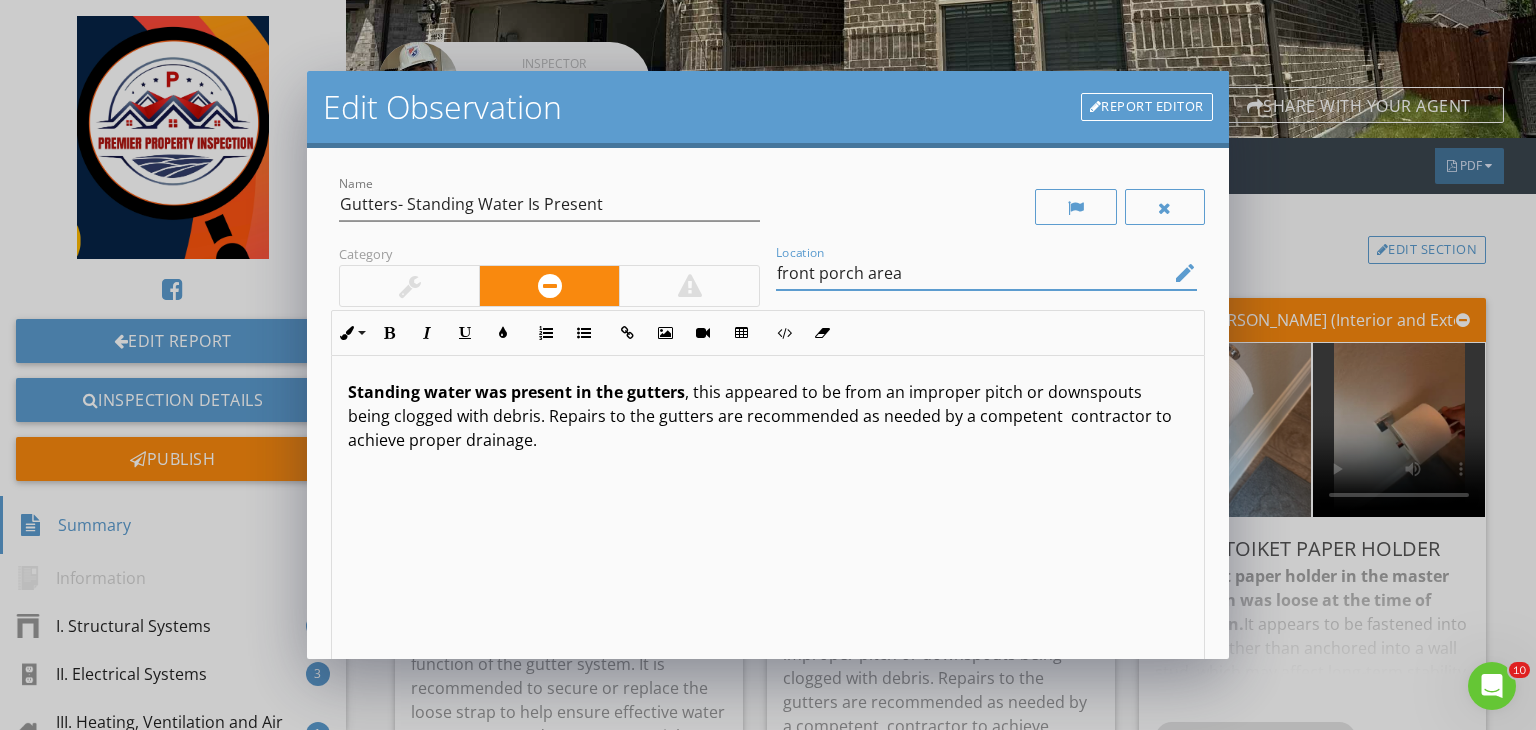 scroll, scrollTop: 0, scrollLeft: 0, axis: both 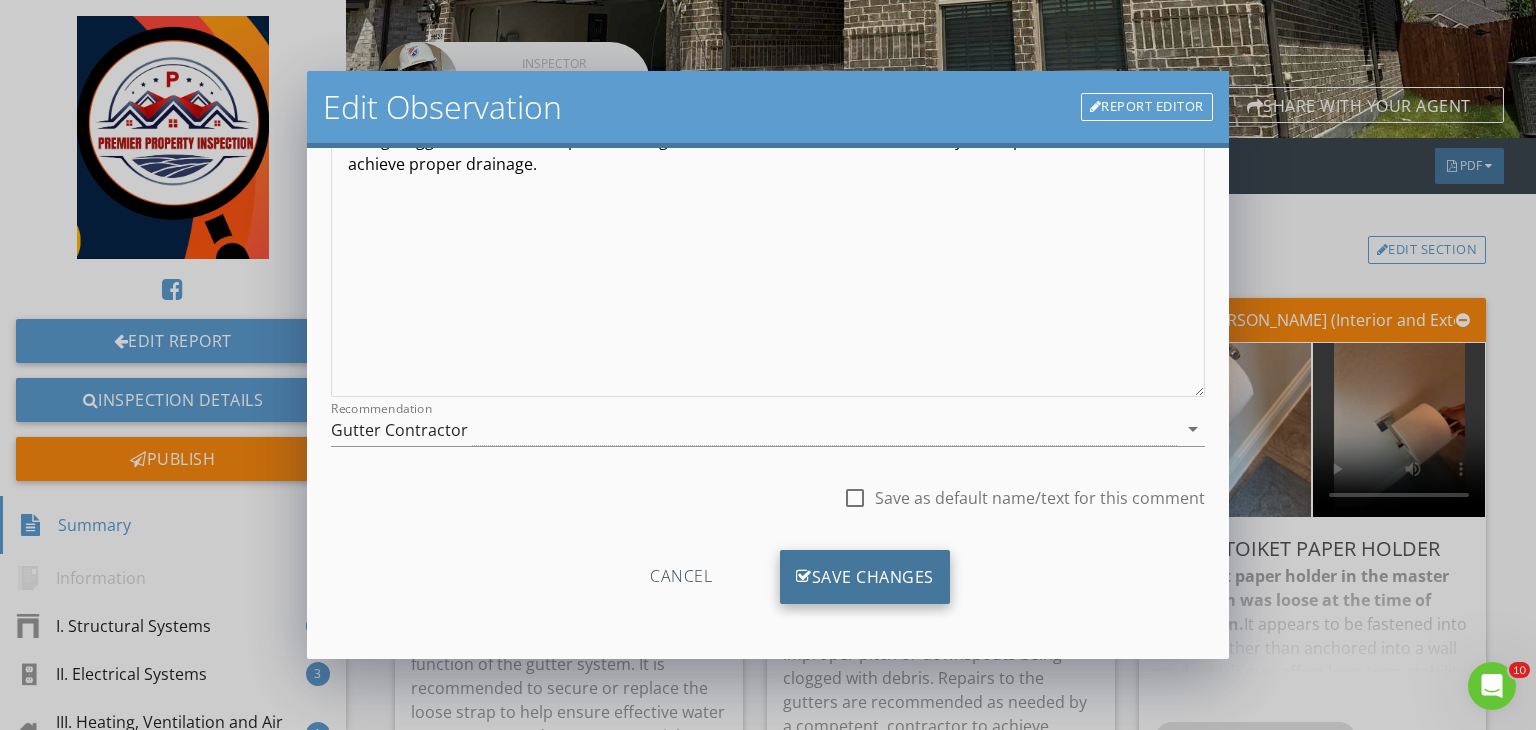type on "front porch area" 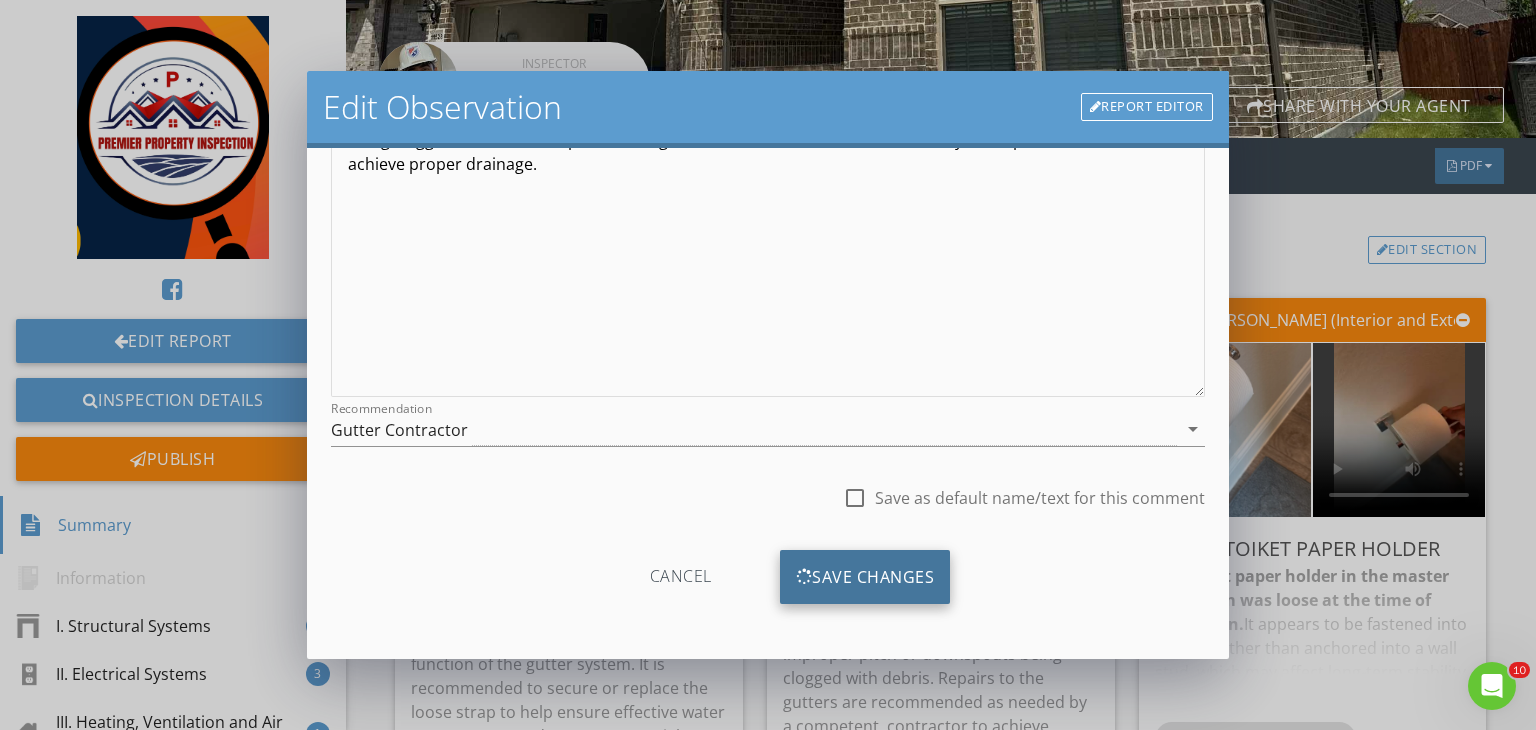 scroll, scrollTop: 39, scrollLeft: 0, axis: vertical 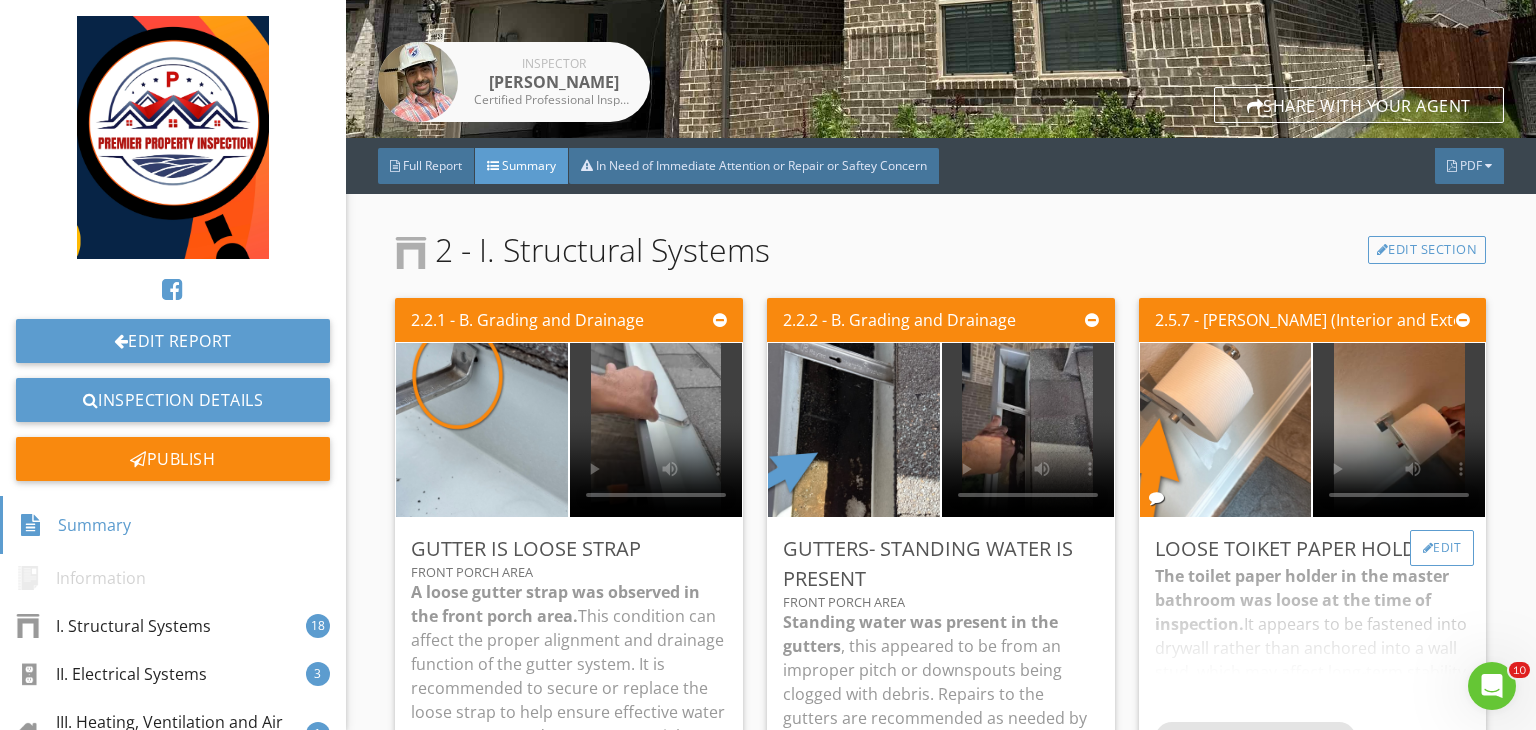click on "Edit" at bounding box center [1442, 548] 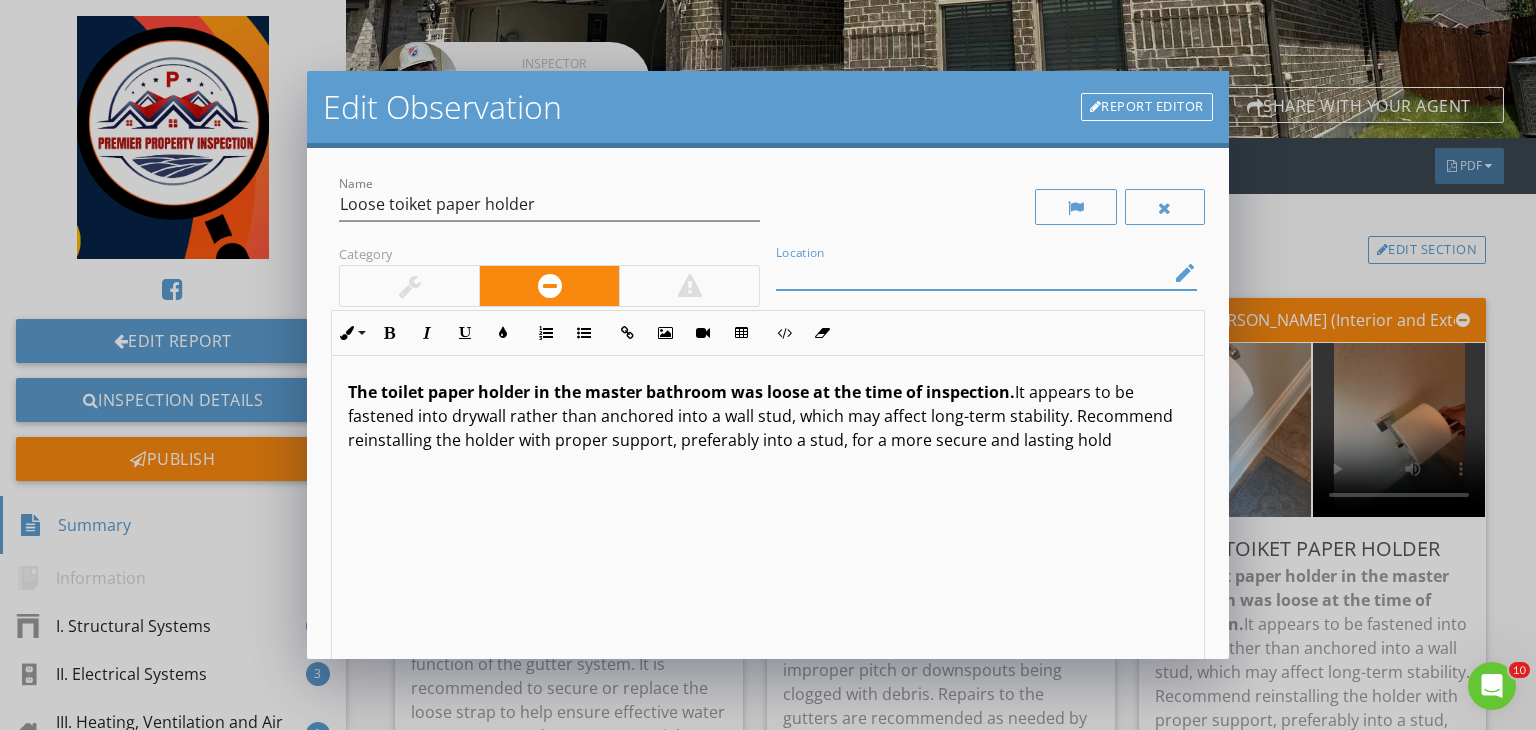 click at bounding box center (972, 273) 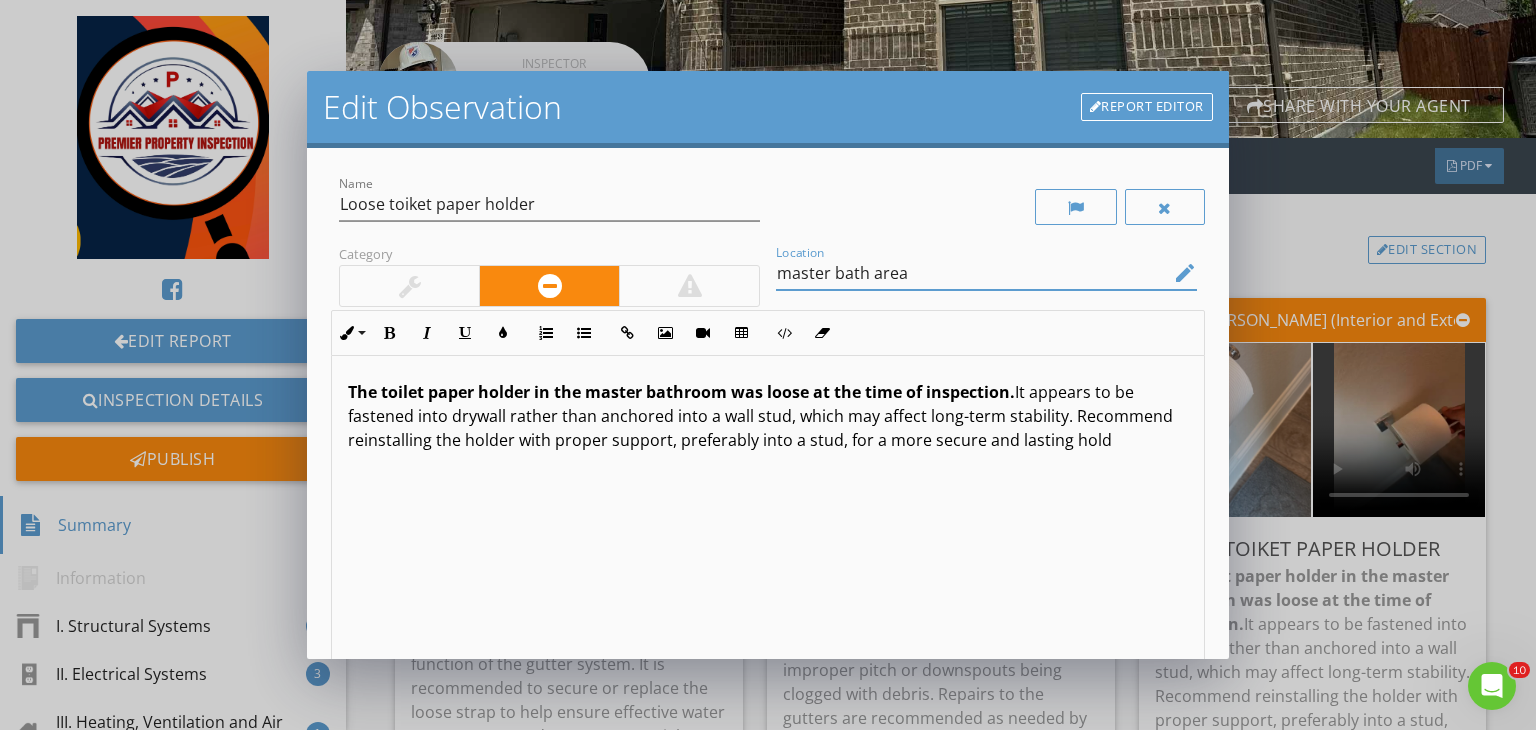 scroll, scrollTop: 0, scrollLeft: 0, axis: both 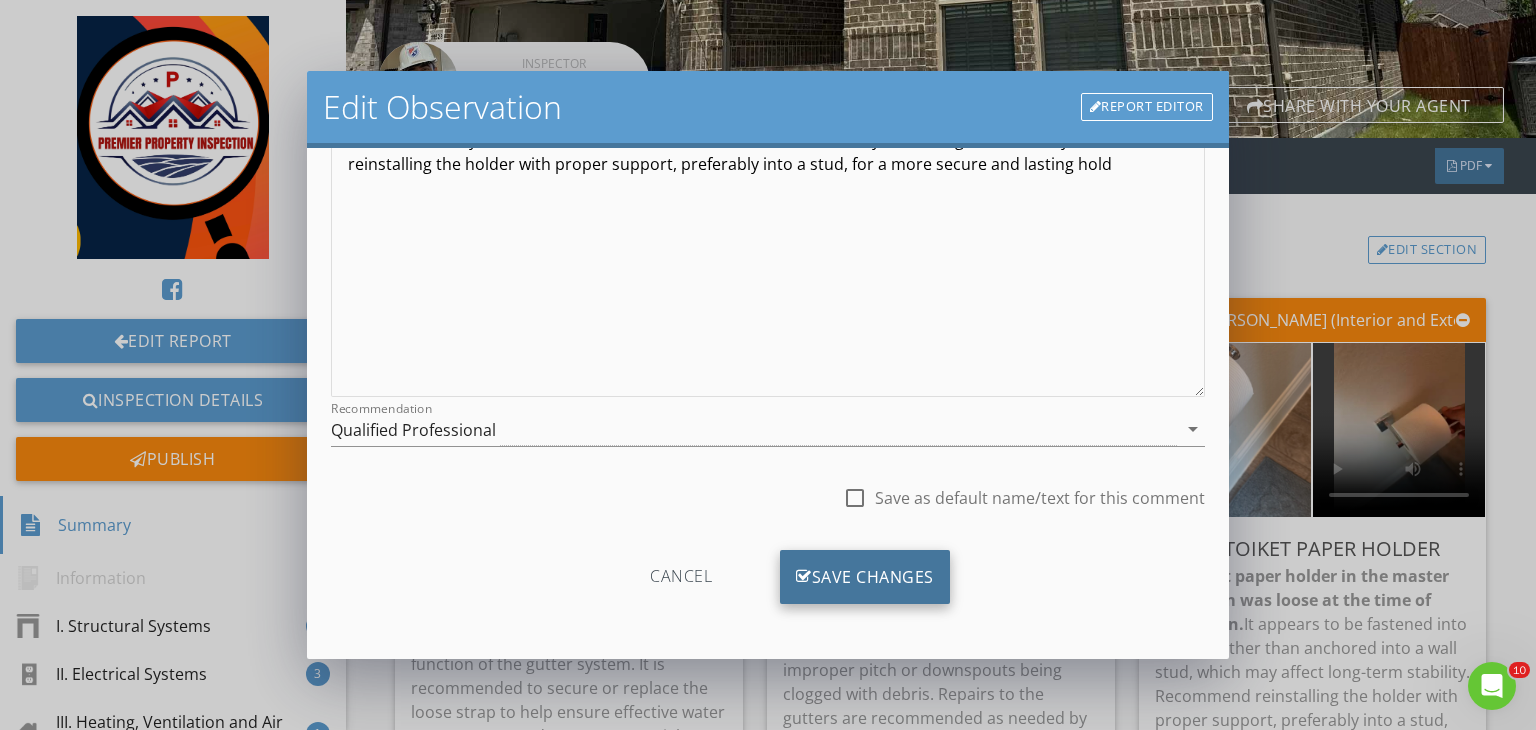 type on "master bath area" 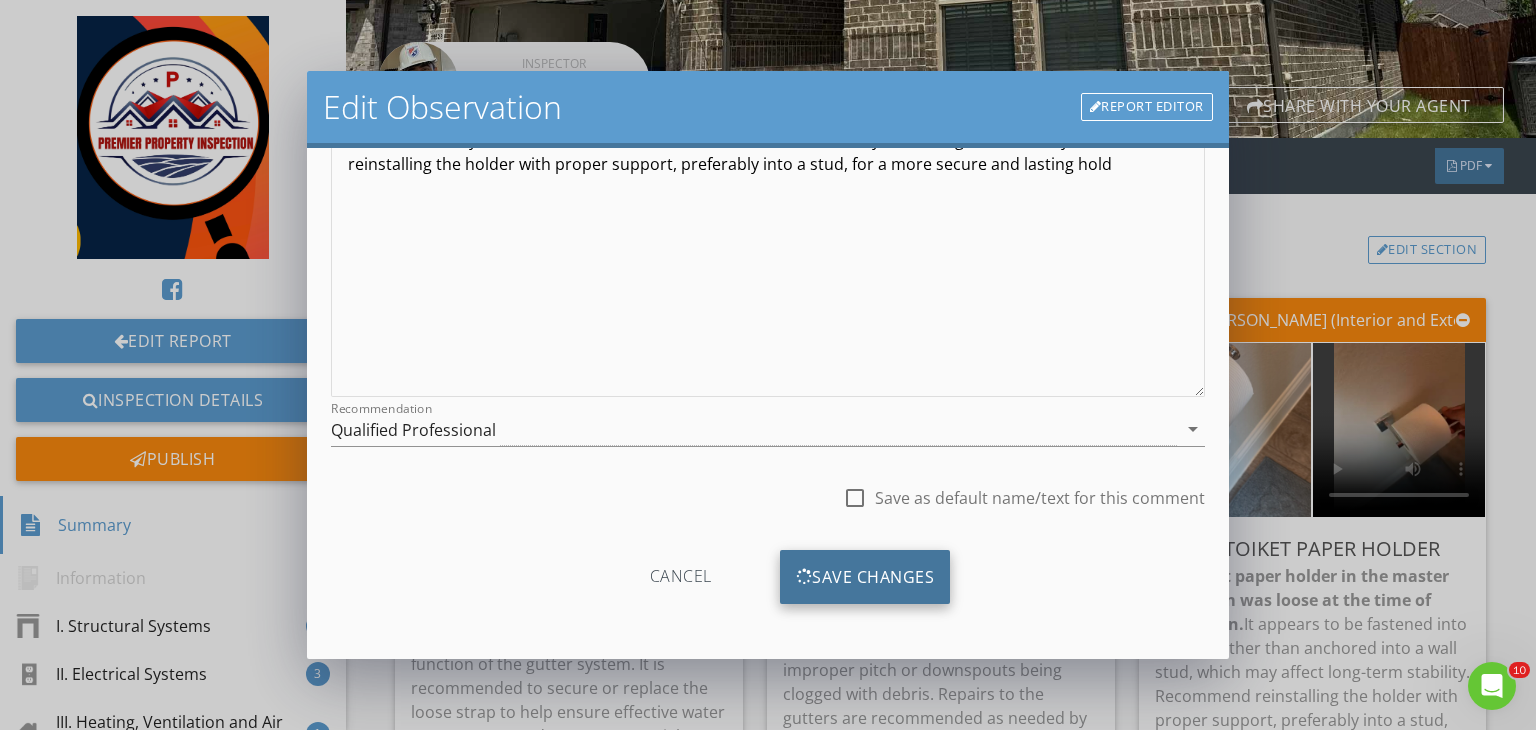 scroll, scrollTop: 39, scrollLeft: 0, axis: vertical 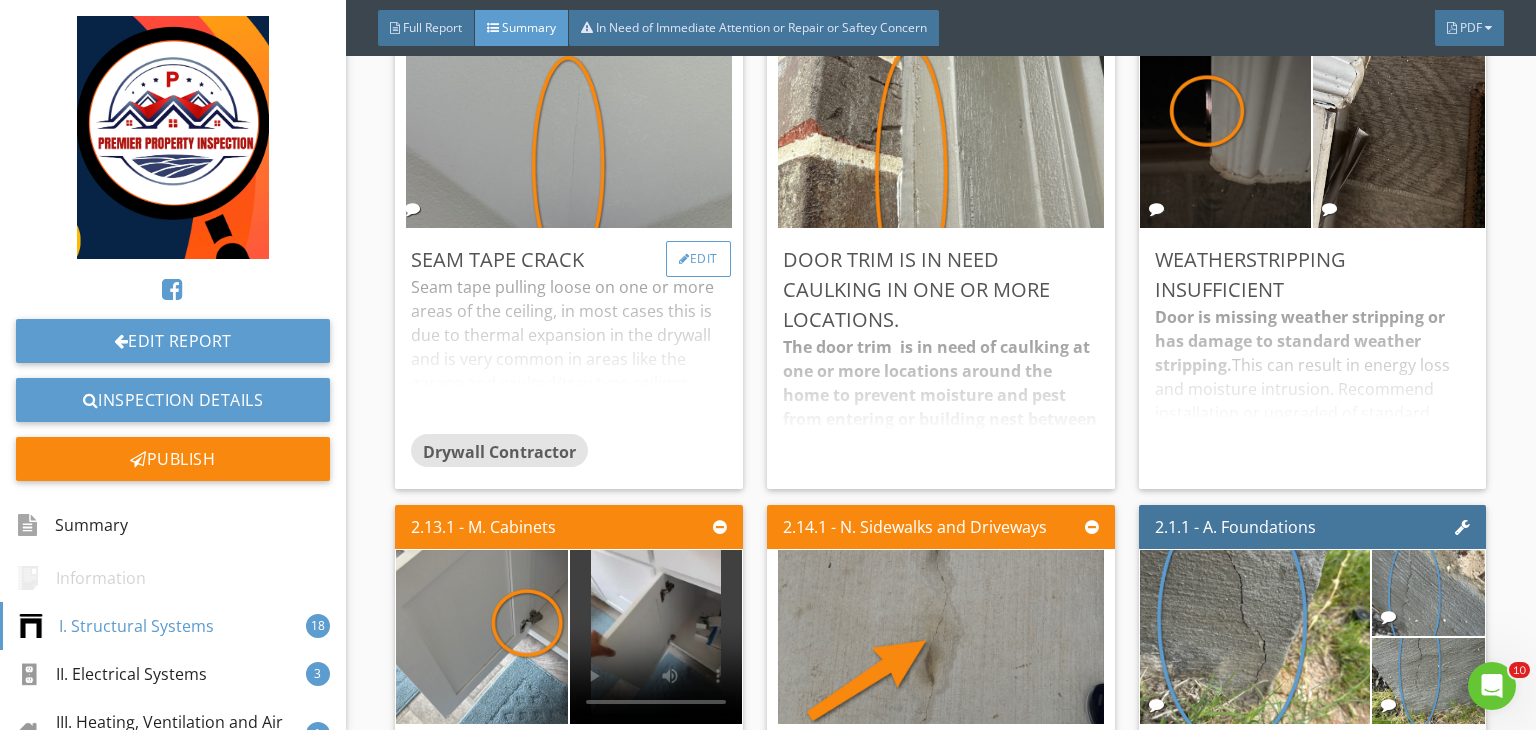 click on "Edit" at bounding box center (698, 259) 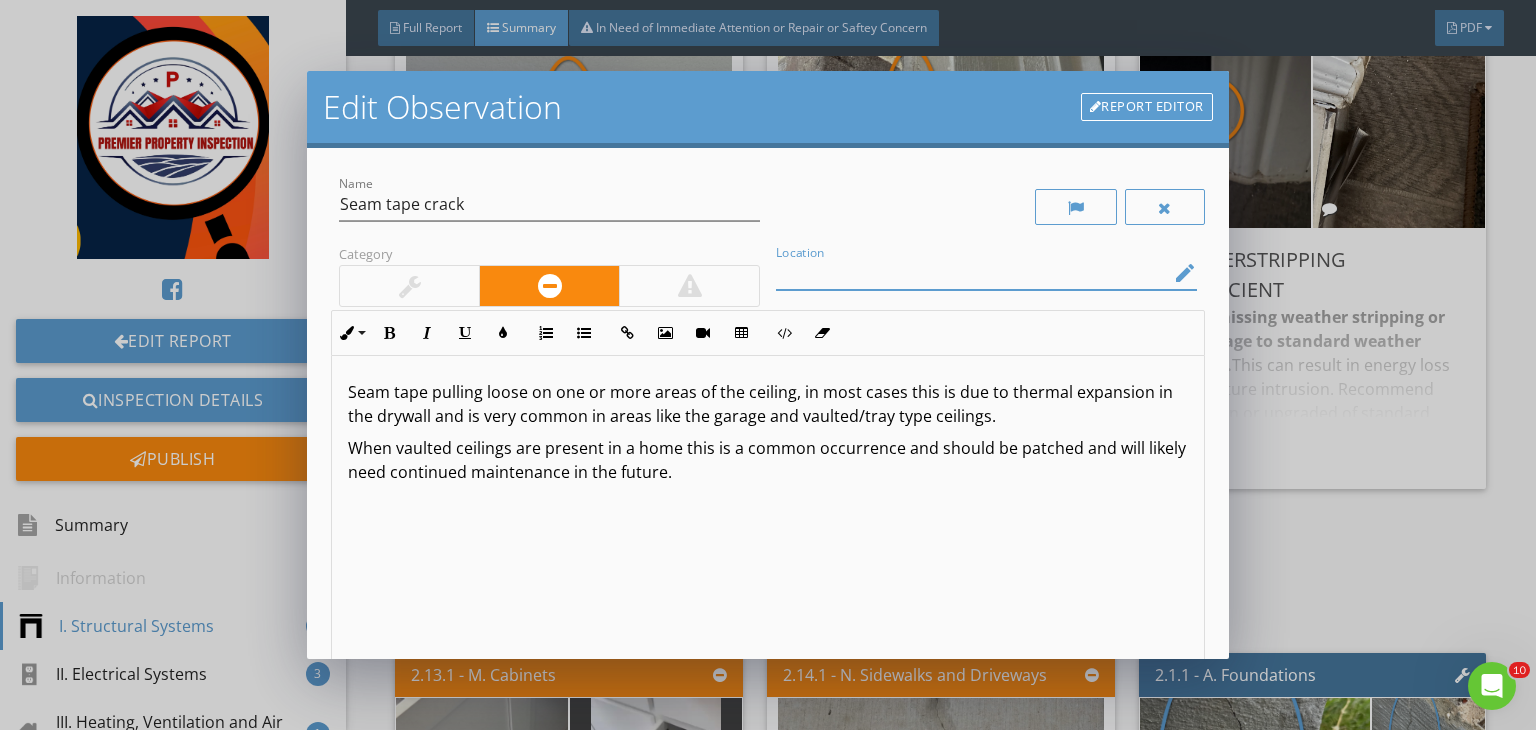 click at bounding box center (972, 273) 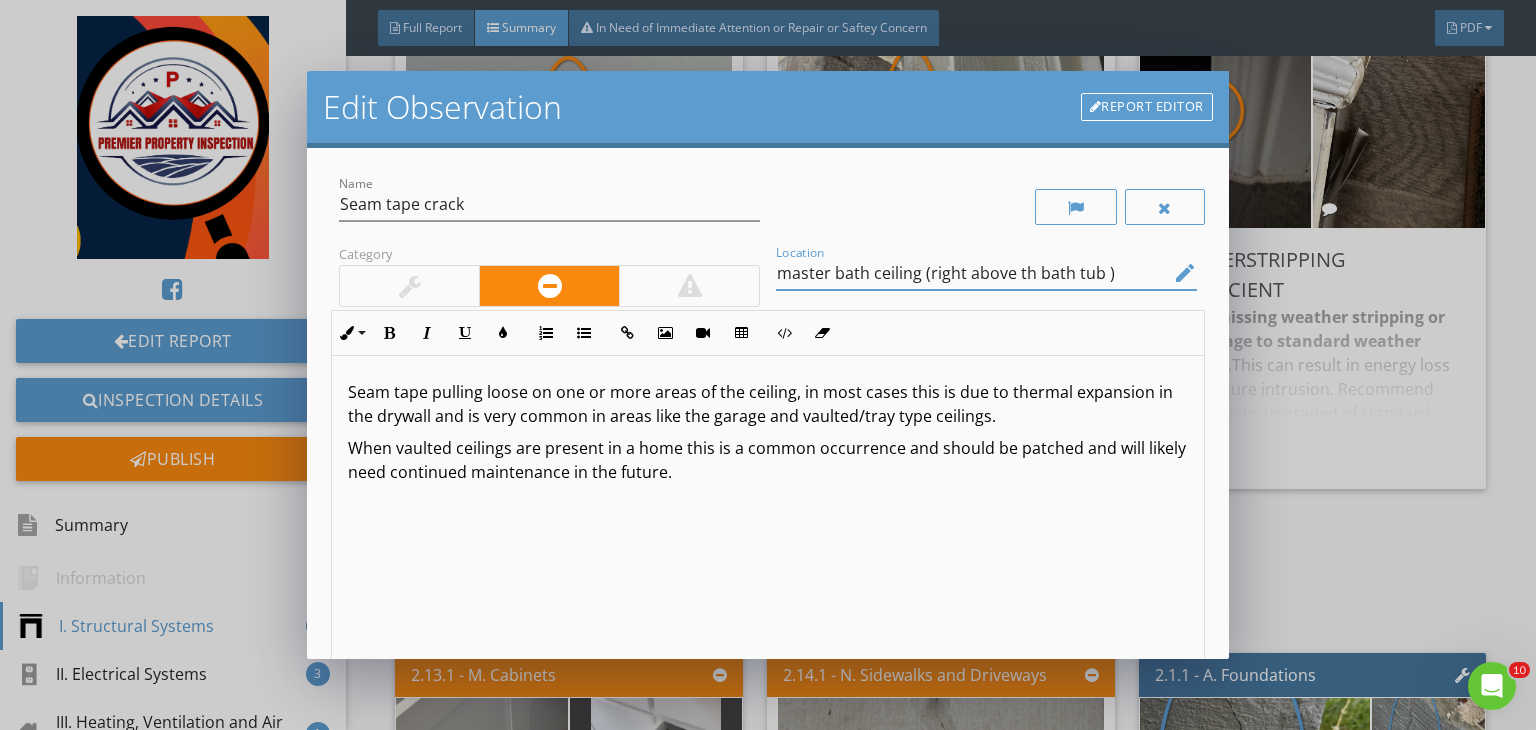 click on "master bath ceiling (right above th bath tub )" at bounding box center (972, 273) 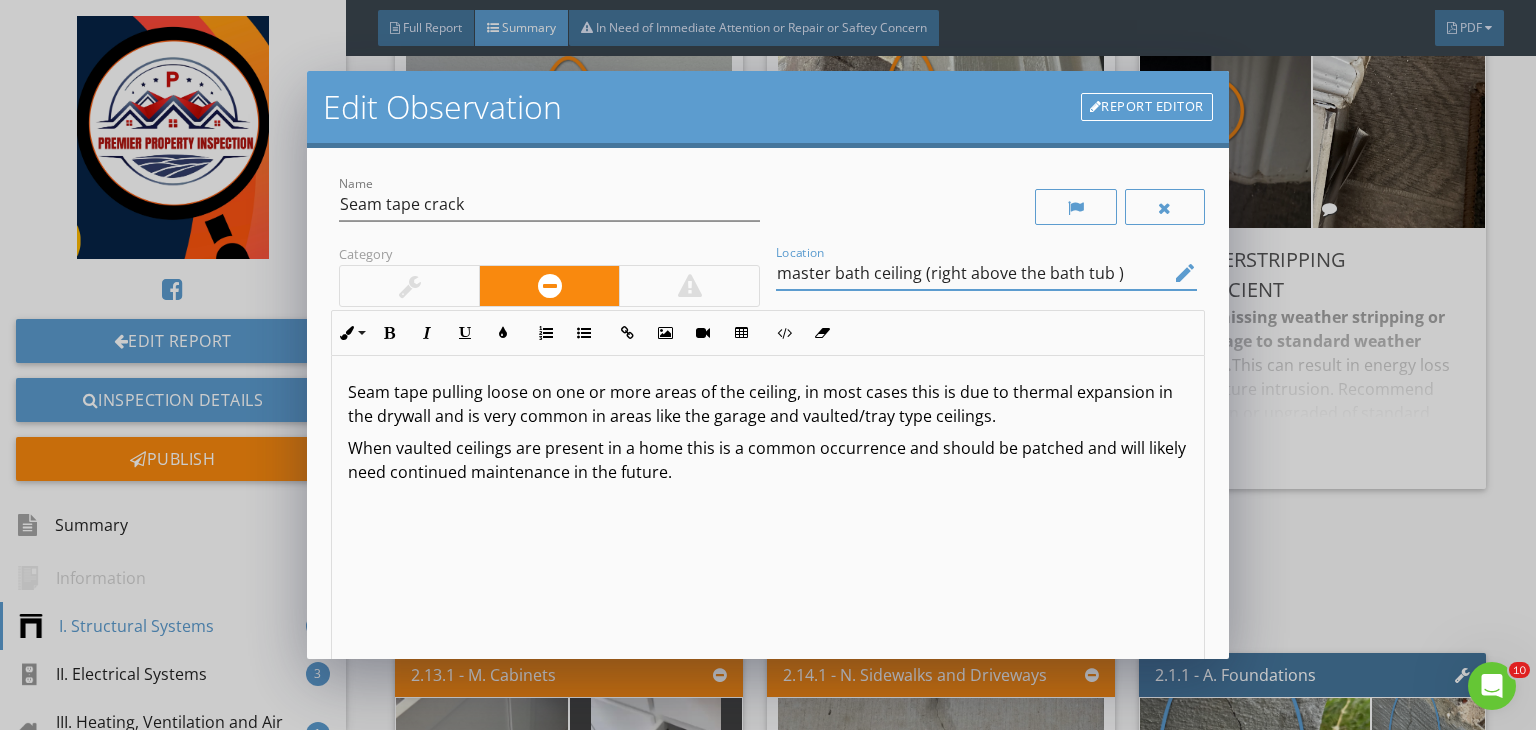 type on "master bath ceiling (right above the bath tub )" 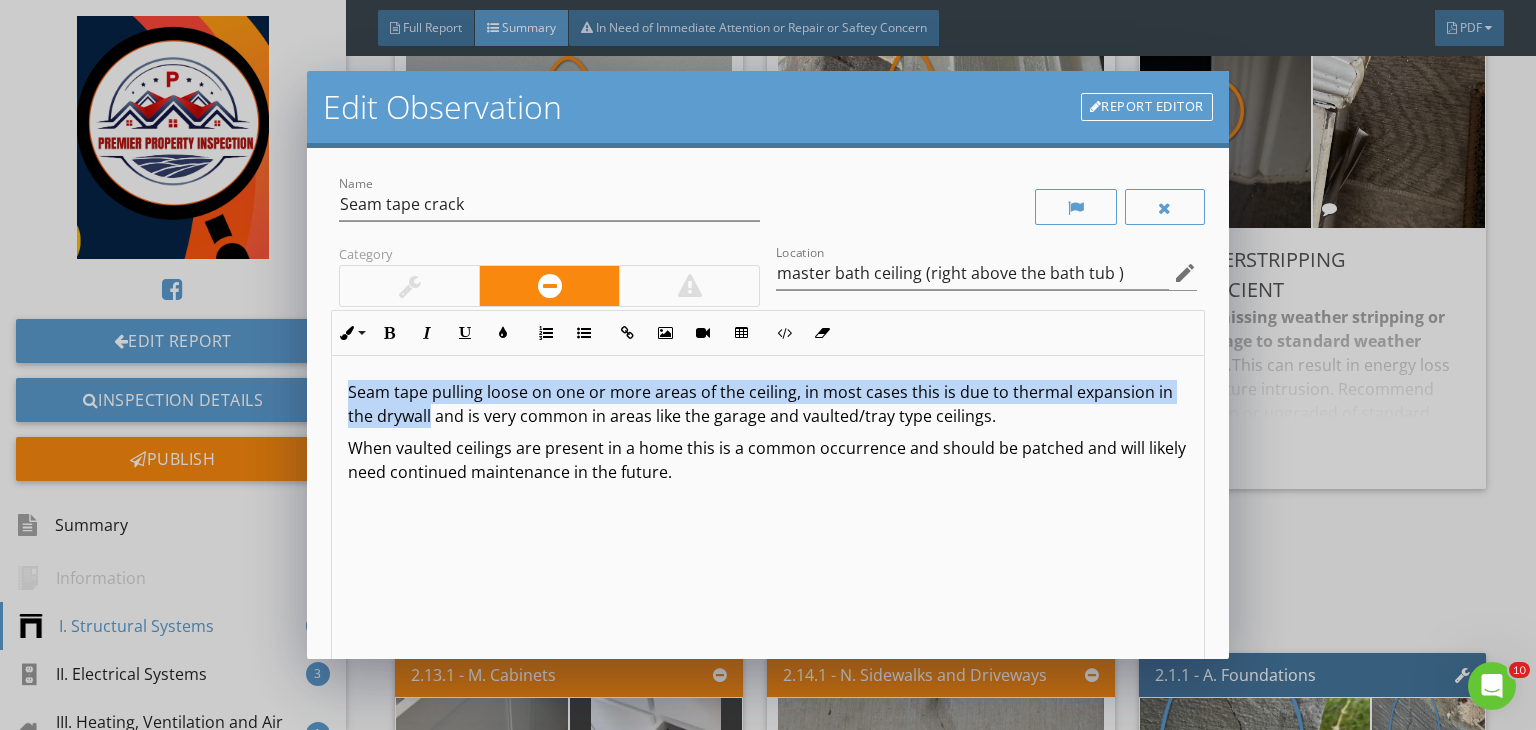 drag, startPoint x: 447, startPoint y: 416, endPoint x: 308, endPoint y: 390, distance: 141.41075 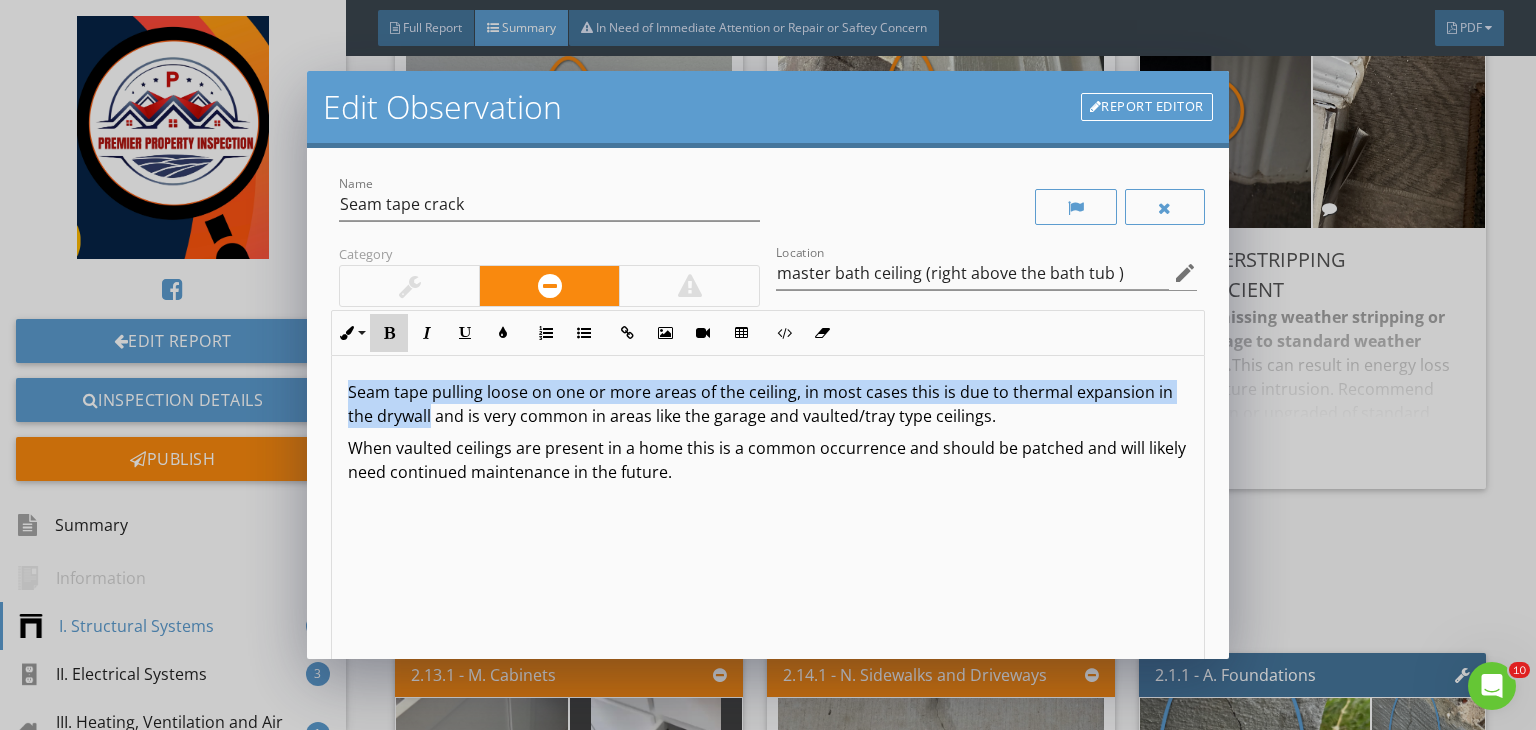 click on "Bold" at bounding box center [389, 333] 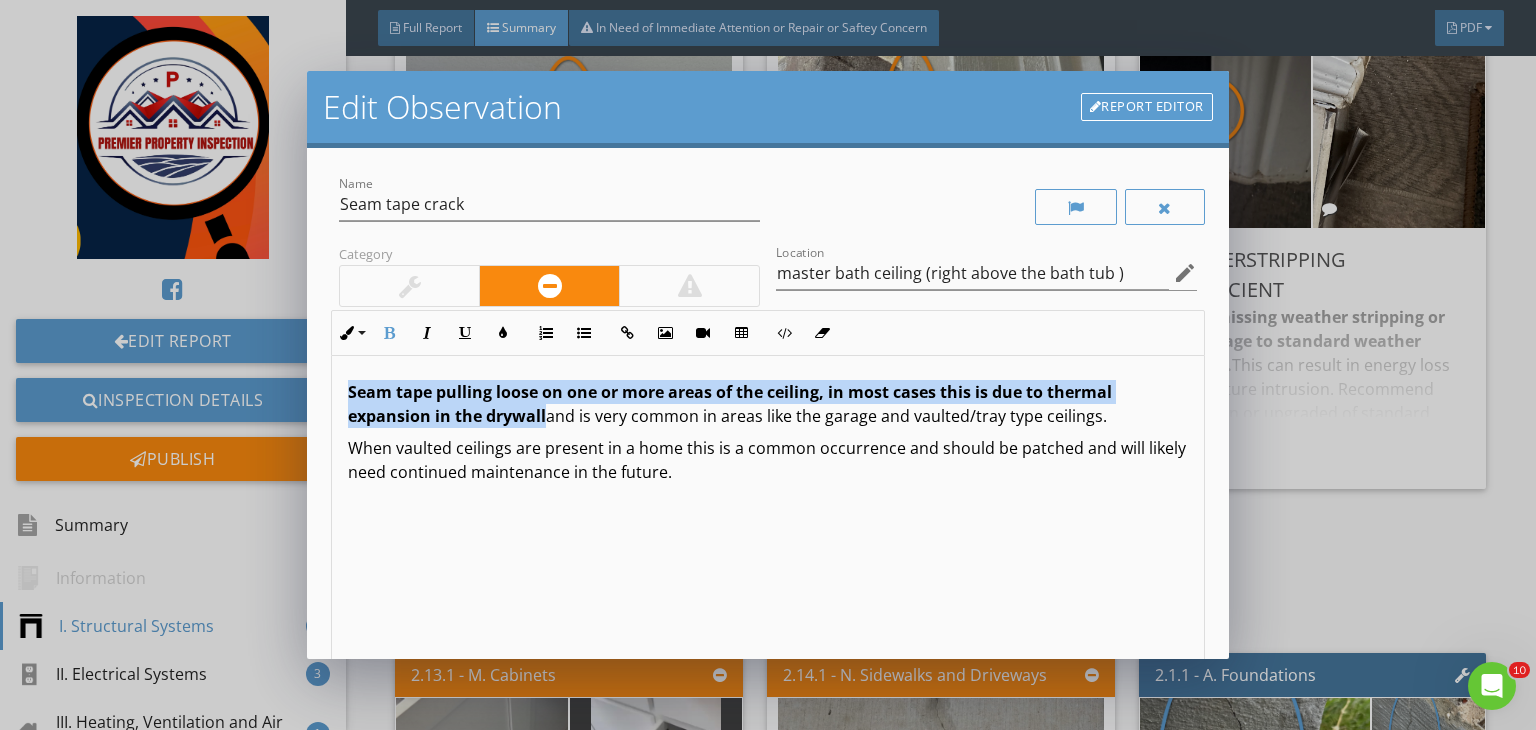 scroll, scrollTop: 0, scrollLeft: 0, axis: both 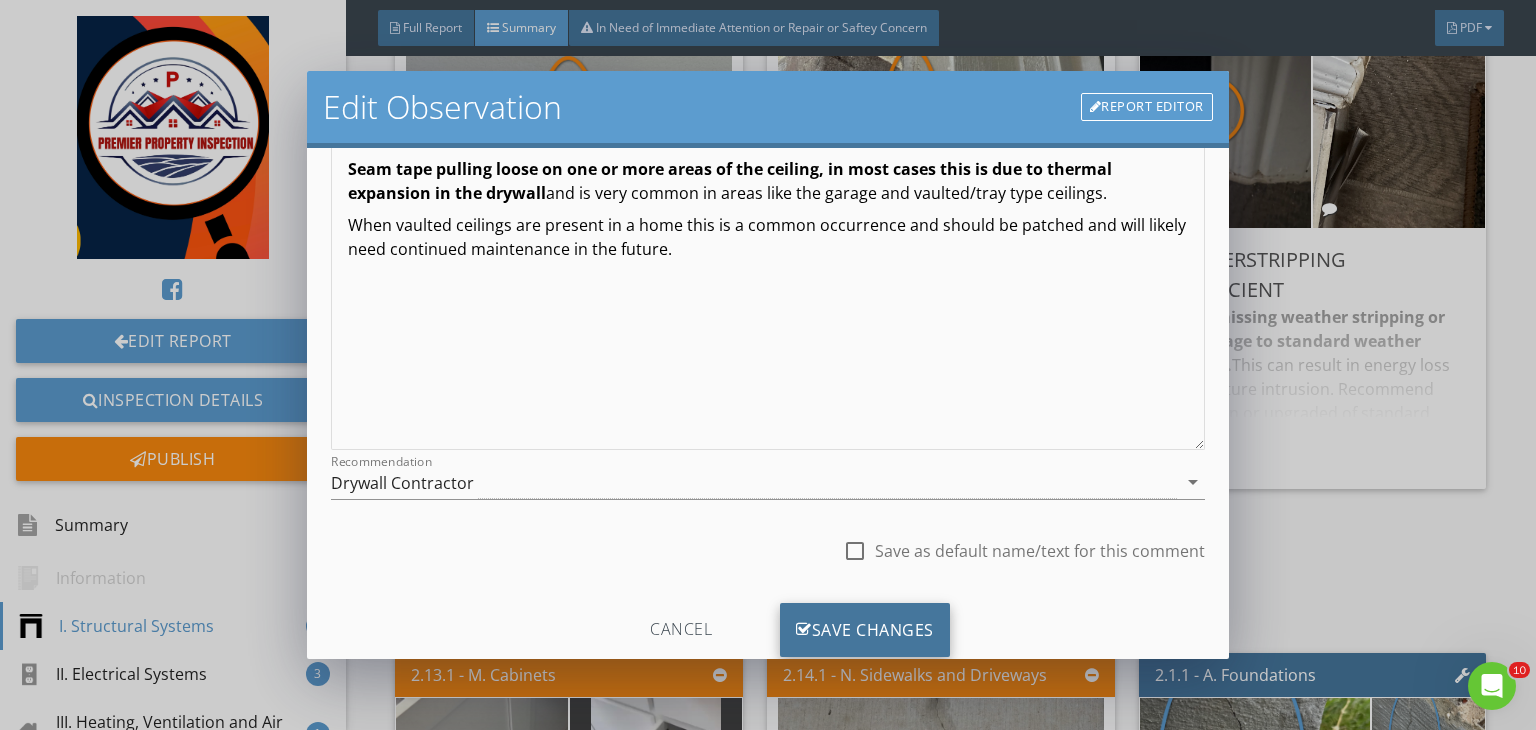 click on "Save Changes" at bounding box center [865, 630] 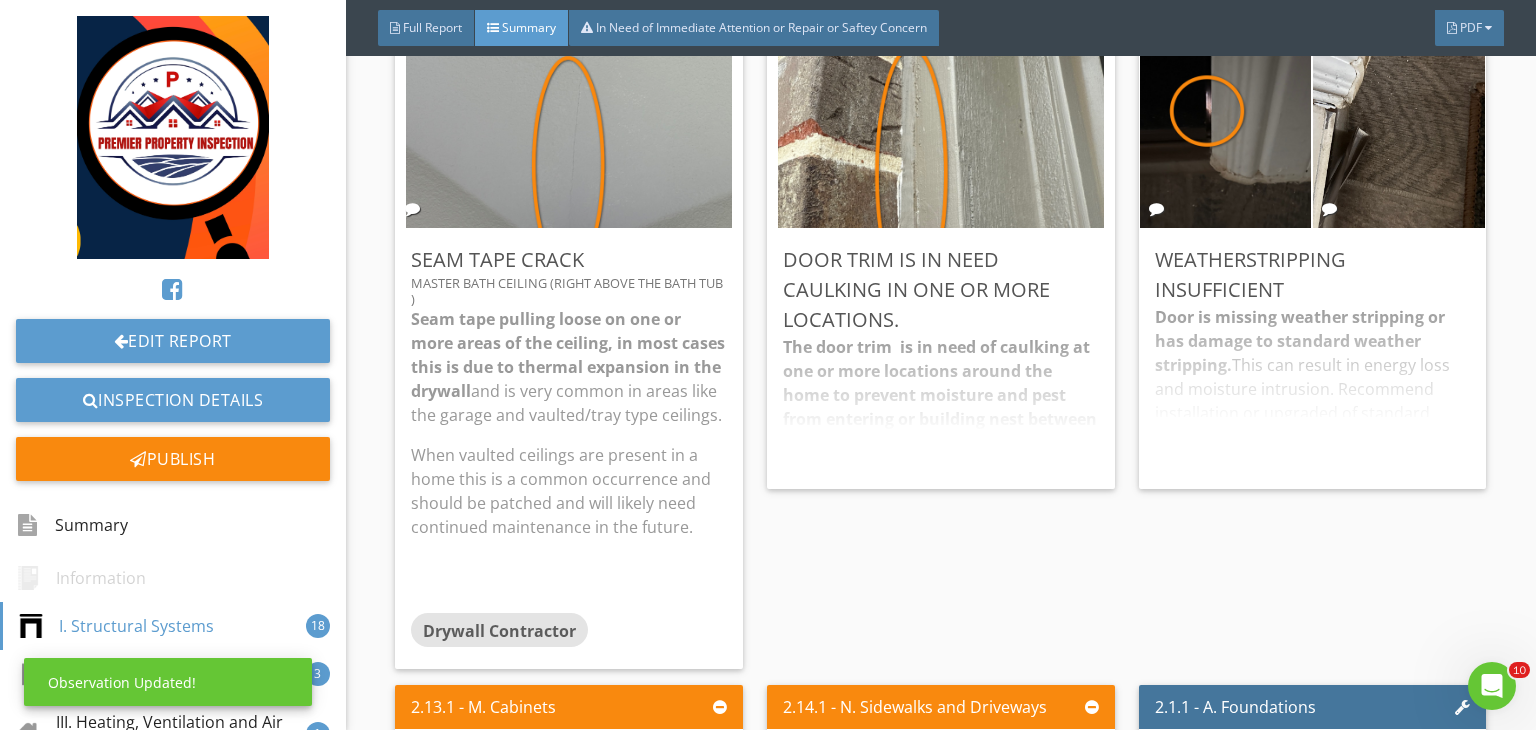 scroll, scrollTop: 39, scrollLeft: 0, axis: vertical 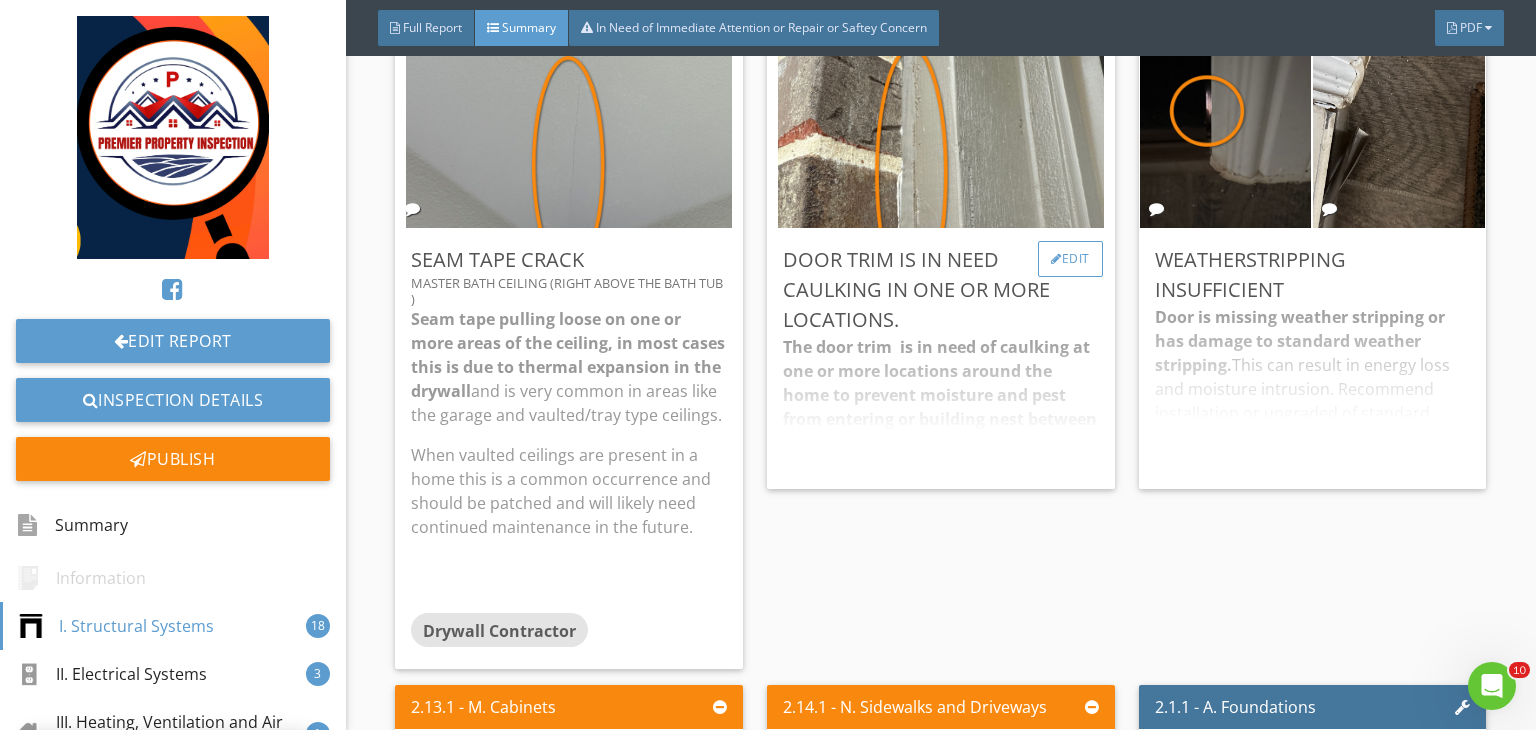click on "Edit" at bounding box center [1070, 259] 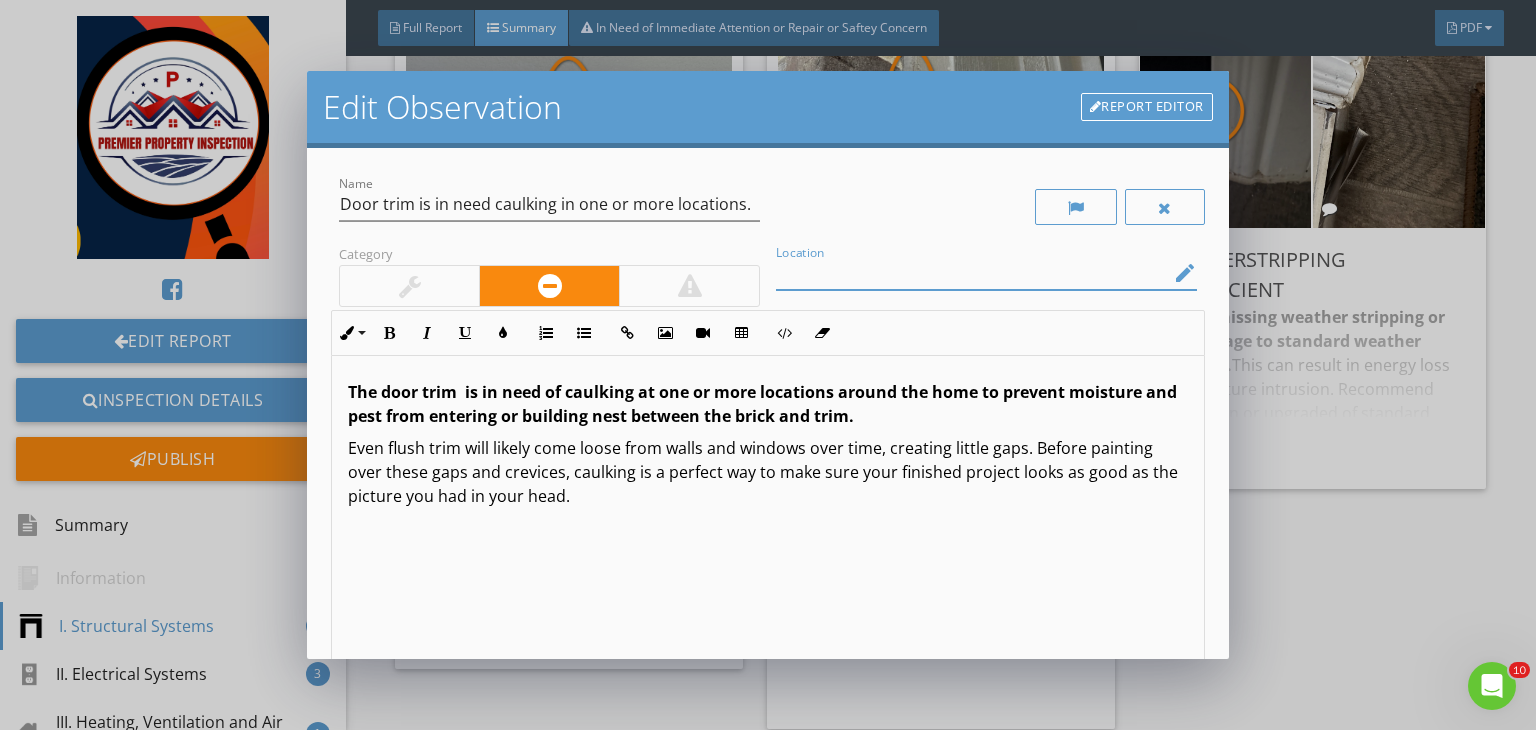 click at bounding box center (972, 273) 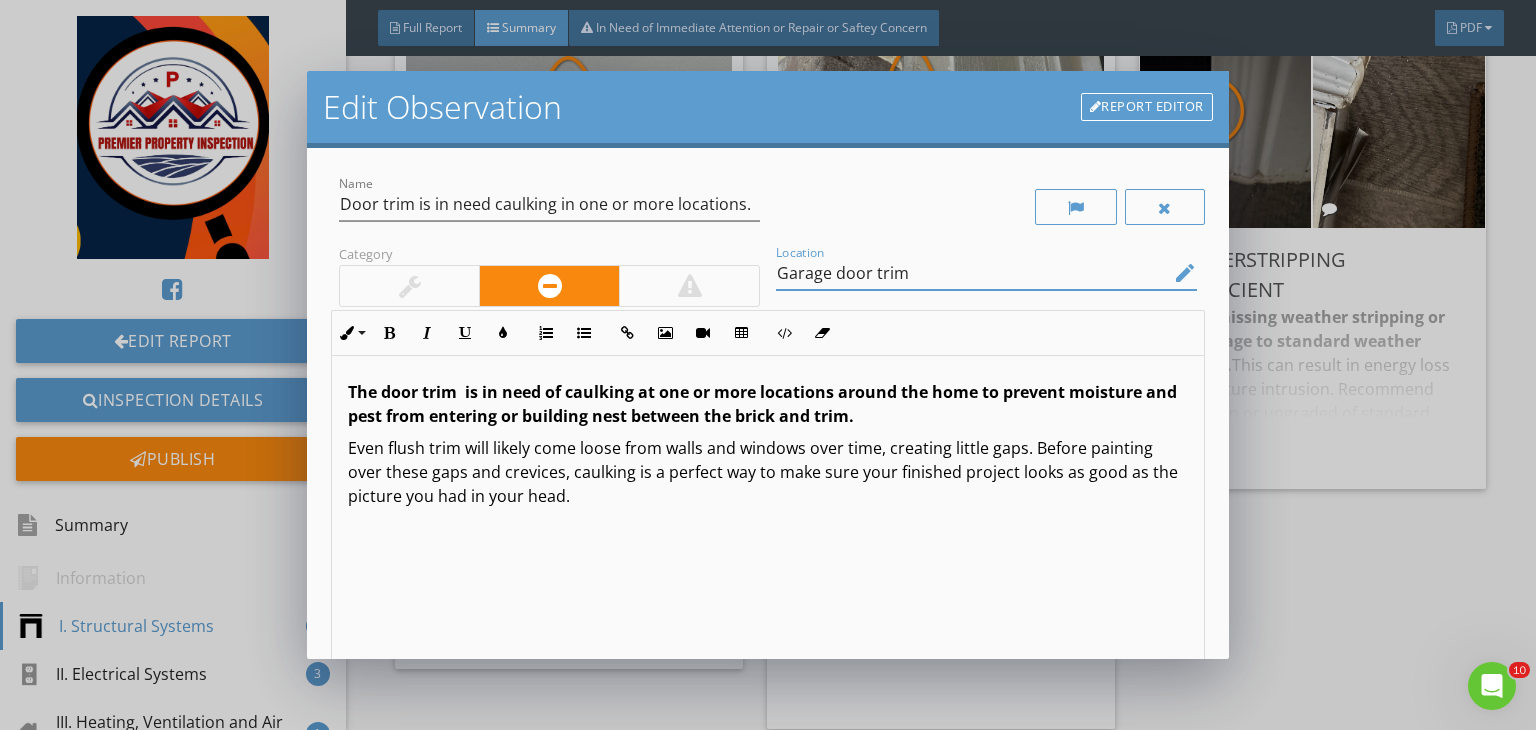 scroll, scrollTop: 0, scrollLeft: 0, axis: both 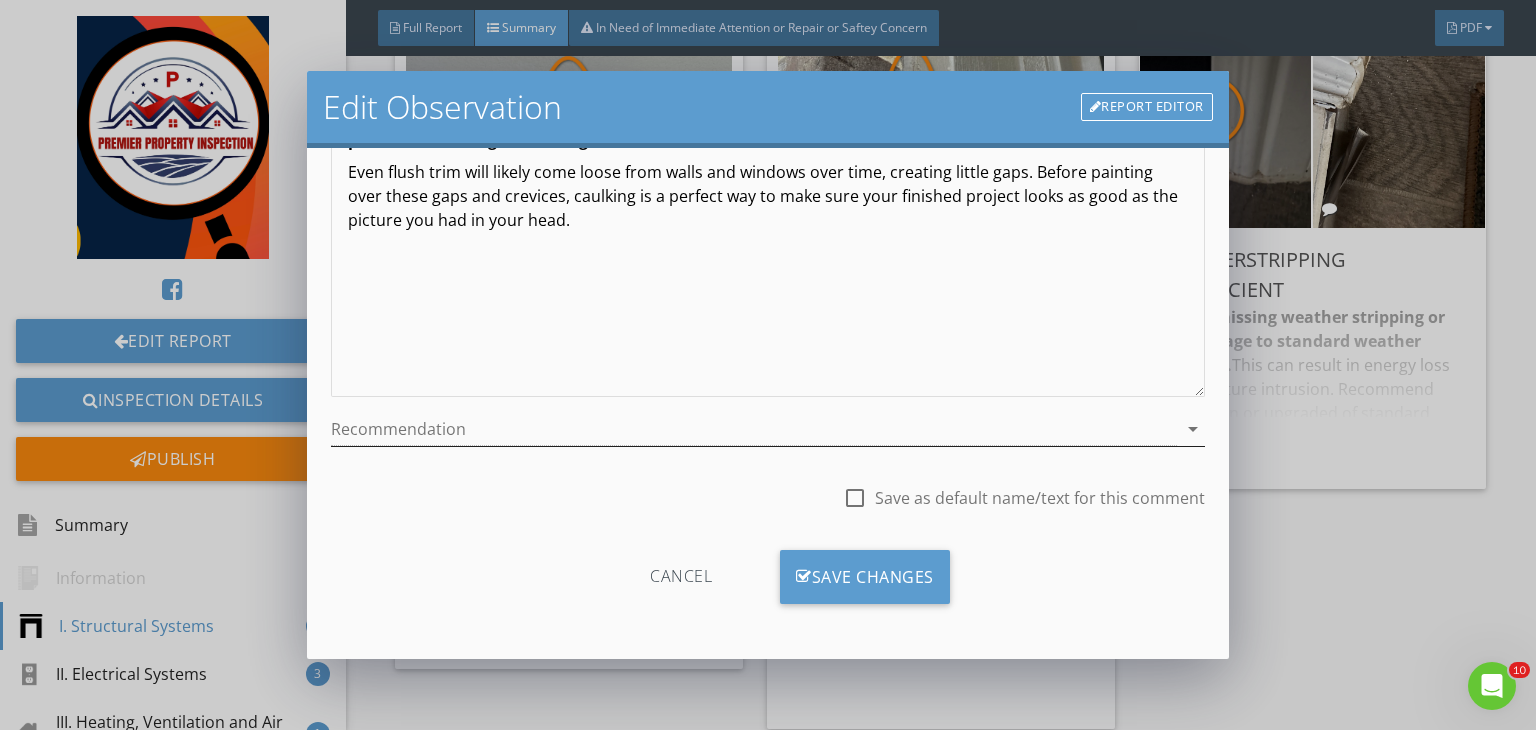 click at bounding box center [754, 429] 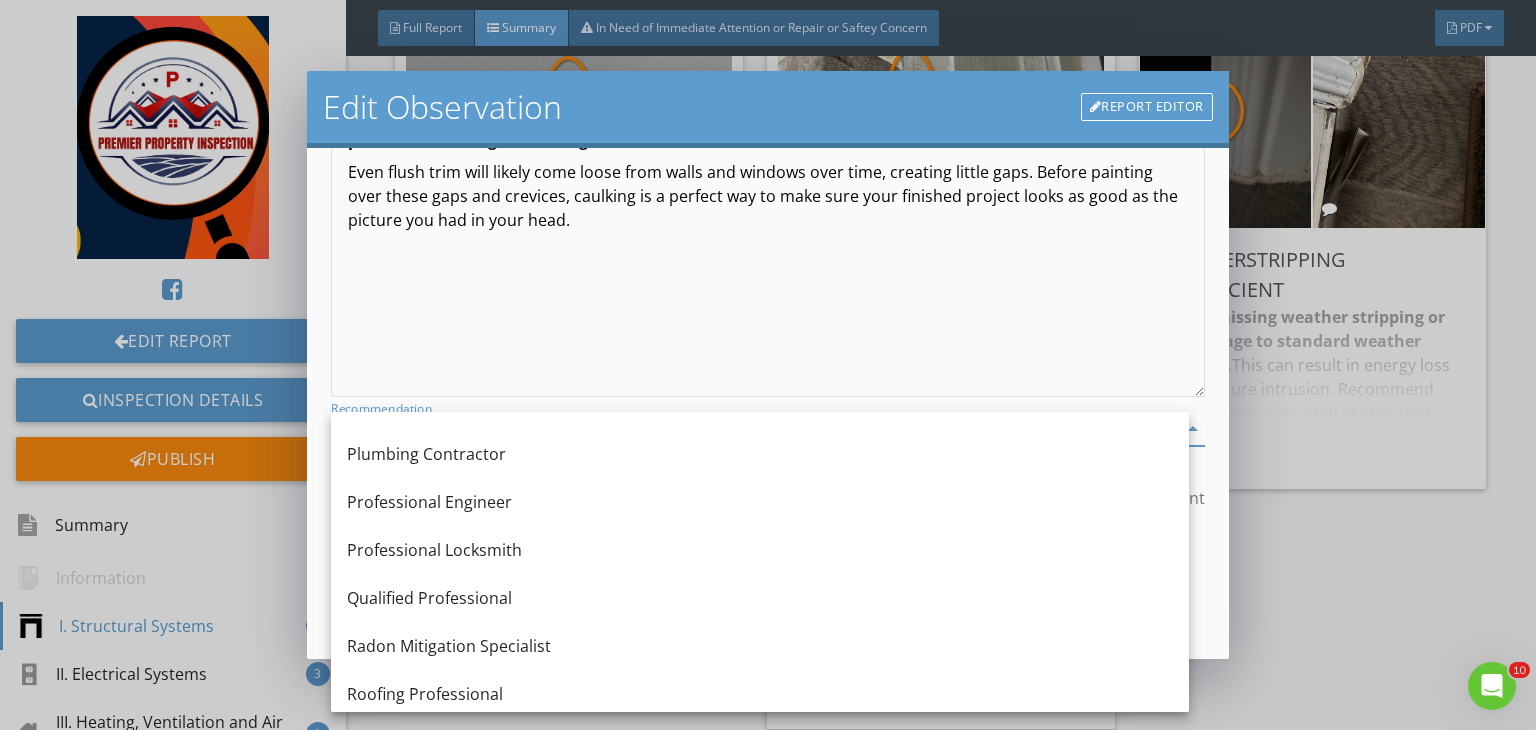 scroll, scrollTop: 2095, scrollLeft: 0, axis: vertical 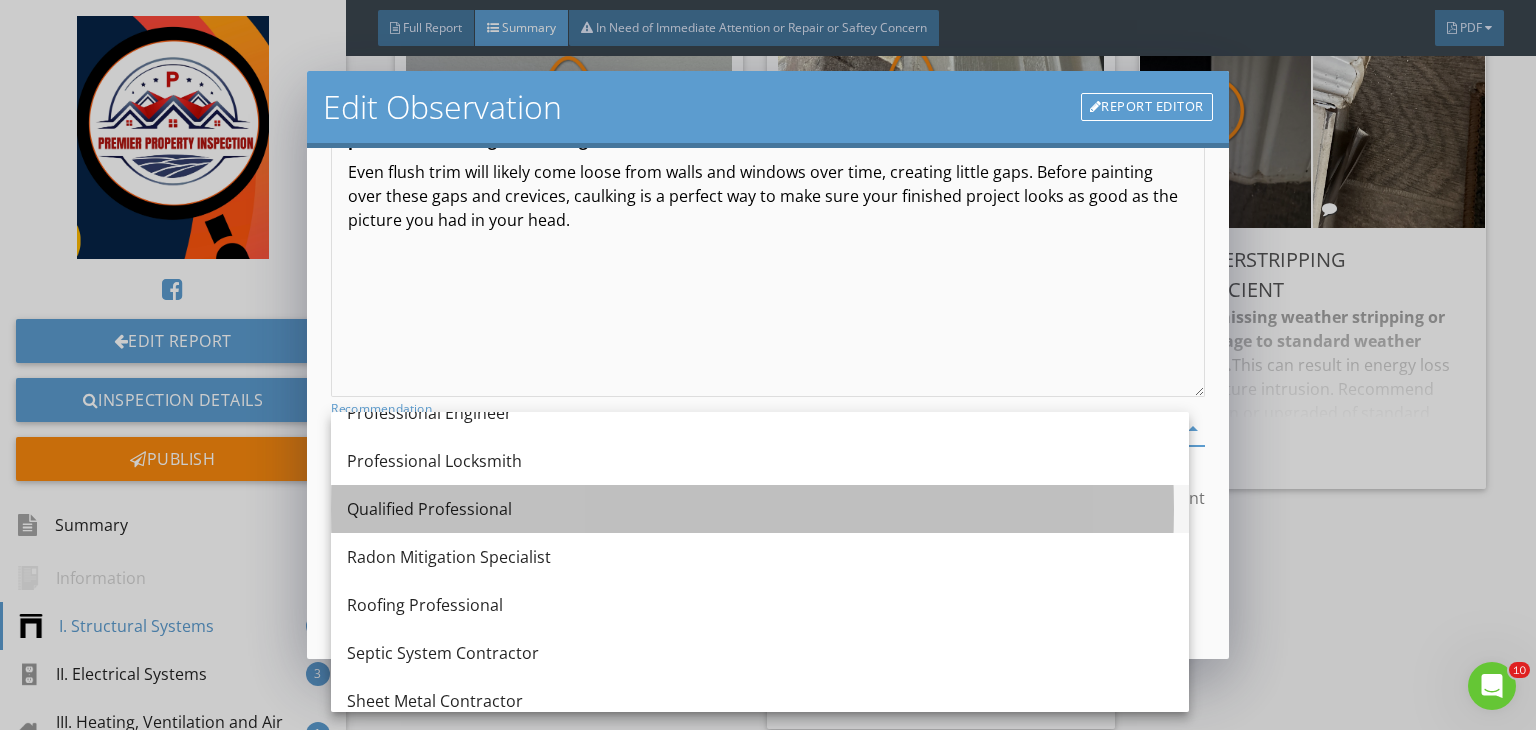 click on "Qualified Professional" at bounding box center [760, 509] 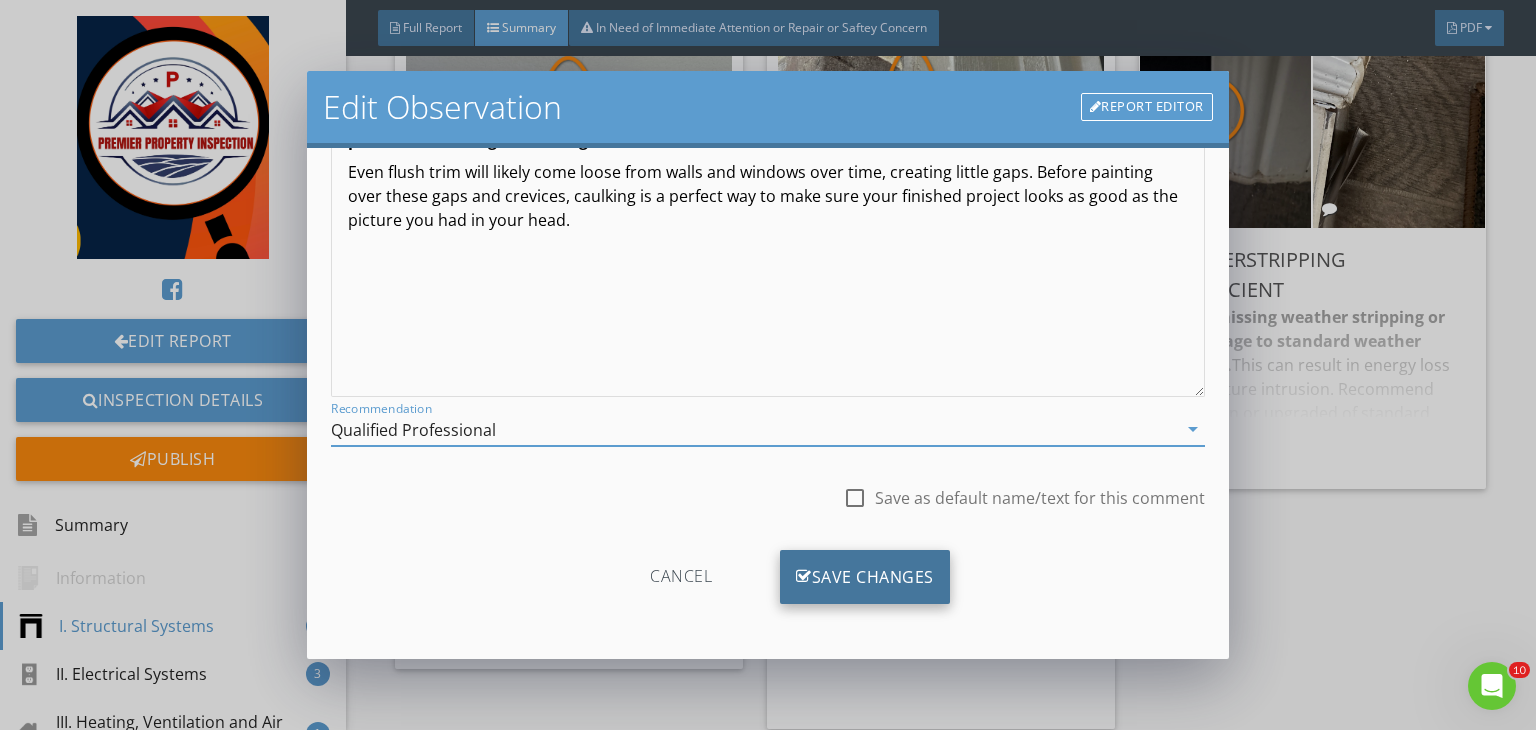 click on "Save Changes" at bounding box center (865, 577) 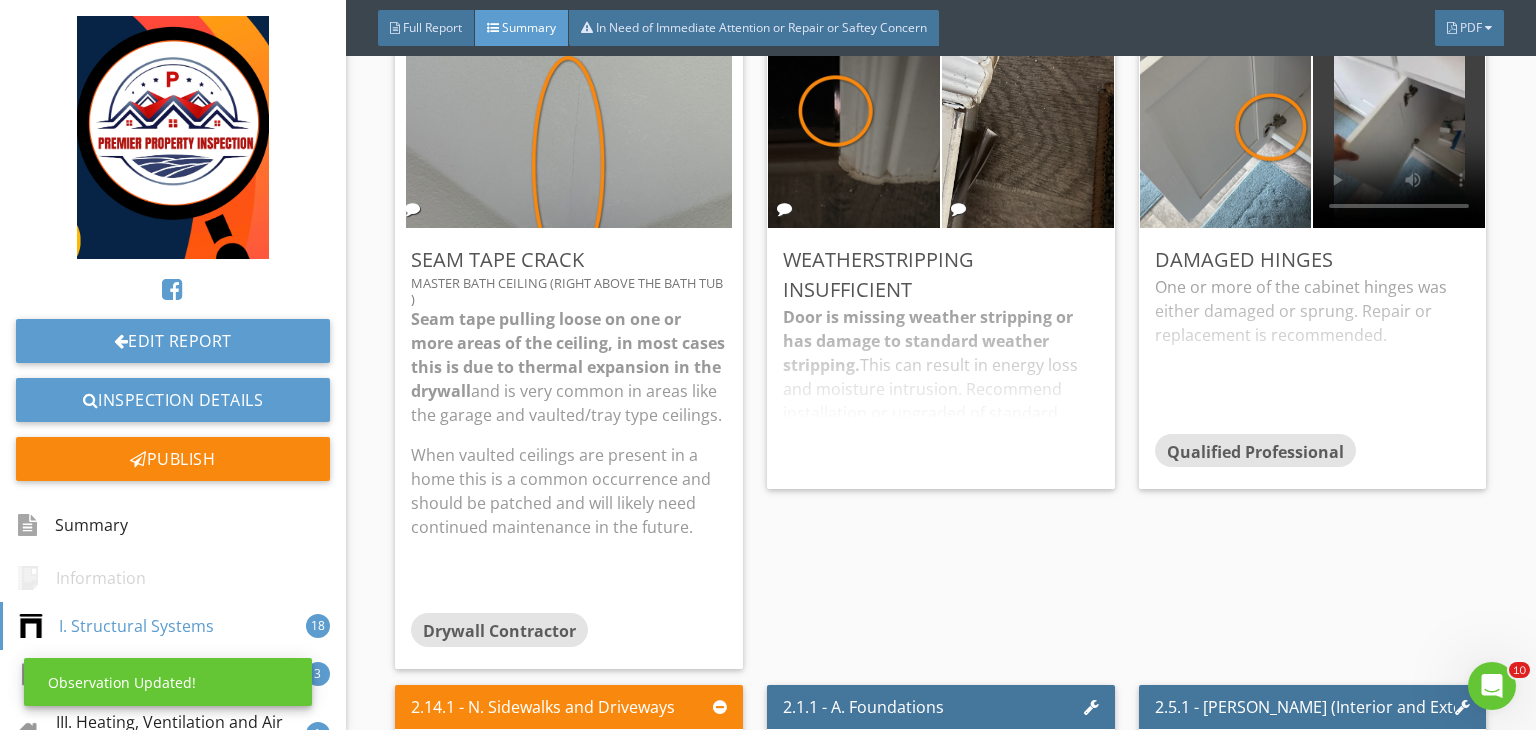 scroll, scrollTop: 39, scrollLeft: 0, axis: vertical 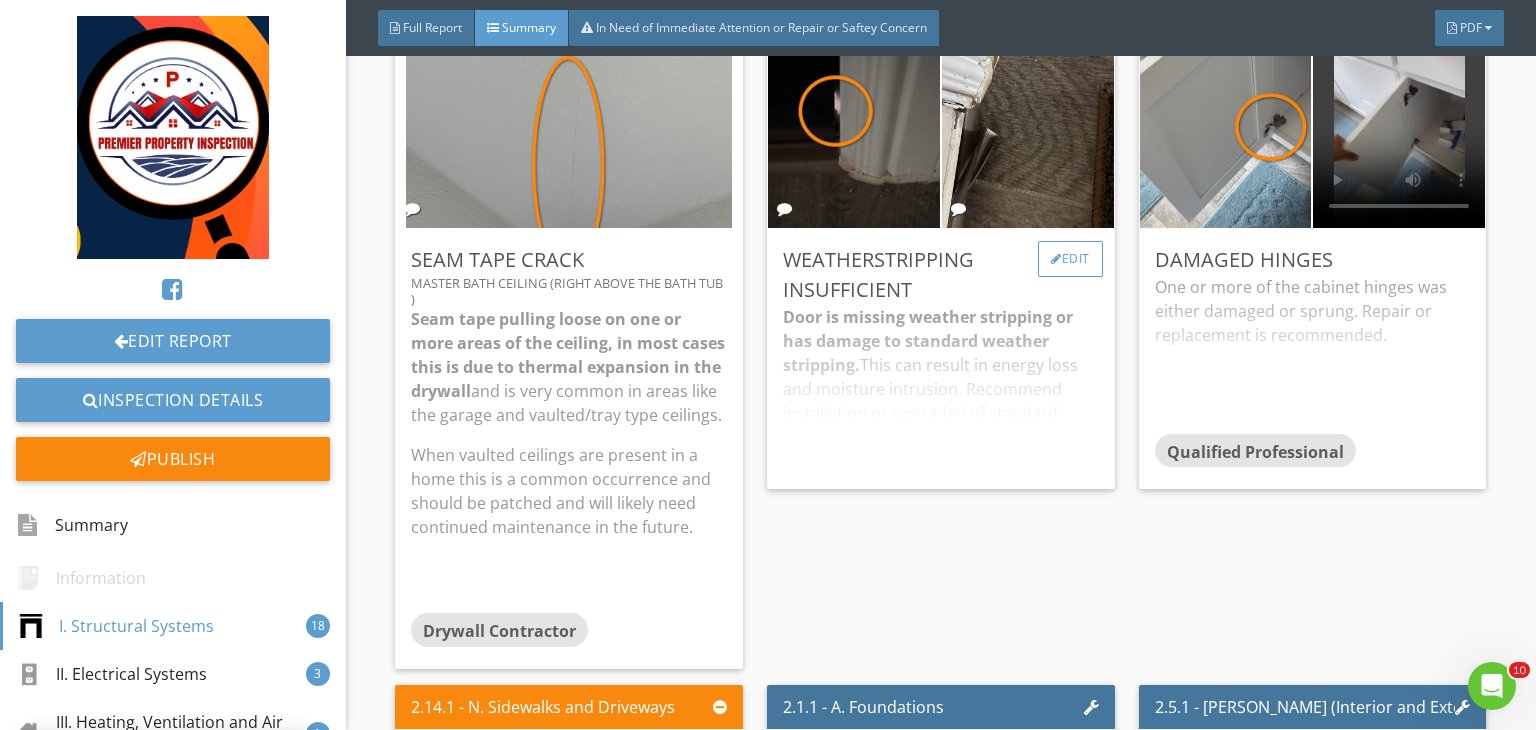 click on "Edit" at bounding box center (1070, 259) 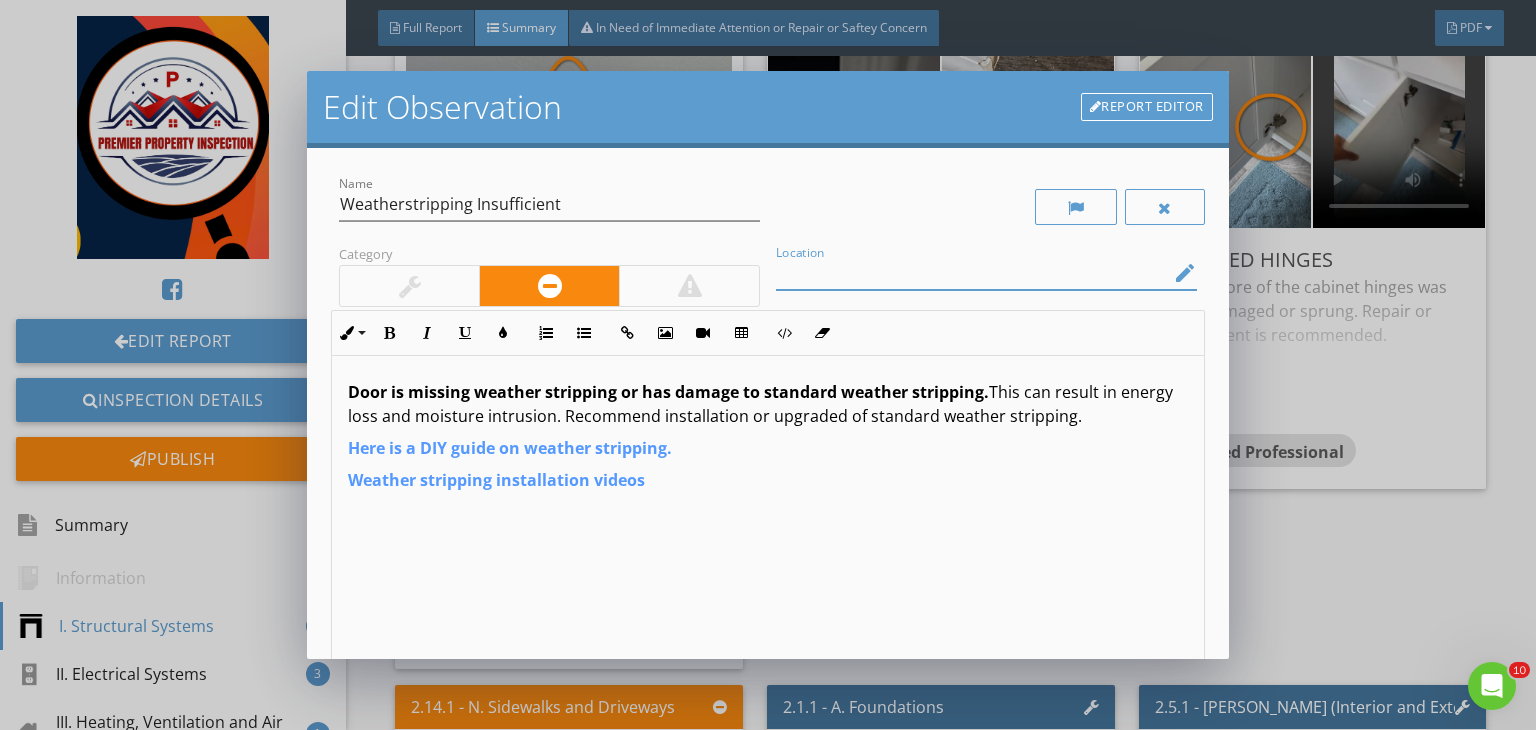 click at bounding box center (972, 273) 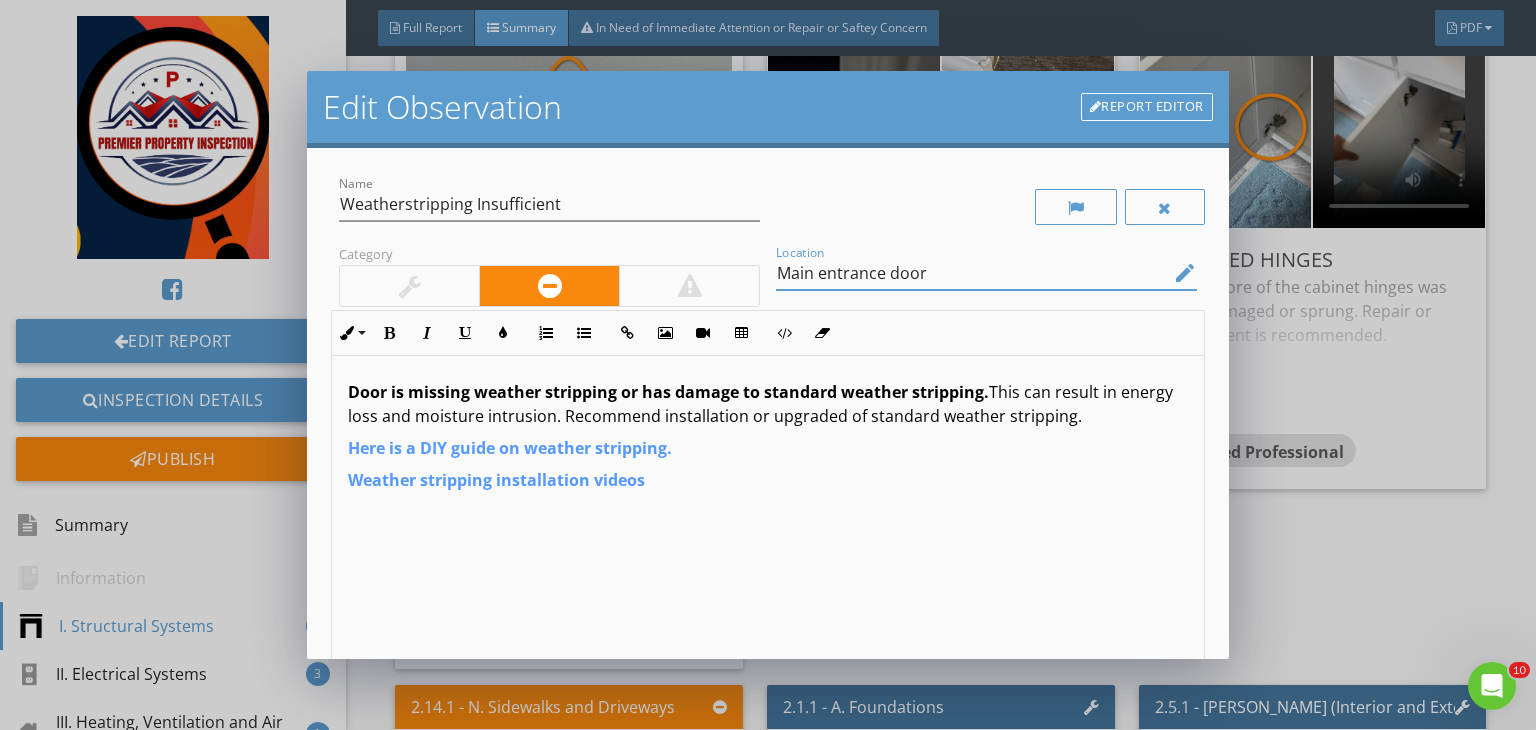 type on "Main entrance door" 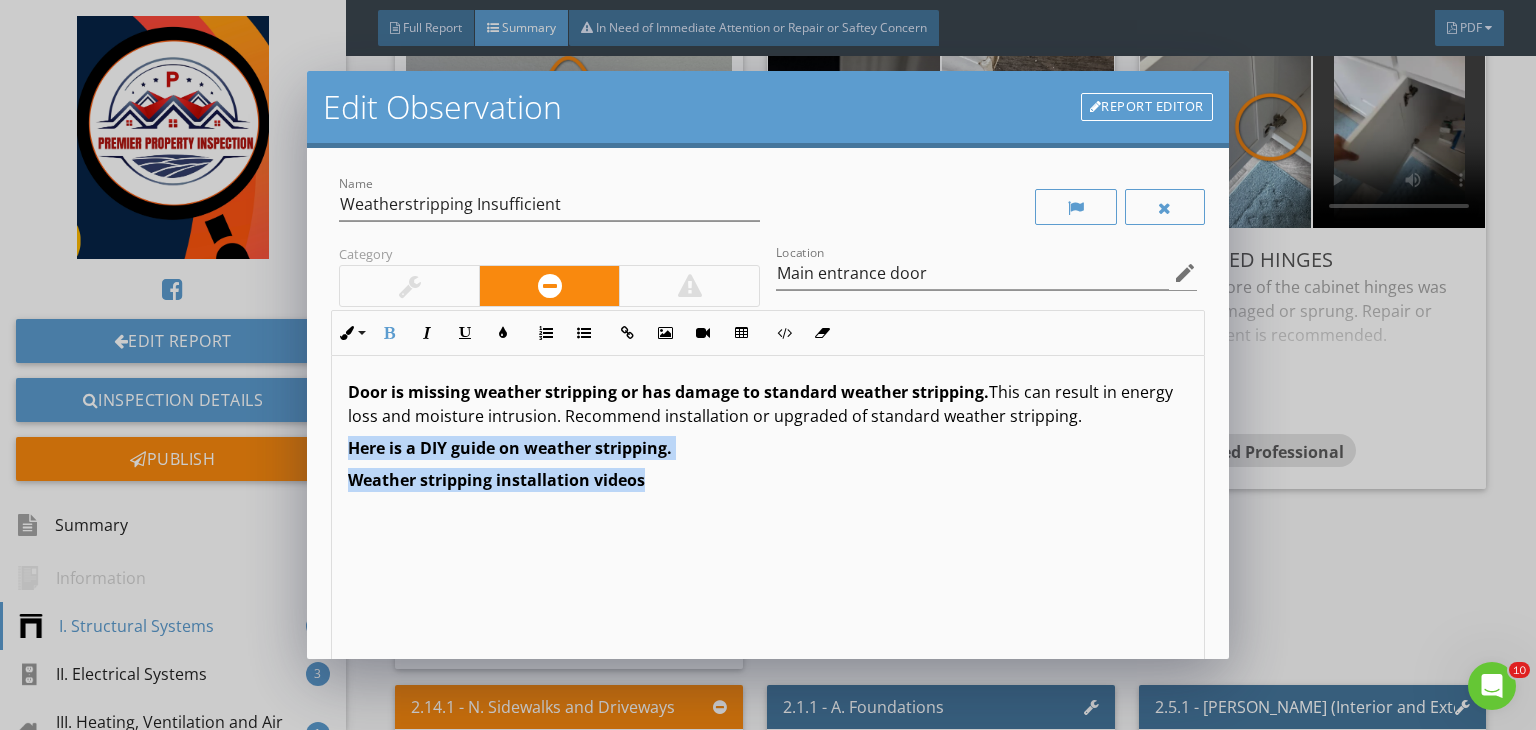 drag, startPoint x: 652, startPoint y: 484, endPoint x: 332, endPoint y: 448, distance: 322.01865 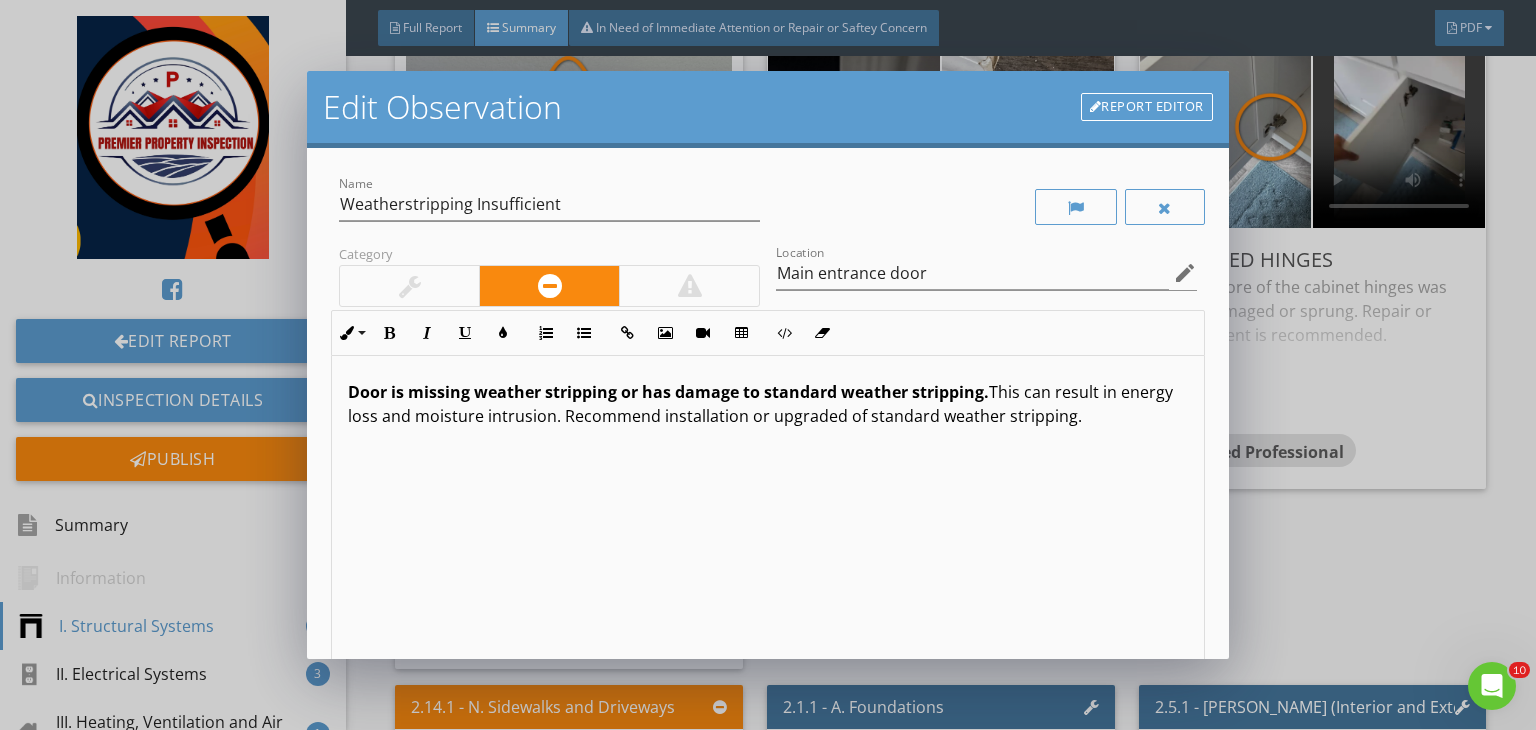 scroll, scrollTop: 0, scrollLeft: 0, axis: both 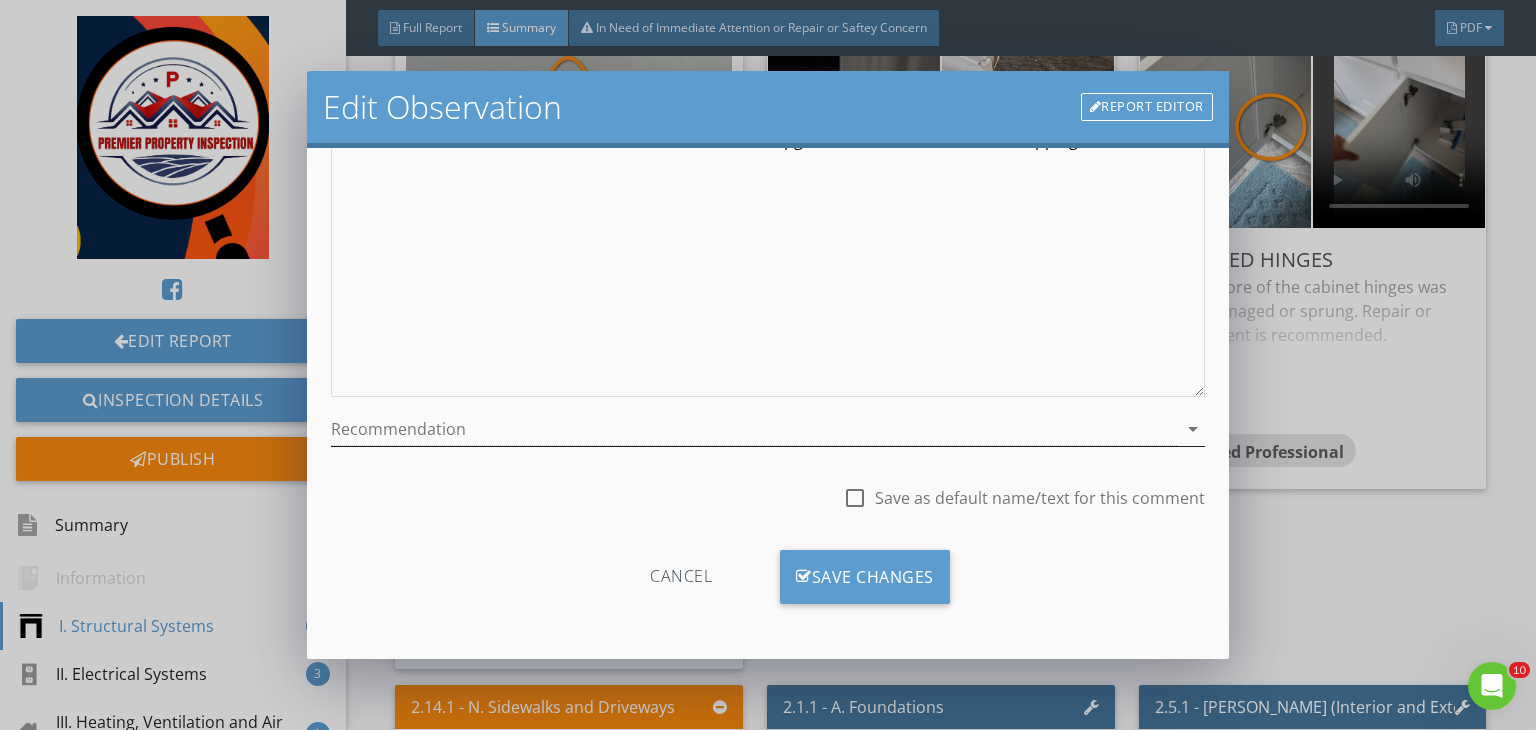 click at bounding box center [754, 429] 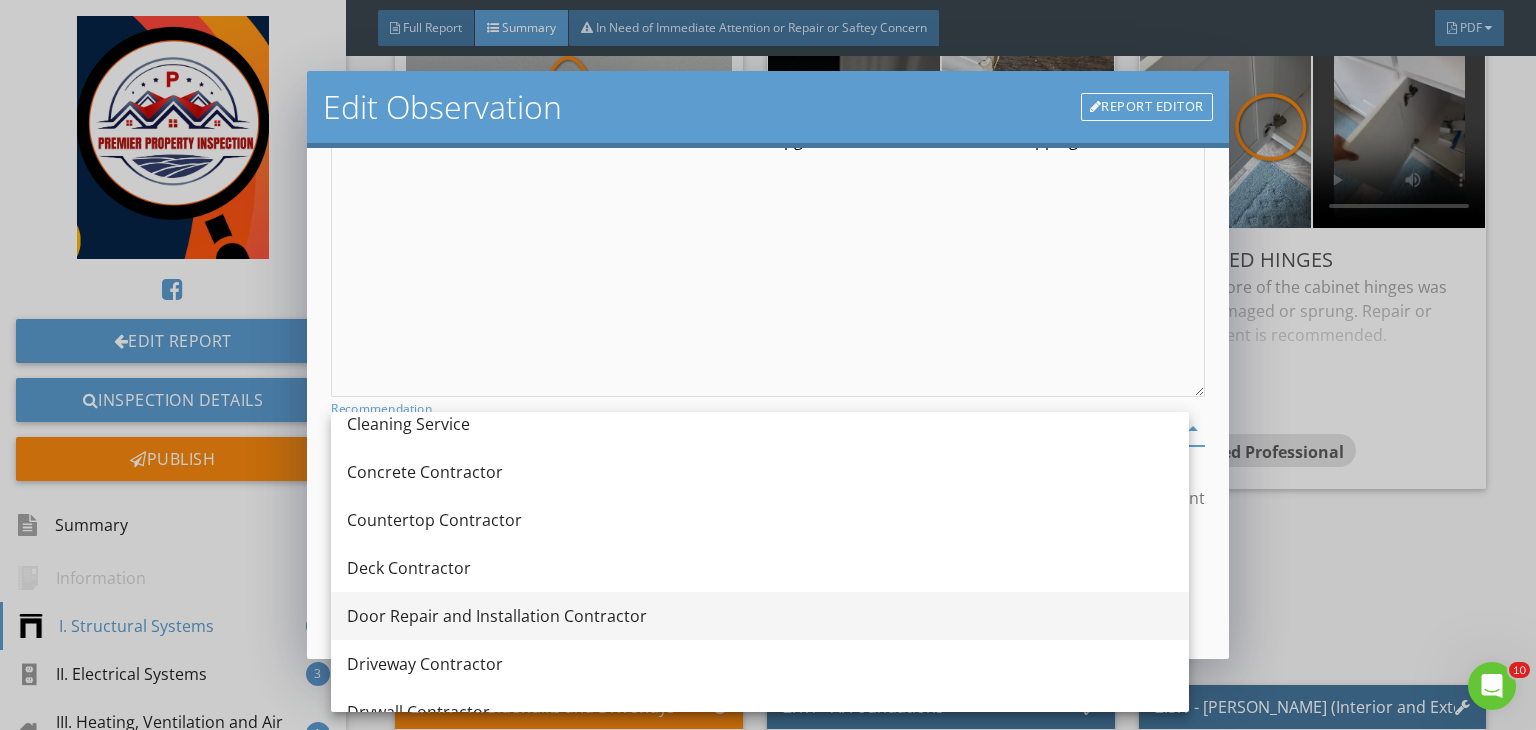 scroll, scrollTop: 404, scrollLeft: 0, axis: vertical 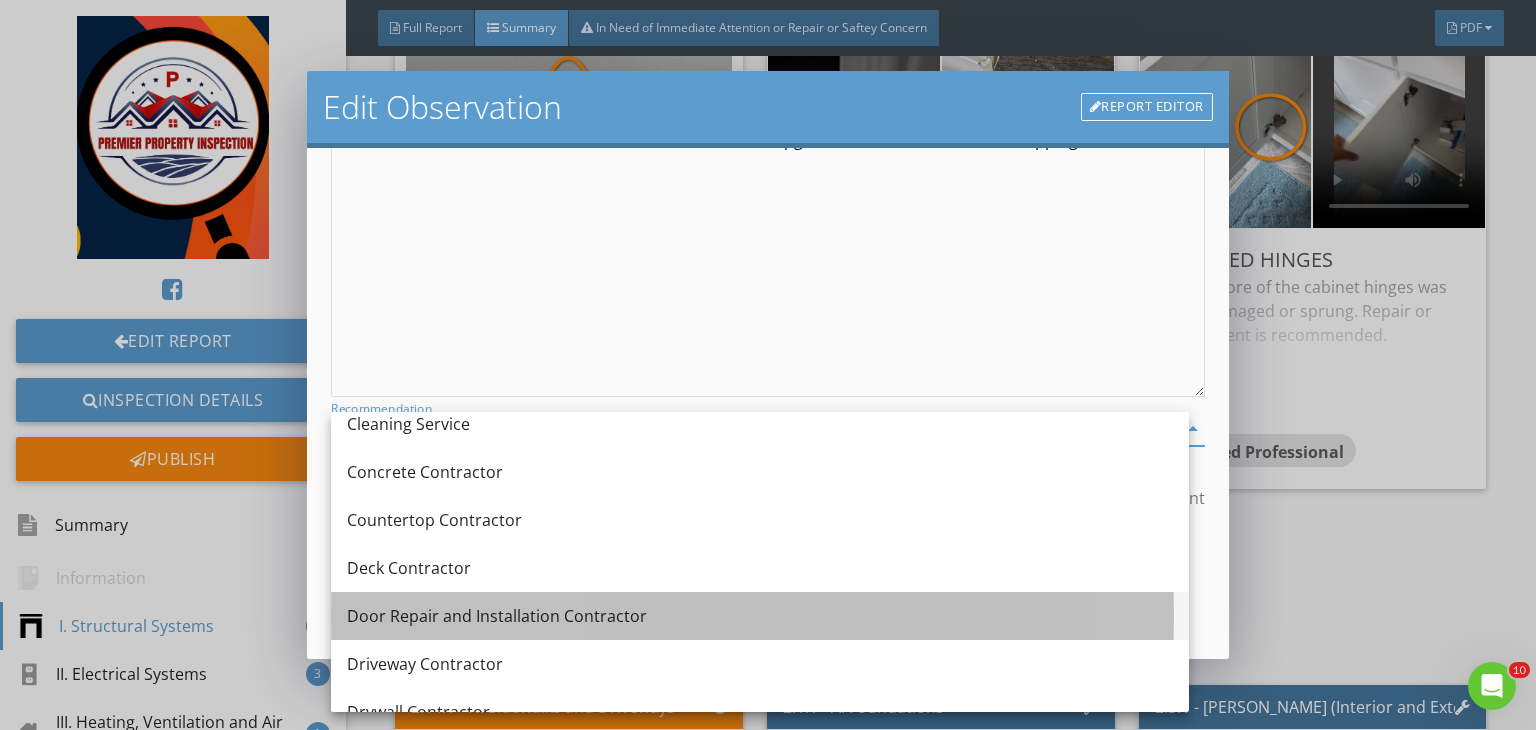 click on "Door Repair and Installation Contractor" at bounding box center (760, 616) 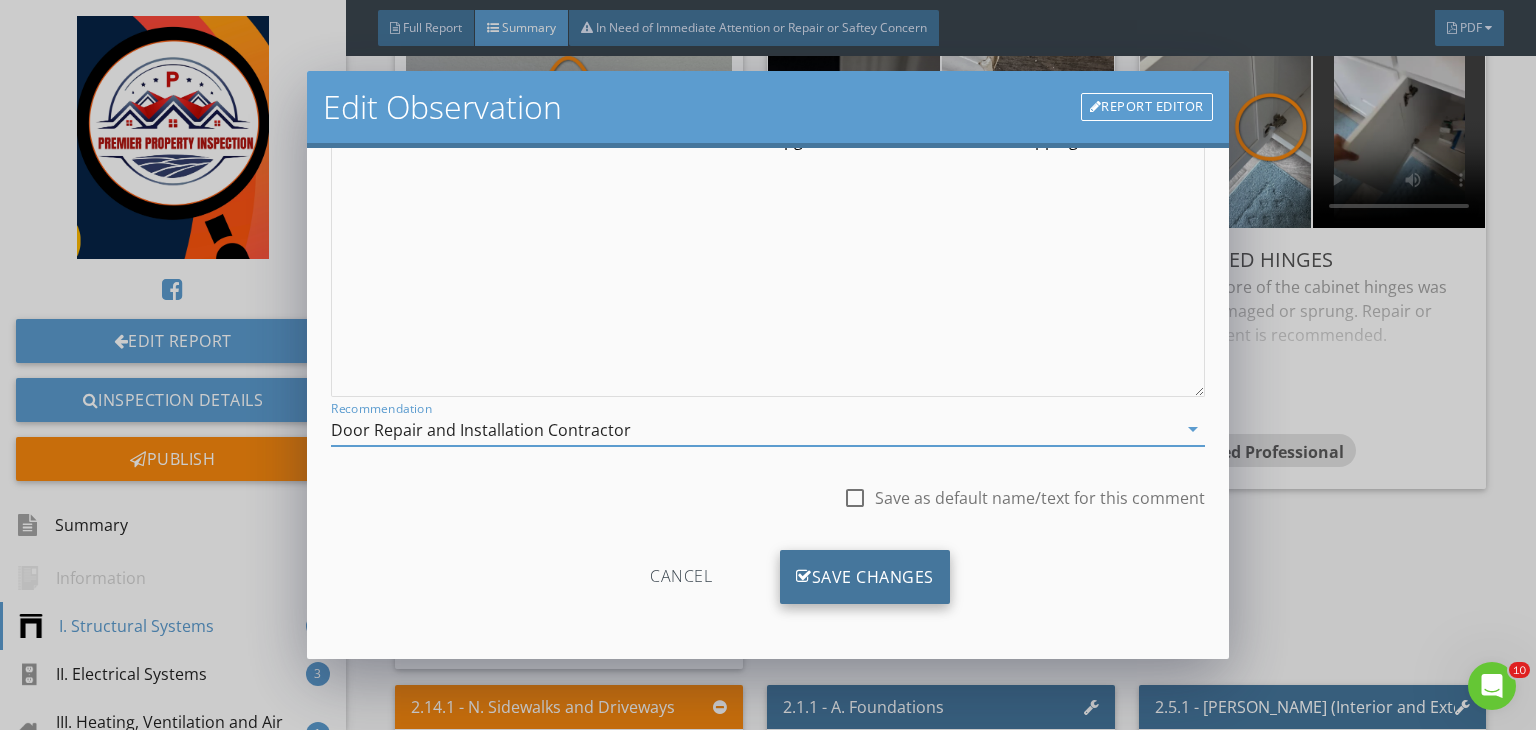 click on "Save Changes" at bounding box center (865, 577) 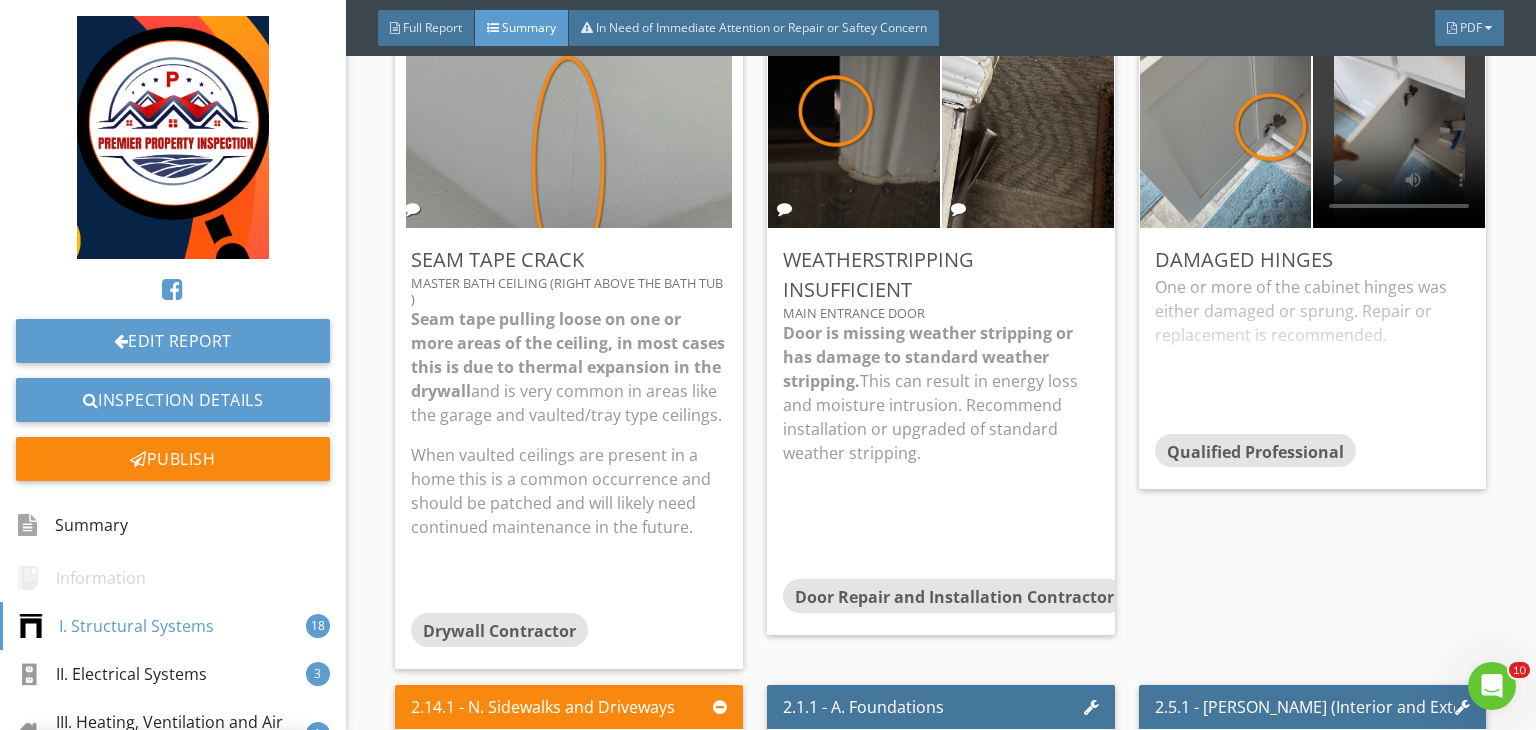 scroll, scrollTop: 39, scrollLeft: 0, axis: vertical 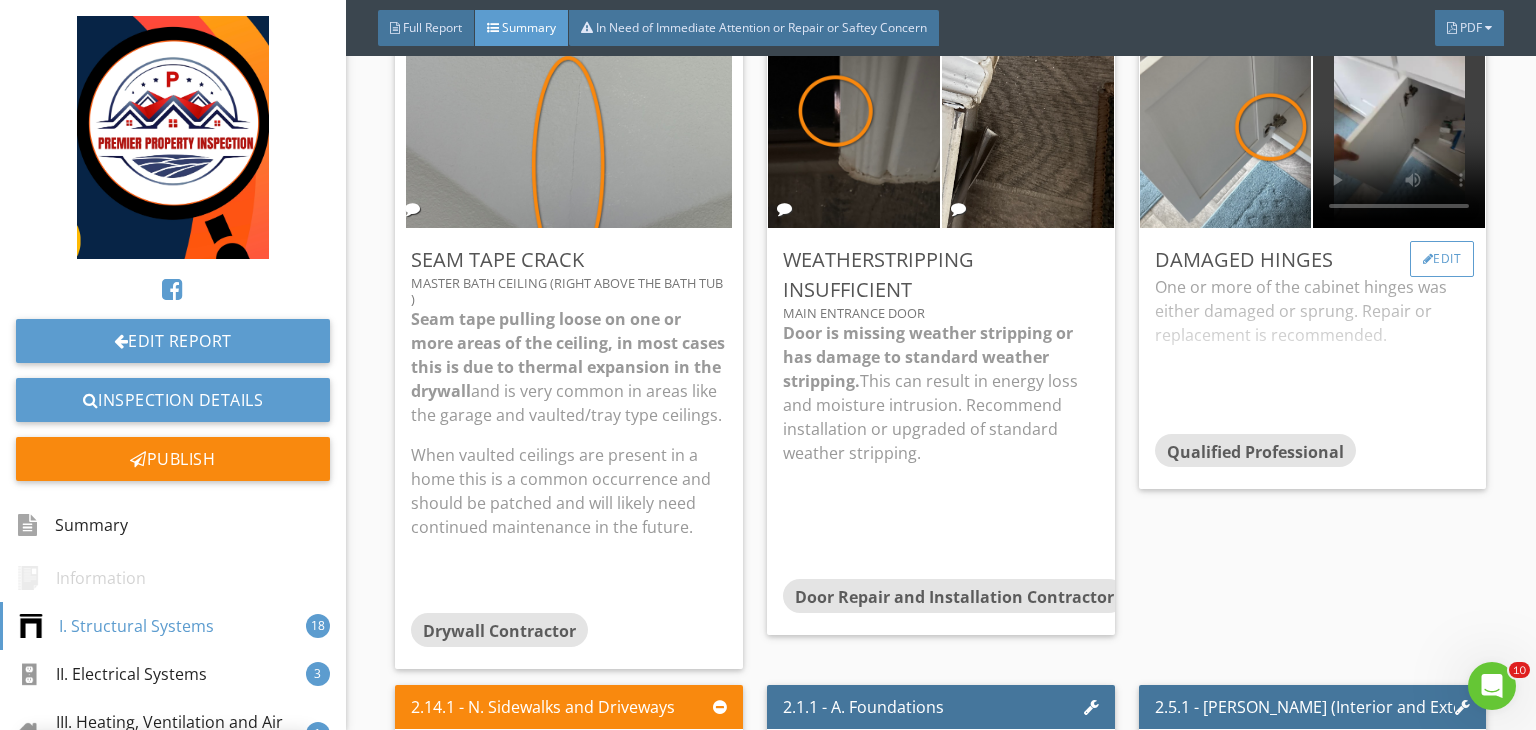 click on "Edit" at bounding box center [1442, 259] 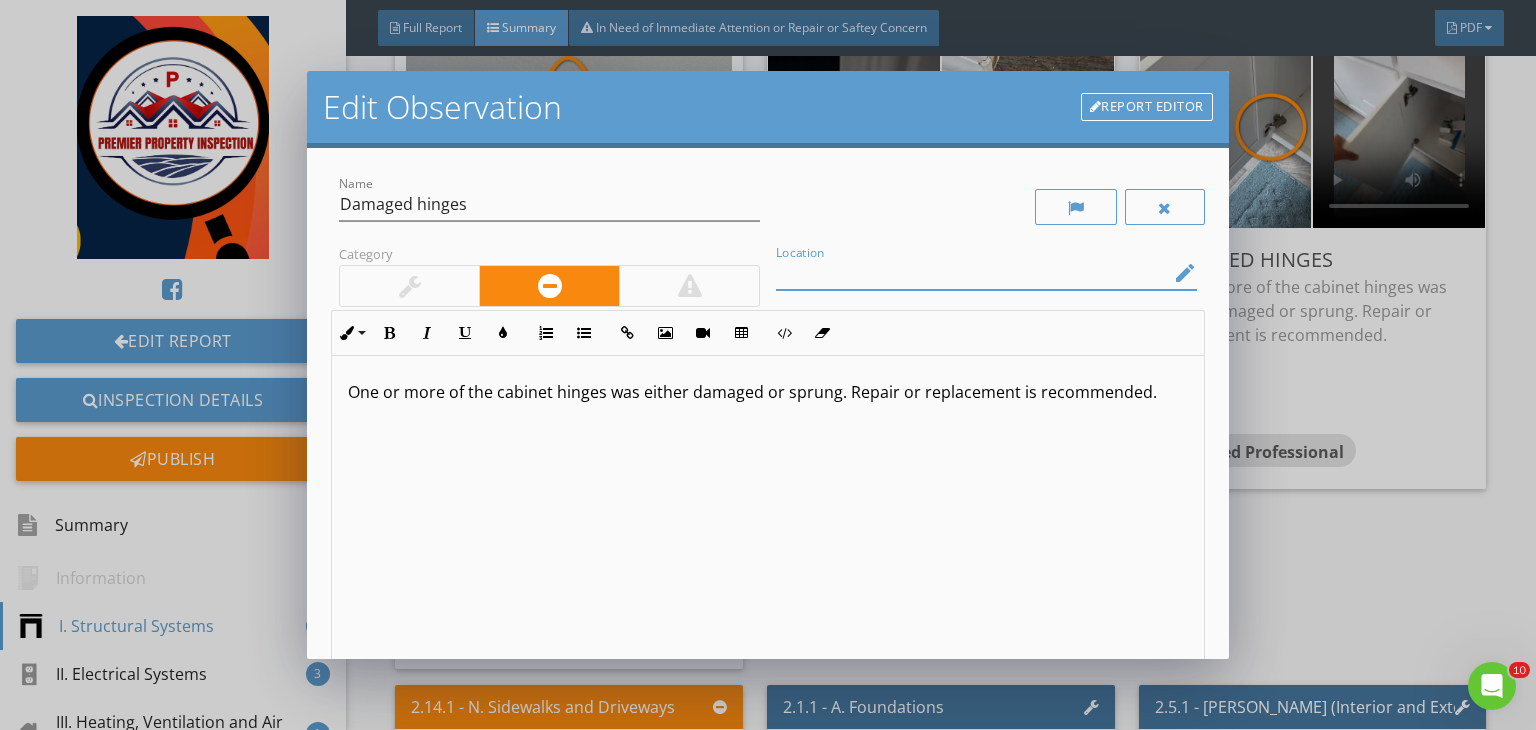 click at bounding box center [972, 273] 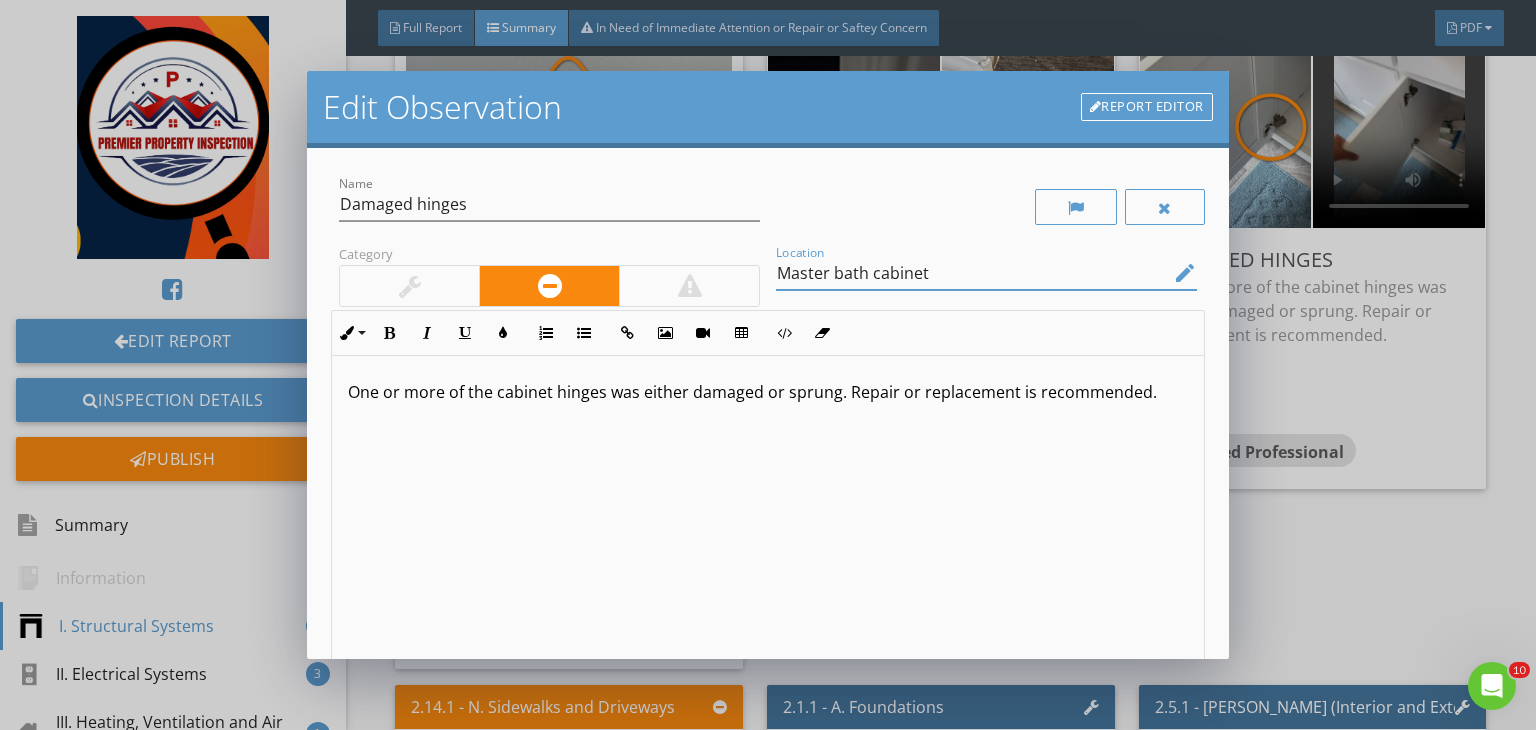 type on "Master bath cabinet" 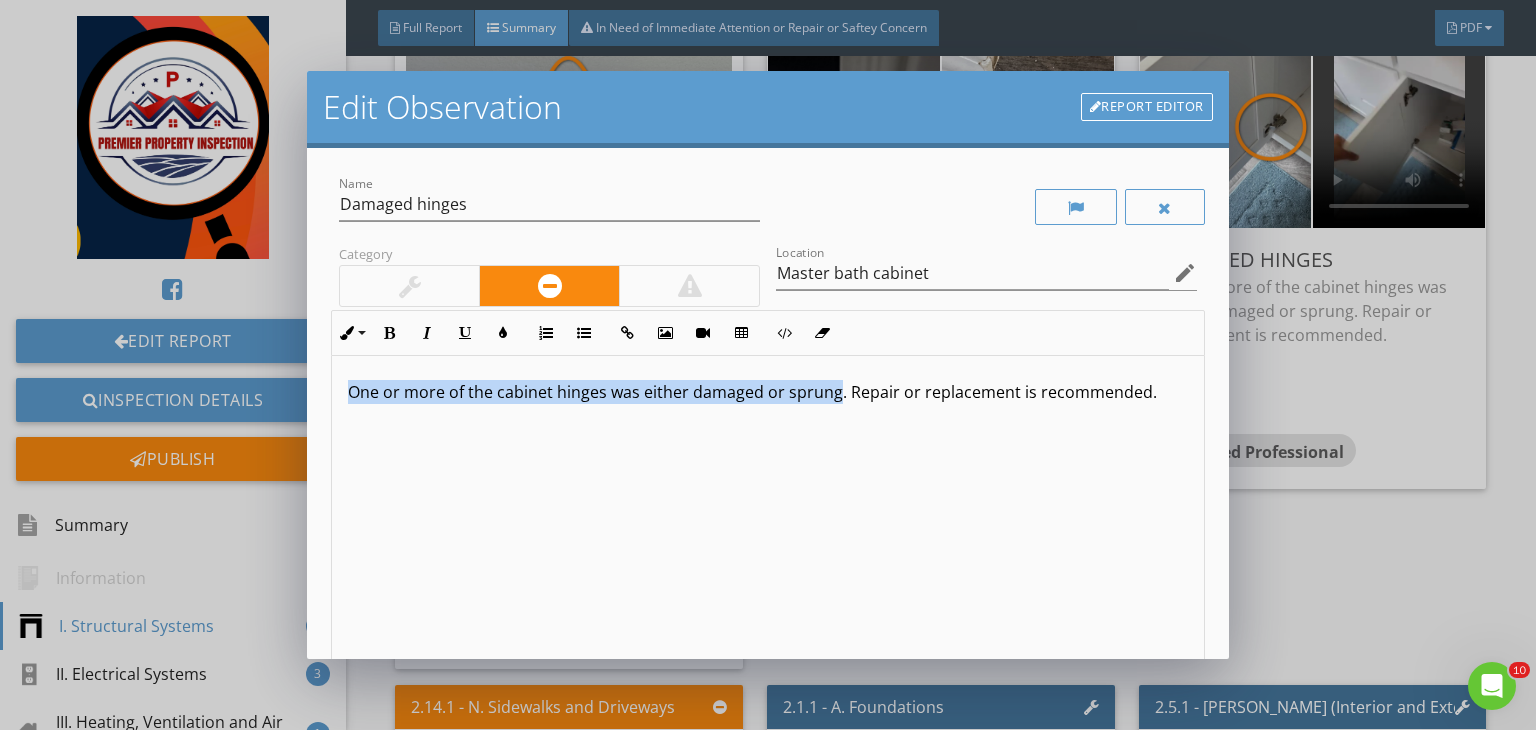 drag, startPoint x: 835, startPoint y: 397, endPoint x: 322, endPoint y: 391, distance: 513.0351 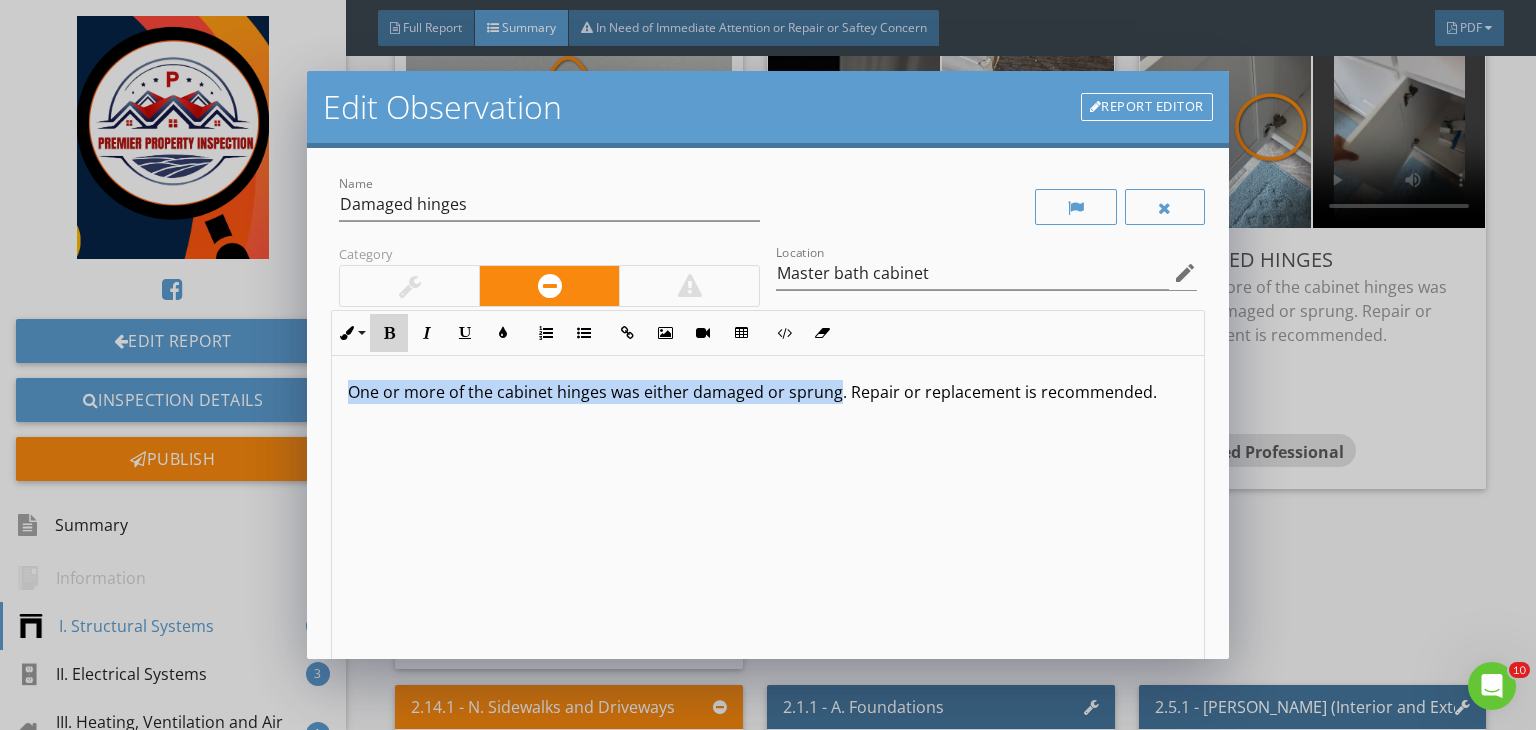 click at bounding box center [389, 333] 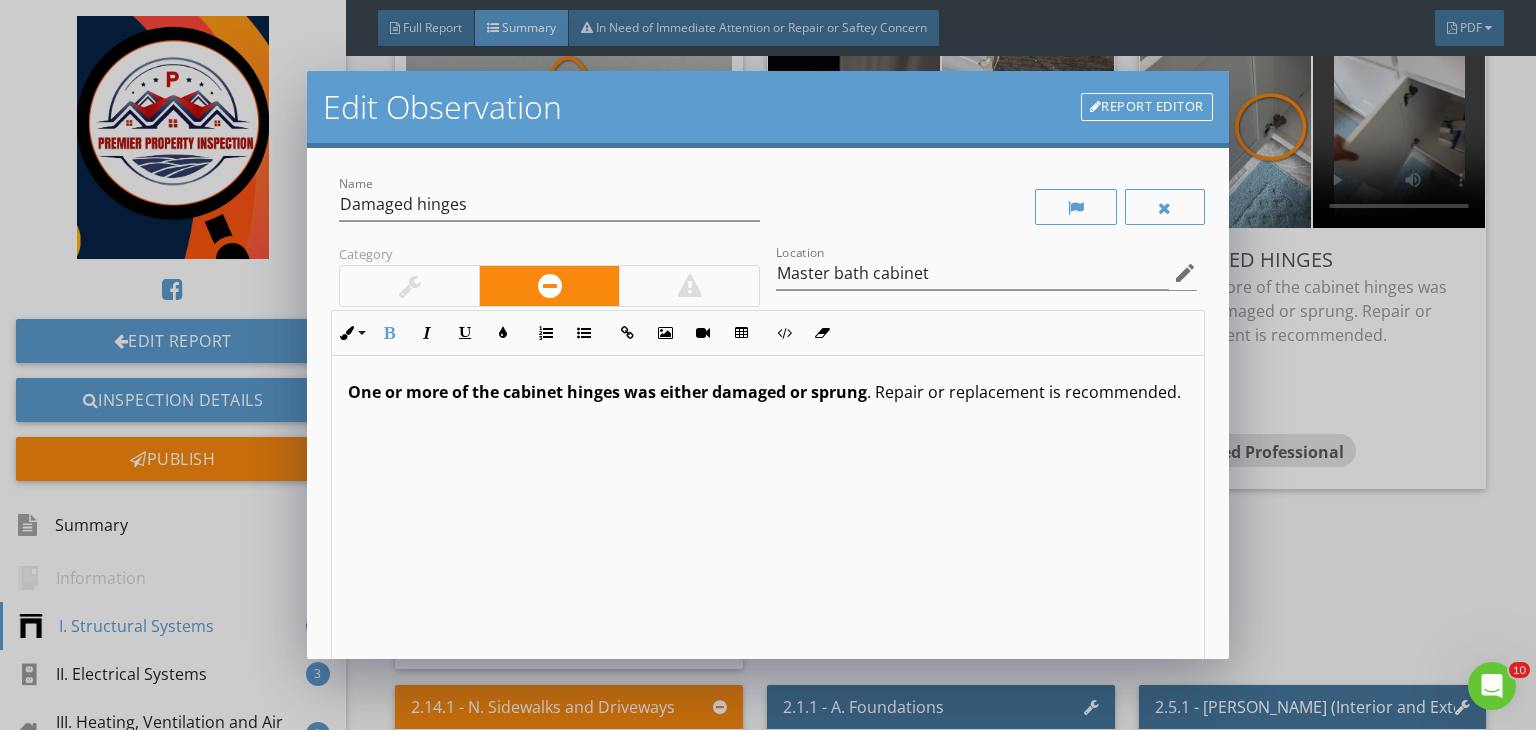 scroll, scrollTop: 0, scrollLeft: 0, axis: both 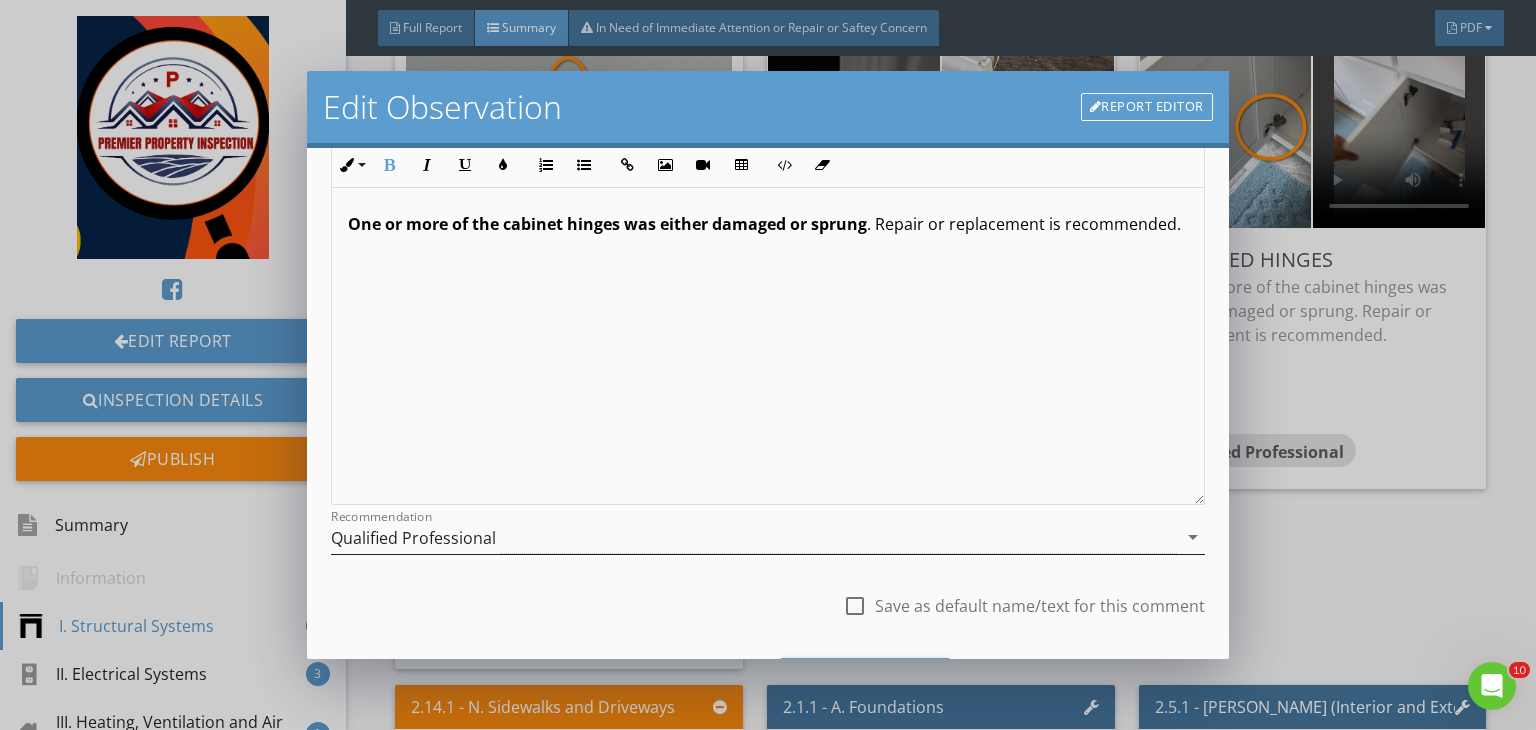 click on "Qualified Professional" at bounding box center (754, 537) 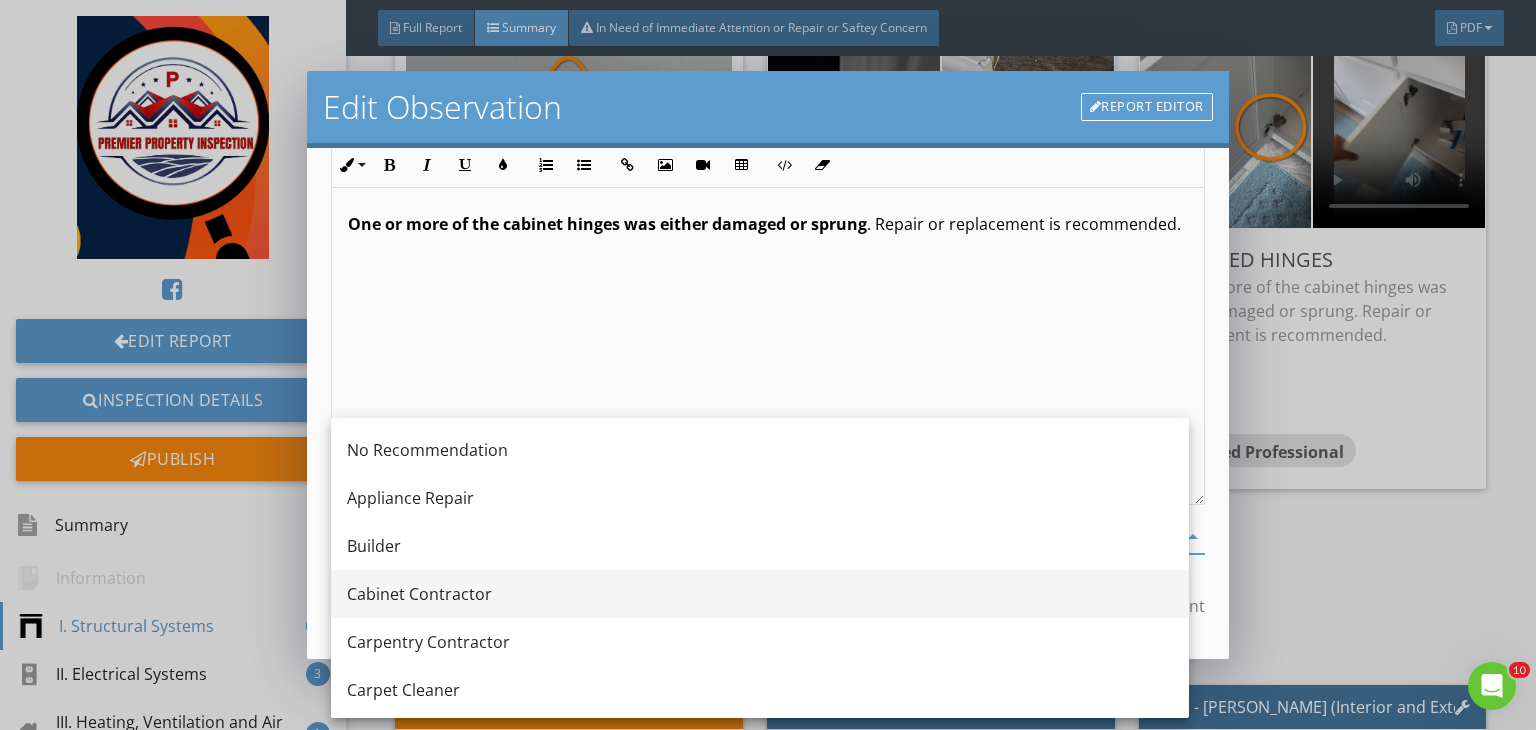 click on "Cabinet Contractor" at bounding box center (760, 594) 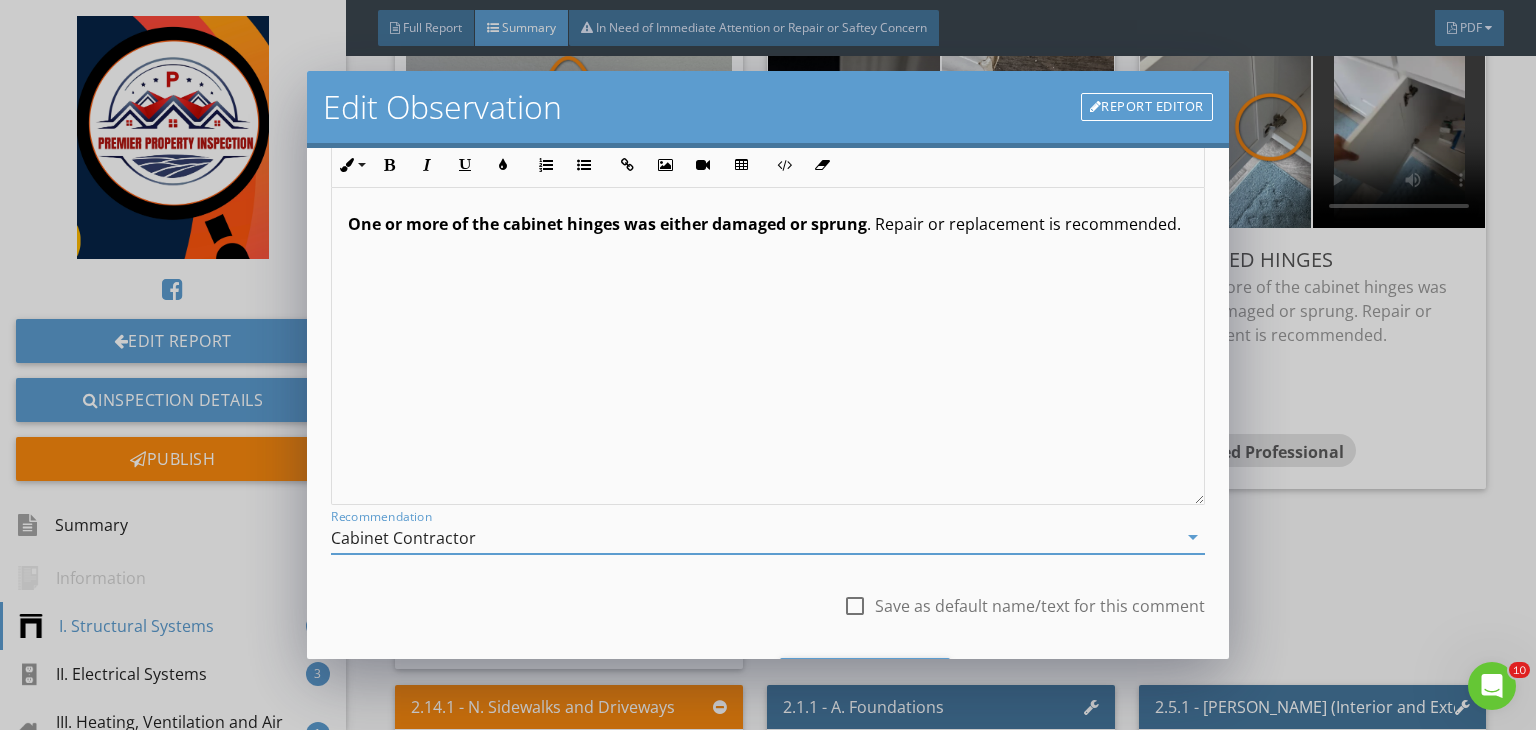 scroll, scrollTop: 276, scrollLeft: 0, axis: vertical 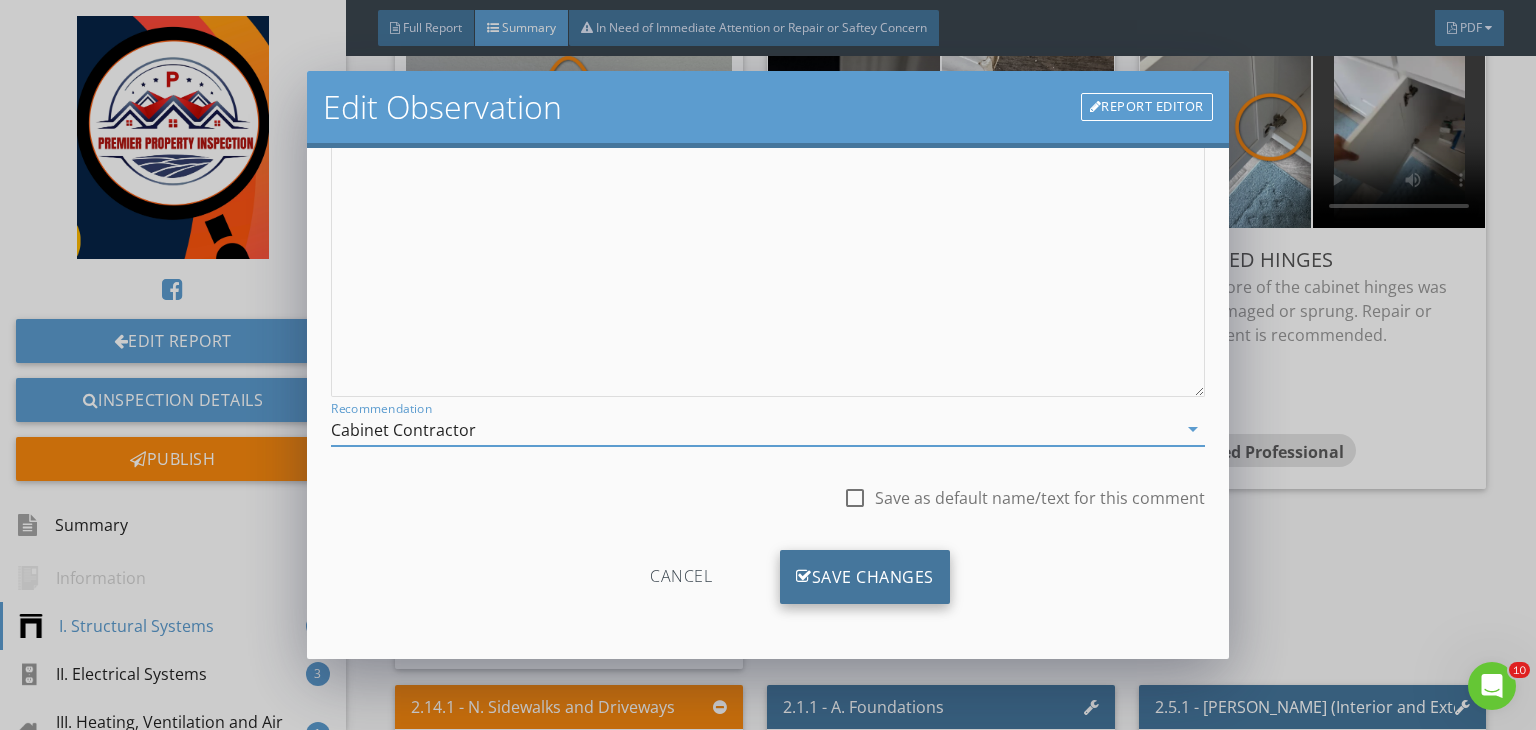 click on "Save Changes" at bounding box center (865, 577) 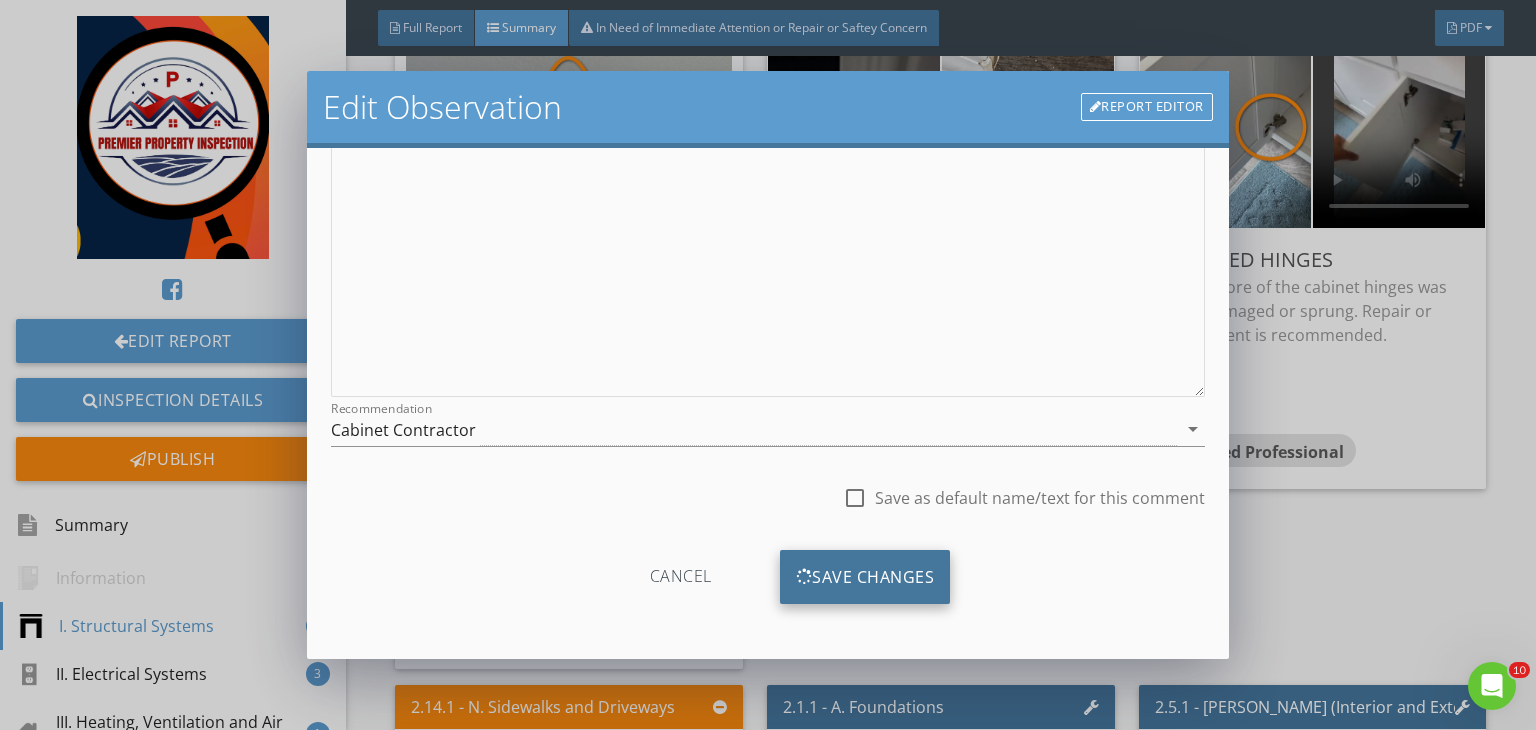 scroll, scrollTop: 39, scrollLeft: 0, axis: vertical 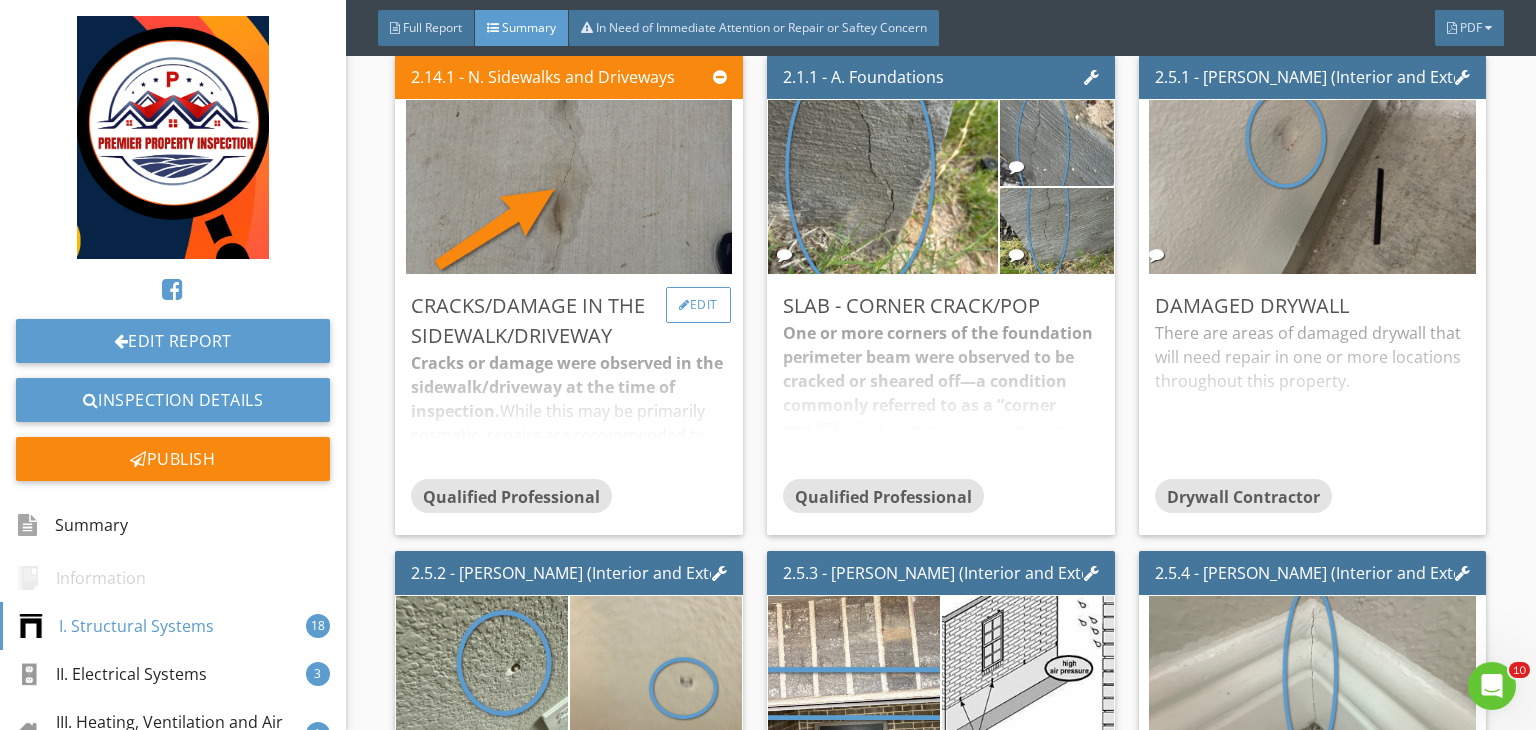 click on "Edit" at bounding box center (698, 305) 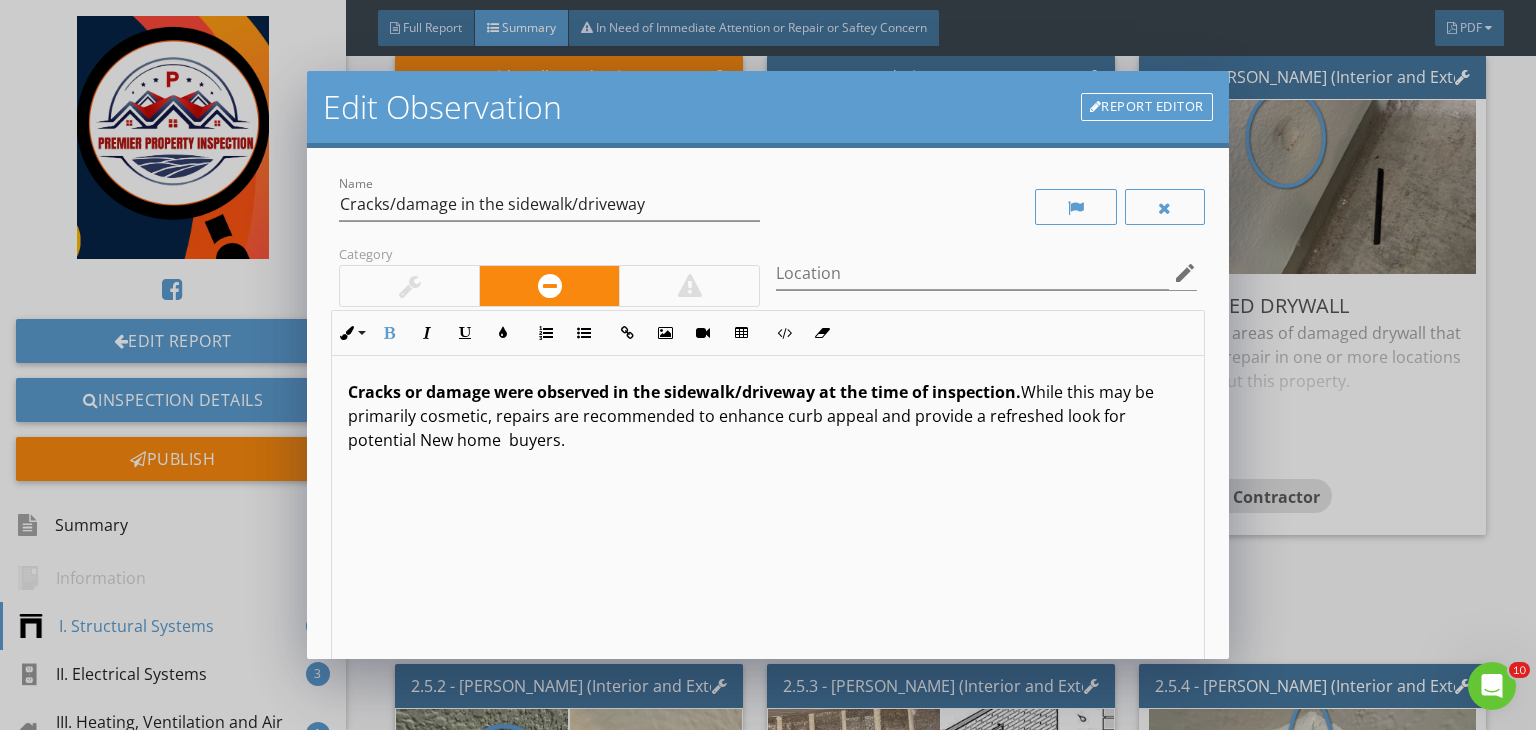 click on "Cracks or damage were observed in the sidewalk/driveway at the time of inspection." at bounding box center (684, 392) 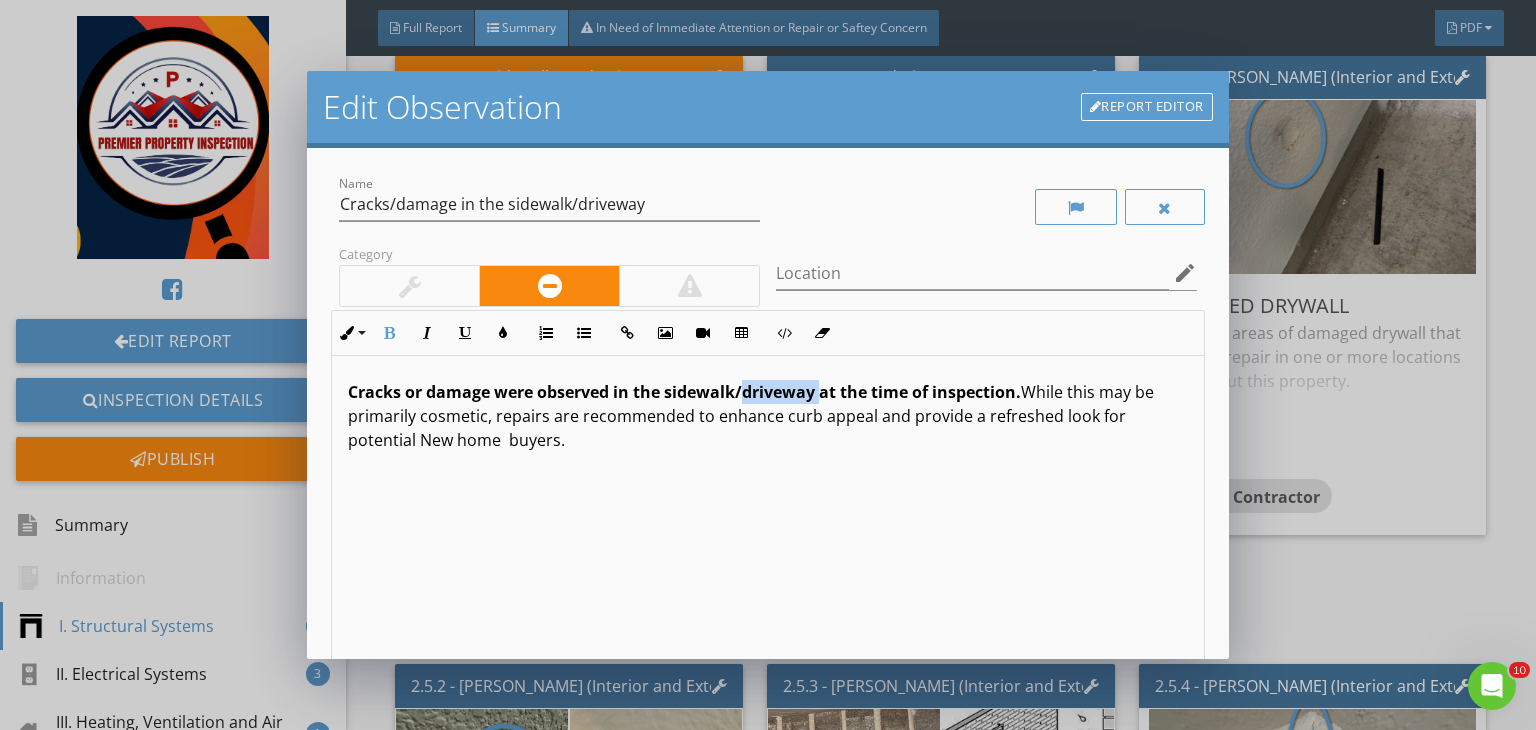 click on "Cracks or damage were observed in the sidewalk/driveway at the time of inspection." at bounding box center [684, 392] 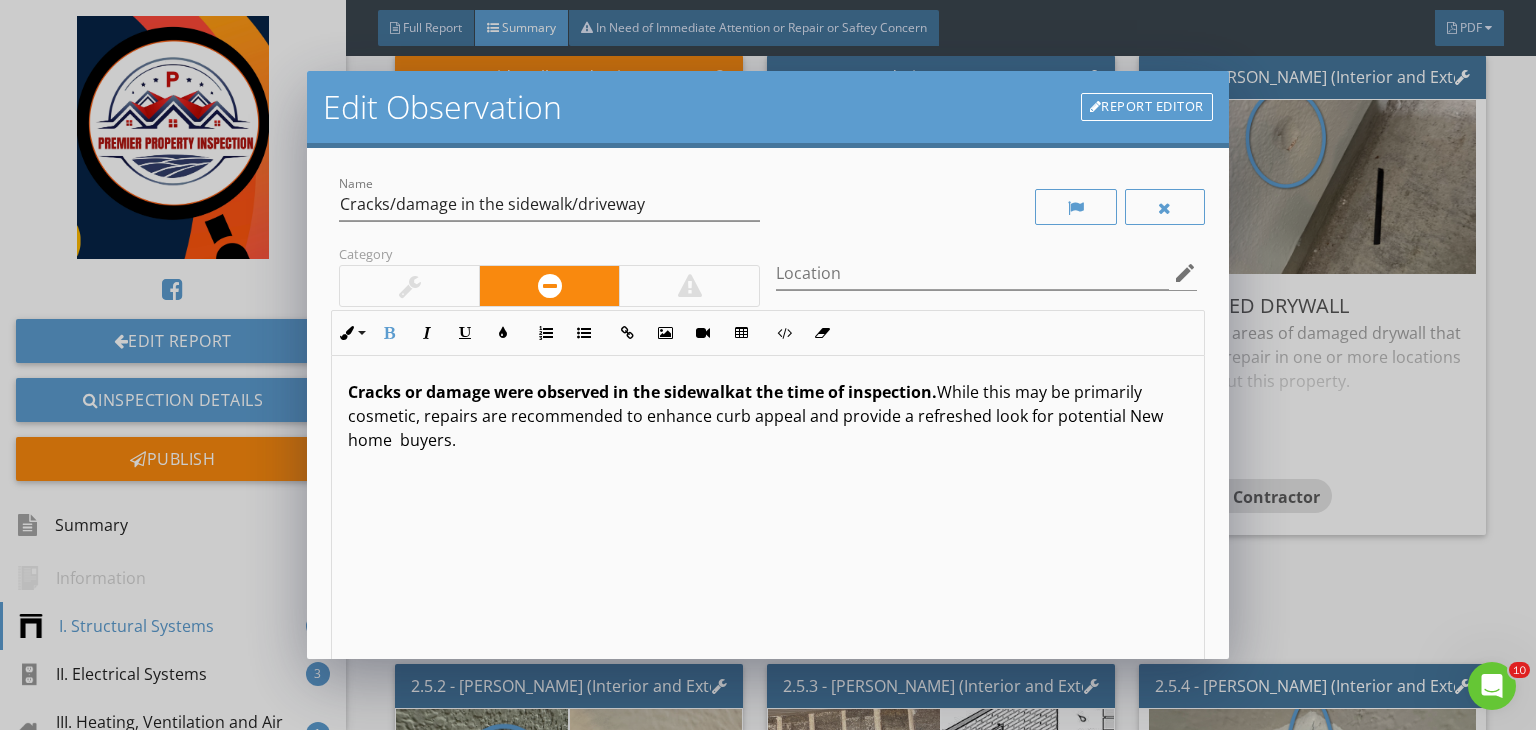 type 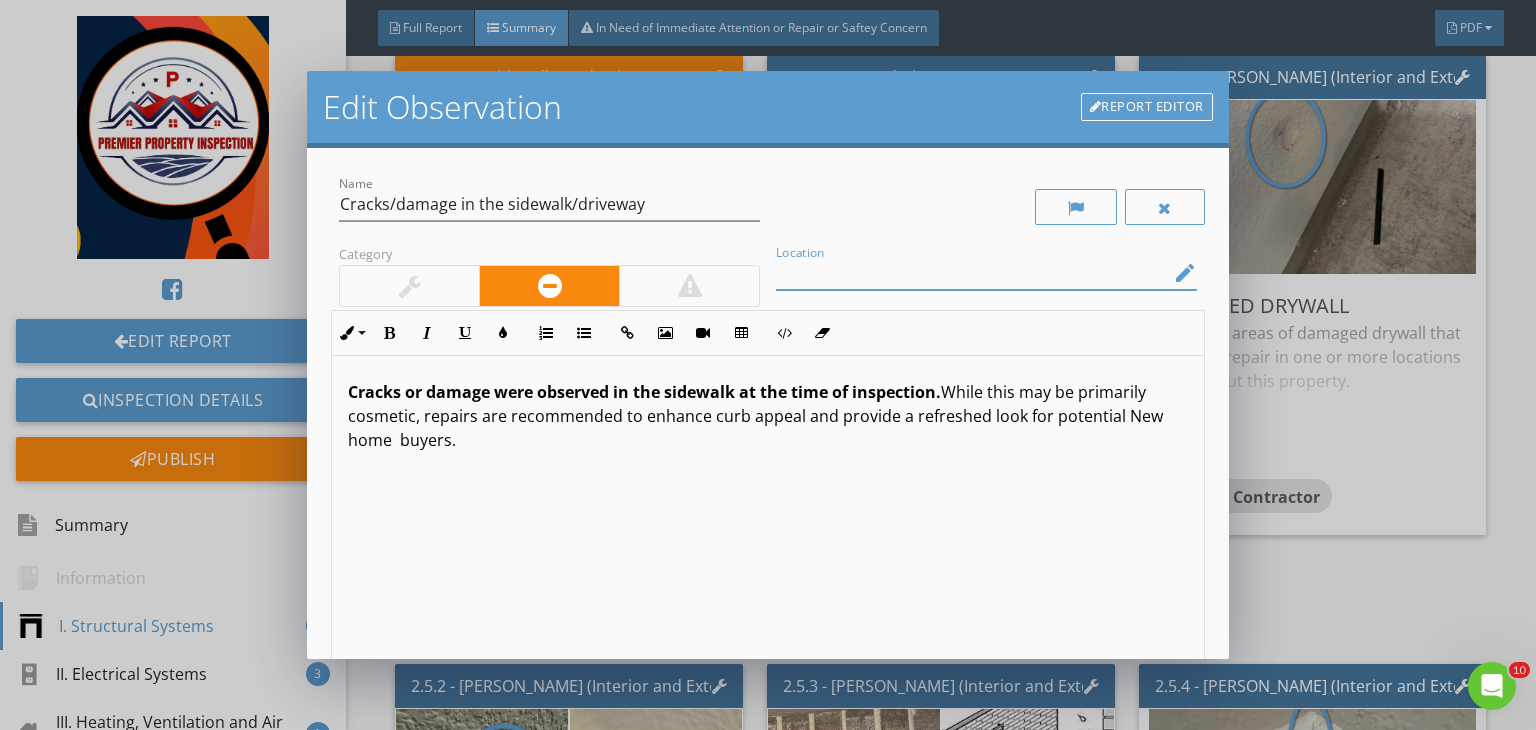 click at bounding box center [972, 273] 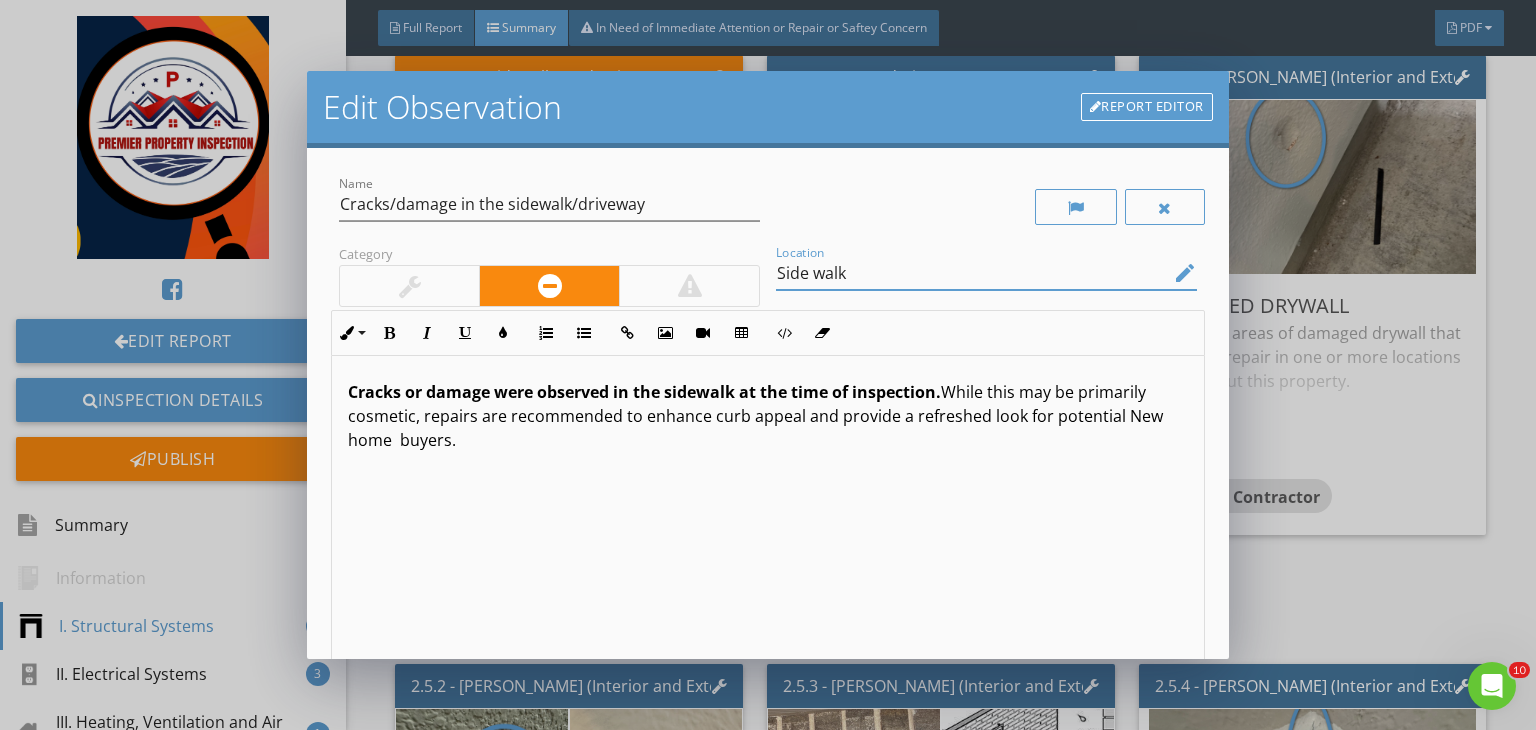 scroll, scrollTop: 0, scrollLeft: 0, axis: both 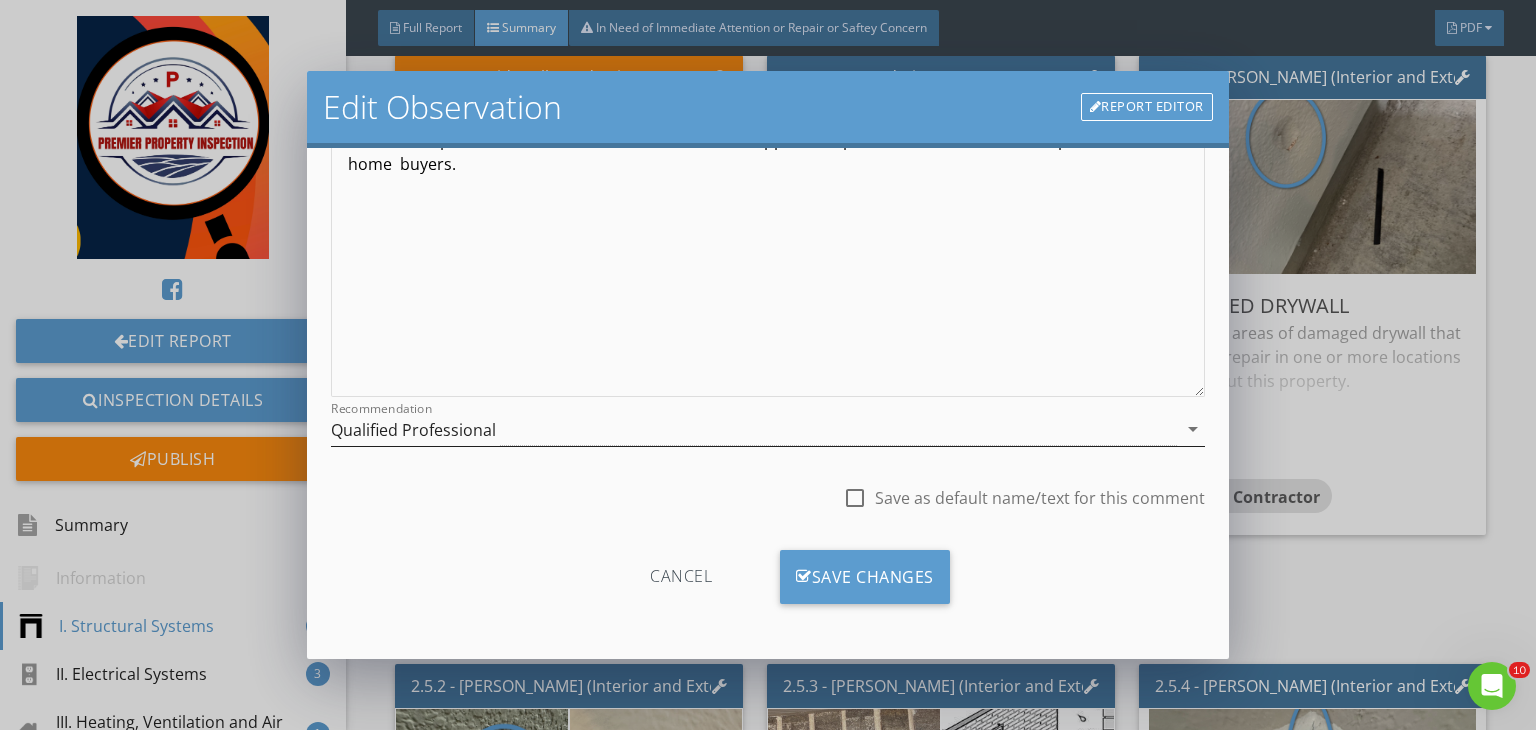 type on "Side walk" 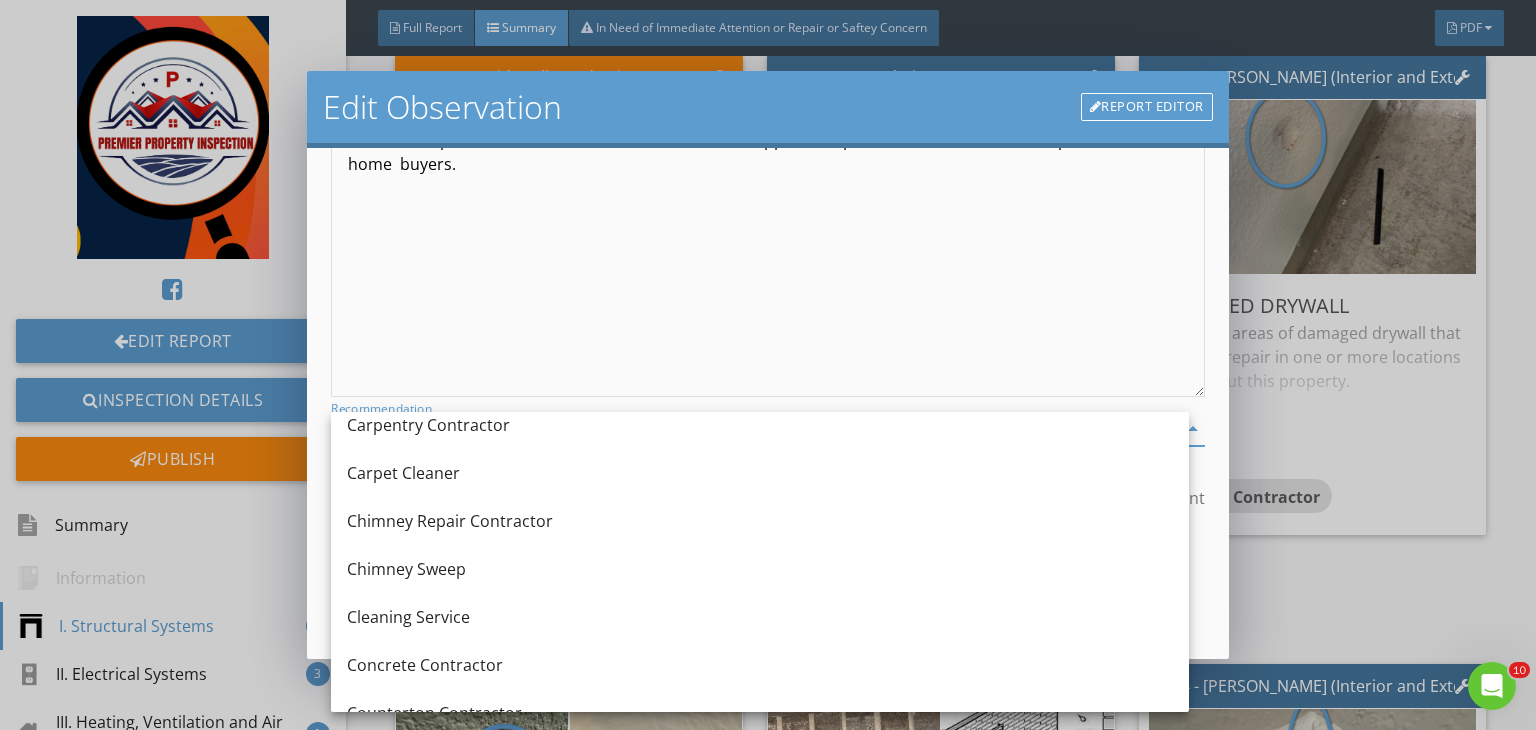 scroll, scrollTop: 212, scrollLeft: 0, axis: vertical 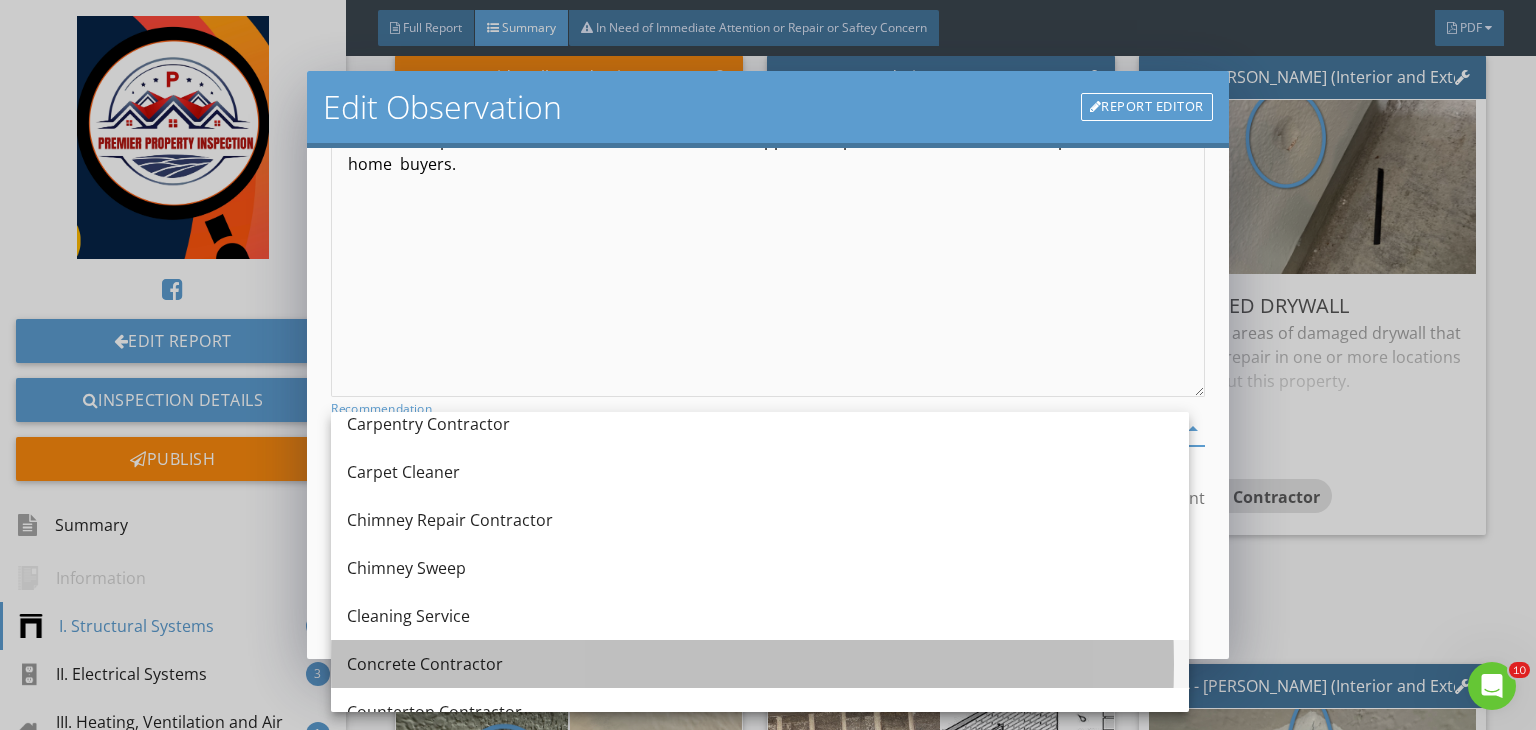 click on "Concrete Contractor" at bounding box center [760, 664] 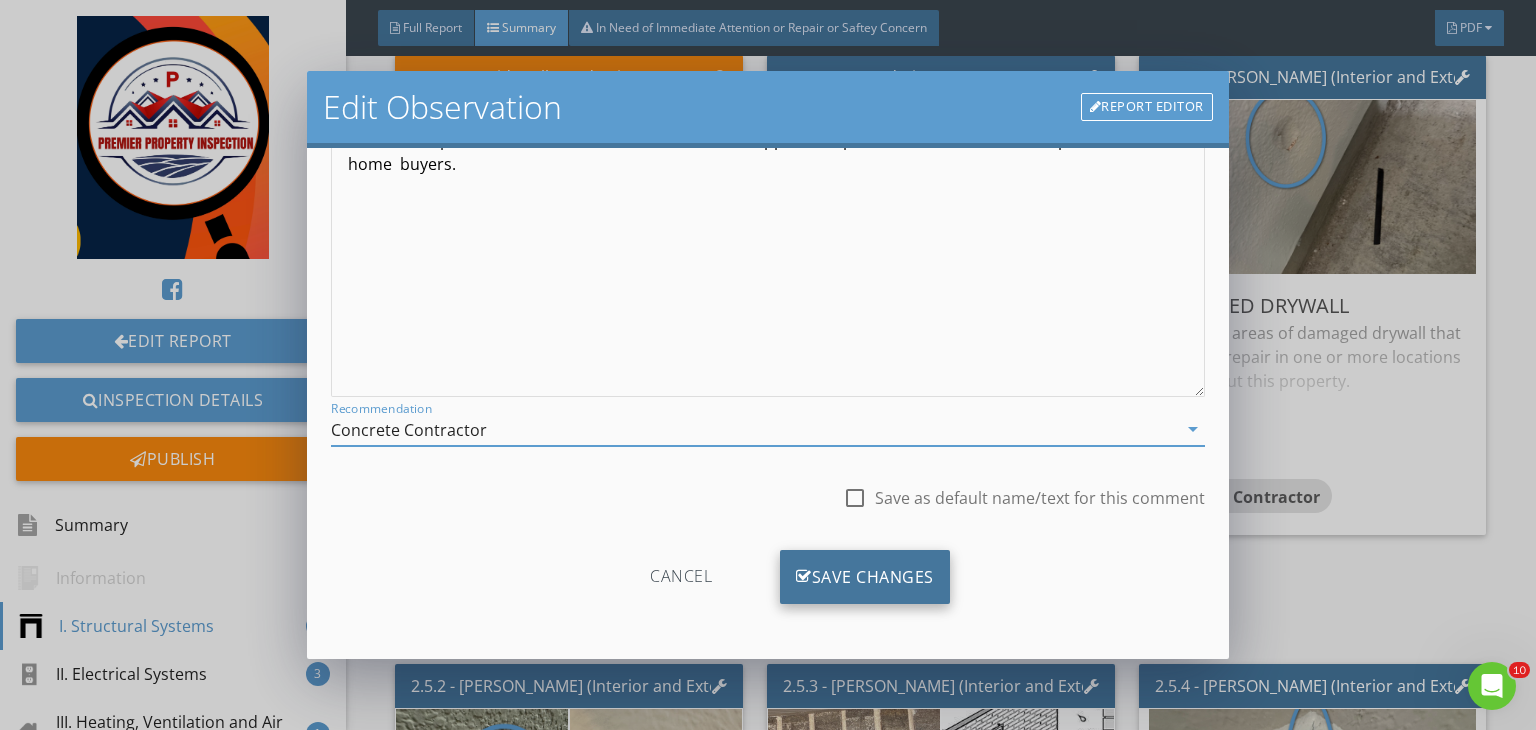 click on "Save Changes" at bounding box center [865, 577] 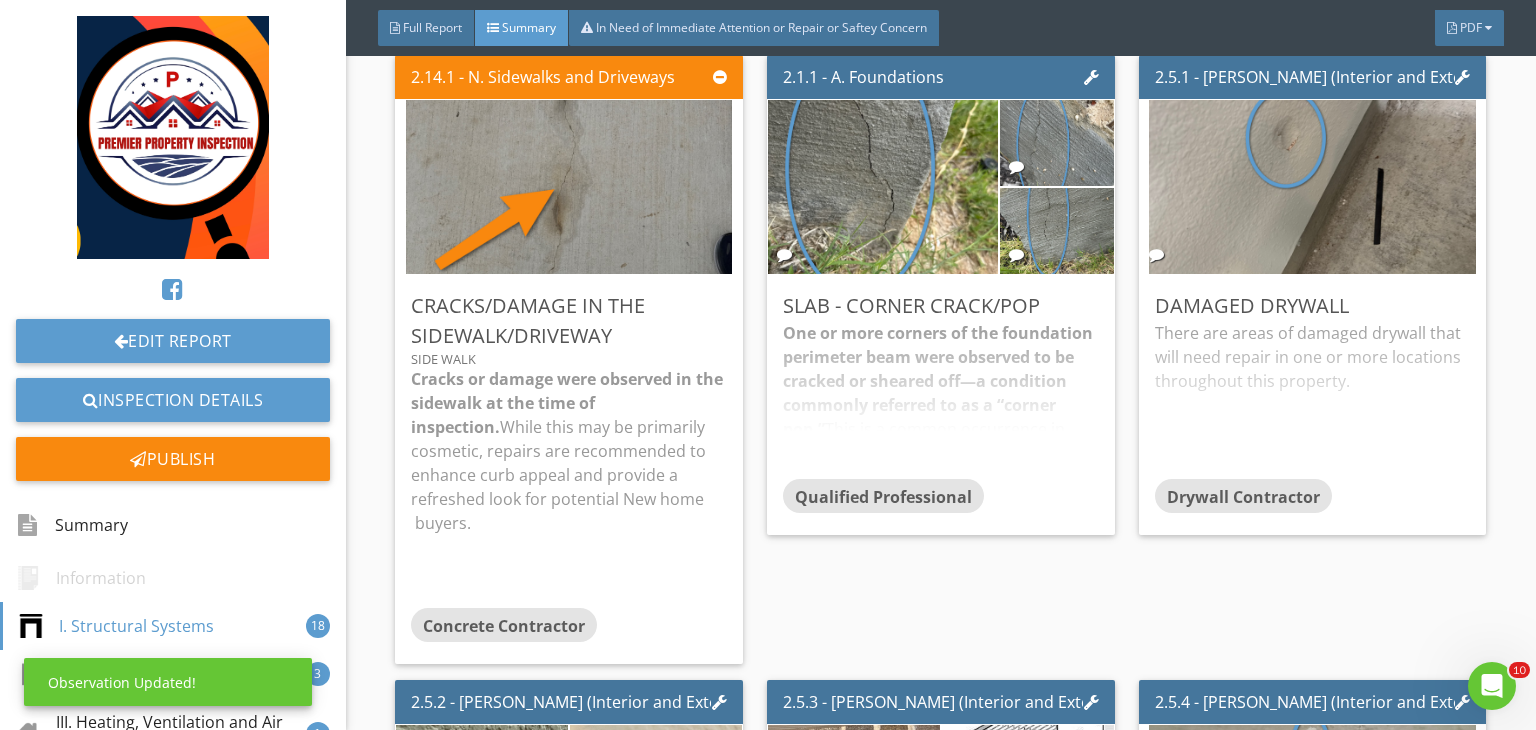 scroll, scrollTop: 39, scrollLeft: 0, axis: vertical 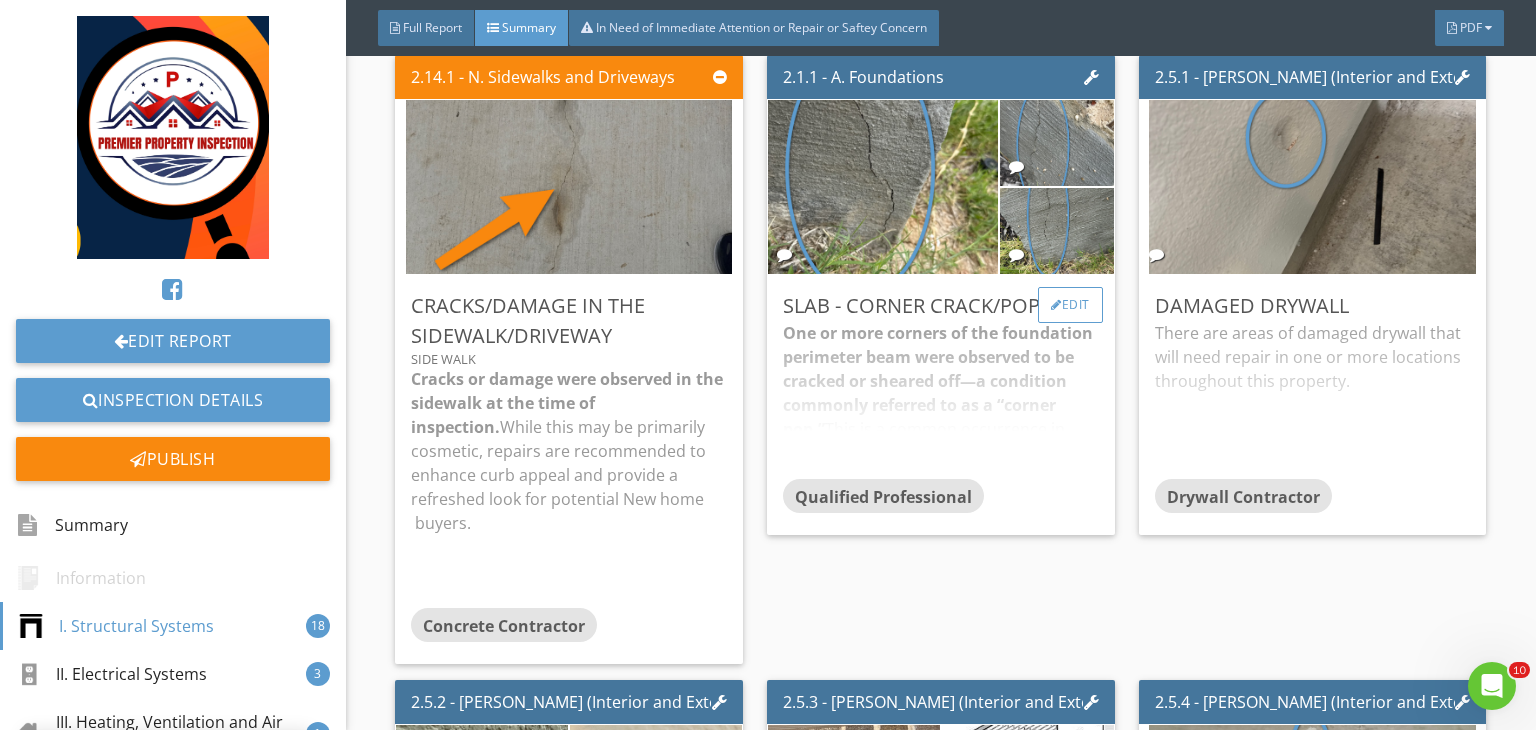 click on "Edit" at bounding box center (1070, 305) 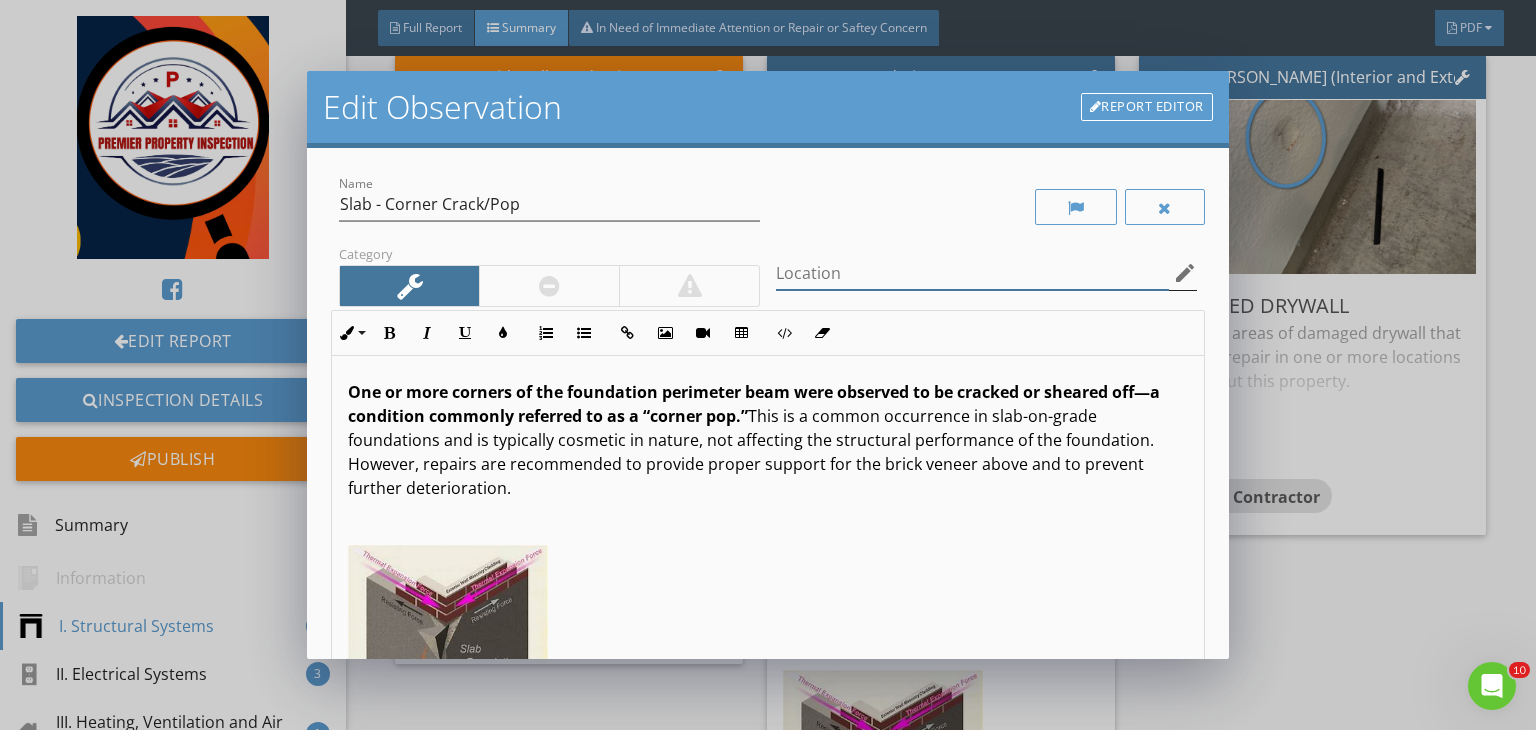 click at bounding box center [972, 273] 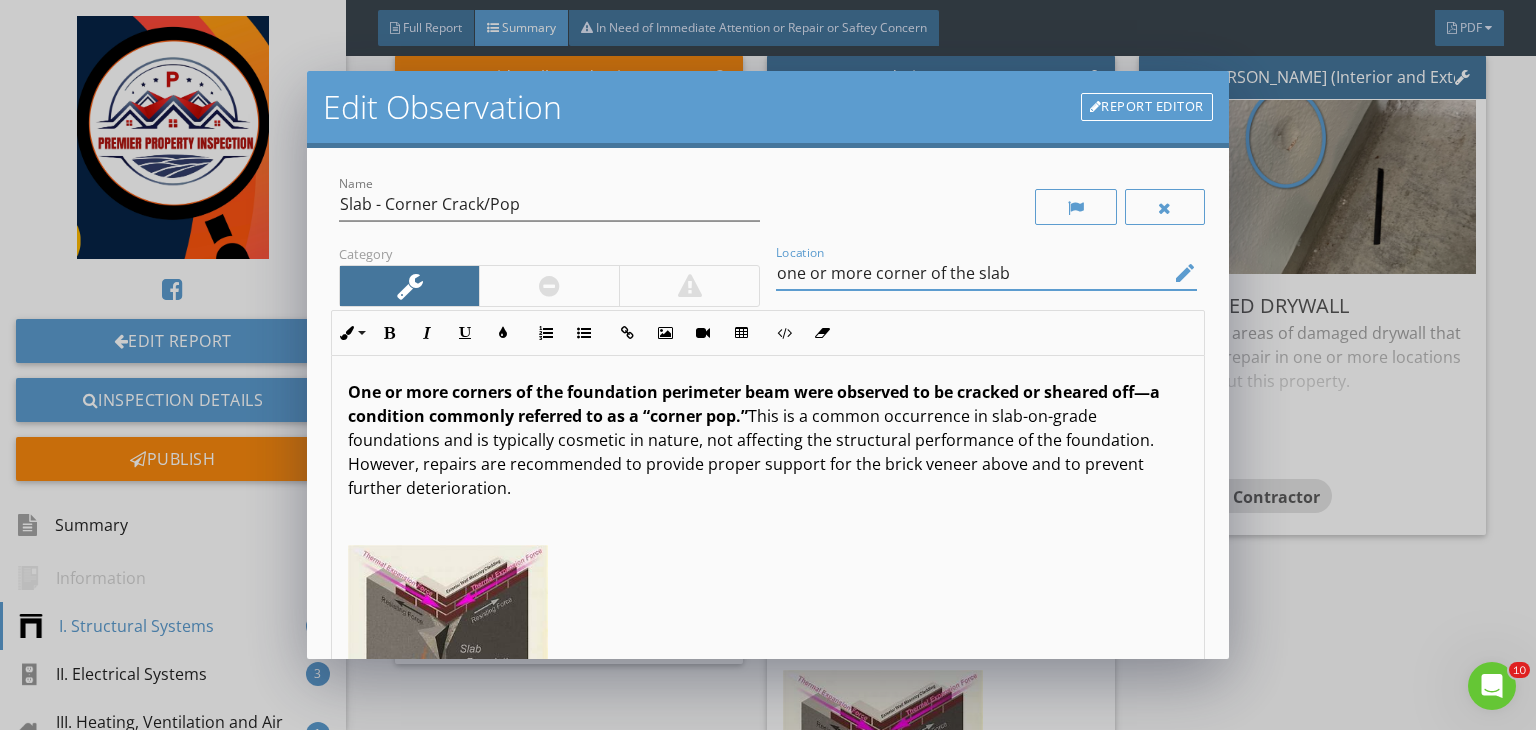 scroll, scrollTop: 42, scrollLeft: 0, axis: vertical 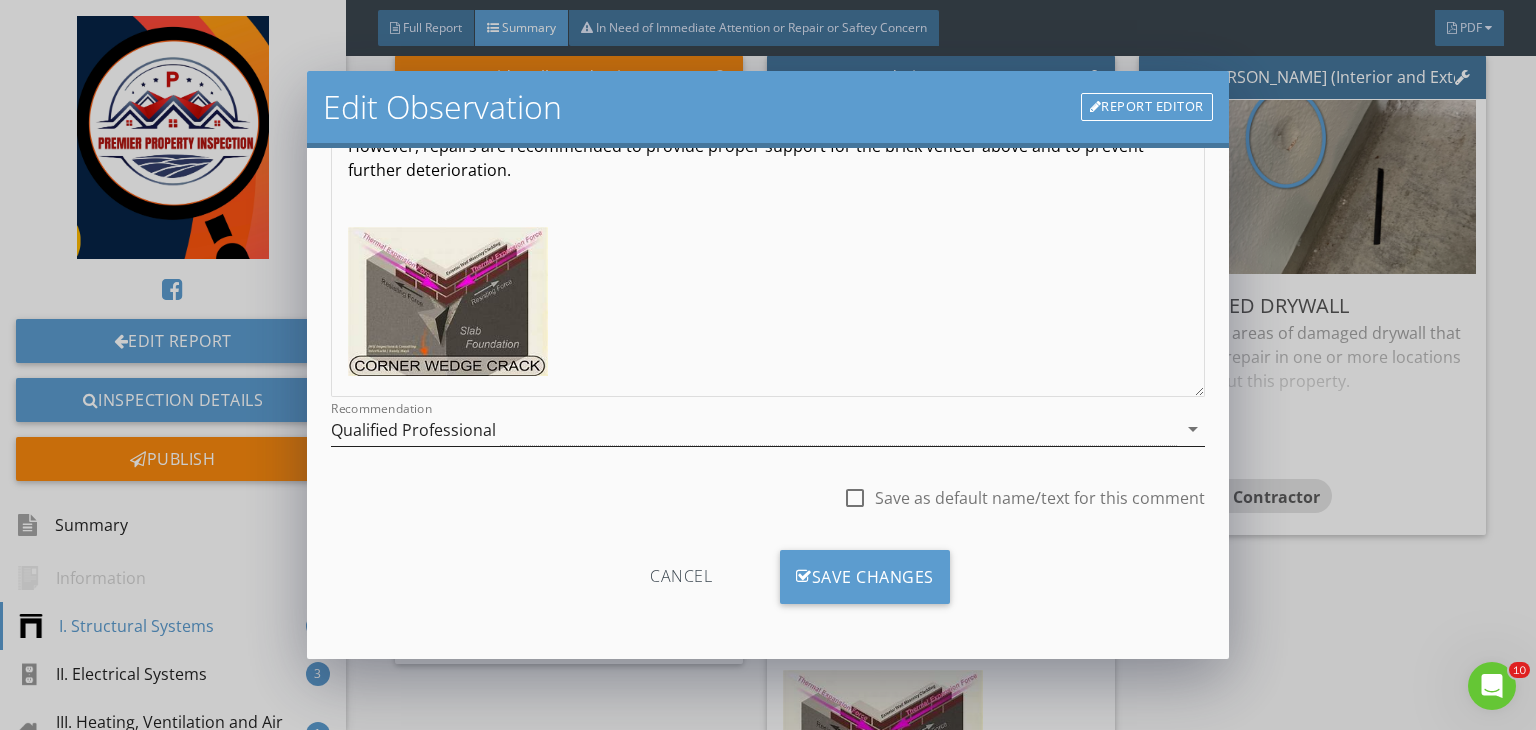 type on "one or more corner of the slab" 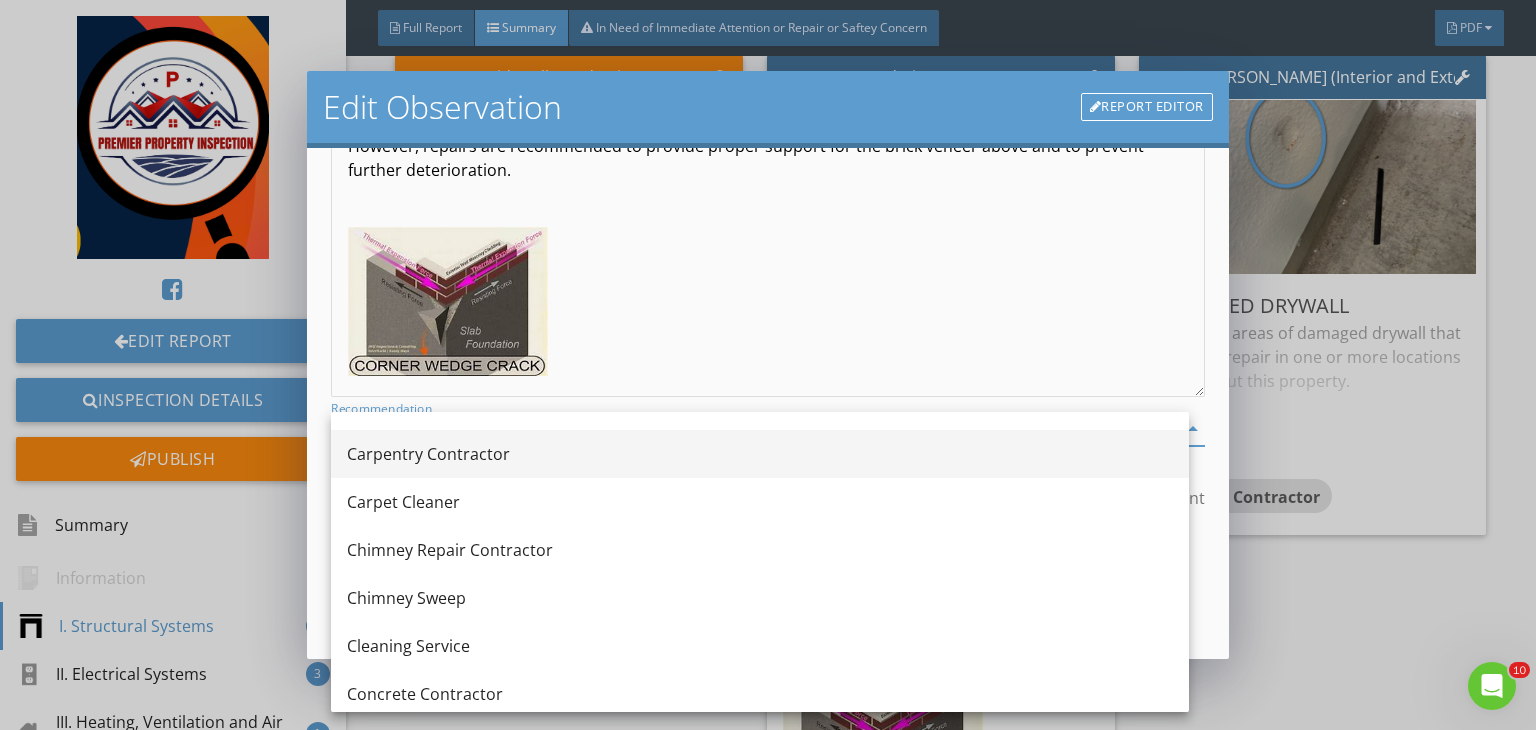 scroll, scrollTop: 184, scrollLeft: 0, axis: vertical 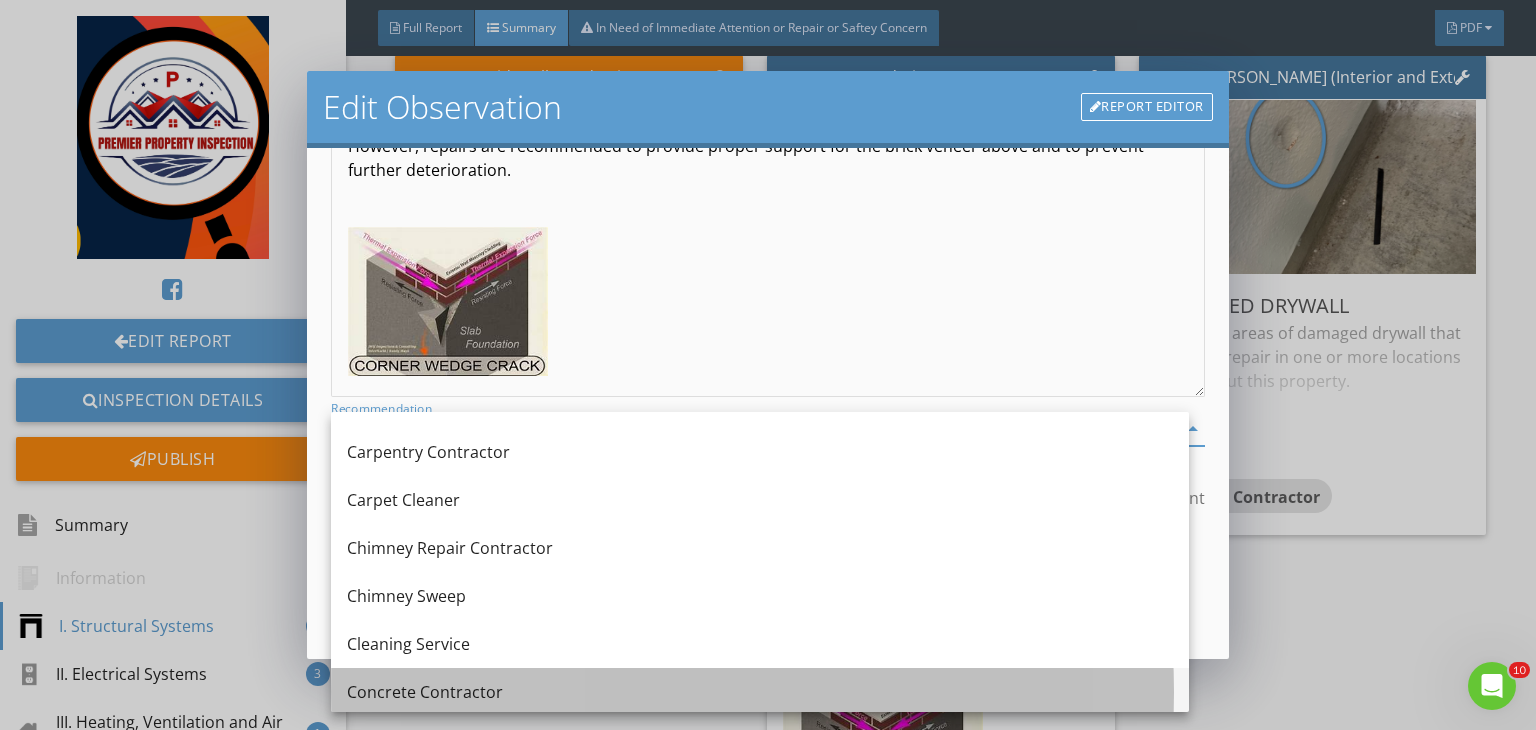click on "Concrete Contractor" at bounding box center [760, 692] 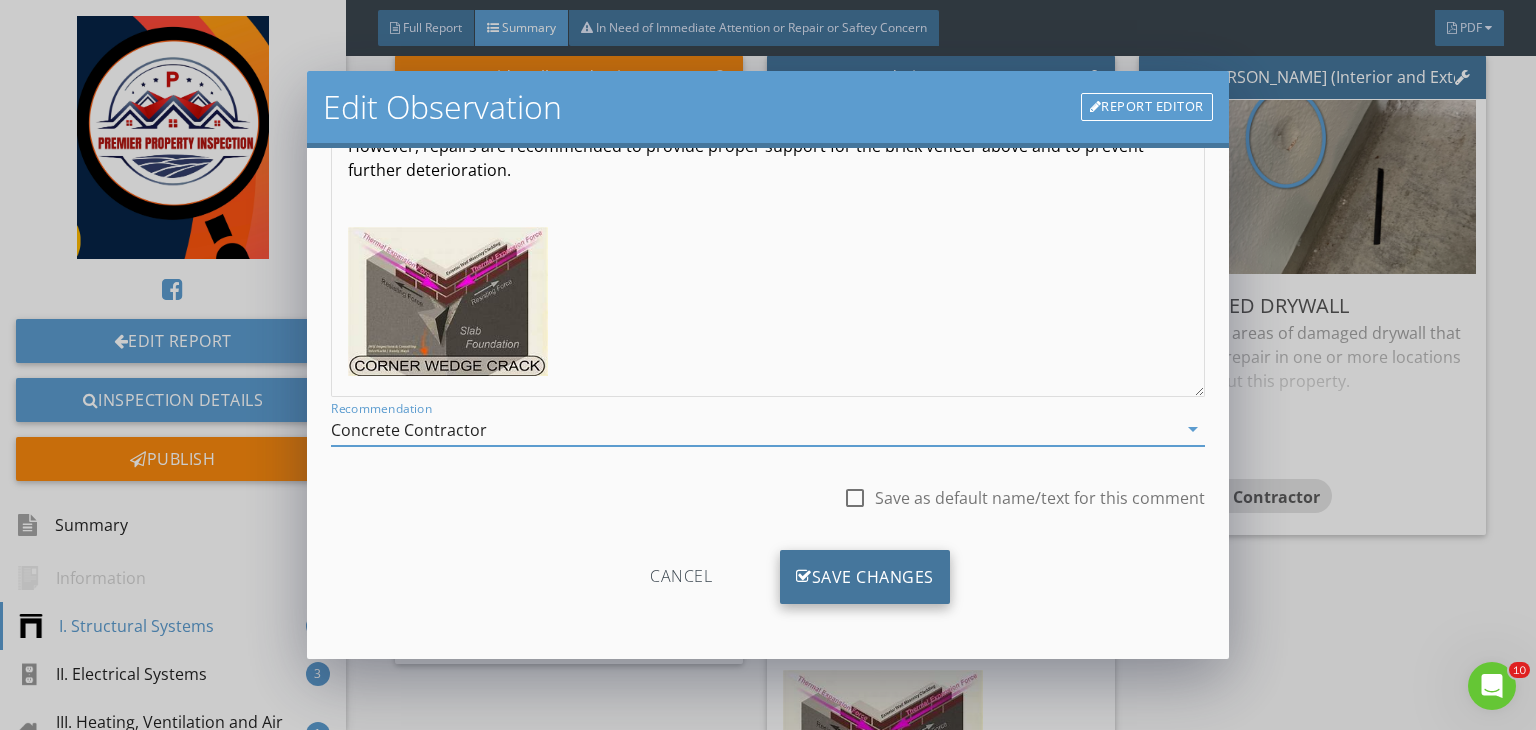 click on "Save Changes" at bounding box center [865, 577] 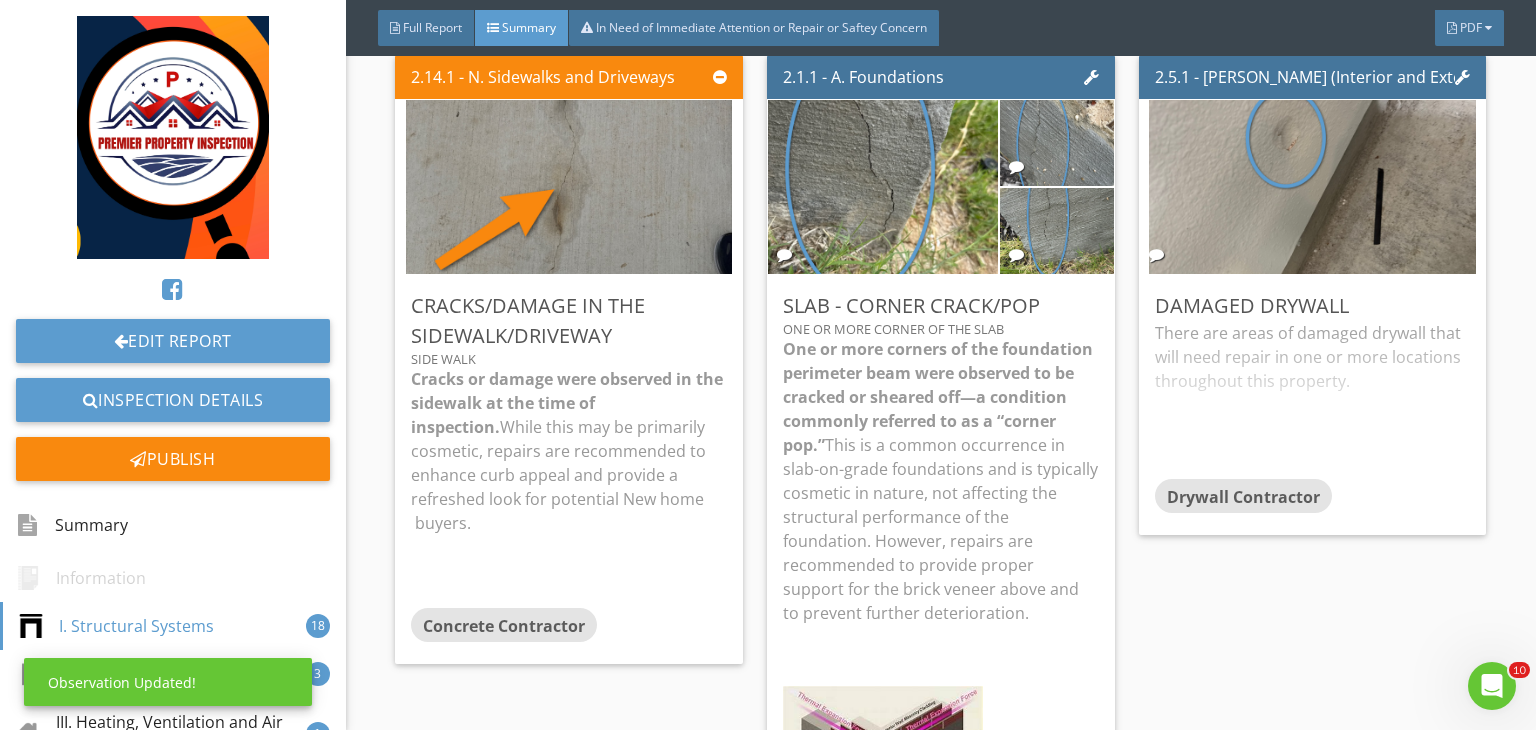 scroll, scrollTop: 39, scrollLeft: 0, axis: vertical 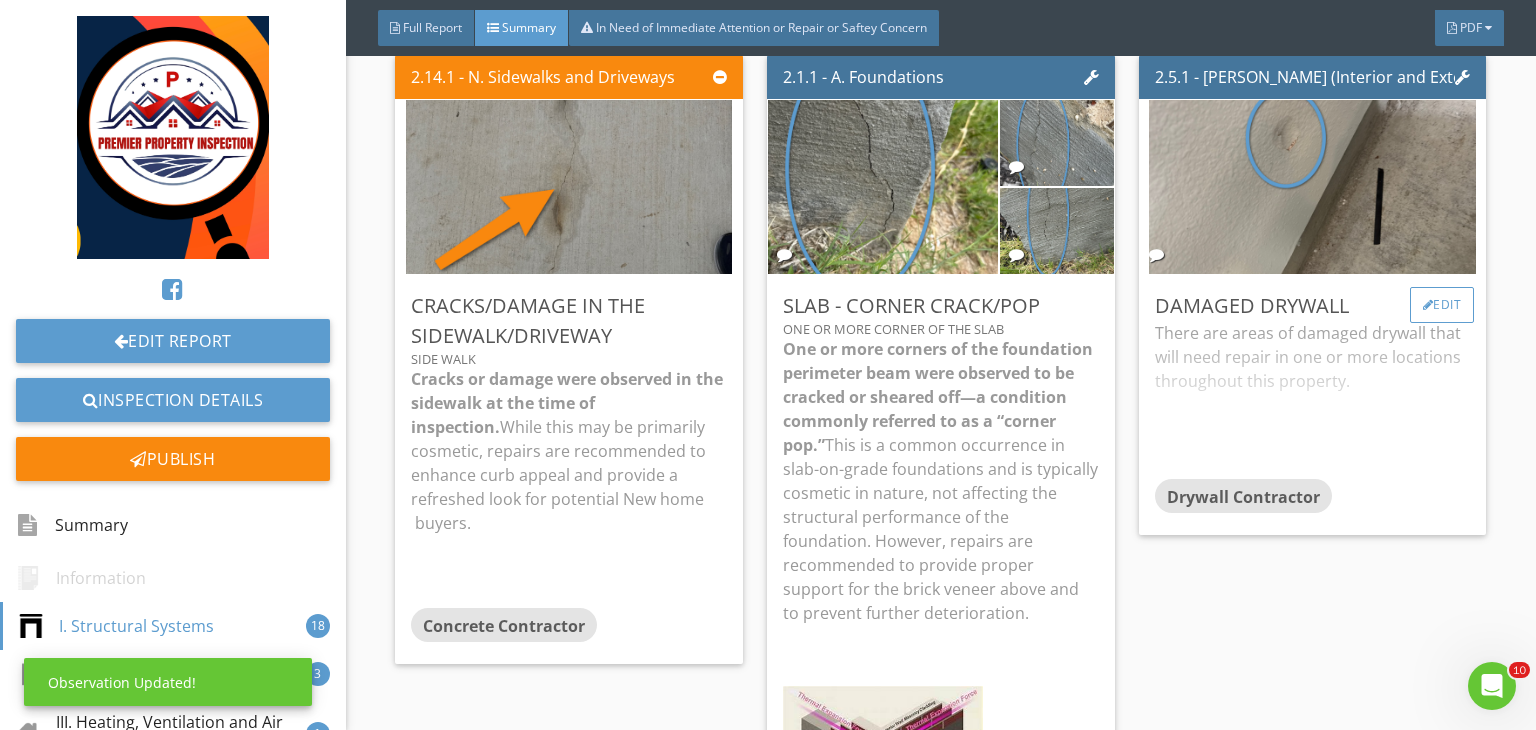 click on "Edit" at bounding box center [1442, 305] 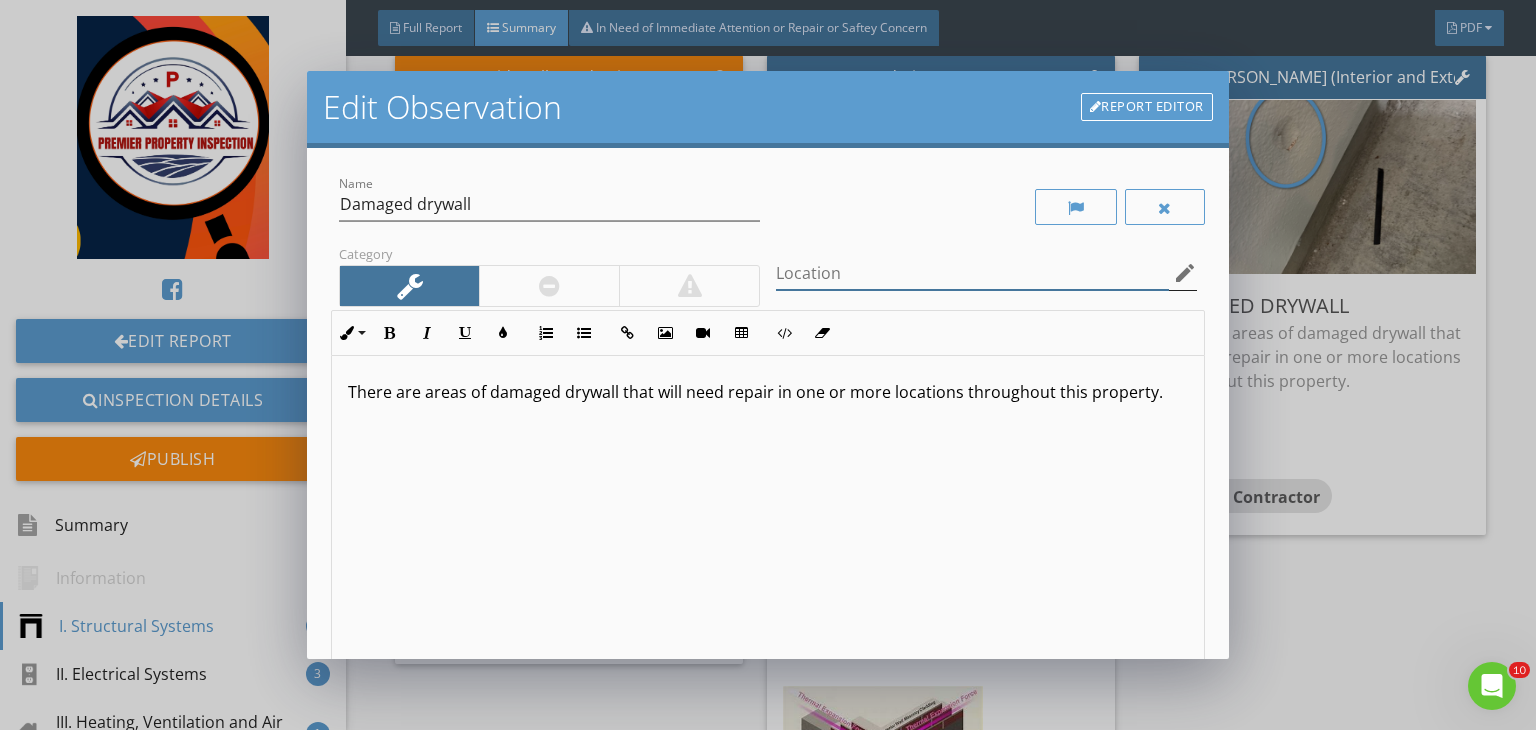 click at bounding box center (972, 273) 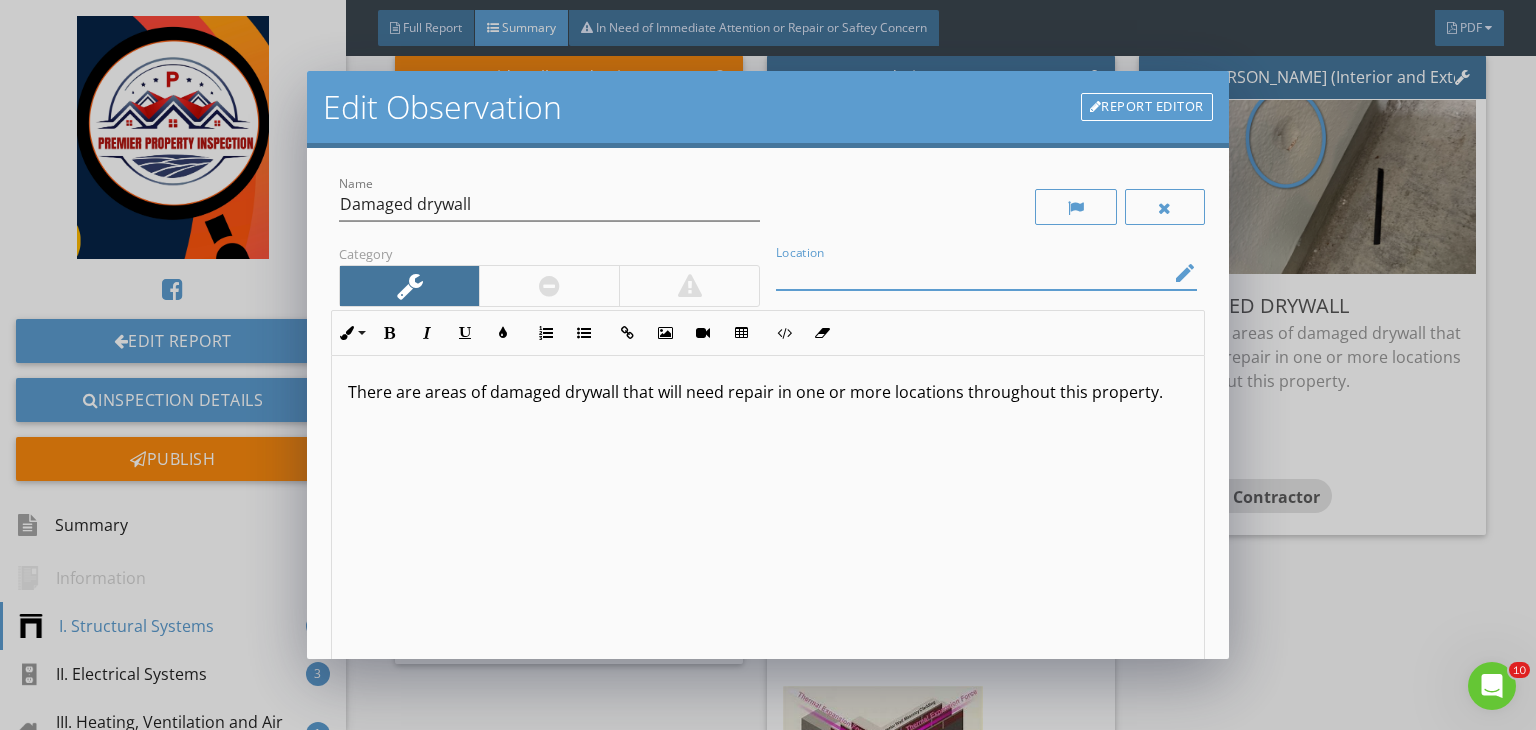 type on "g" 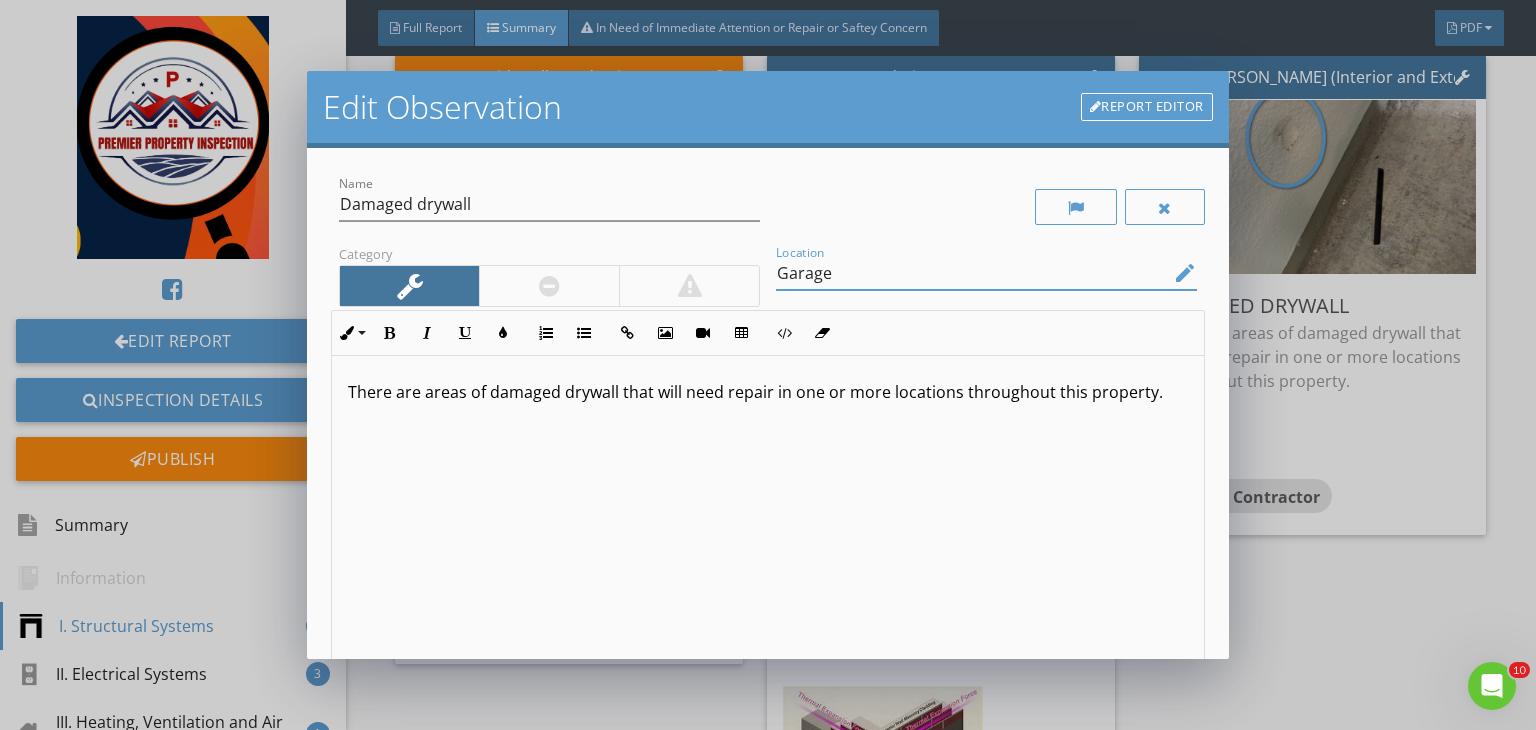 scroll, scrollTop: 0, scrollLeft: 0, axis: both 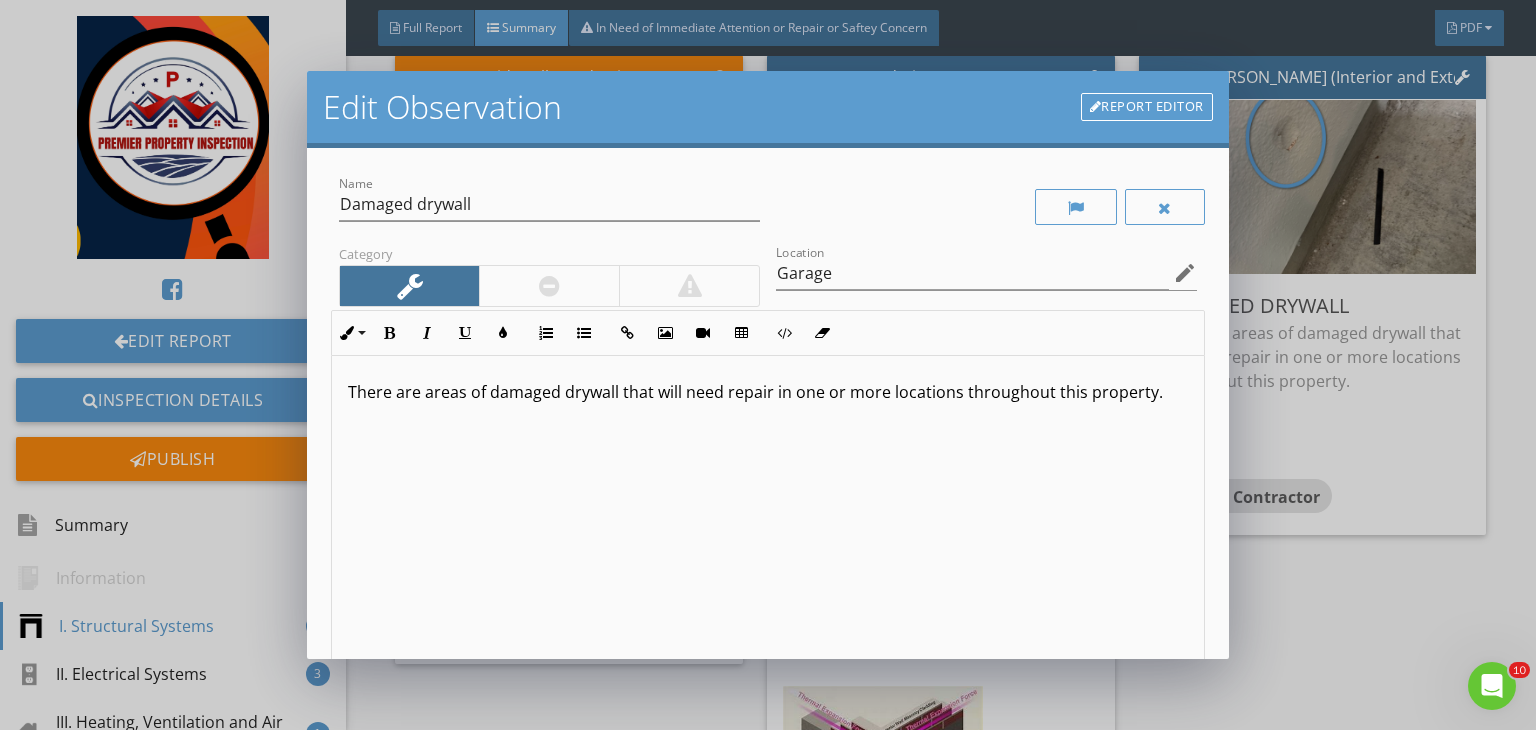 click on "There are areas of damaged drywall that will need repair in one or more locations throughout this property." at bounding box center (768, 392) 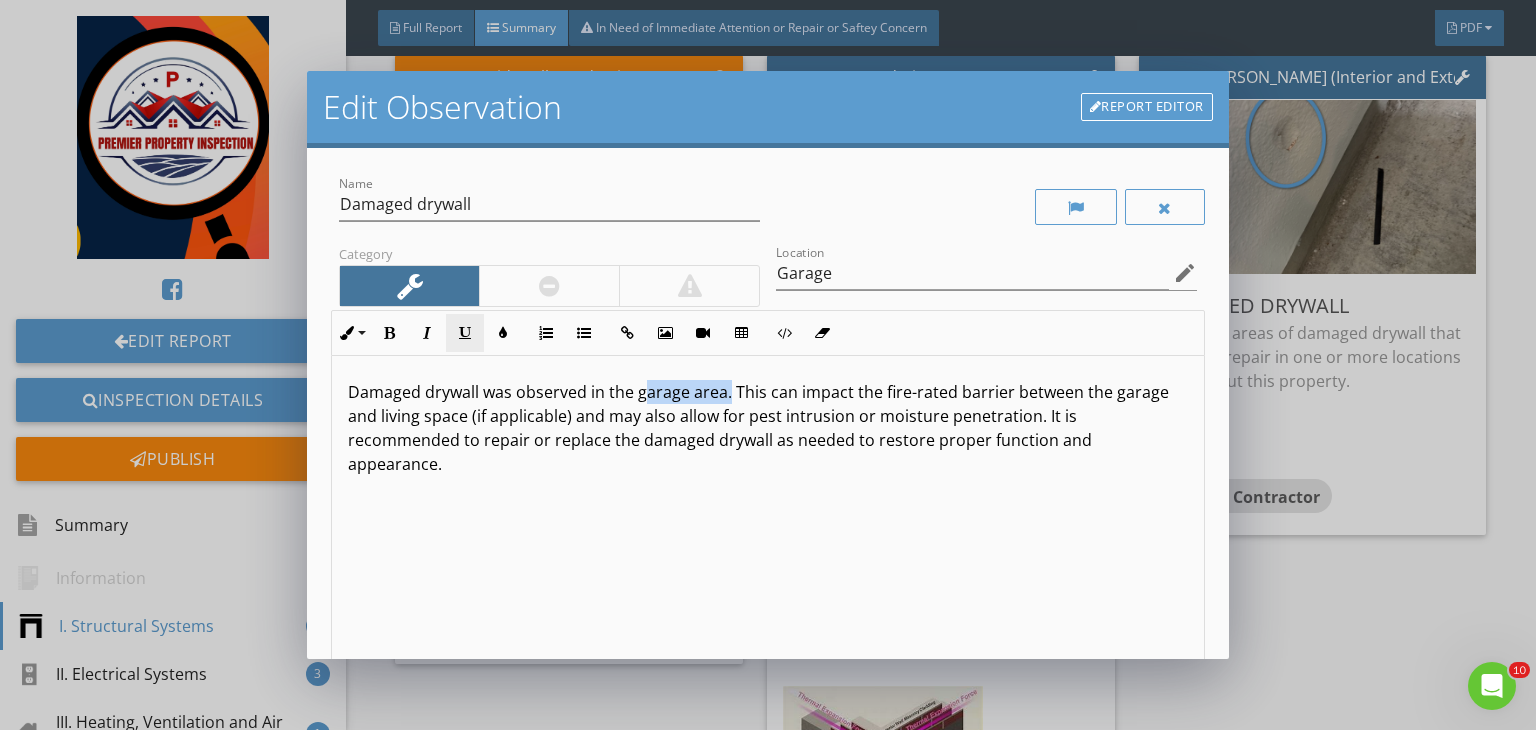 scroll, scrollTop: 0, scrollLeft: 0, axis: both 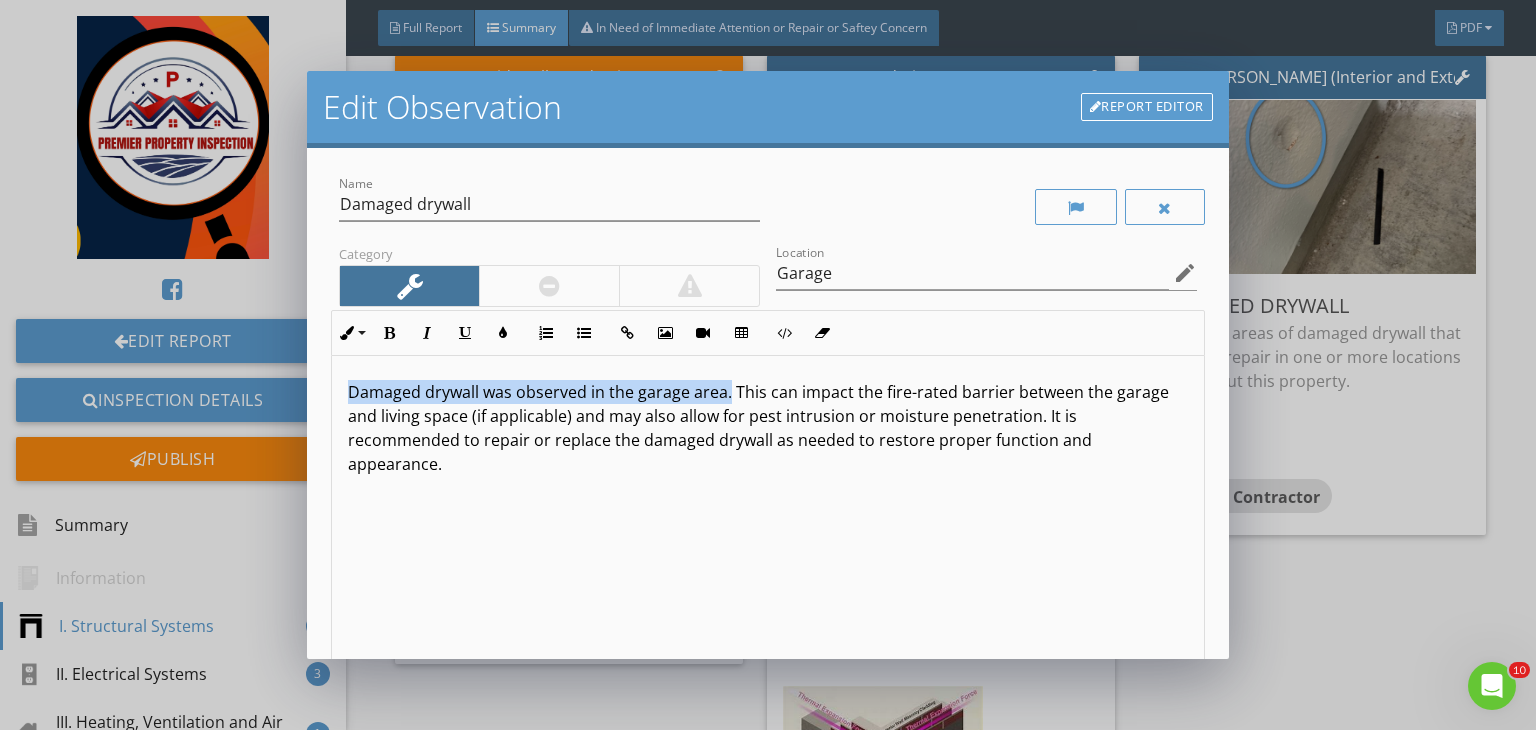 drag, startPoint x: 727, startPoint y: 391, endPoint x: 345, endPoint y: 368, distance: 382.69177 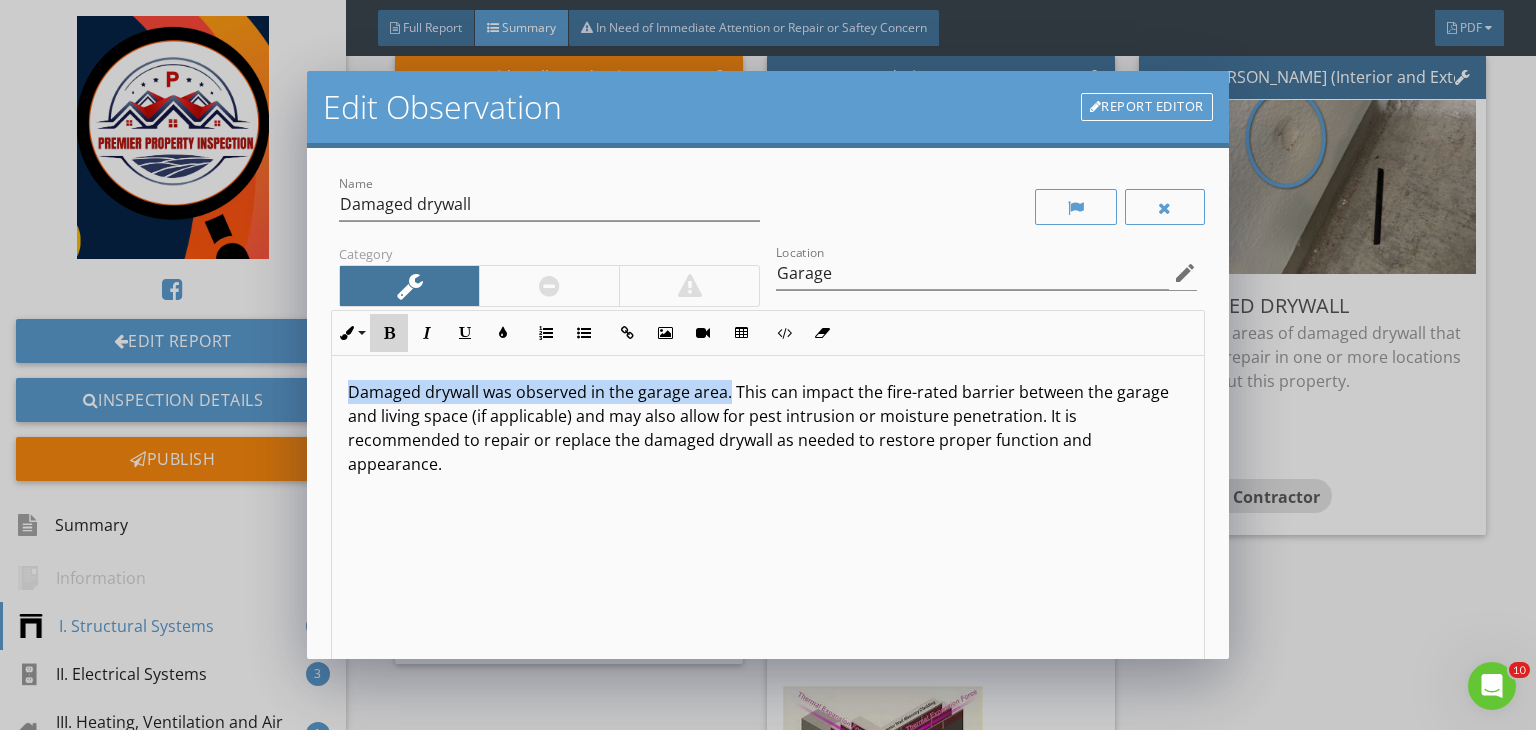 click on "Bold" at bounding box center (389, 333) 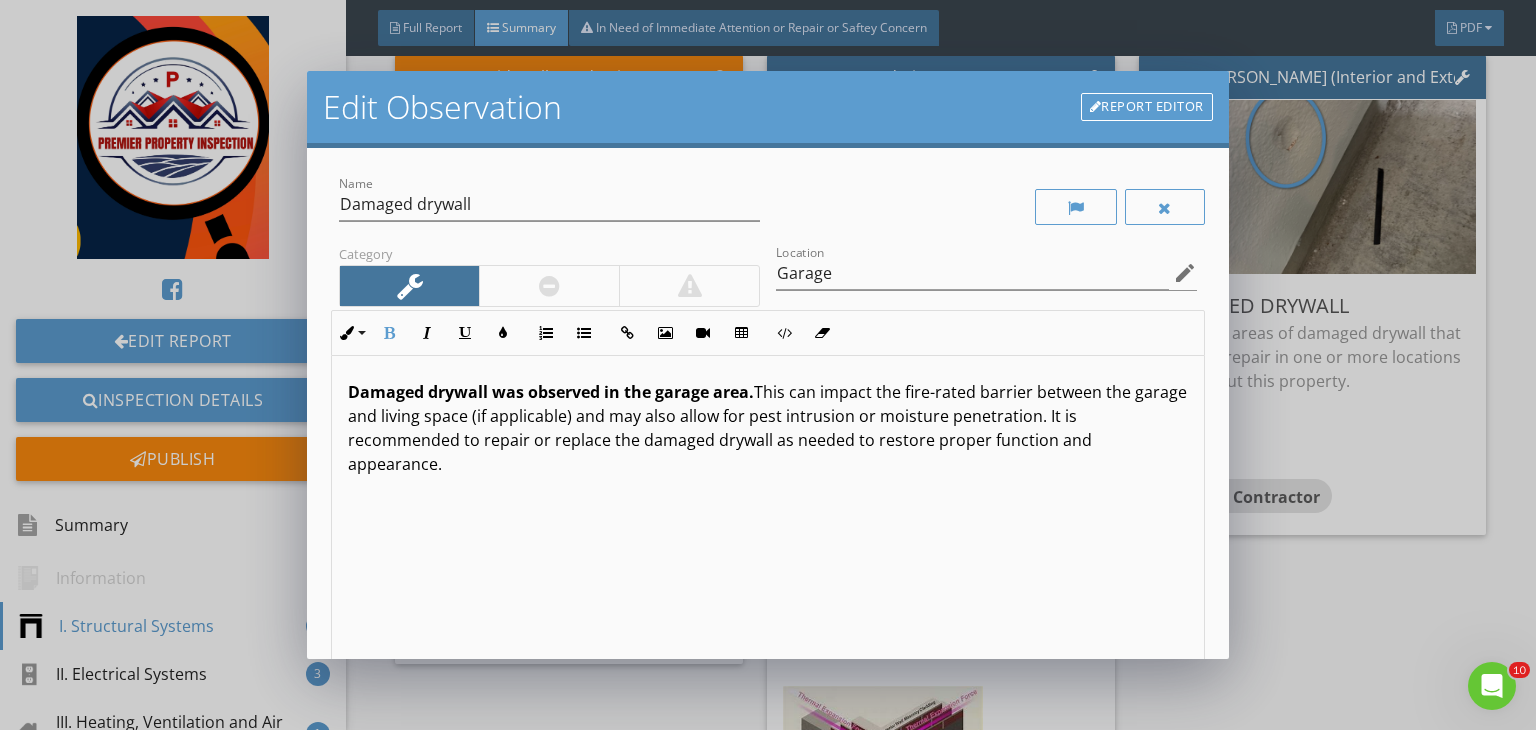 scroll, scrollTop: 0, scrollLeft: 0, axis: both 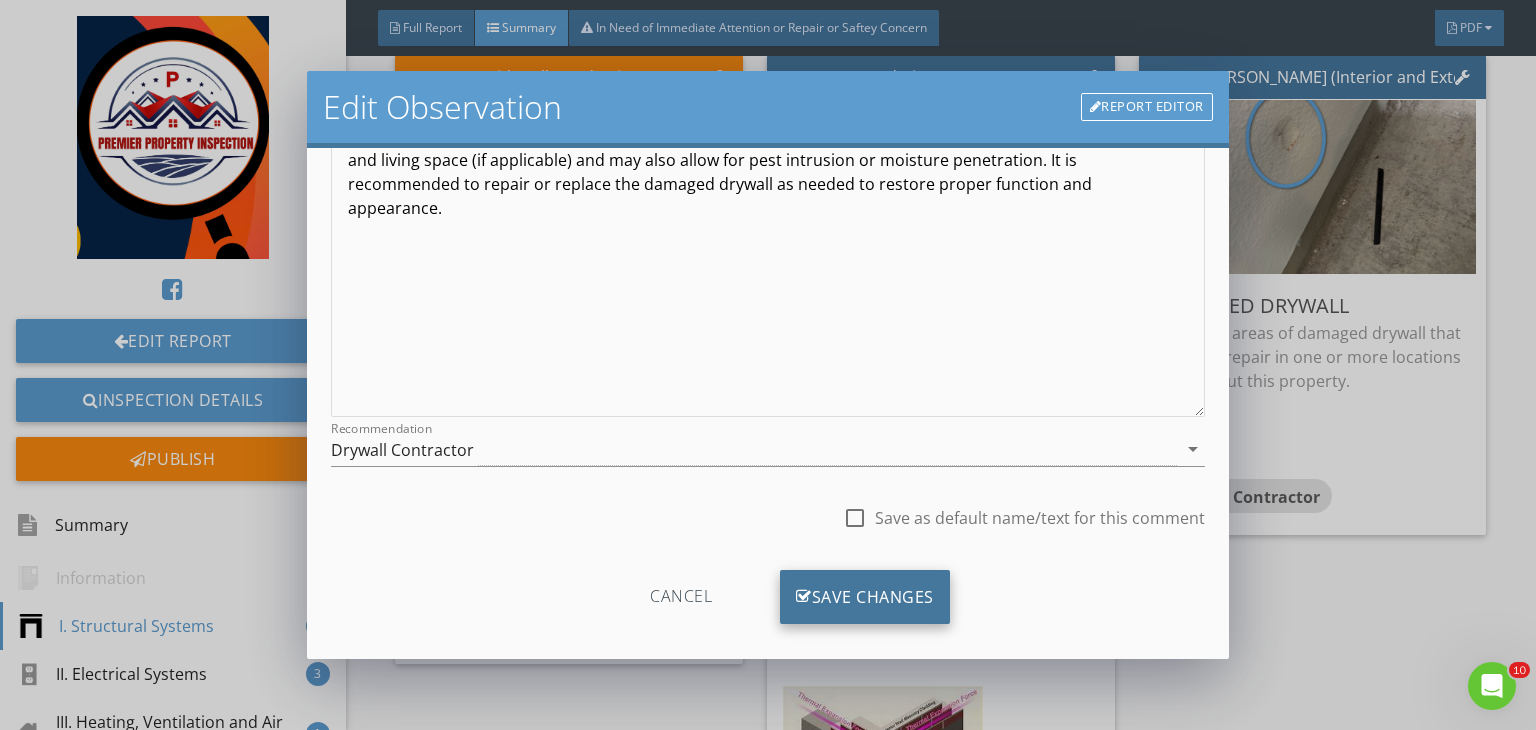 click on "Save Changes" at bounding box center [865, 597] 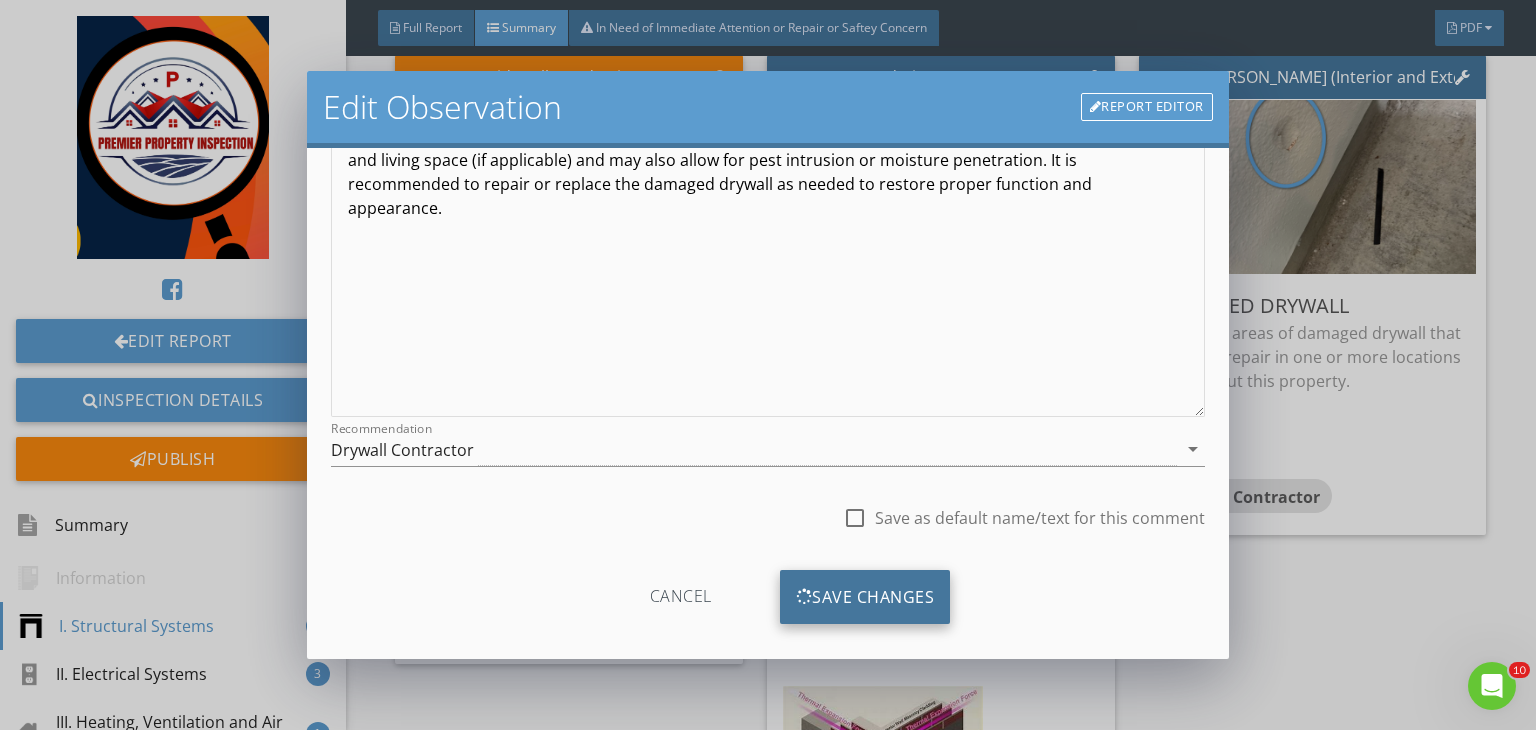 scroll, scrollTop: 39, scrollLeft: 0, axis: vertical 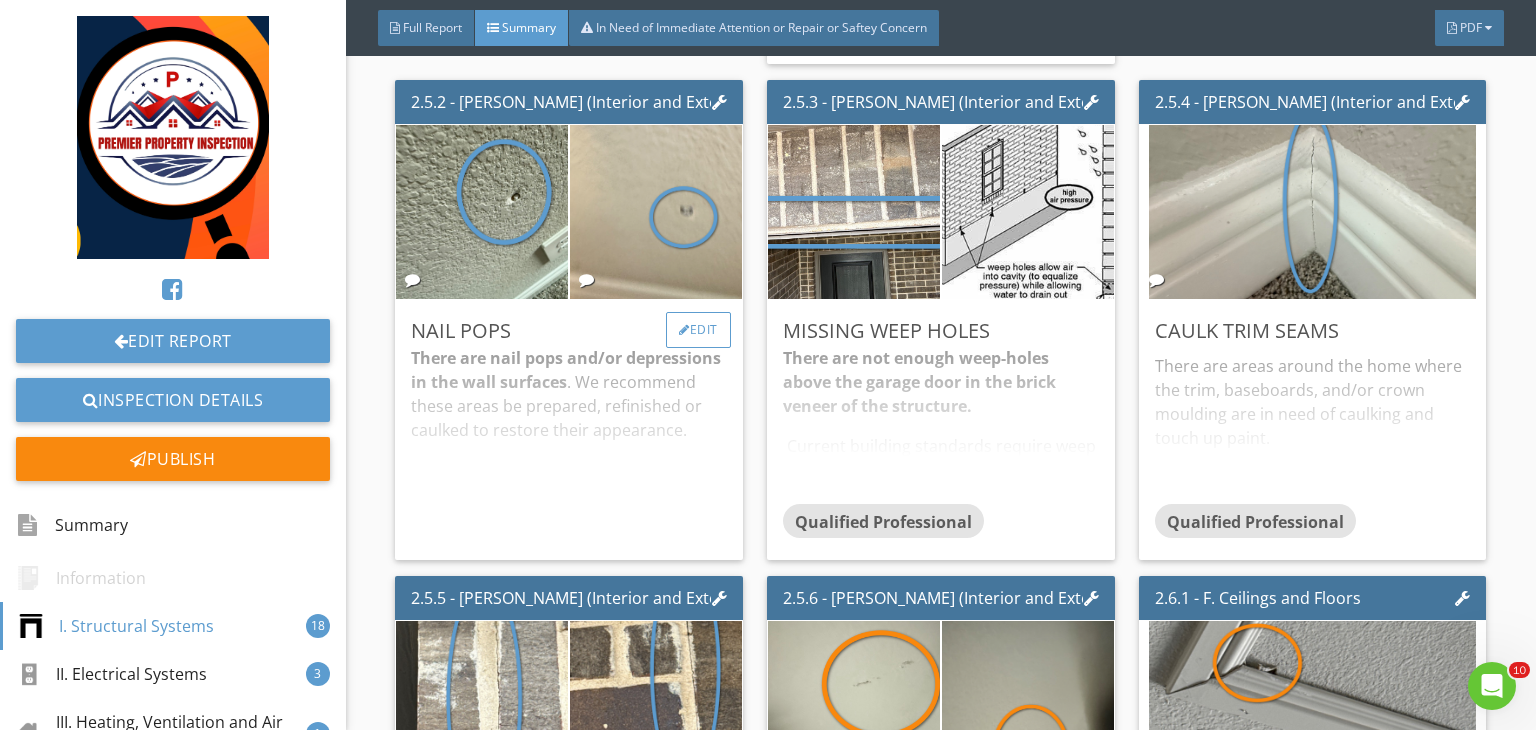 click on "Edit" at bounding box center [698, 330] 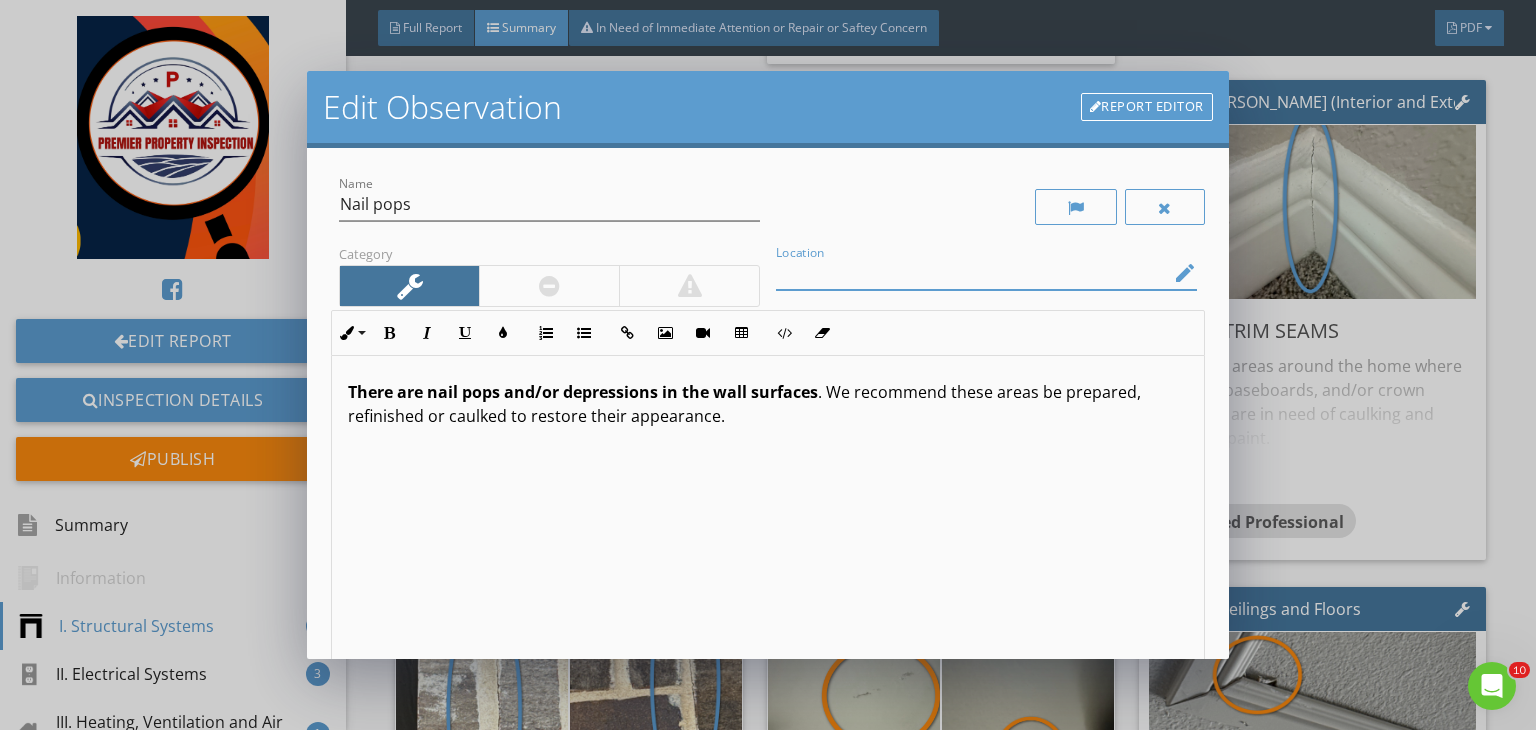 click at bounding box center (972, 273) 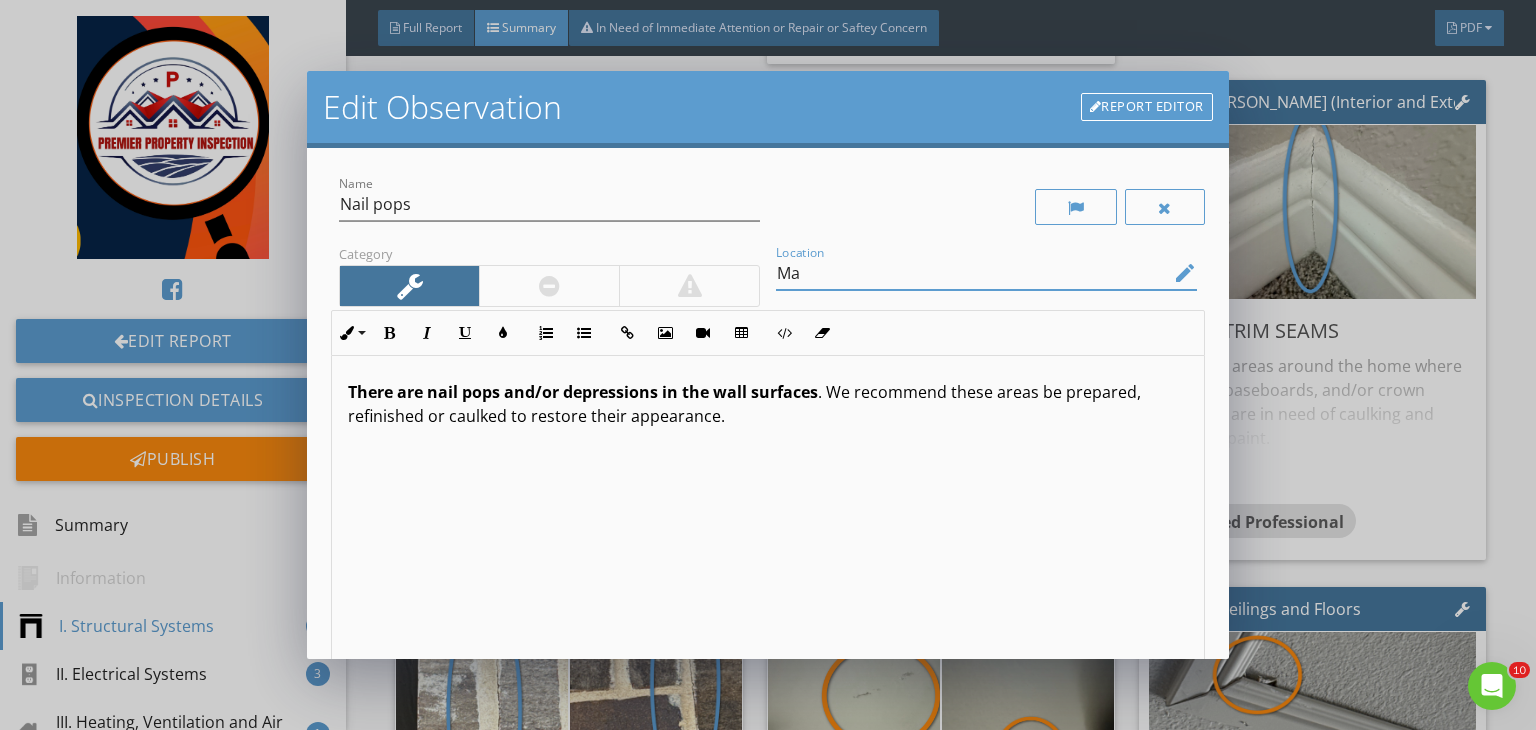 type on "M" 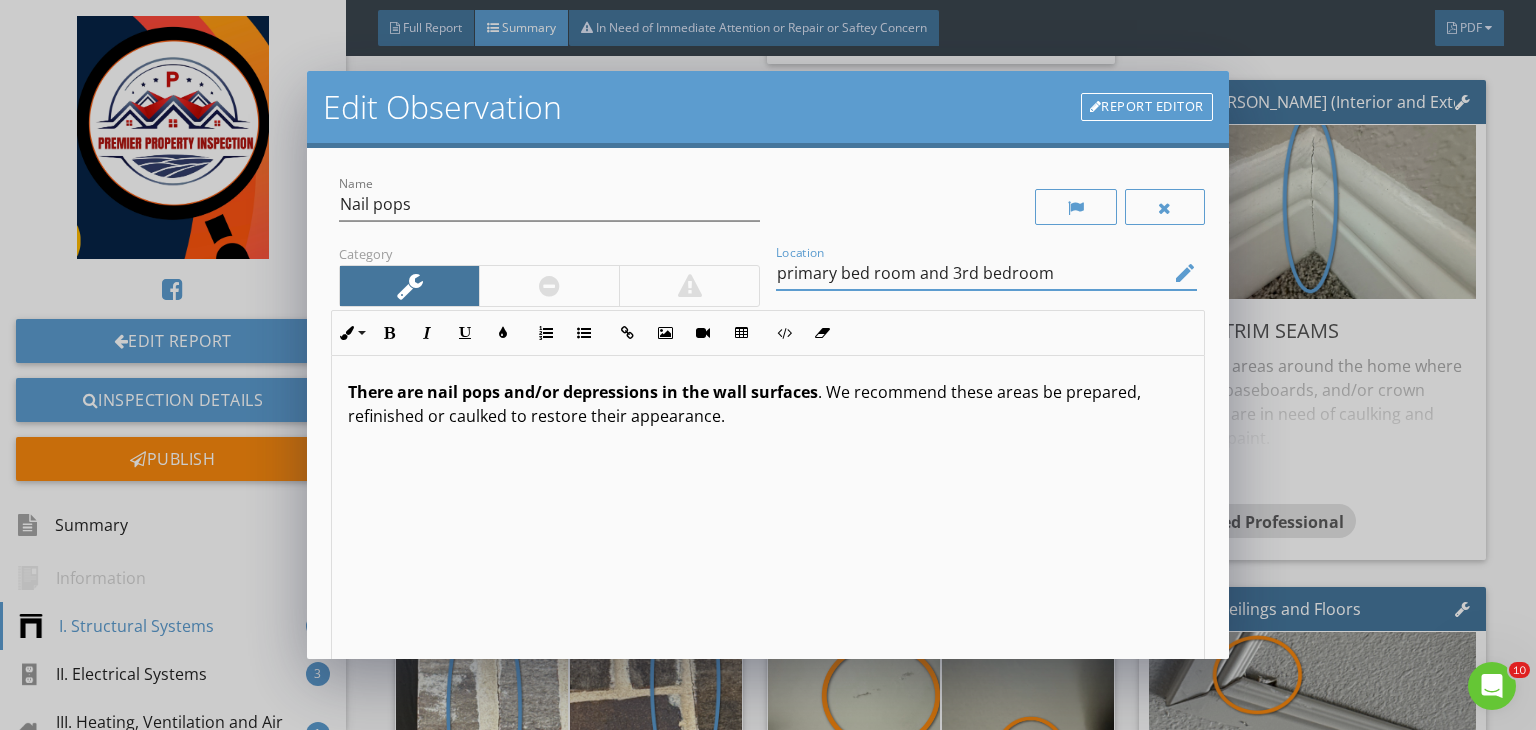 scroll, scrollTop: 0, scrollLeft: 0, axis: both 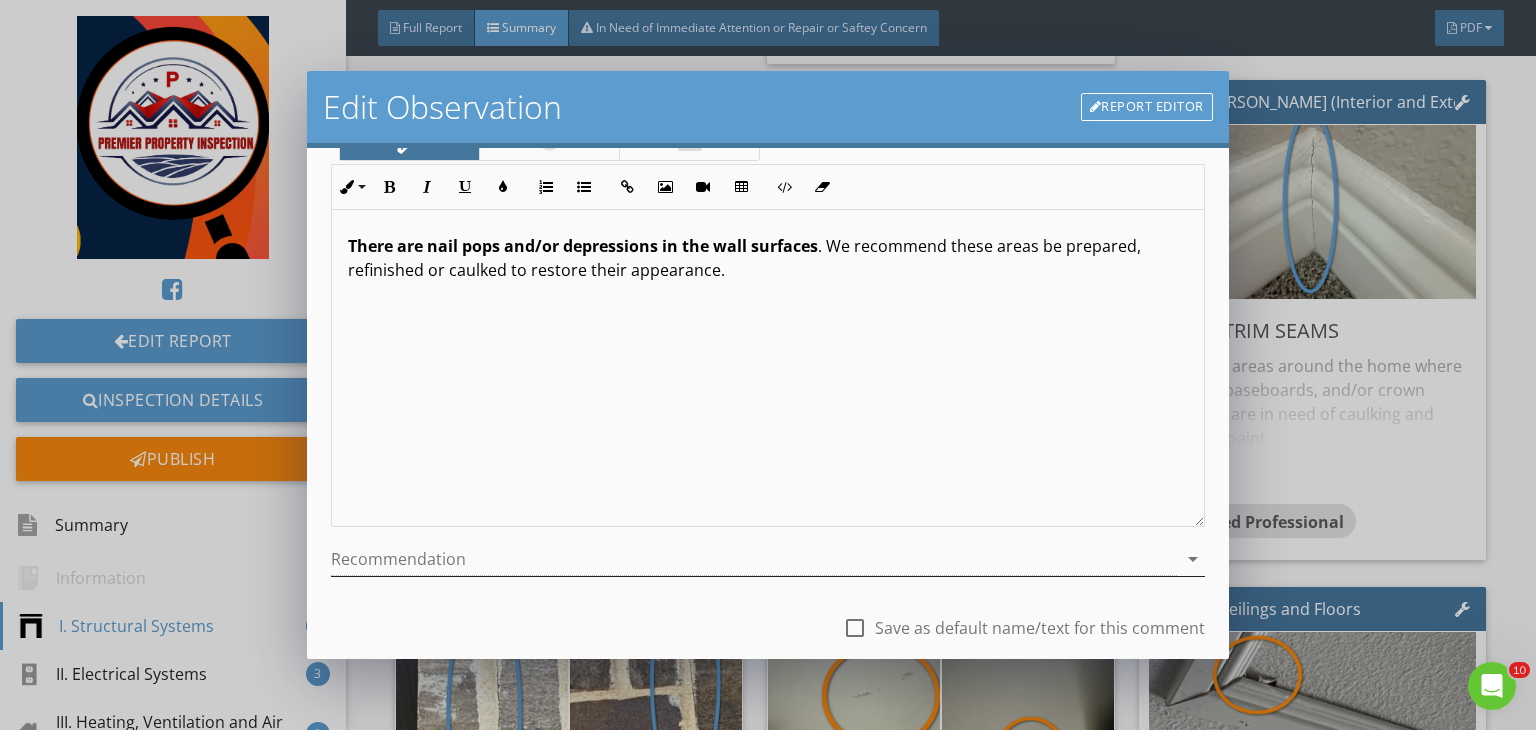 type on "primary bed room and 3rd bedroom" 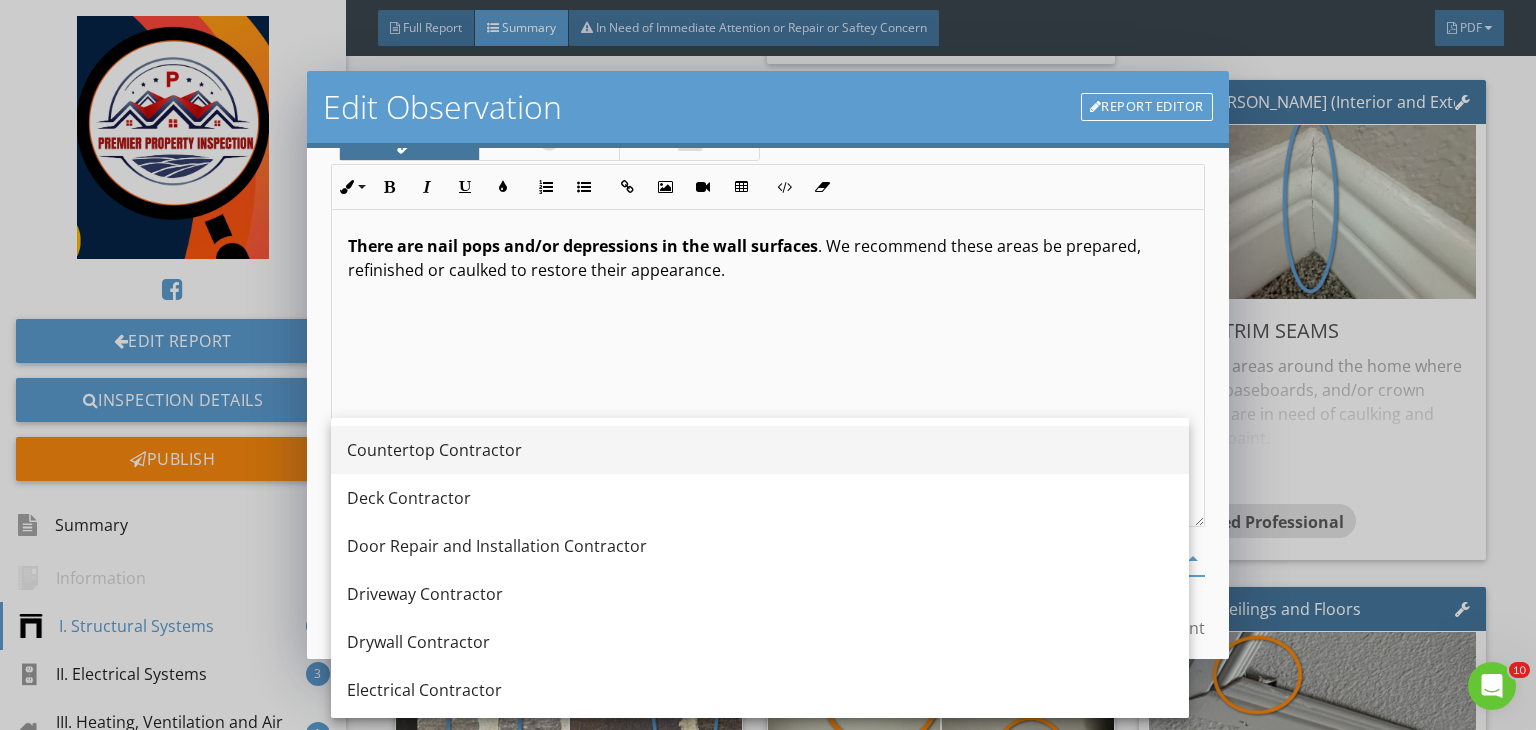 scroll, scrollTop: 496, scrollLeft: 0, axis: vertical 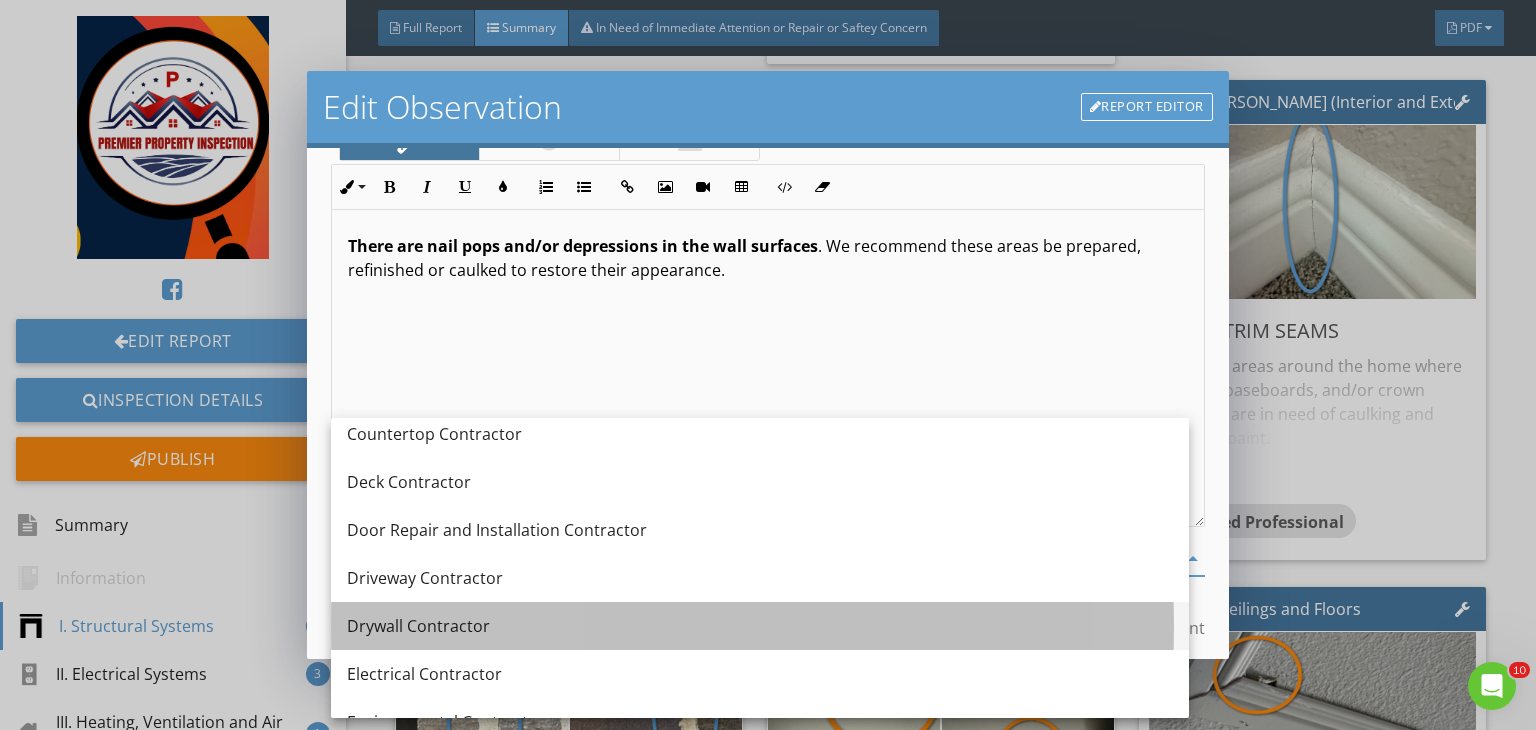 click on "Drywall Contractor" at bounding box center (760, 626) 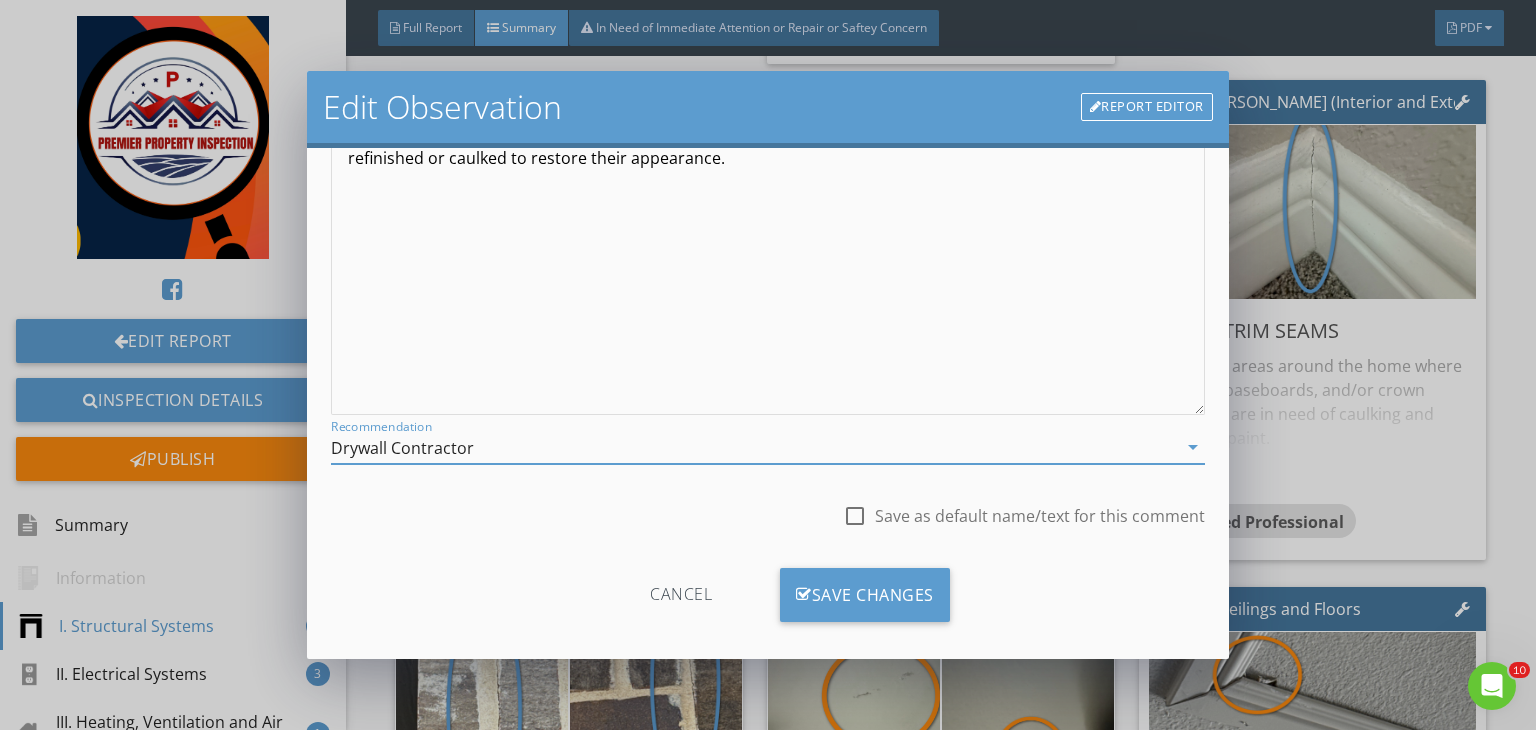scroll, scrollTop: 276, scrollLeft: 0, axis: vertical 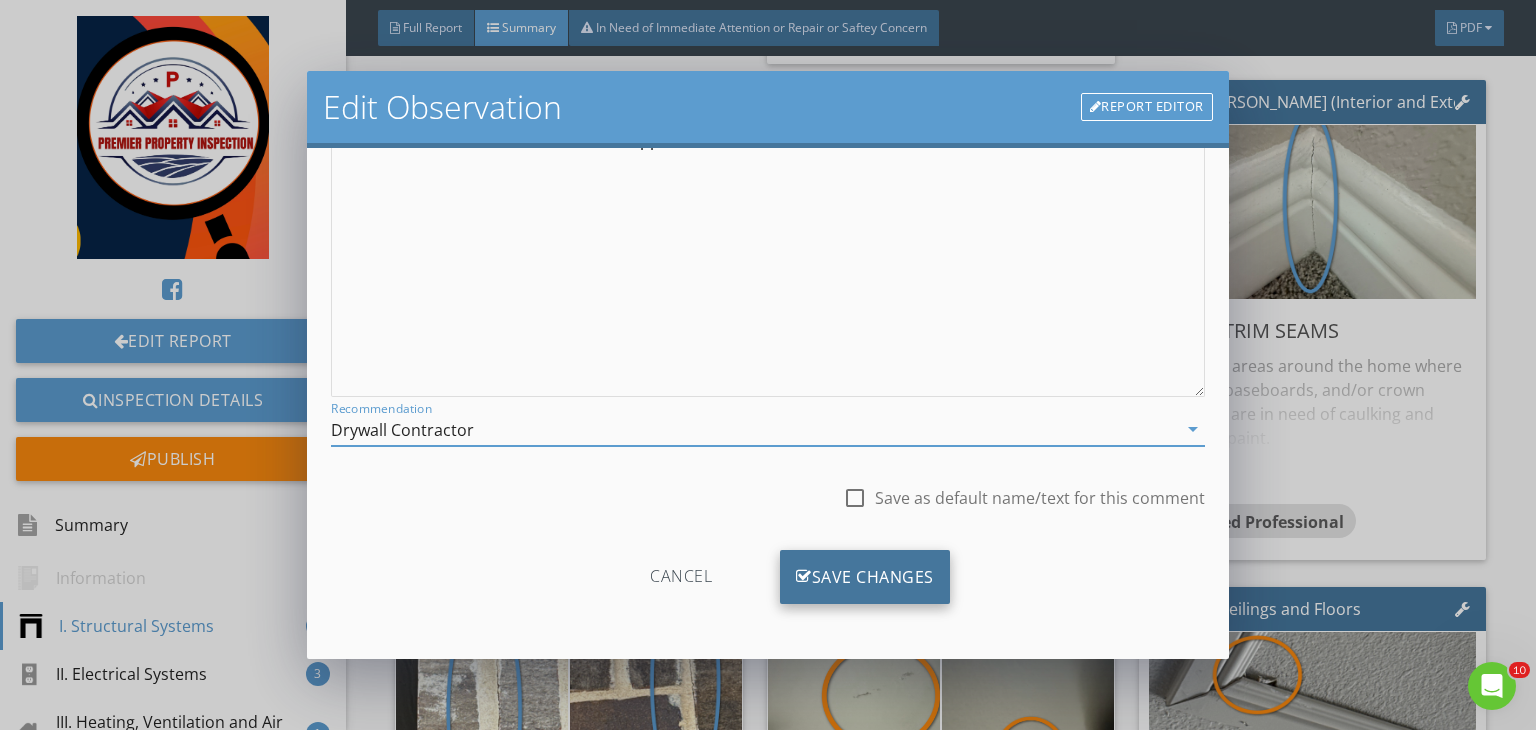 click on "Save Changes" at bounding box center [865, 577] 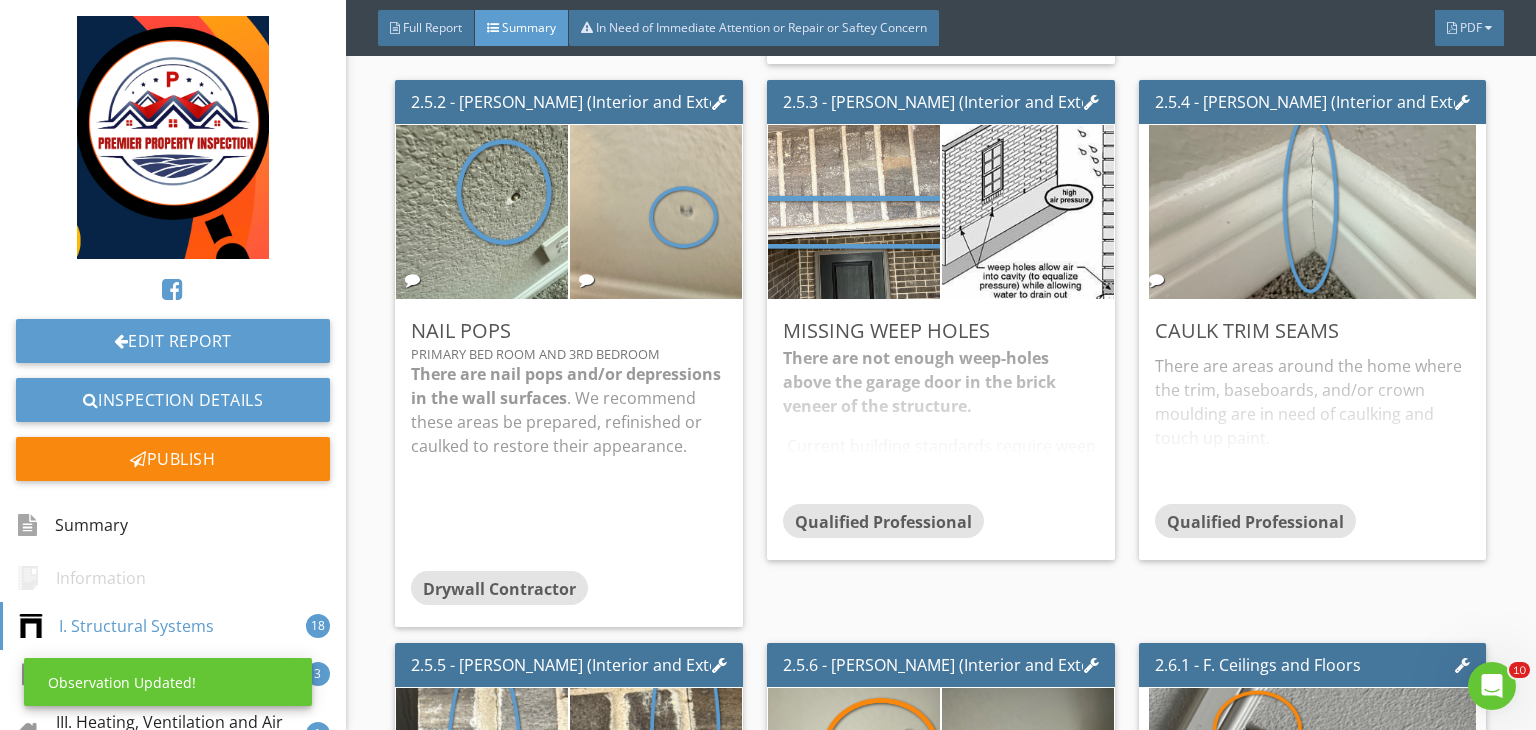 scroll, scrollTop: 39, scrollLeft: 0, axis: vertical 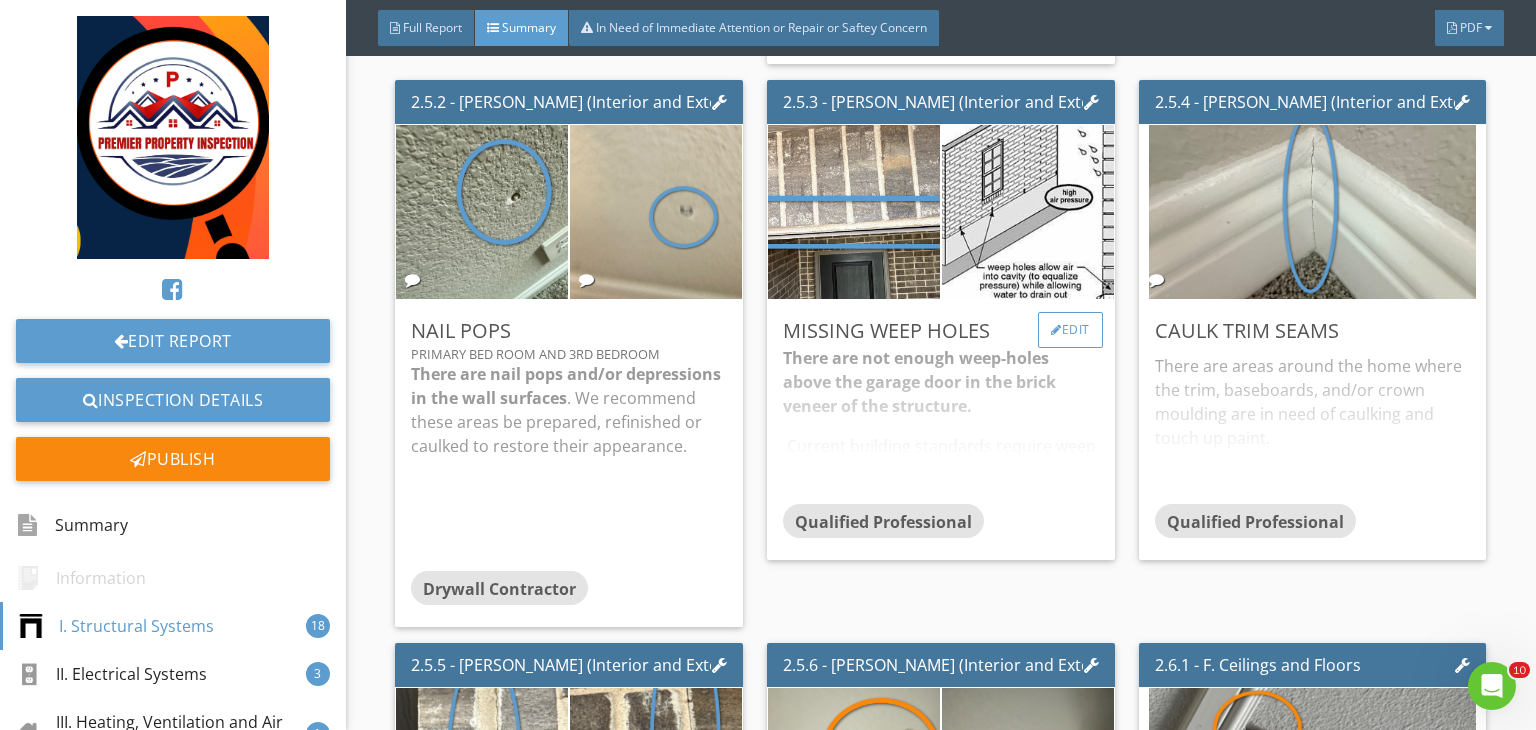 click on "Edit" at bounding box center (1070, 330) 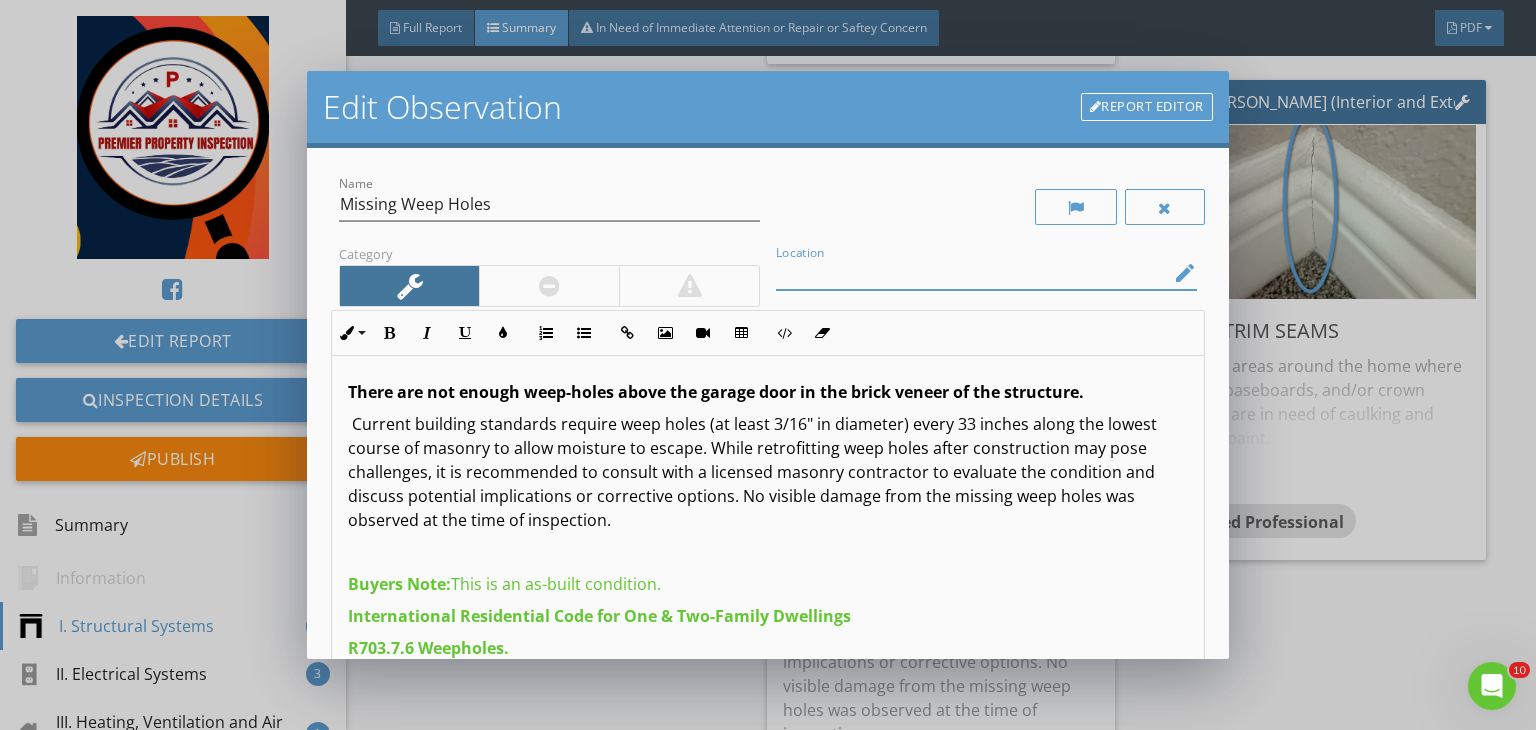 click at bounding box center [972, 273] 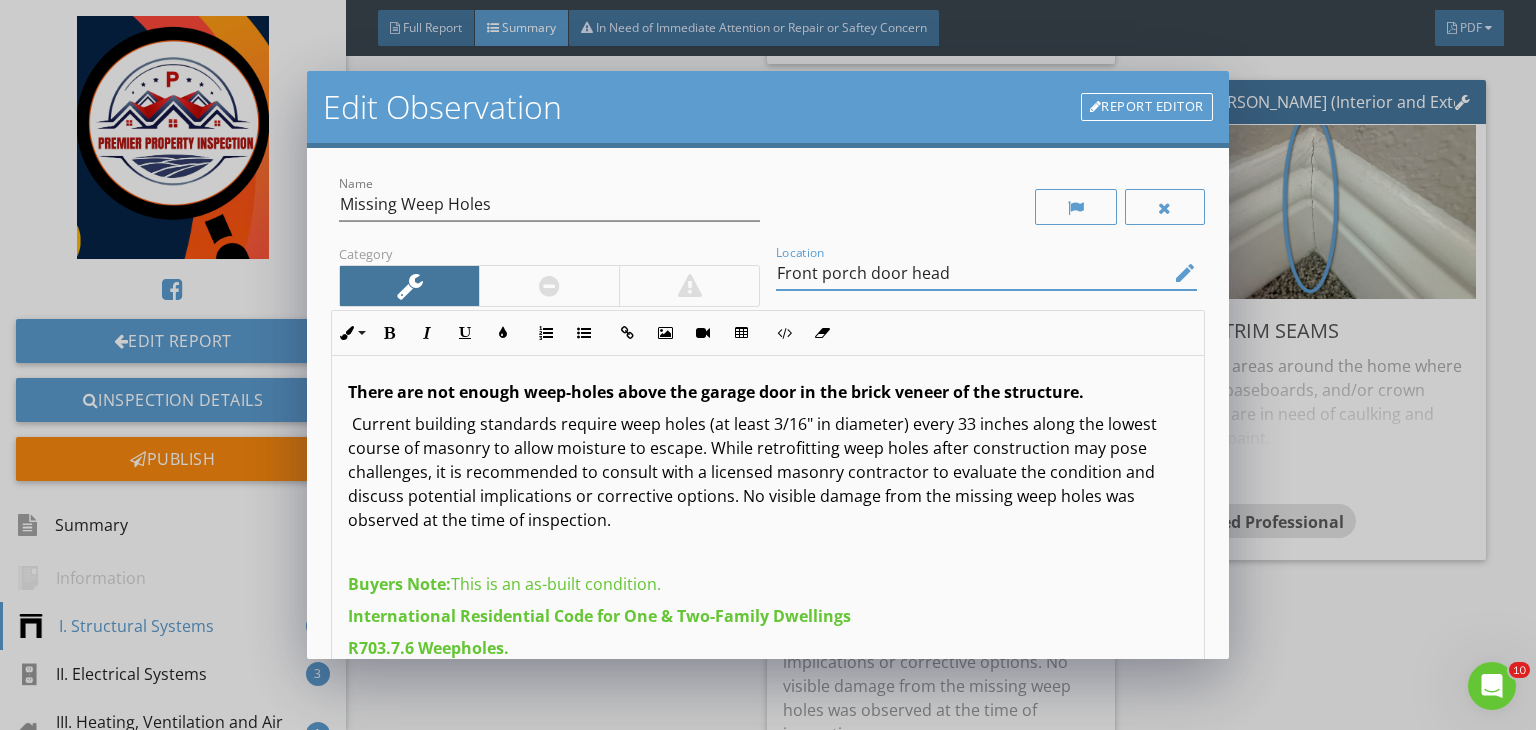 scroll, scrollTop: 92, scrollLeft: 0, axis: vertical 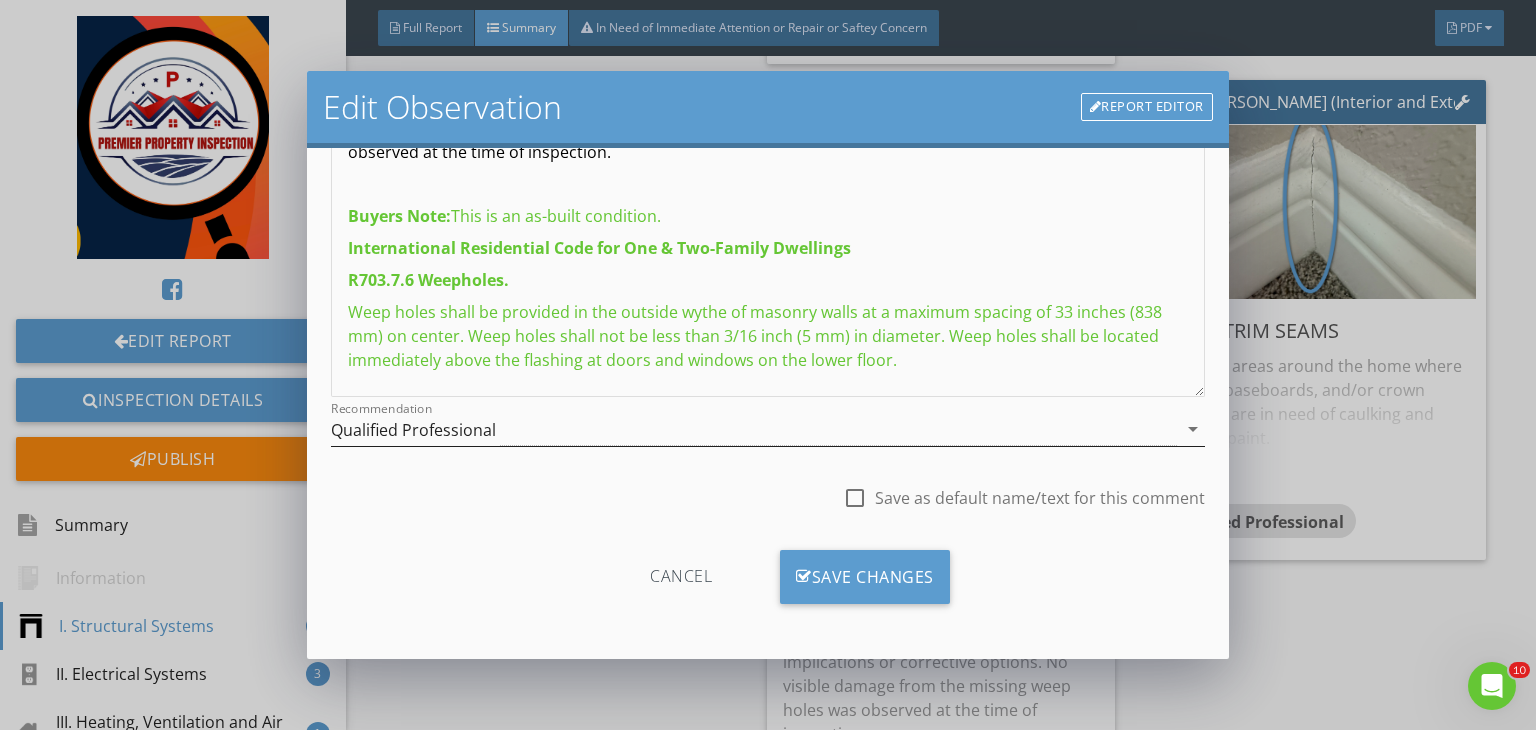 type on "Front porch door head" 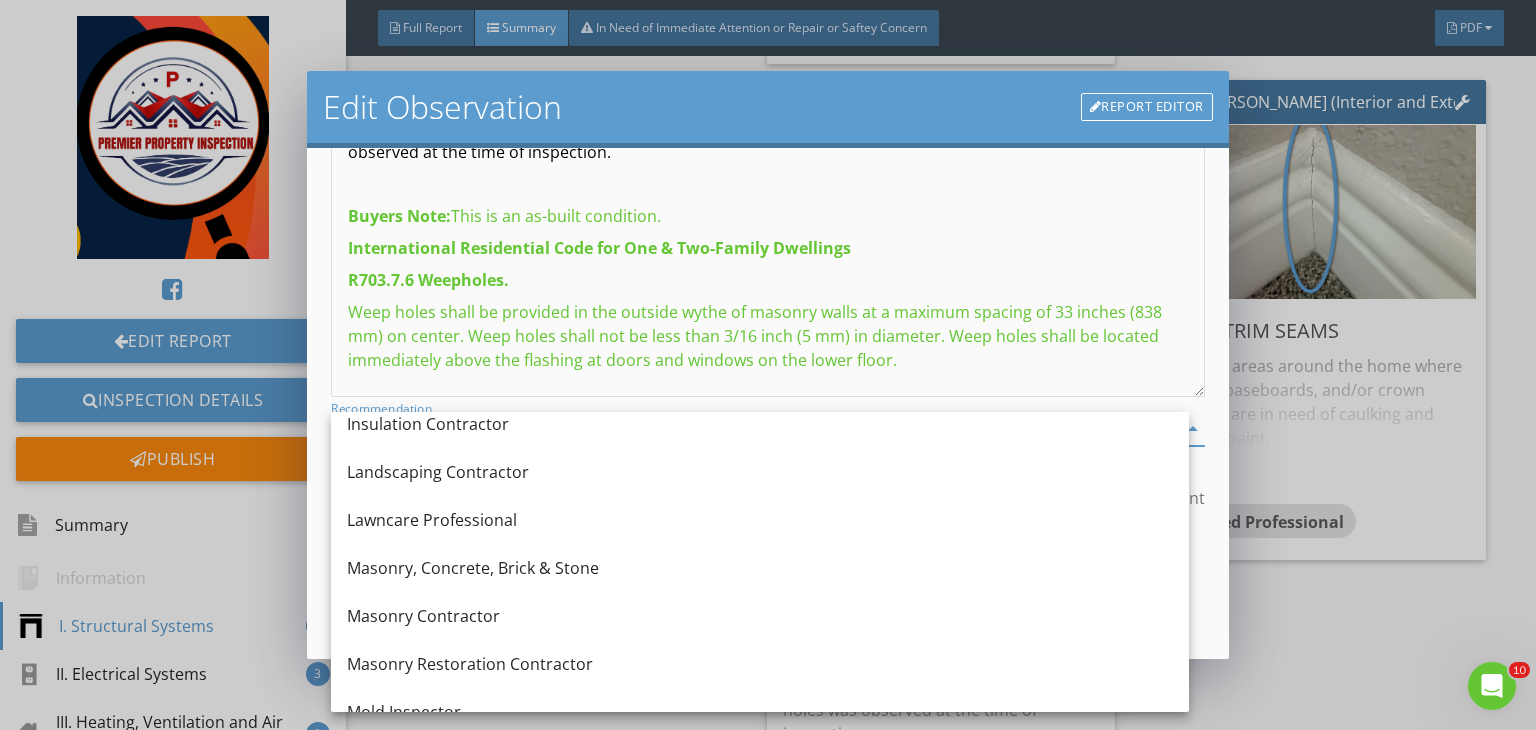 scroll, scrollTop: 1510, scrollLeft: 0, axis: vertical 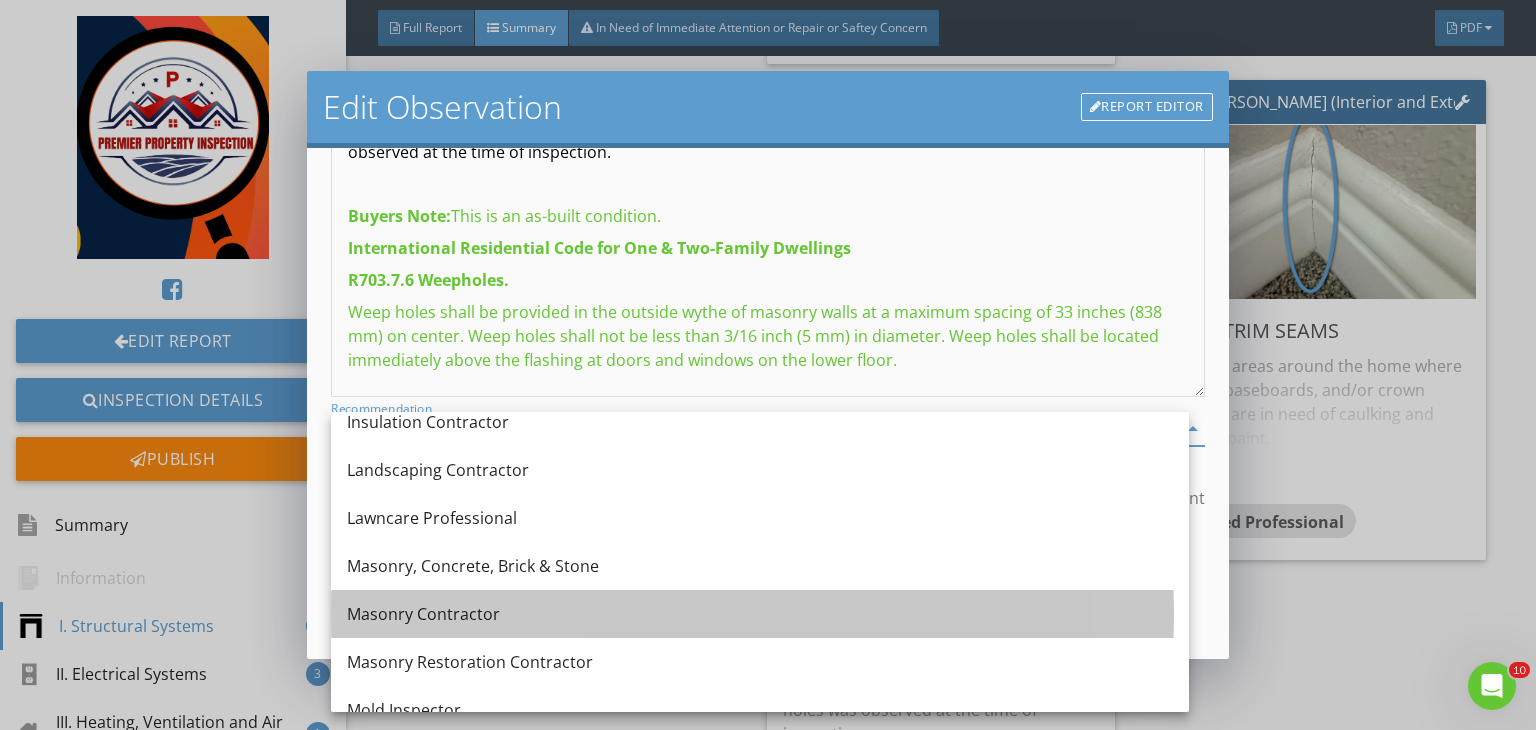 click on "Masonry Contractor" at bounding box center (760, 614) 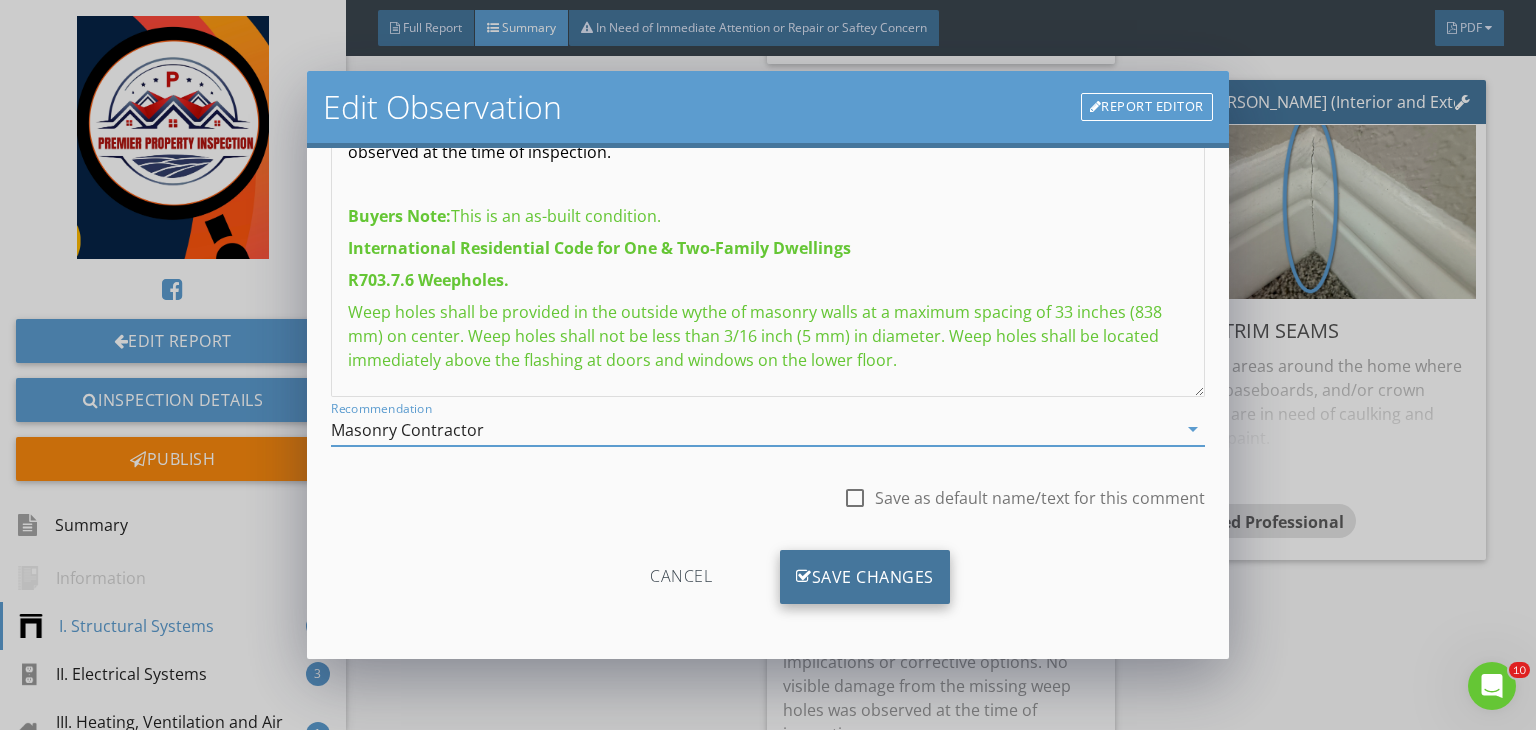 click on "Save Changes" at bounding box center [865, 577] 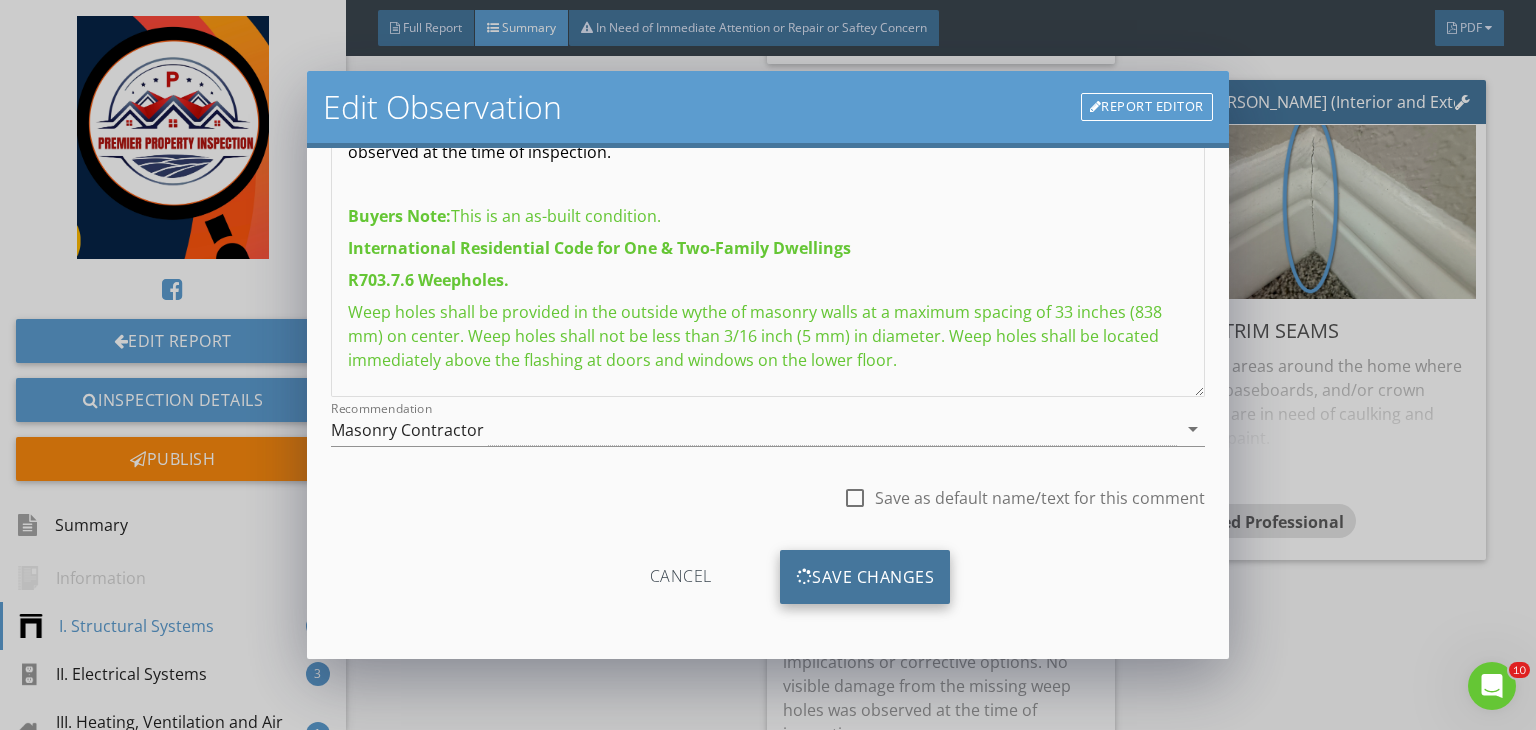 scroll, scrollTop: 39, scrollLeft: 0, axis: vertical 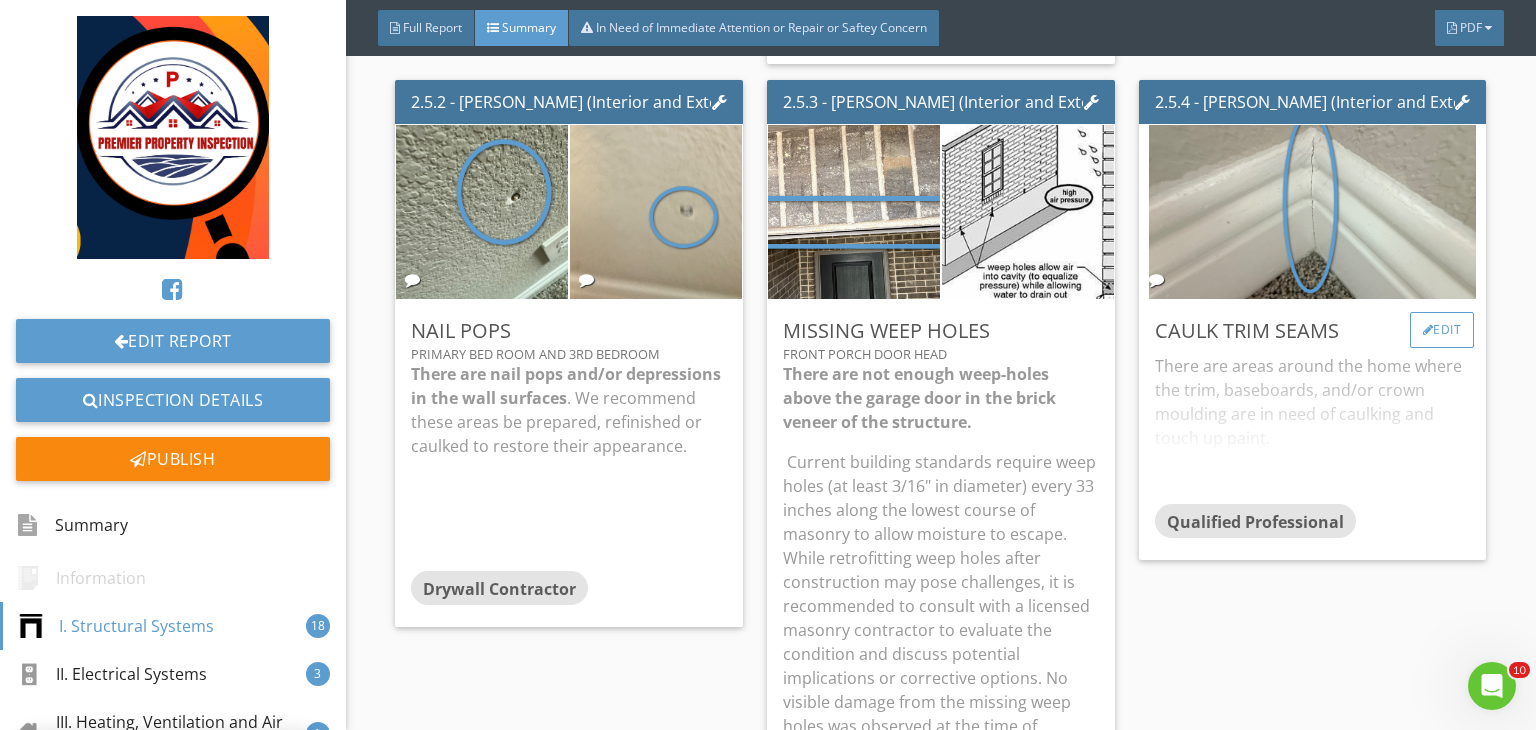 click on "Edit" at bounding box center [1442, 330] 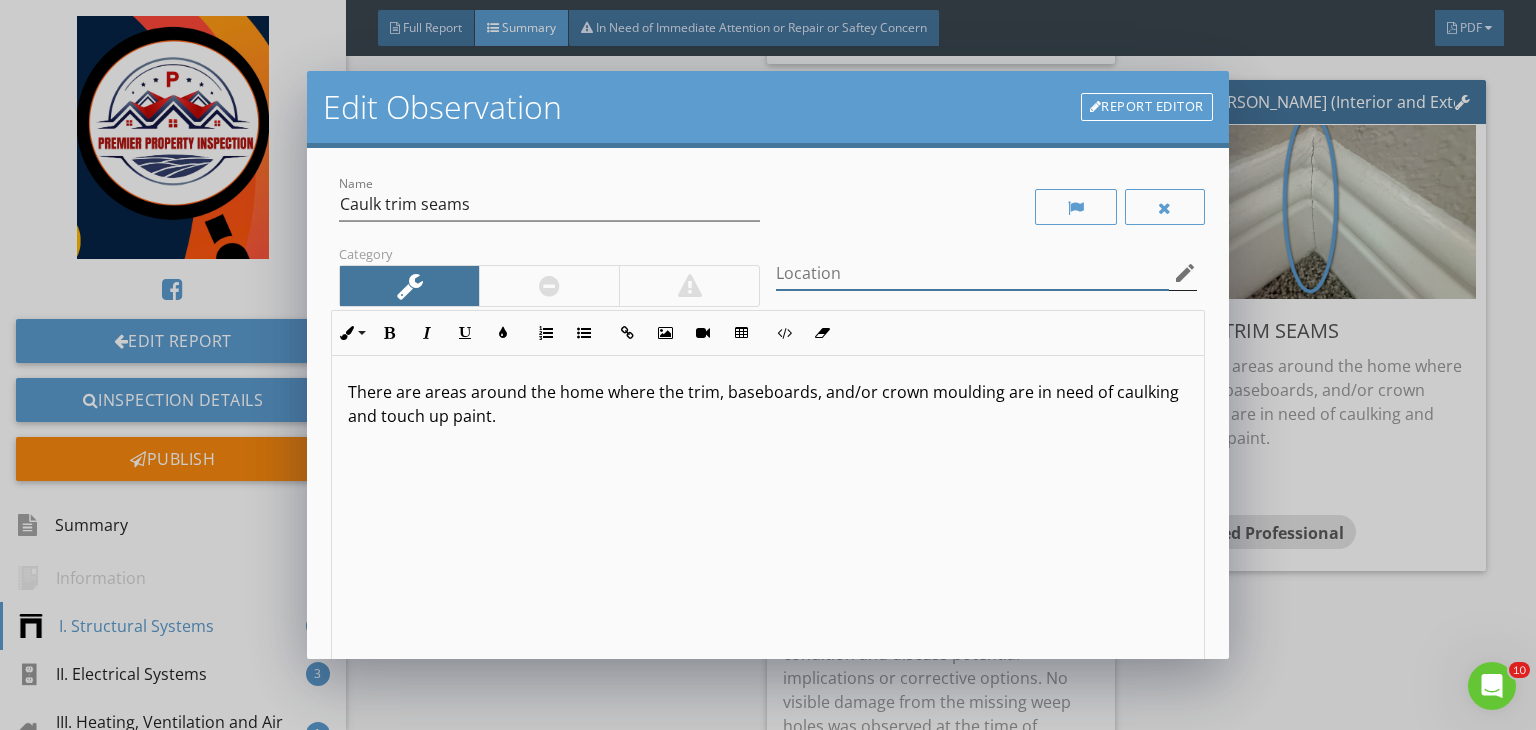 click at bounding box center [972, 273] 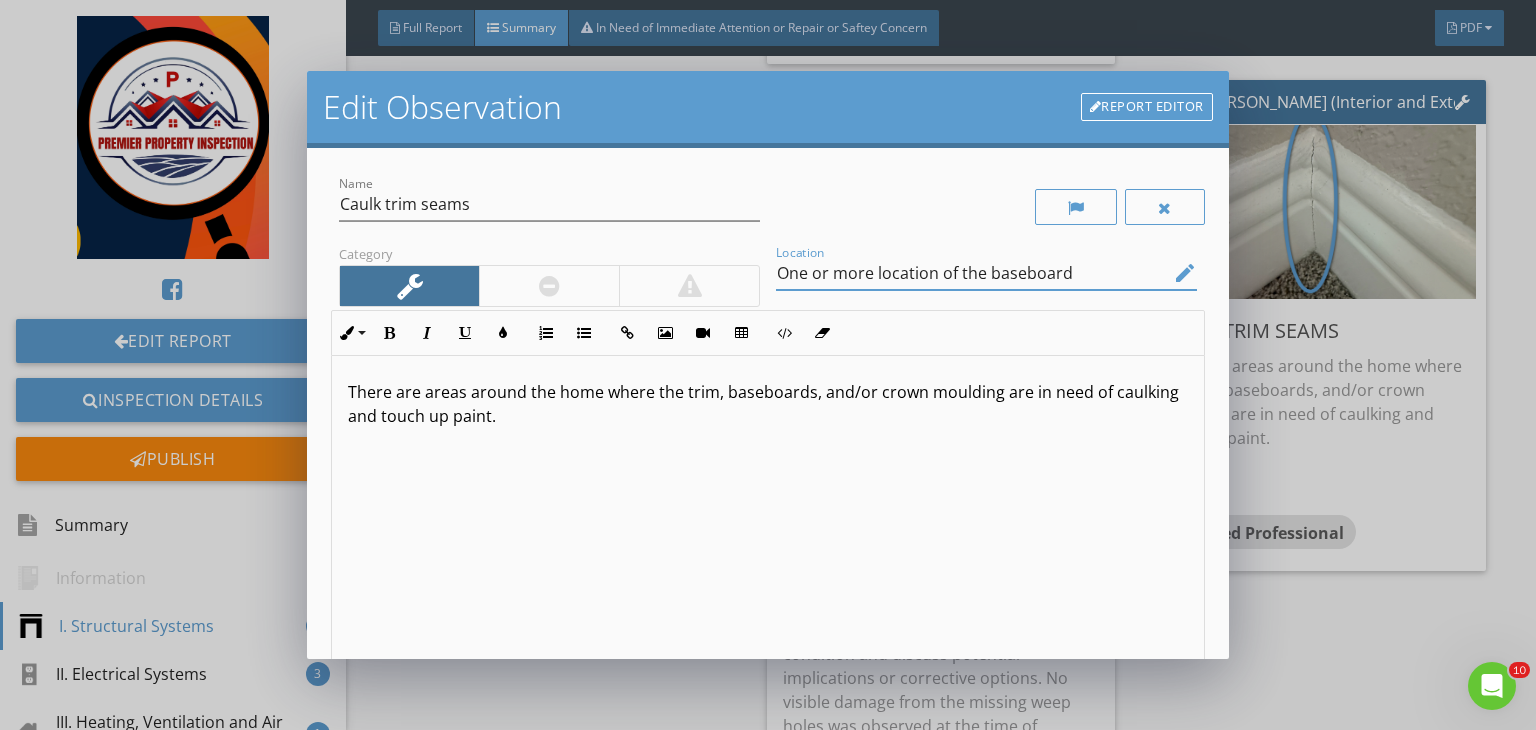 type on "One or more location of the baseboard" 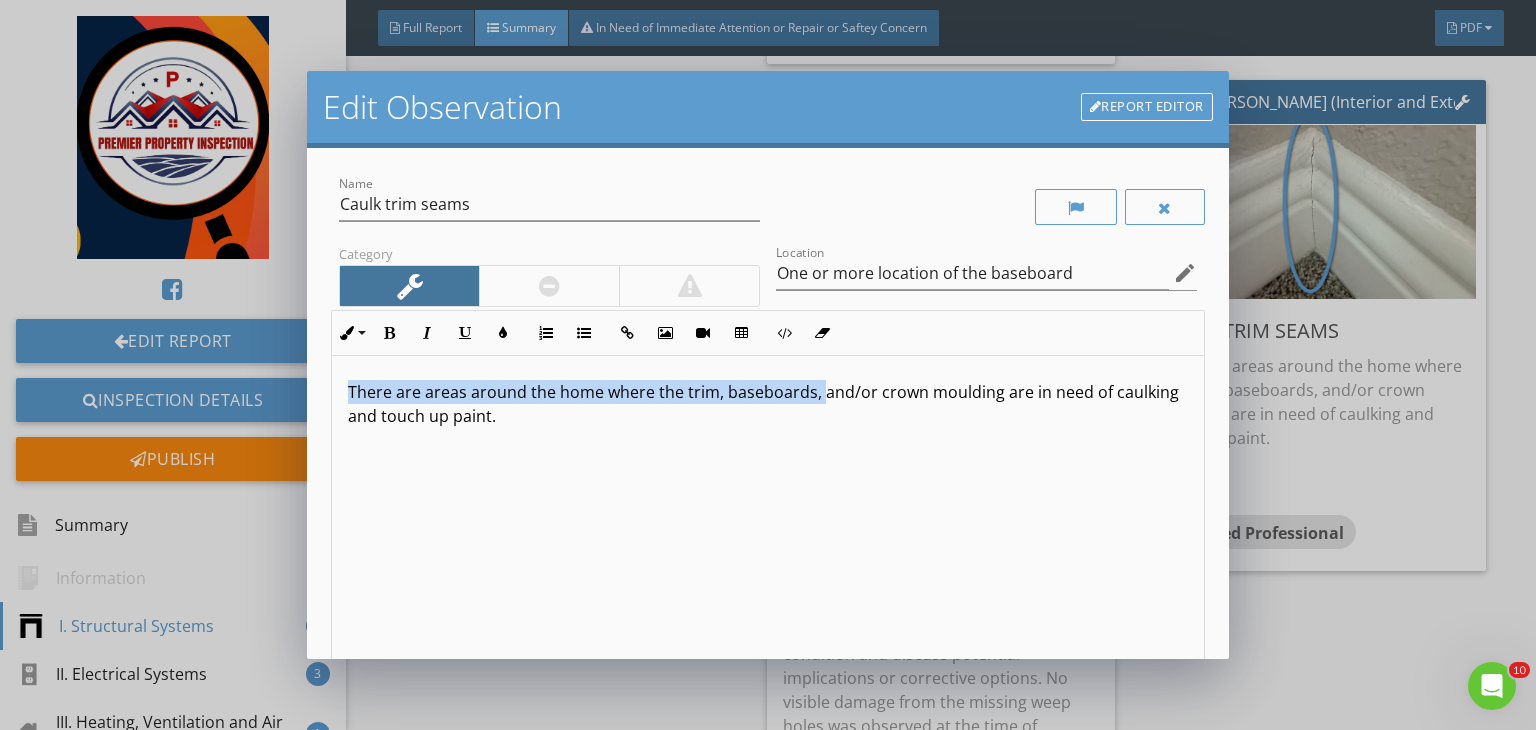 drag, startPoint x: 820, startPoint y: 395, endPoint x: 303, endPoint y: 385, distance: 517.0967 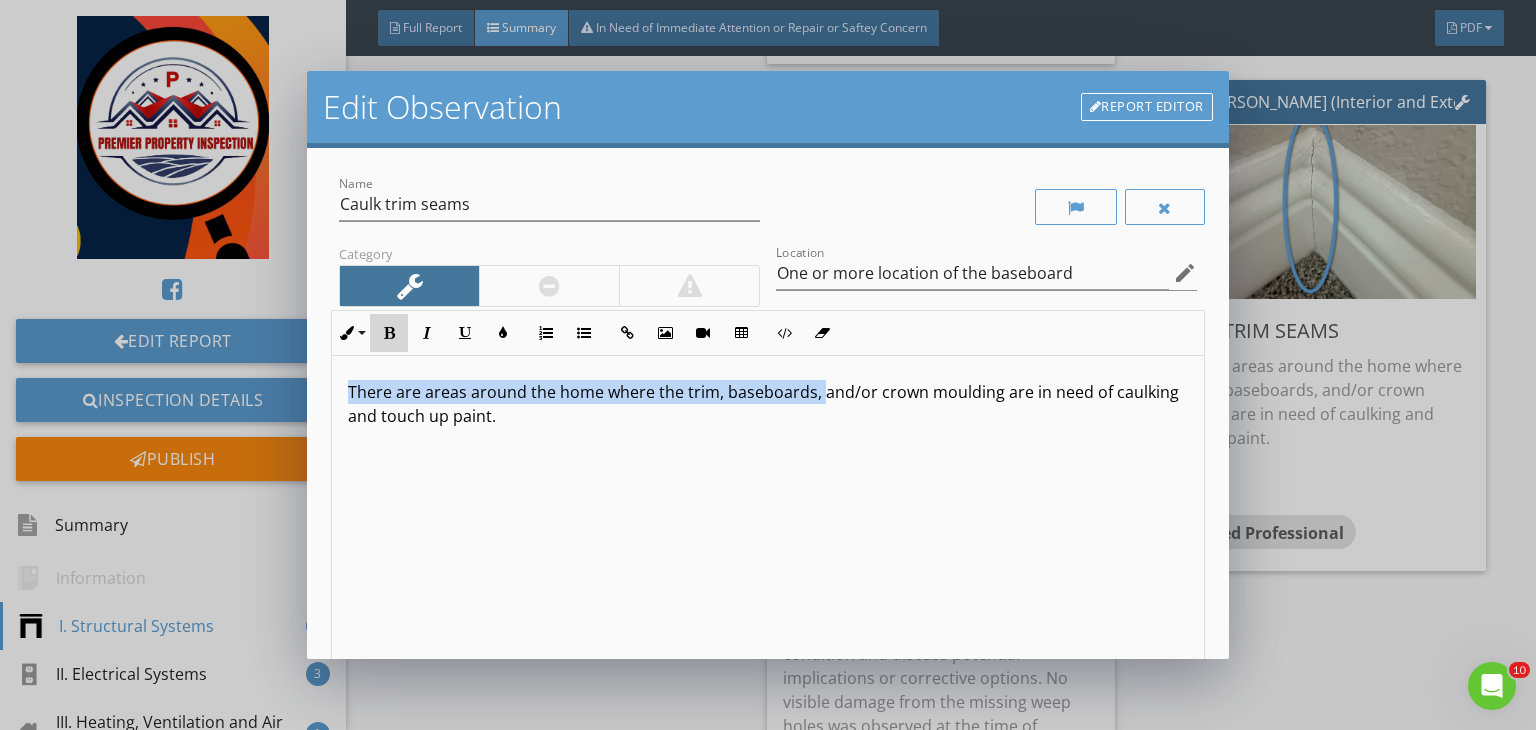 click at bounding box center (389, 333) 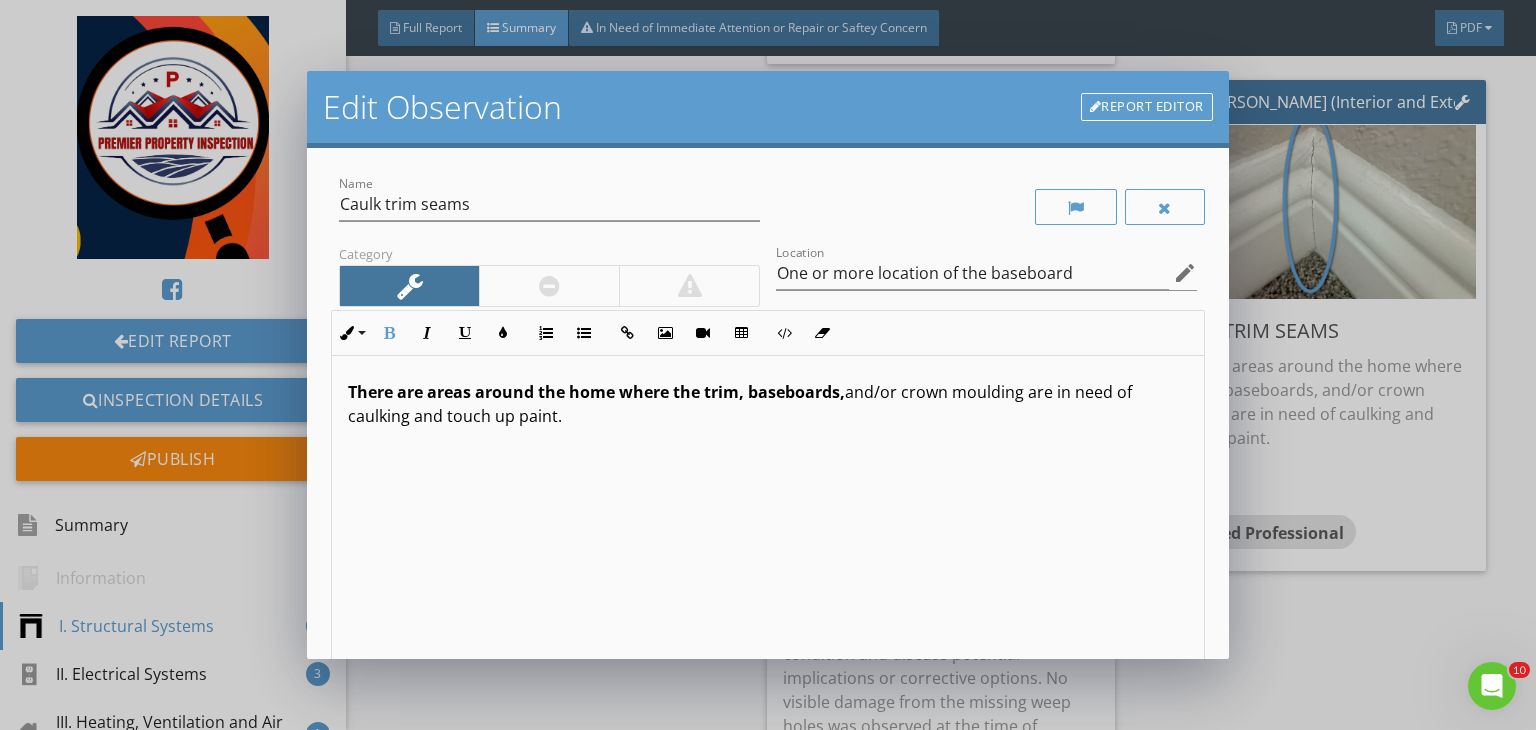 scroll, scrollTop: 0, scrollLeft: 0, axis: both 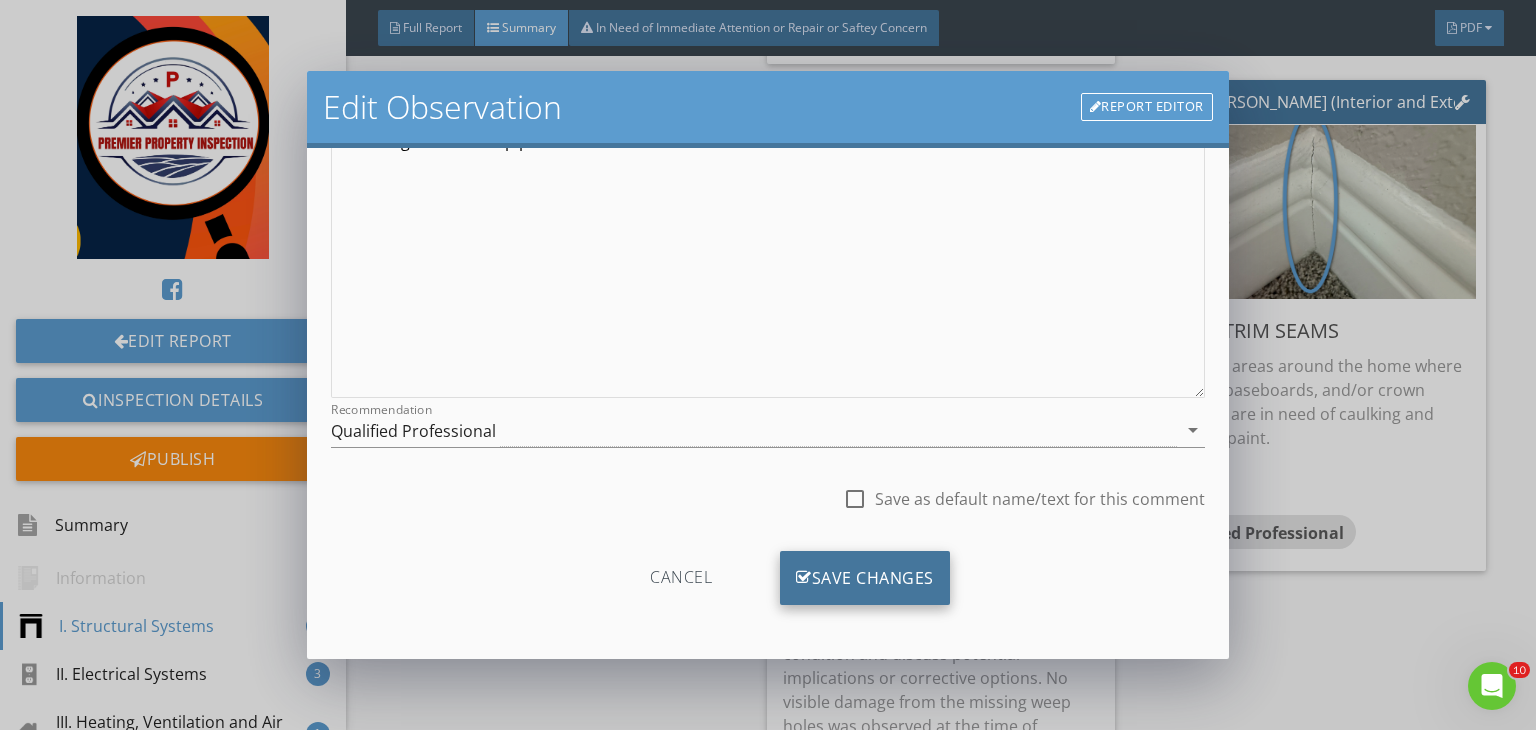 click on "Save Changes" at bounding box center [865, 578] 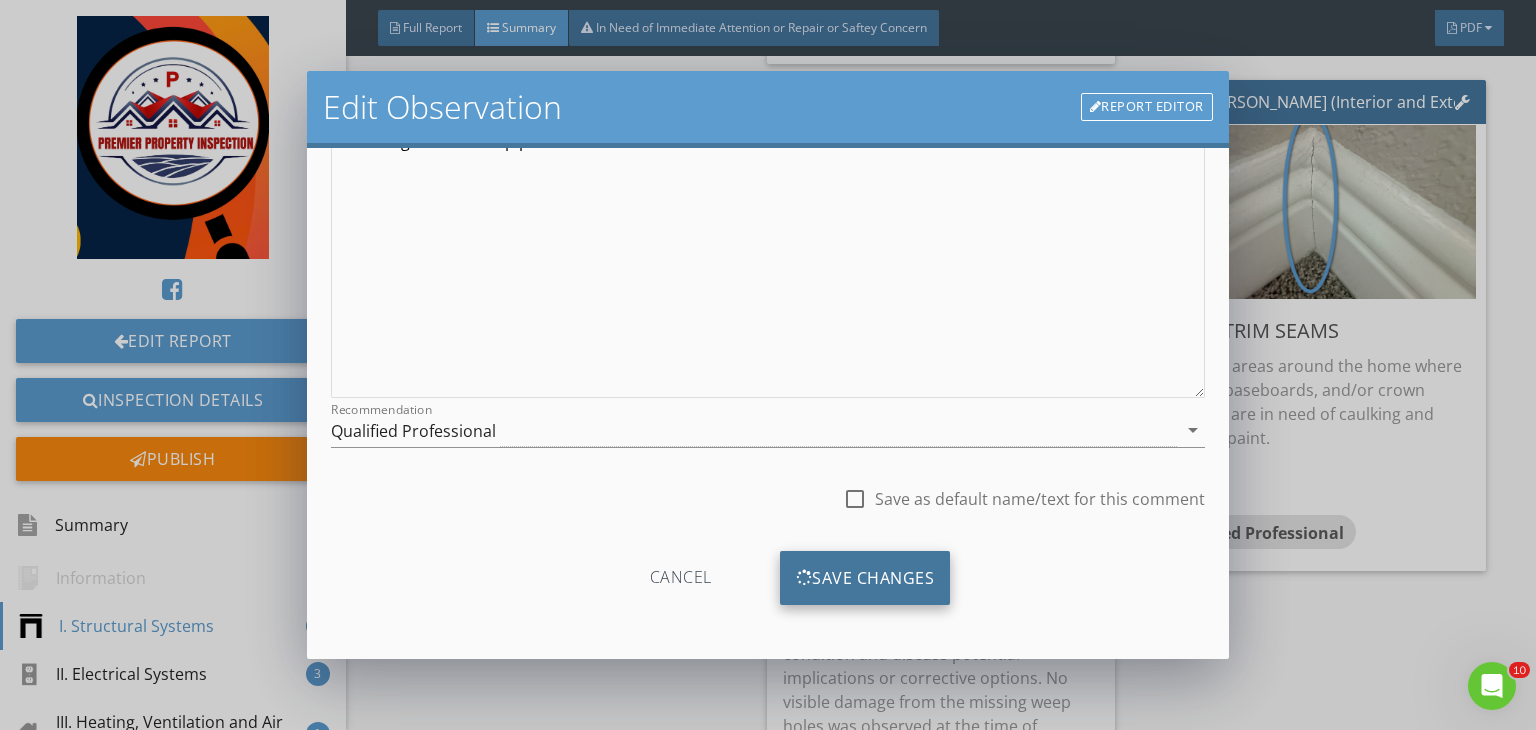 scroll, scrollTop: 39, scrollLeft: 0, axis: vertical 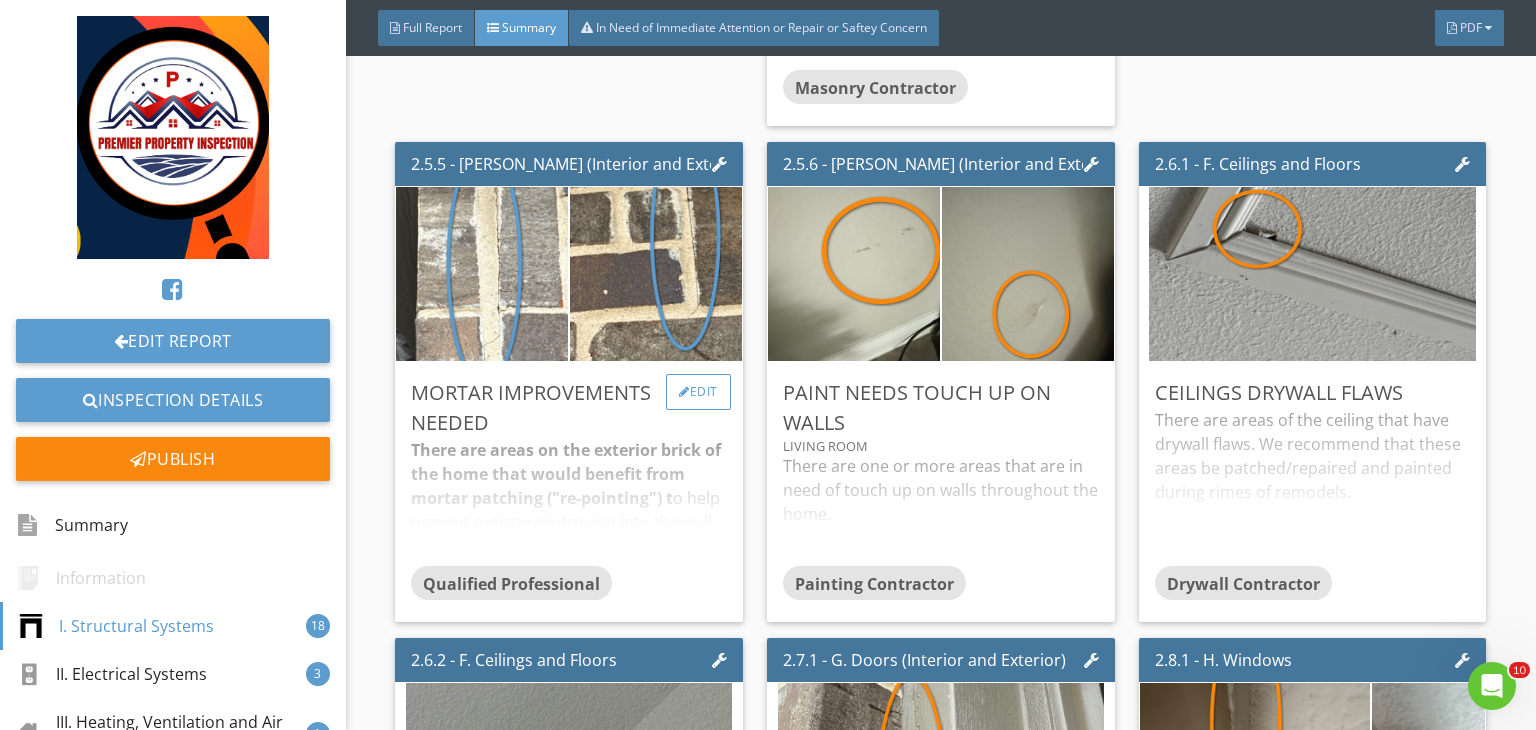 click on "Edit" at bounding box center (698, 392) 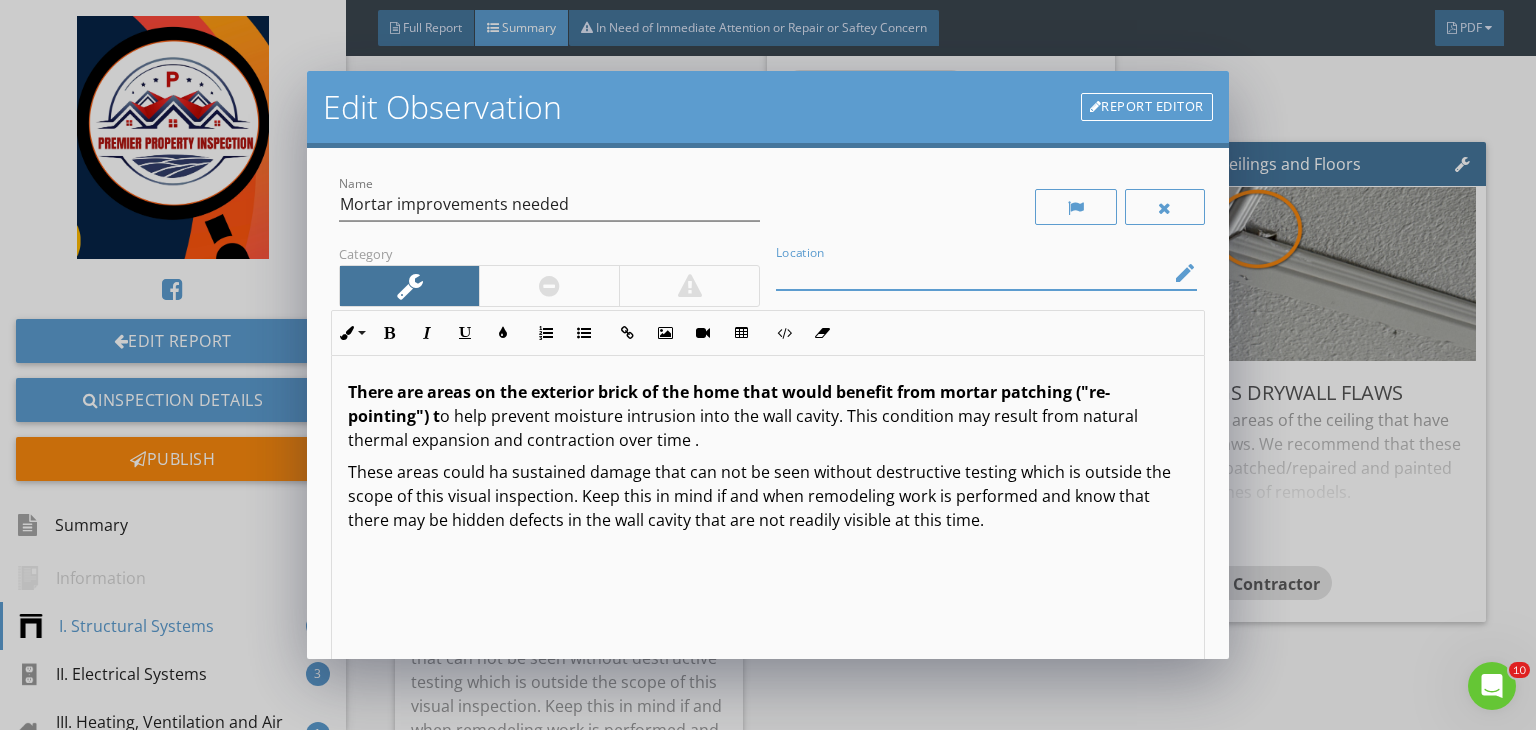 click at bounding box center (972, 273) 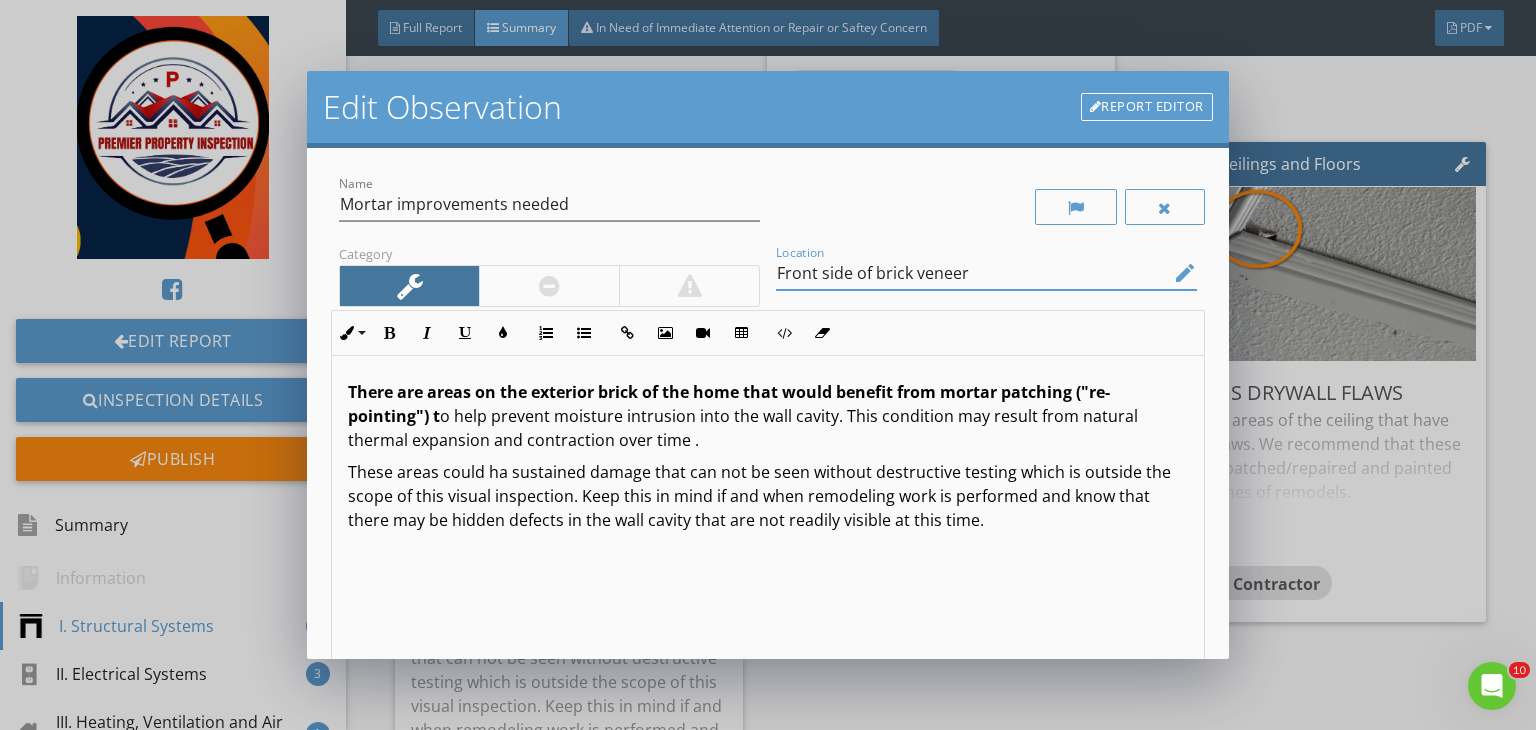 scroll, scrollTop: 0, scrollLeft: 0, axis: both 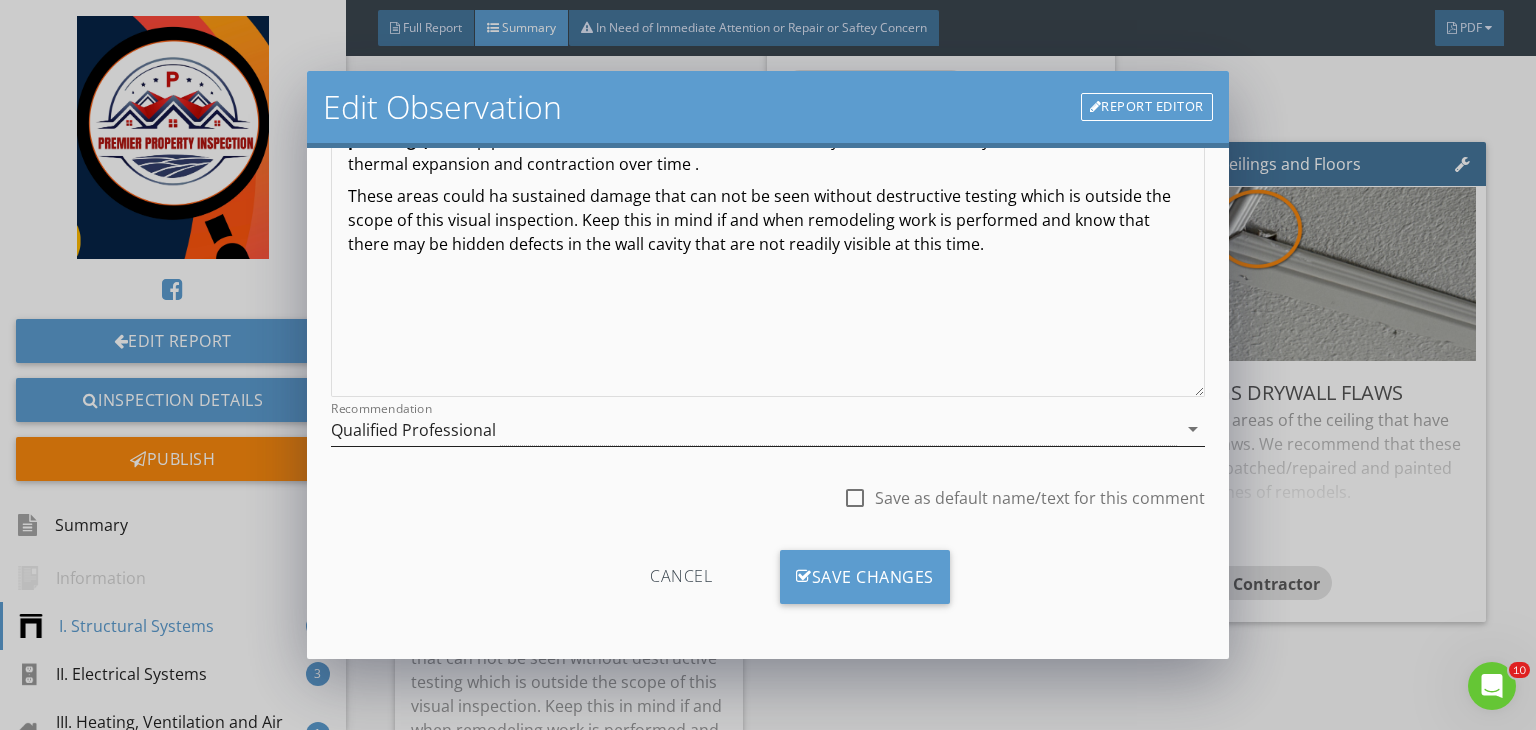 type on "Front side of brick veneer" 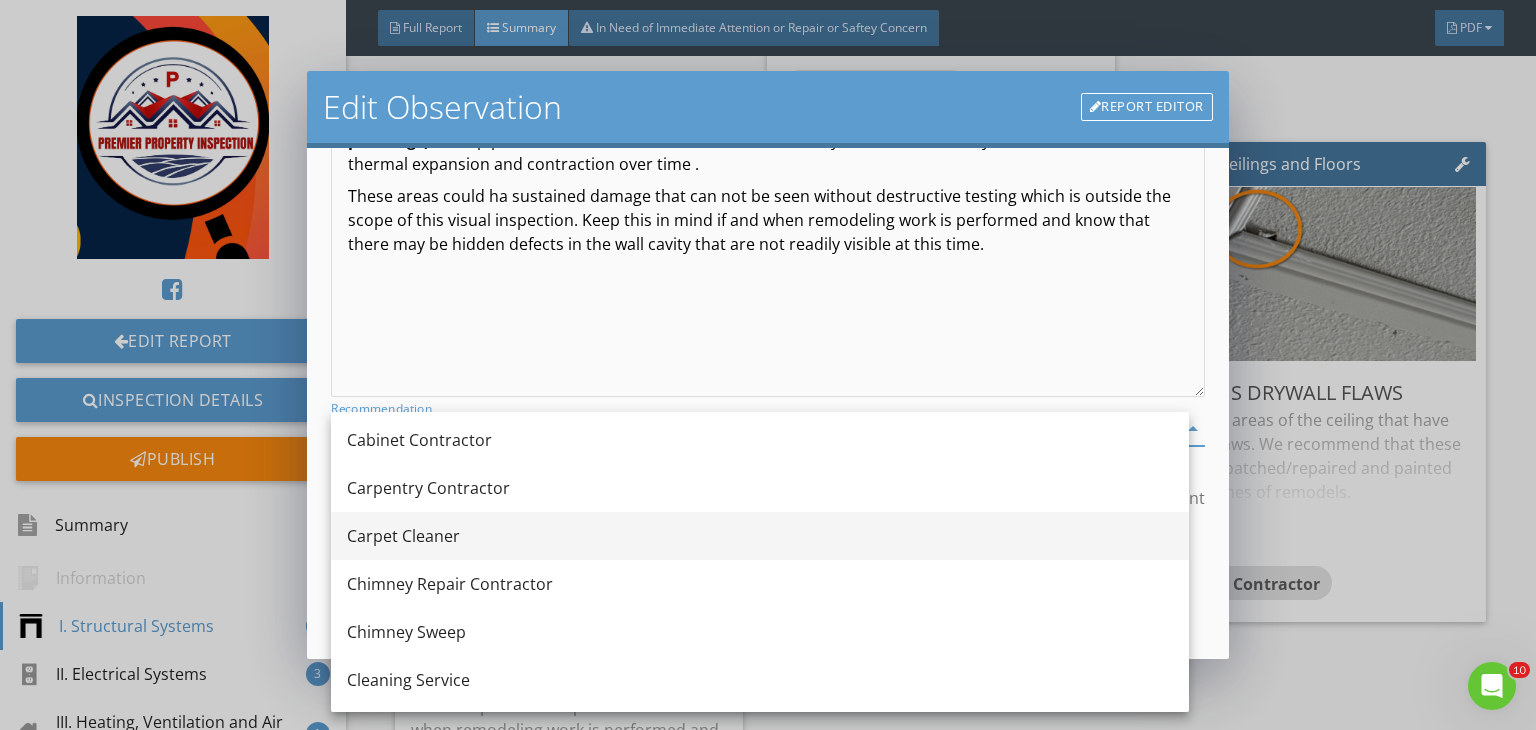 scroll, scrollTop: 192, scrollLeft: 0, axis: vertical 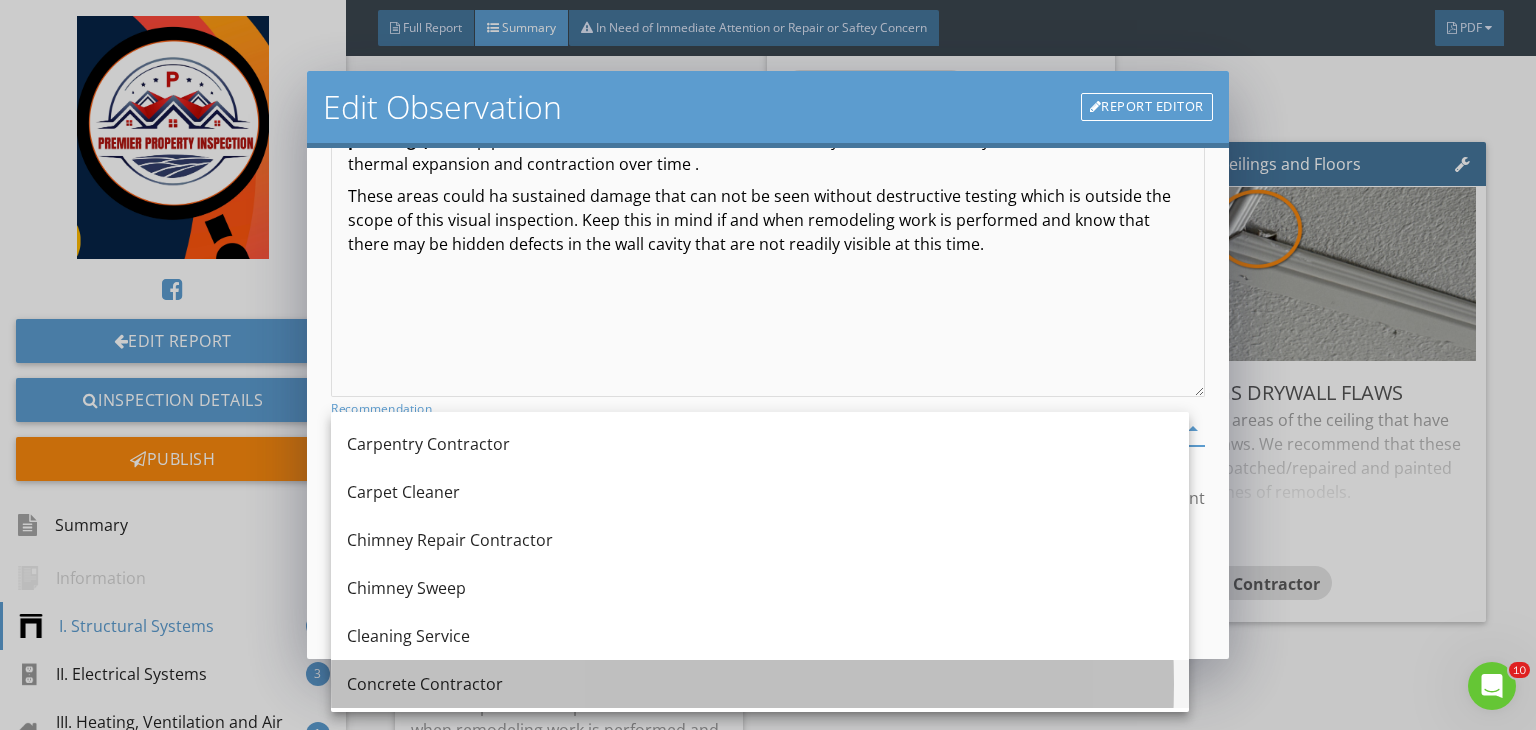 click on "Concrete Contractor" at bounding box center [760, 684] 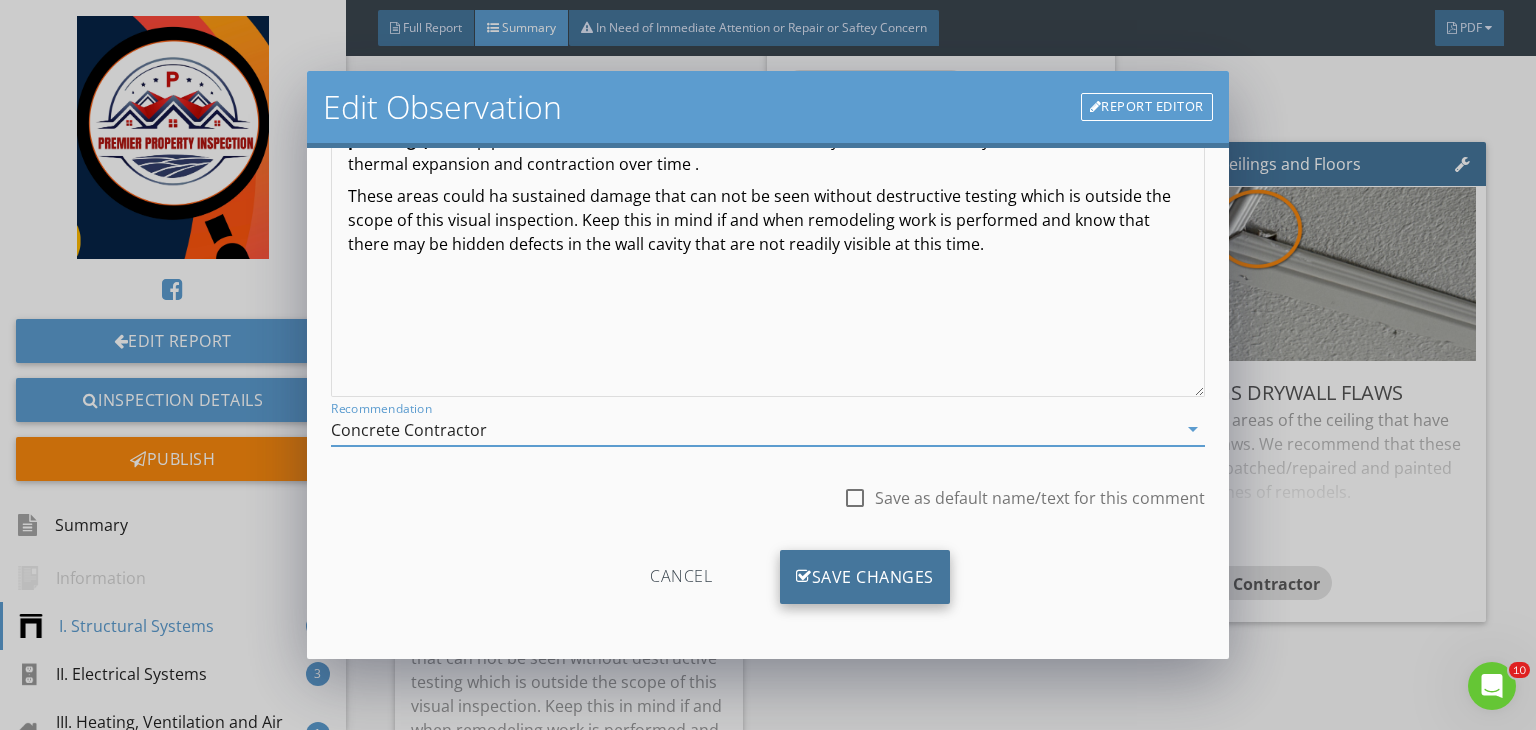 click on "Save Changes" at bounding box center (865, 577) 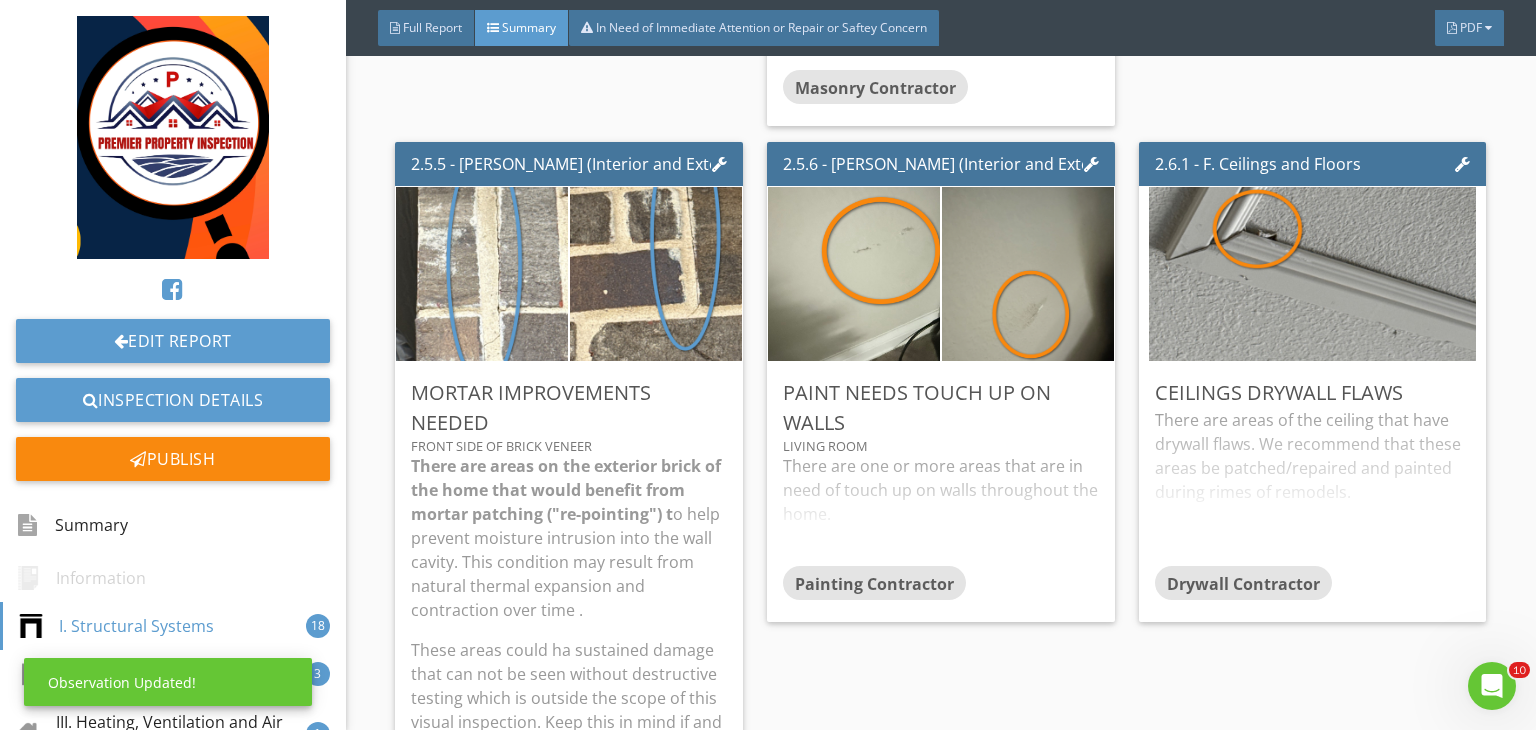 scroll, scrollTop: 39, scrollLeft: 0, axis: vertical 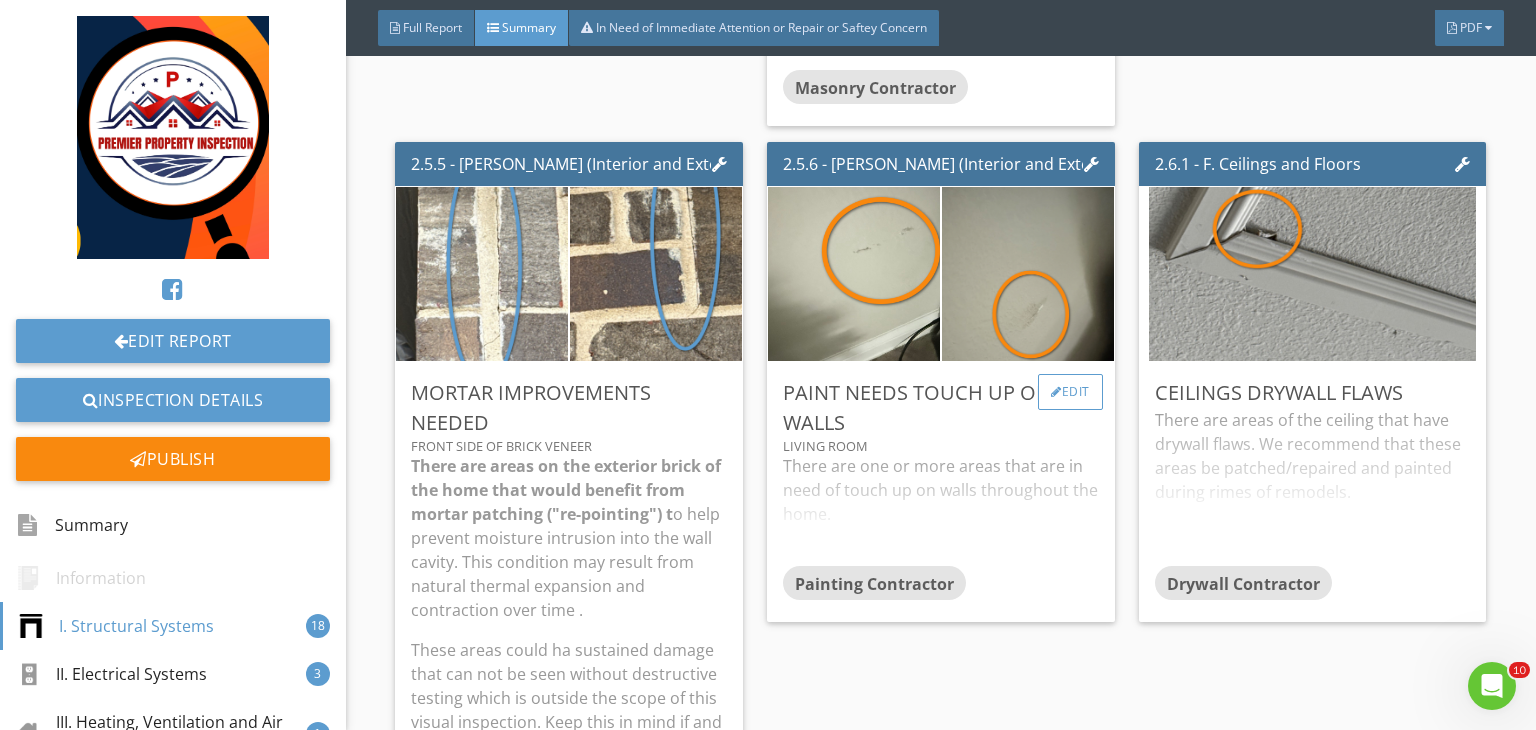 click on "Edit" at bounding box center [1070, 392] 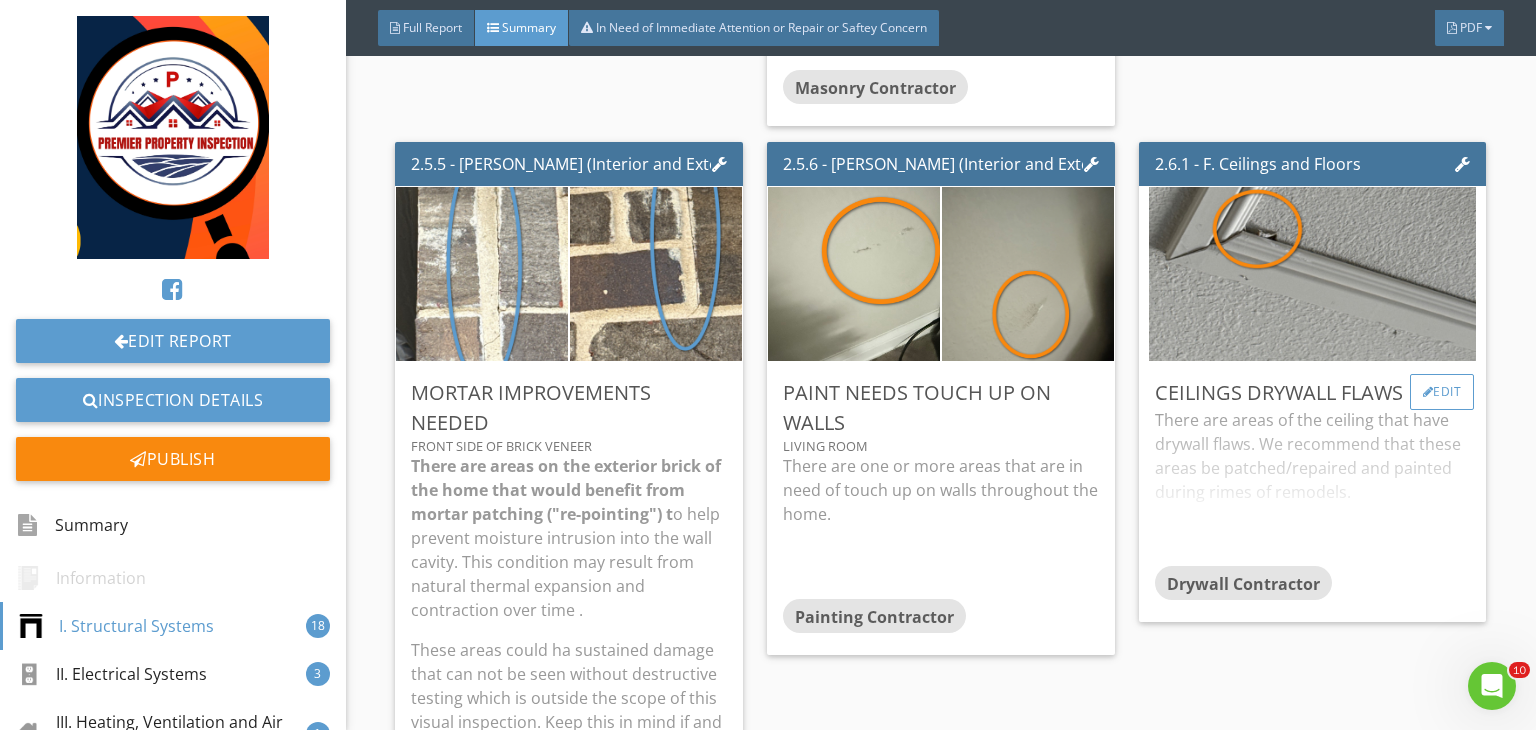 click on "Edit" at bounding box center (1442, 392) 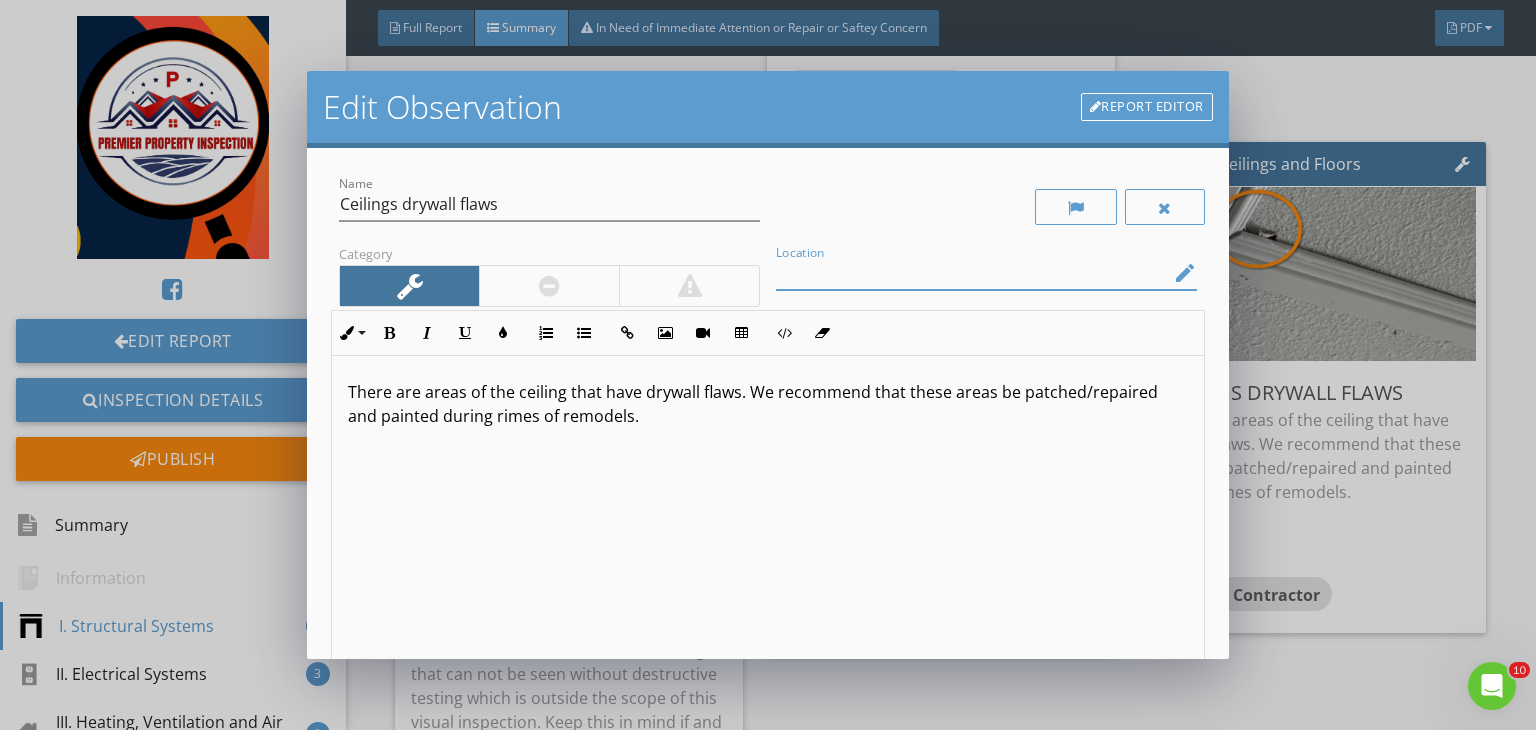 click at bounding box center (972, 273) 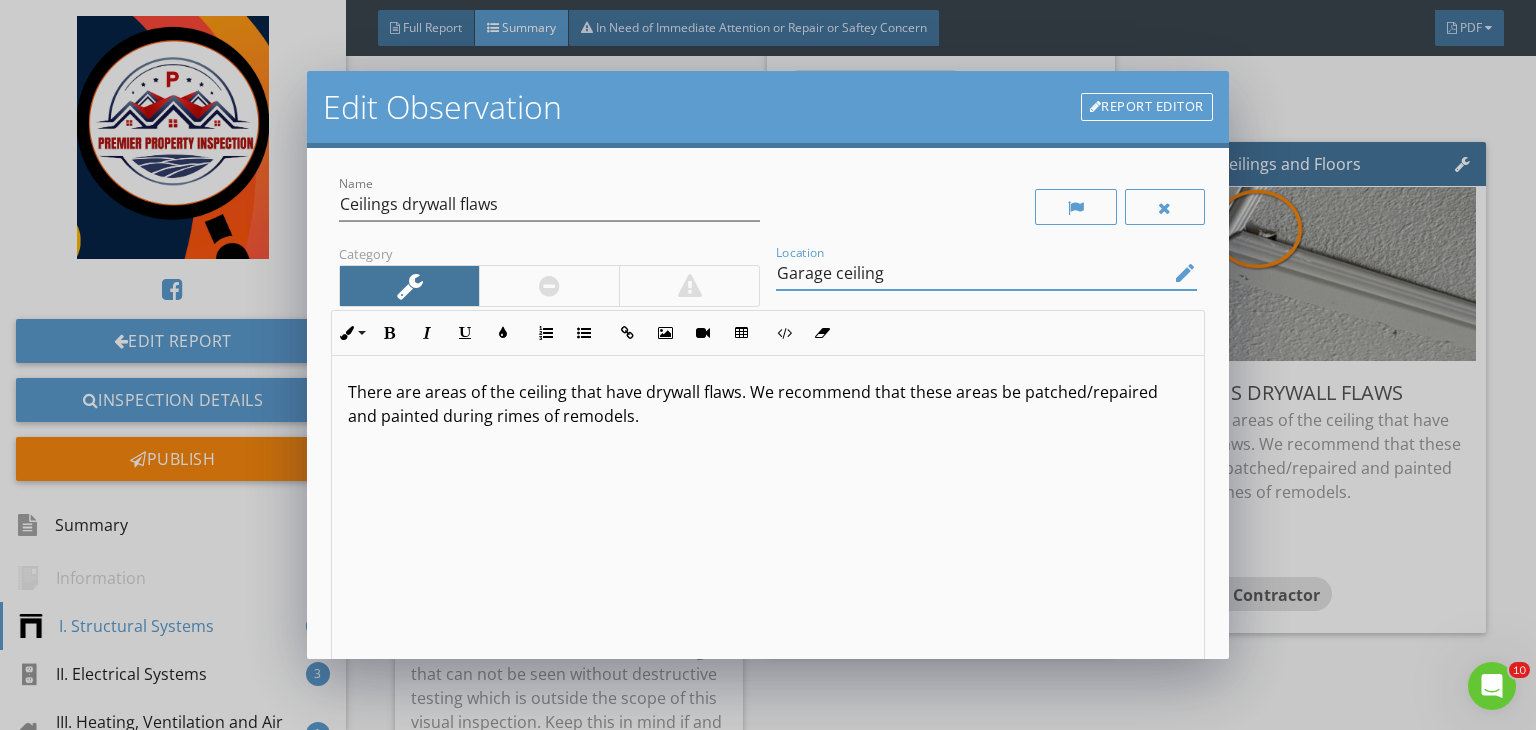 type on "Garage ceiling" 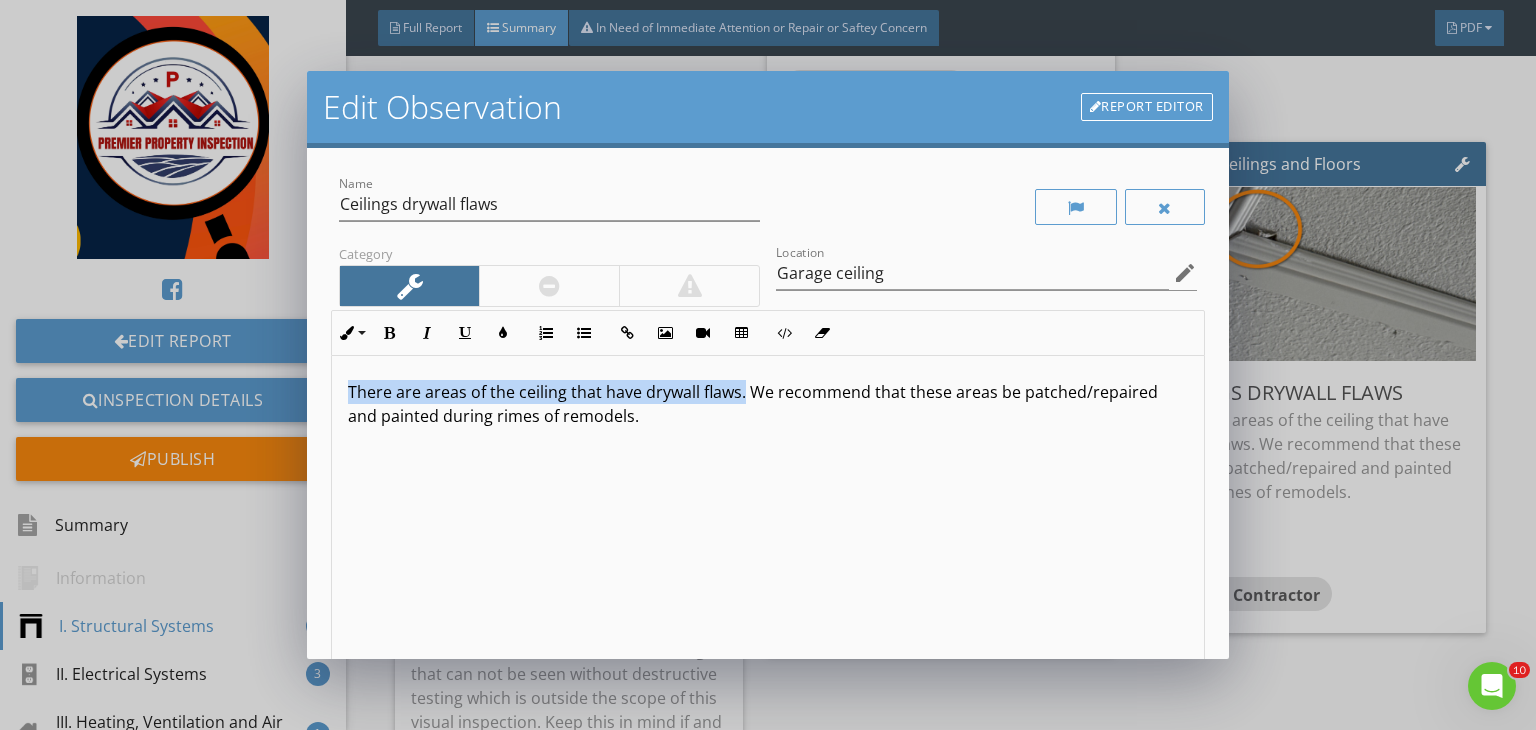 drag, startPoint x: 741, startPoint y: 393, endPoint x: 286, endPoint y: 368, distance: 455.6863 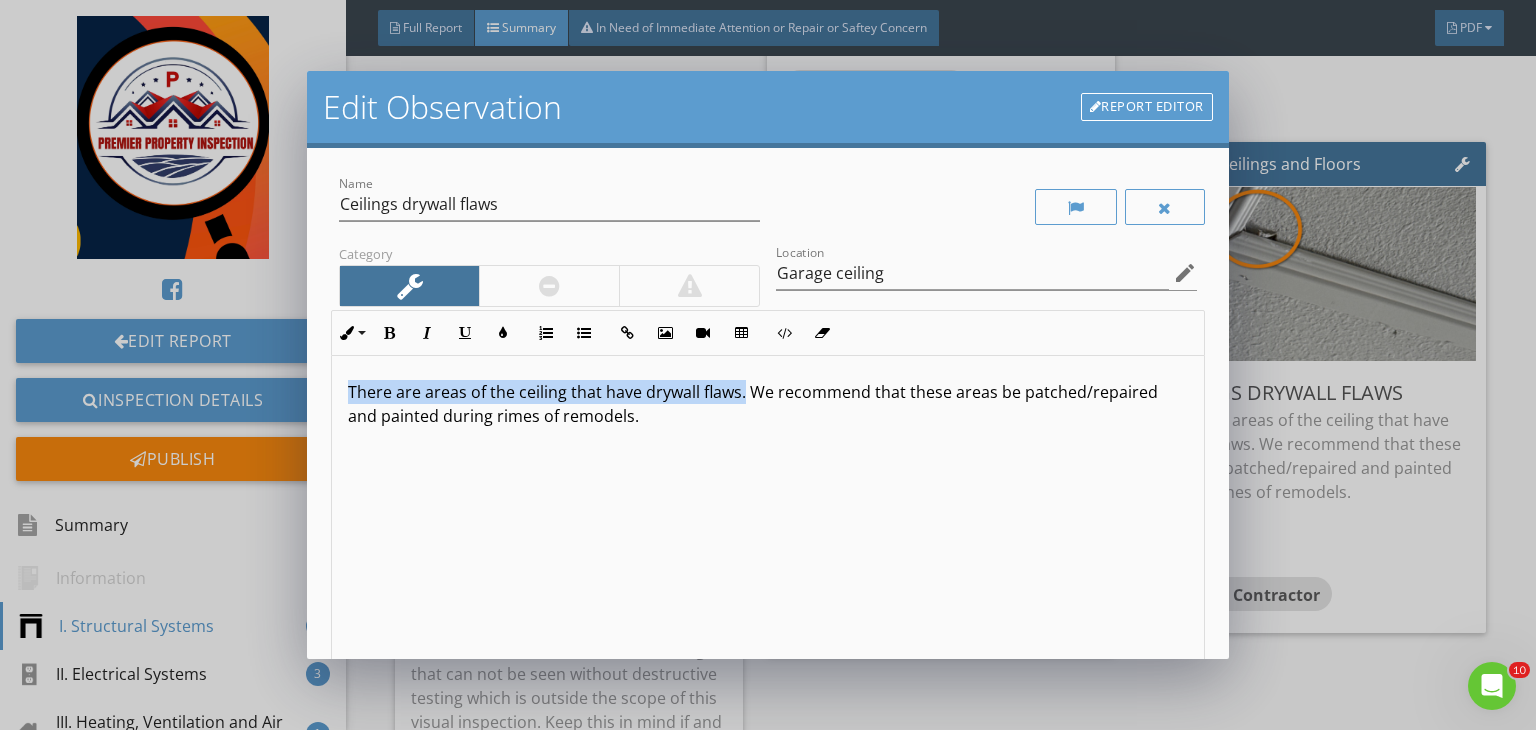 click on "Edit Observation
Report Editor
Name Ceilings drywall flaws                 Category               Location Garage ceiling edit   Inline Style XLarge Large Normal Small Light Small/Light Bold Italic Underline Colors Ordered List Unordered List Insert Link Insert Image Insert Video Insert Table Code View Clear Formatting There are areas of the ceiling that have drywall flaws. We recommend that these areas be patched/repaired and painted during rimes of remodels. Enter text here <p>There are areas of the ceiling that have drywall flaws. We recommend that these areas be patched/repaired and painted during rimes of remodels.</p>   Recommendation Drywall Contractor arrow_drop_down     check_box_outline_blank Save as default name/text for this comment   Cancel
Save Changes" at bounding box center [768, 365] 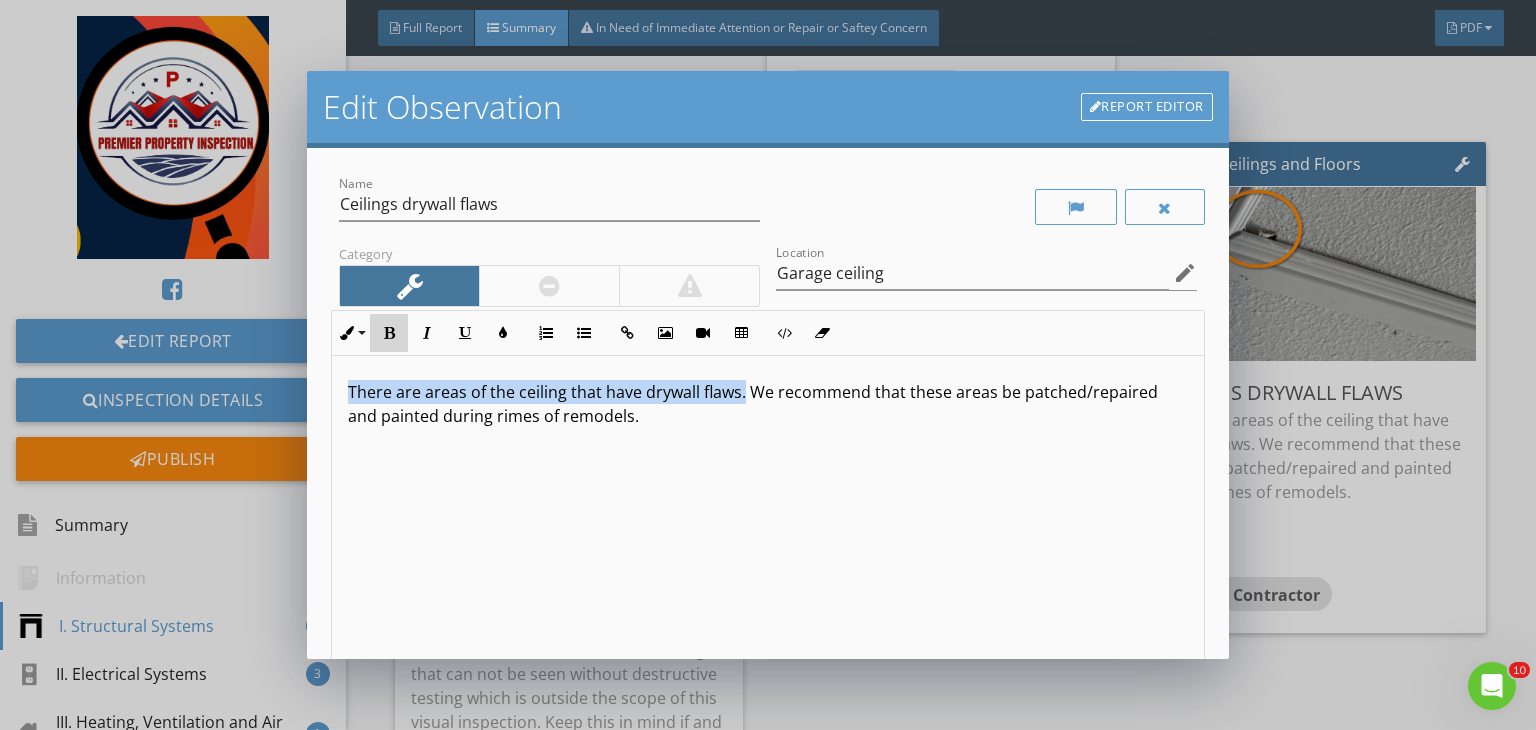 click at bounding box center (389, 333) 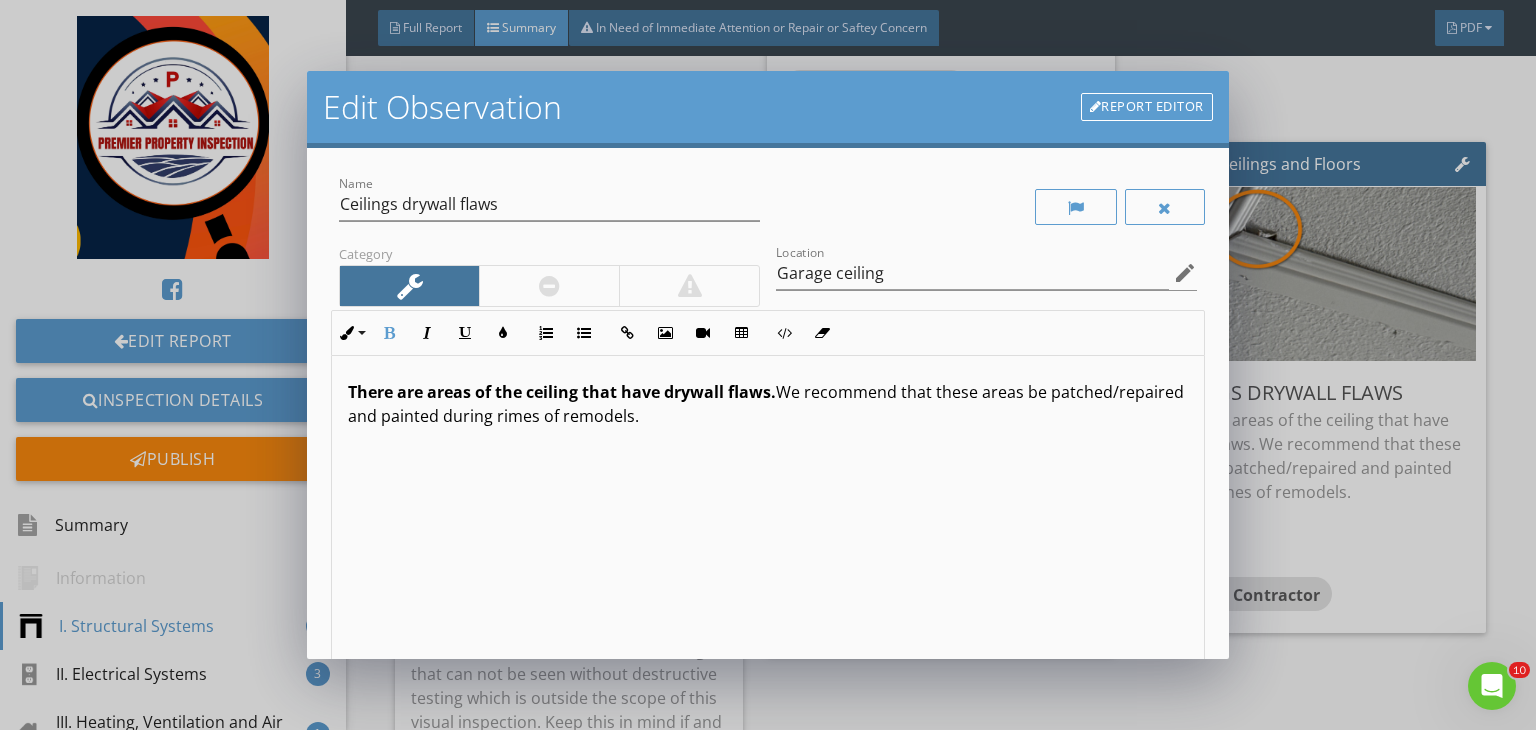 scroll, scrollTop: 0, scrollLeft: 0, axis: both 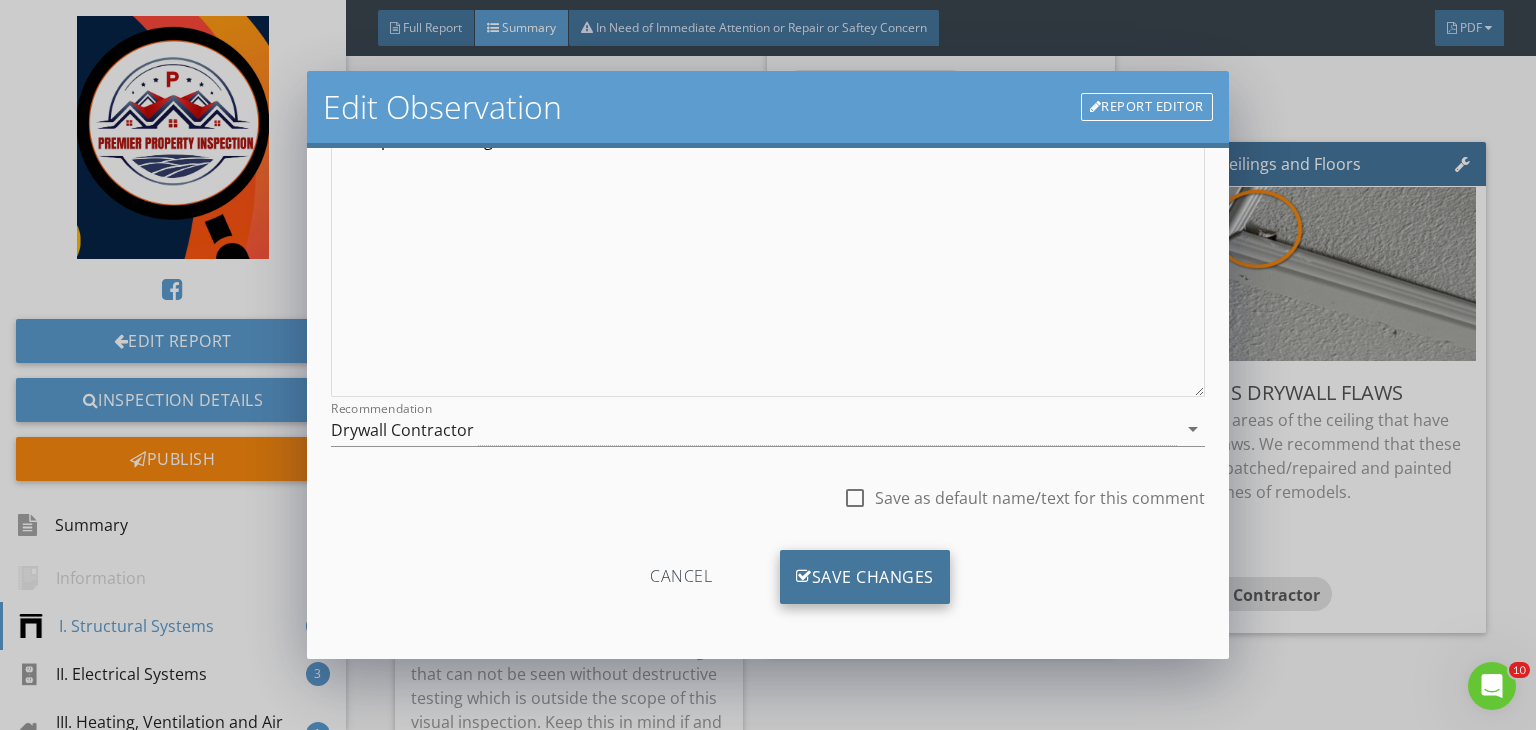 click on "Save Changes" at bounding box center (865, 577) 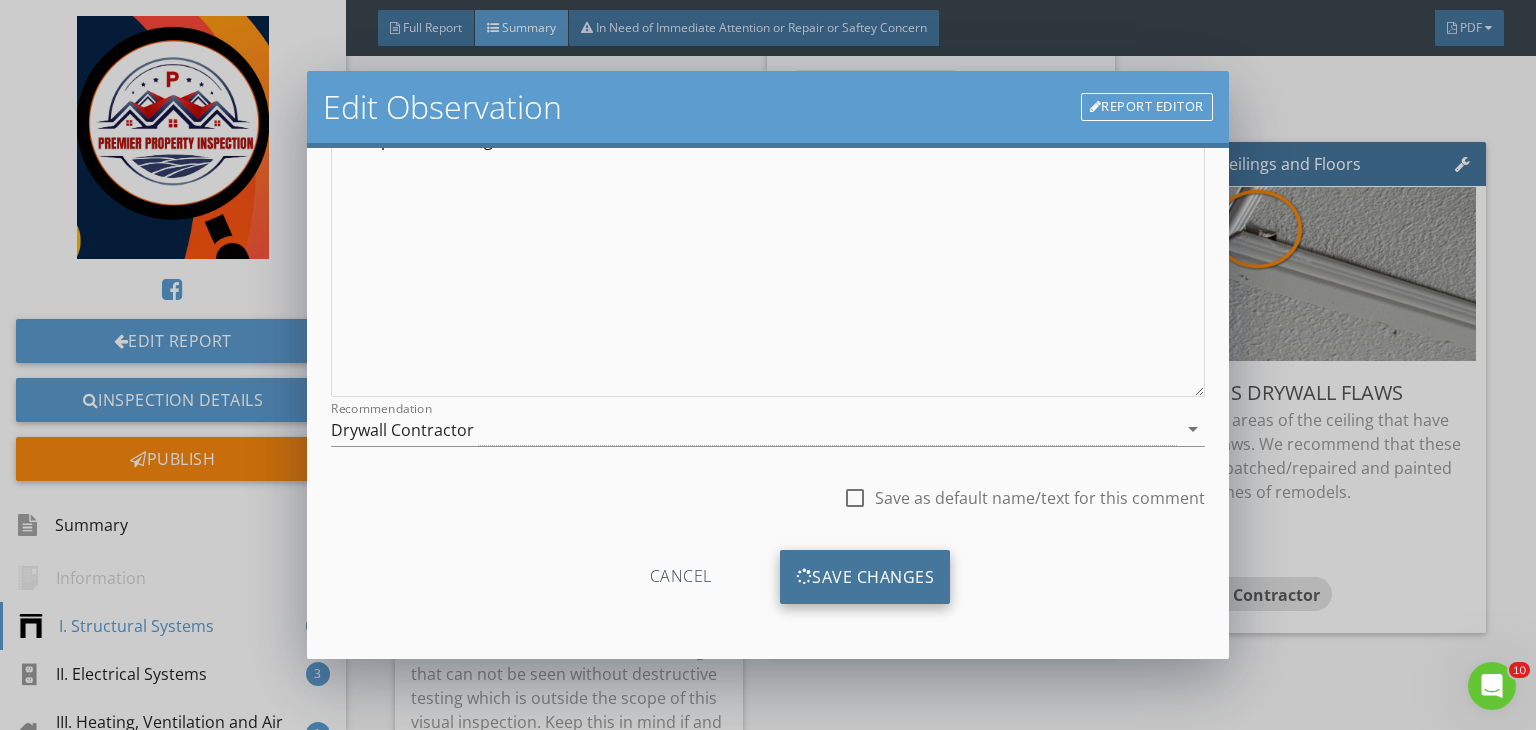 scroll, scrollTop: 39, scrollLeft: 0, axis: vertical 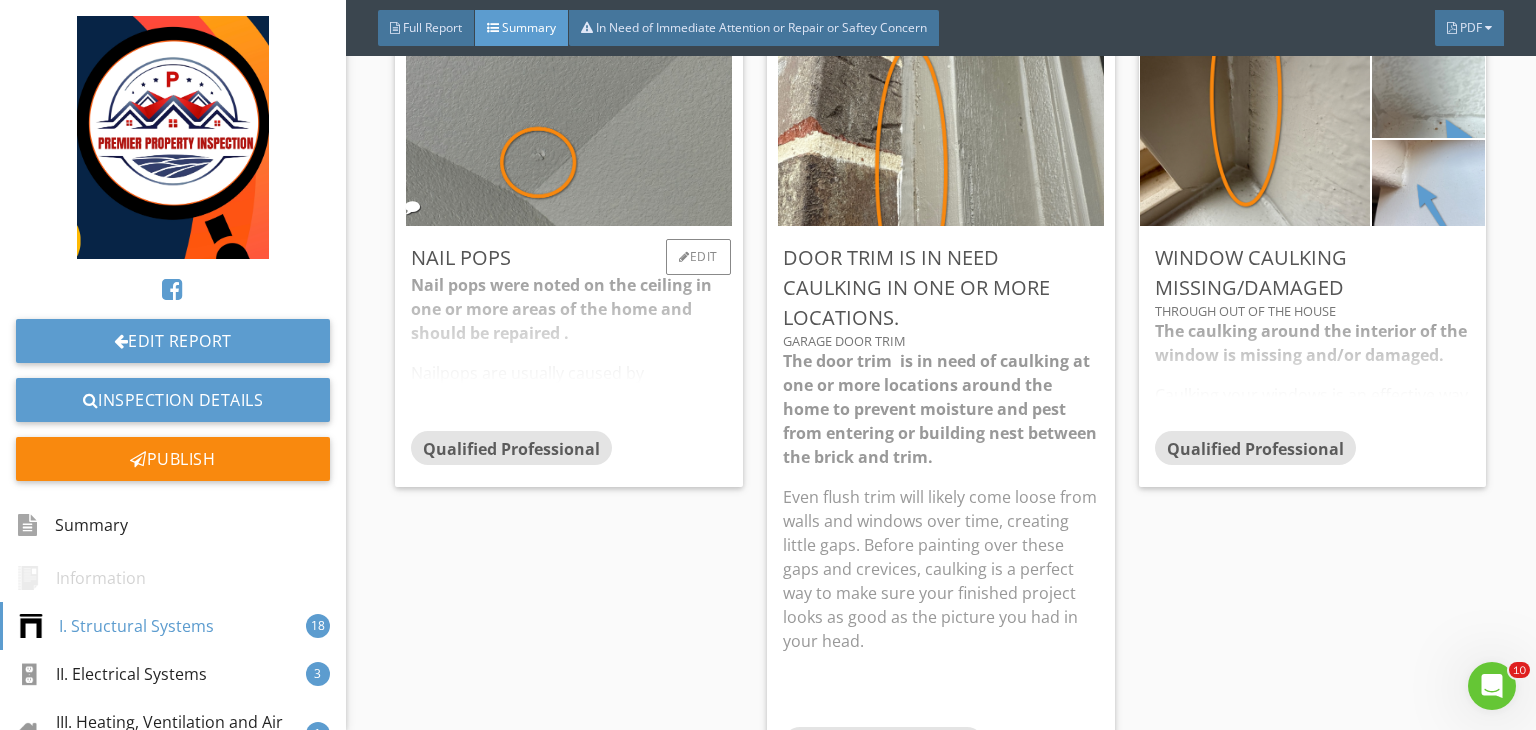 click on "Nail pops were noted on the ceiling in one or more areas of the home and should be repaired . Nailpops are usually caused by differential expansion of whatever the nail is holding together. The two materials (eg drywall and wood) expand and contract by different amounts with changes in temperature and/or humidity. Eventually, the nail loosens and works it way out." at bounding box center (569, 352) 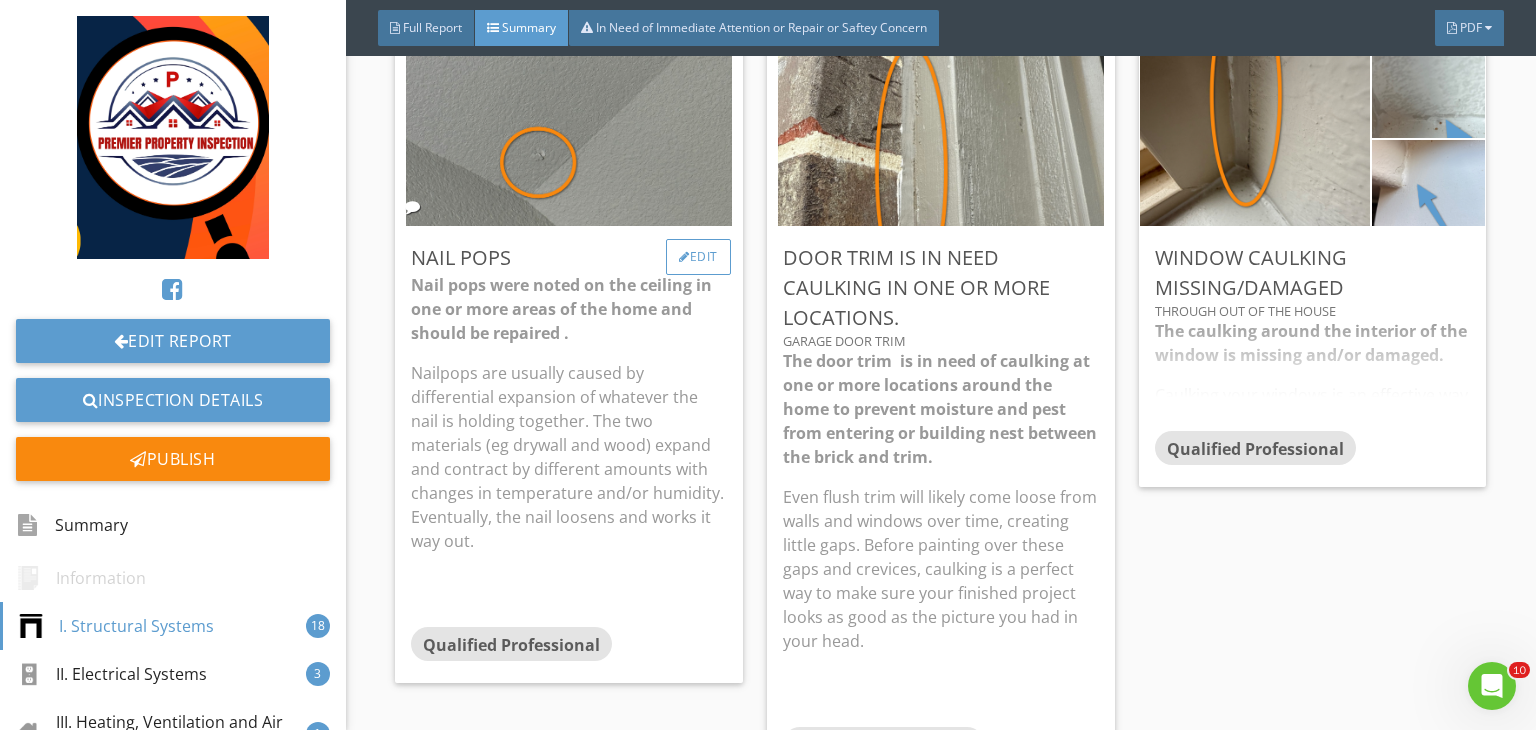 click on "Edit" at bounding box center [698, 257] 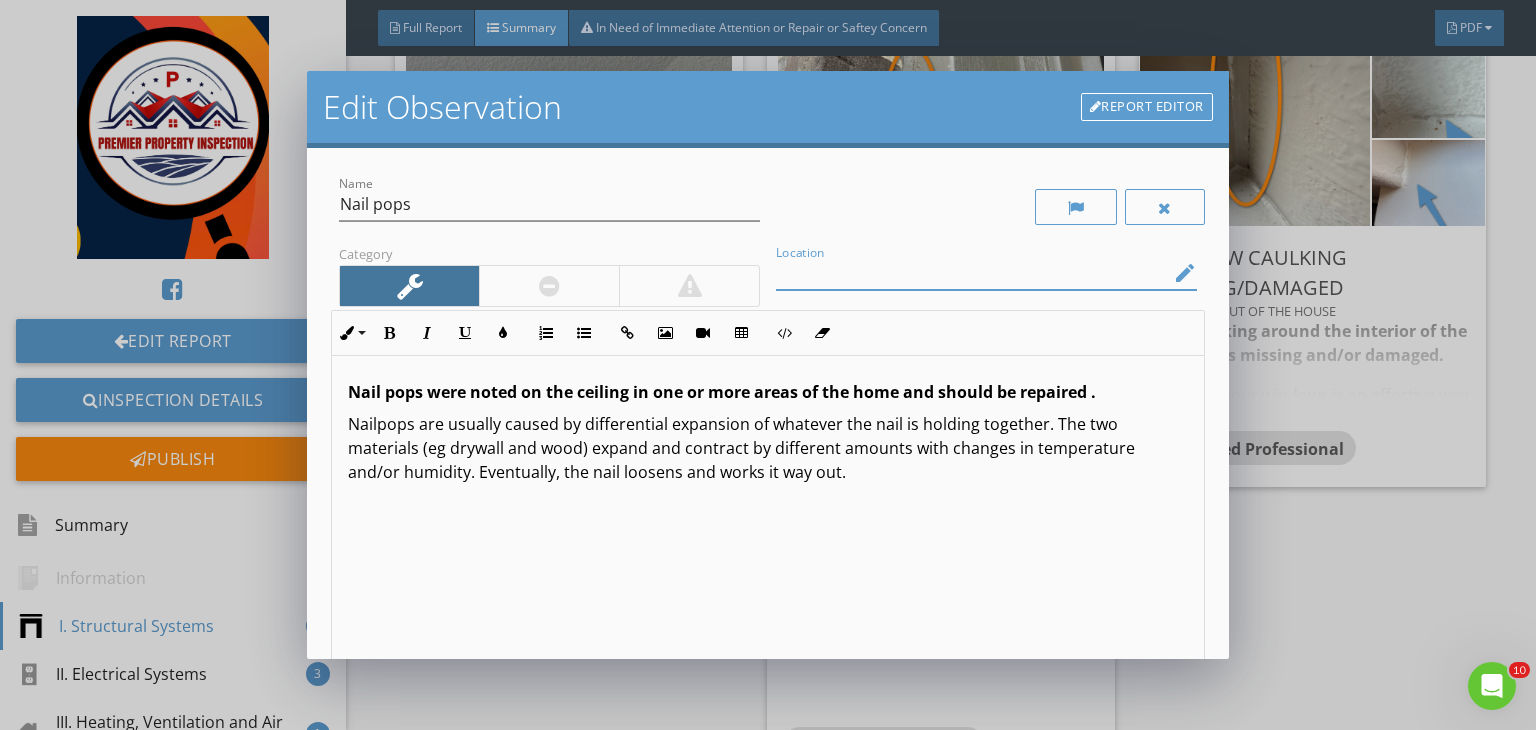 click at bounding box center [972, 273] 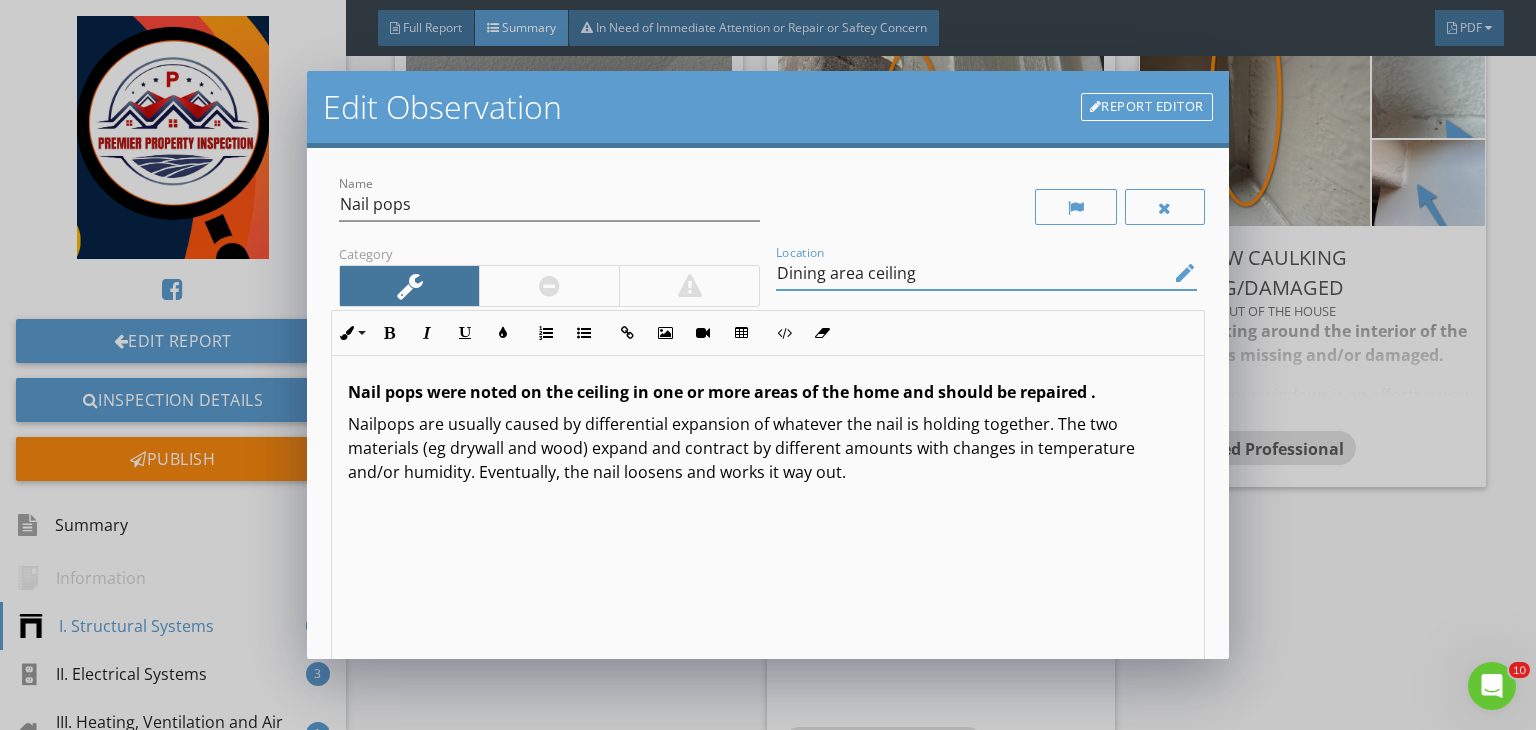 scroll, scrollTop: 0, scrollLeft: 0, axis: both 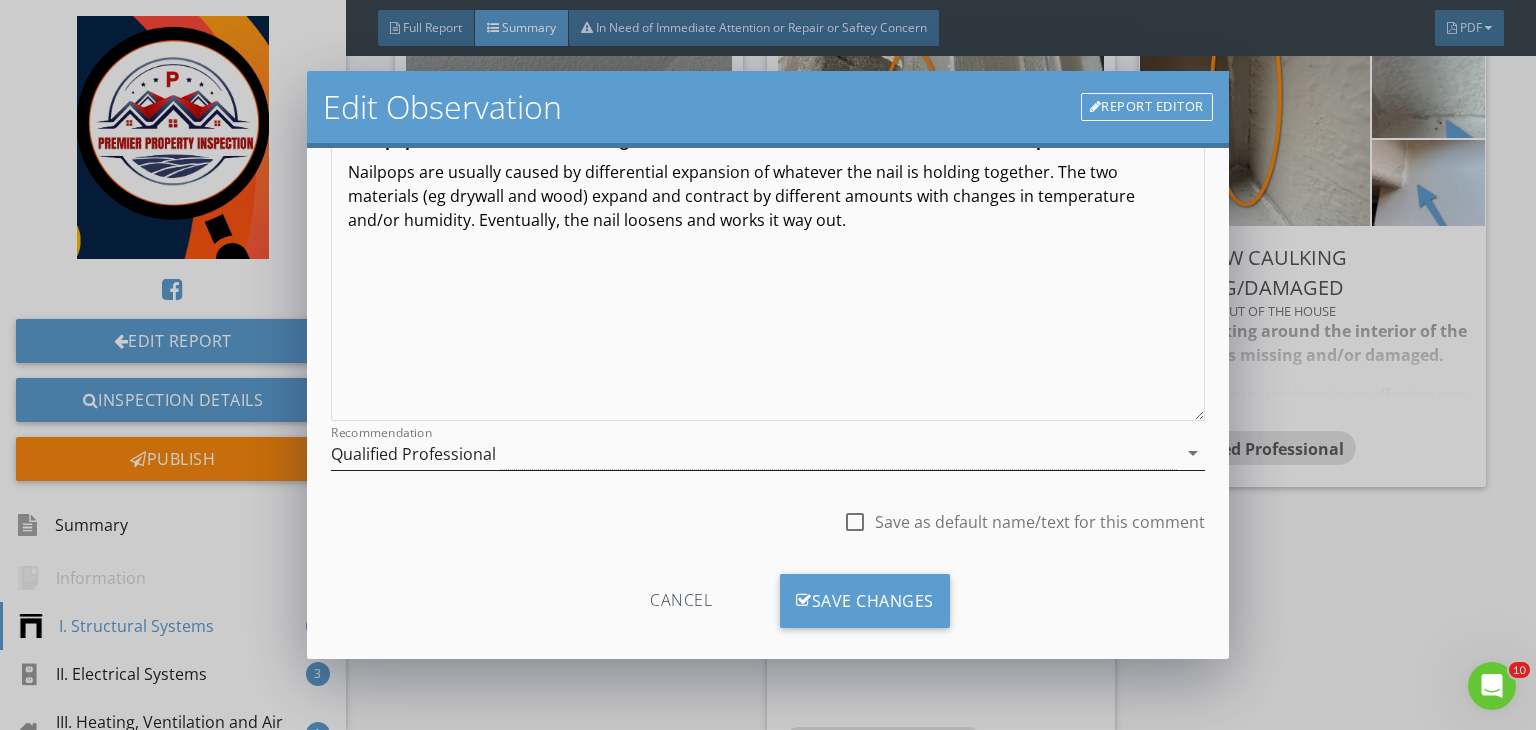 type on "Dining area ceiling" 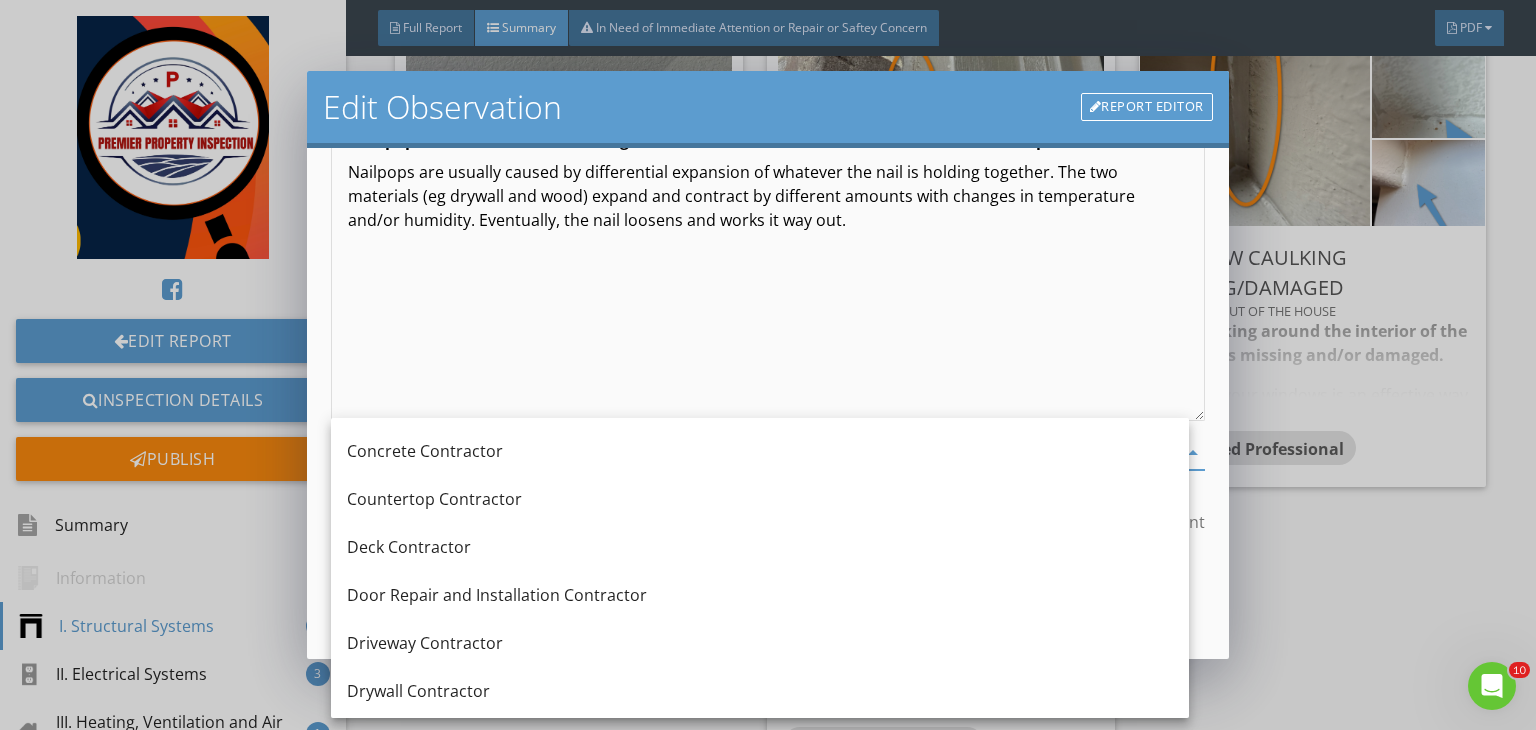 scroll, scrollTop: 439, scrollLeft: 0, axis: vertical 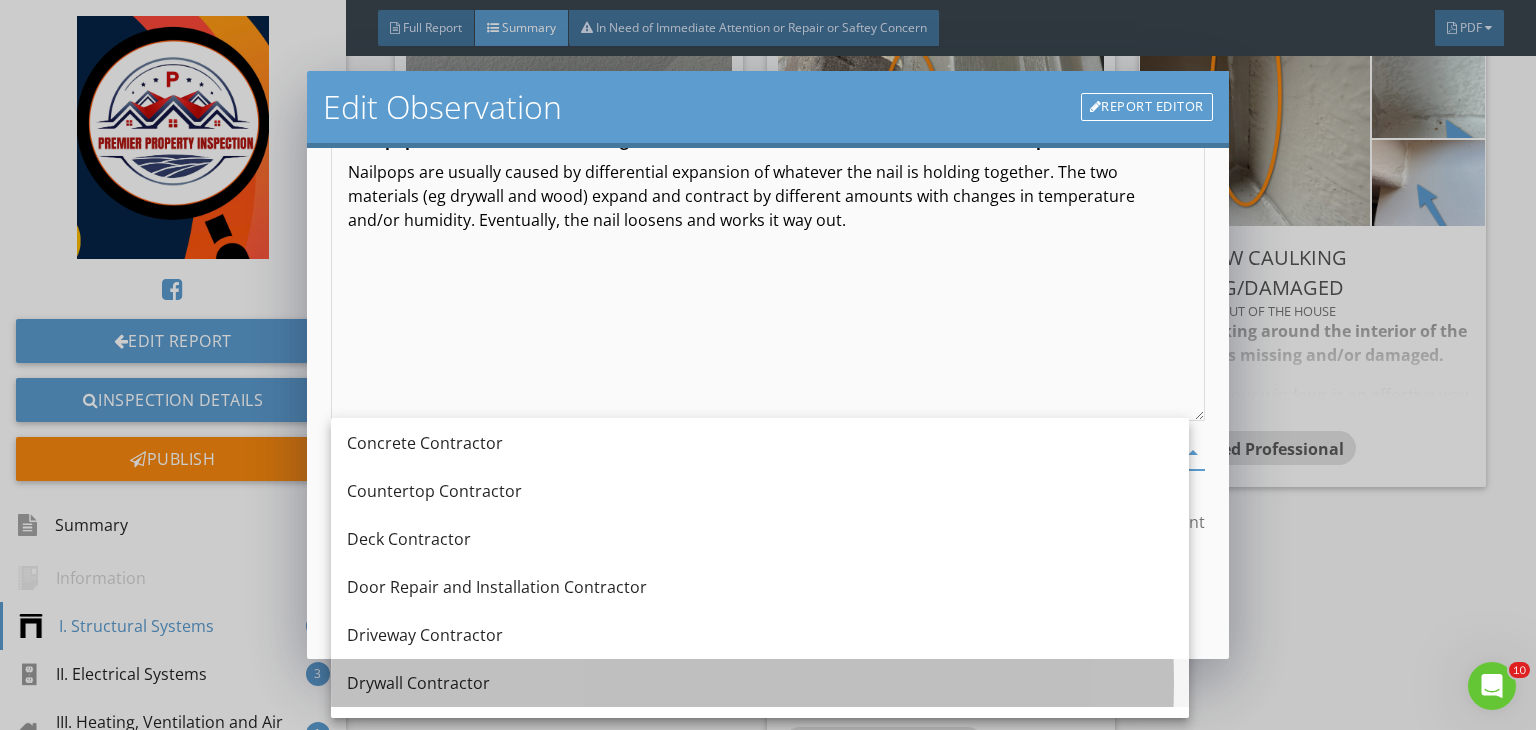 click on "Drywall Contractor" at bounding box center [760, 683] 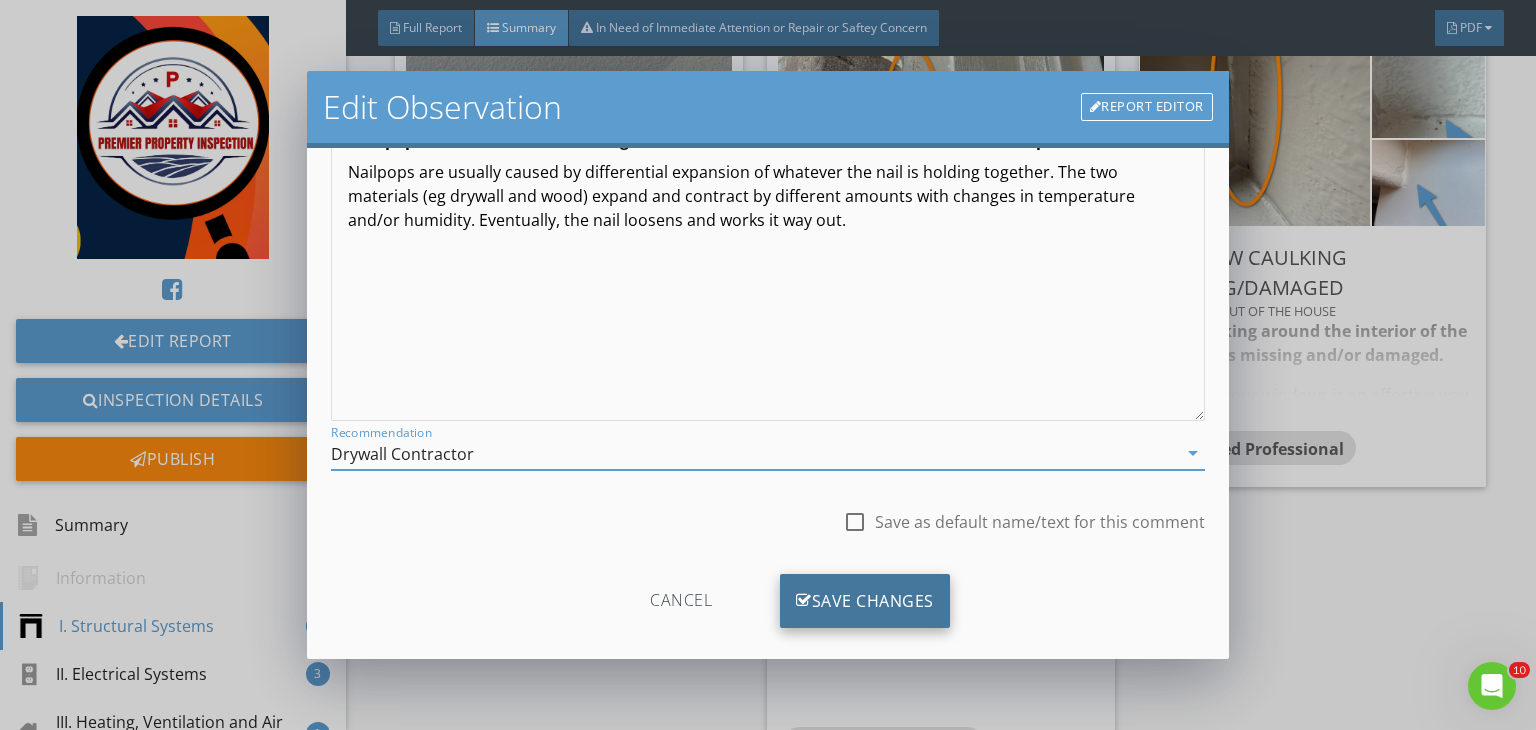 click on "Save Changes" at bounding box center (865, 601) 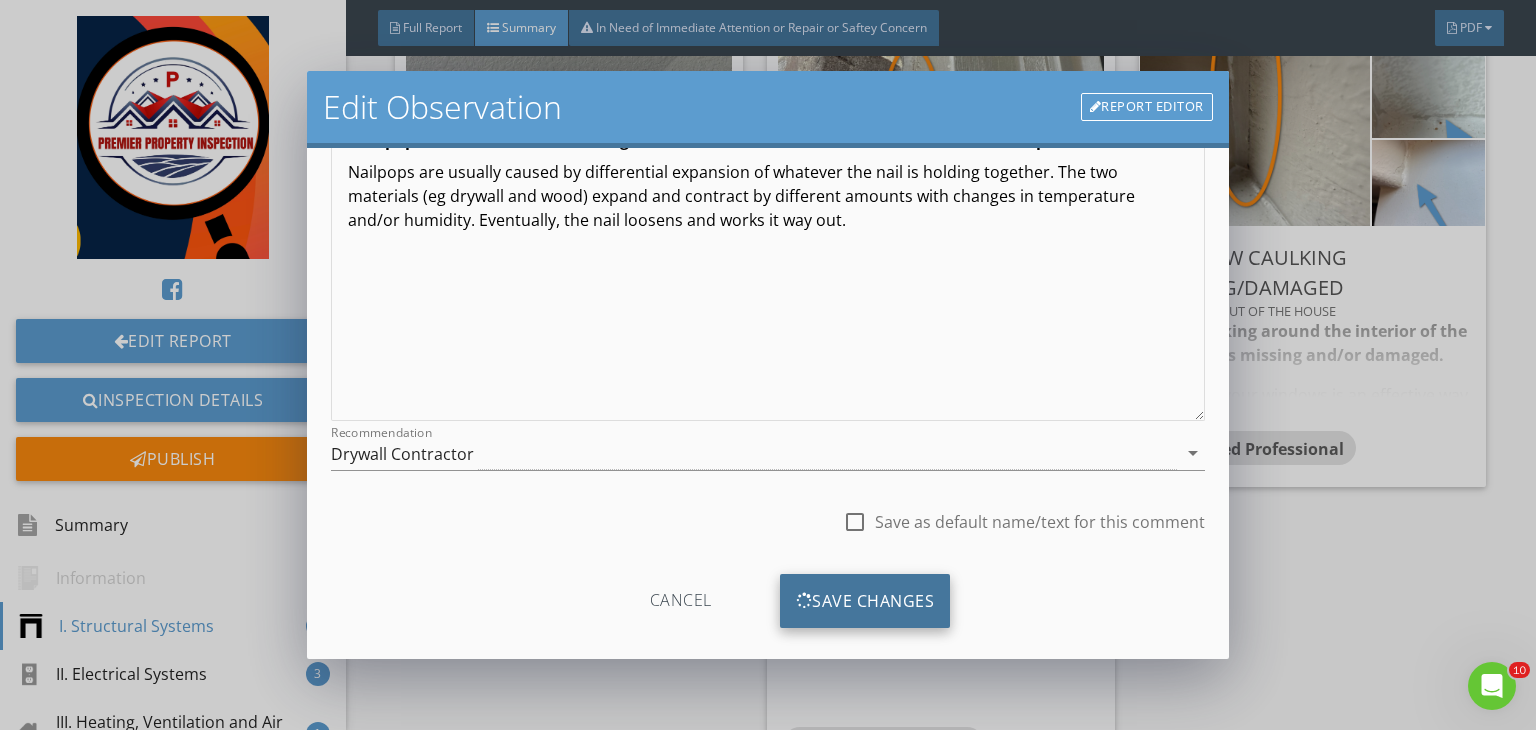 scroll, scrollTop: 39, scrollLeft: 0, axis: vertical 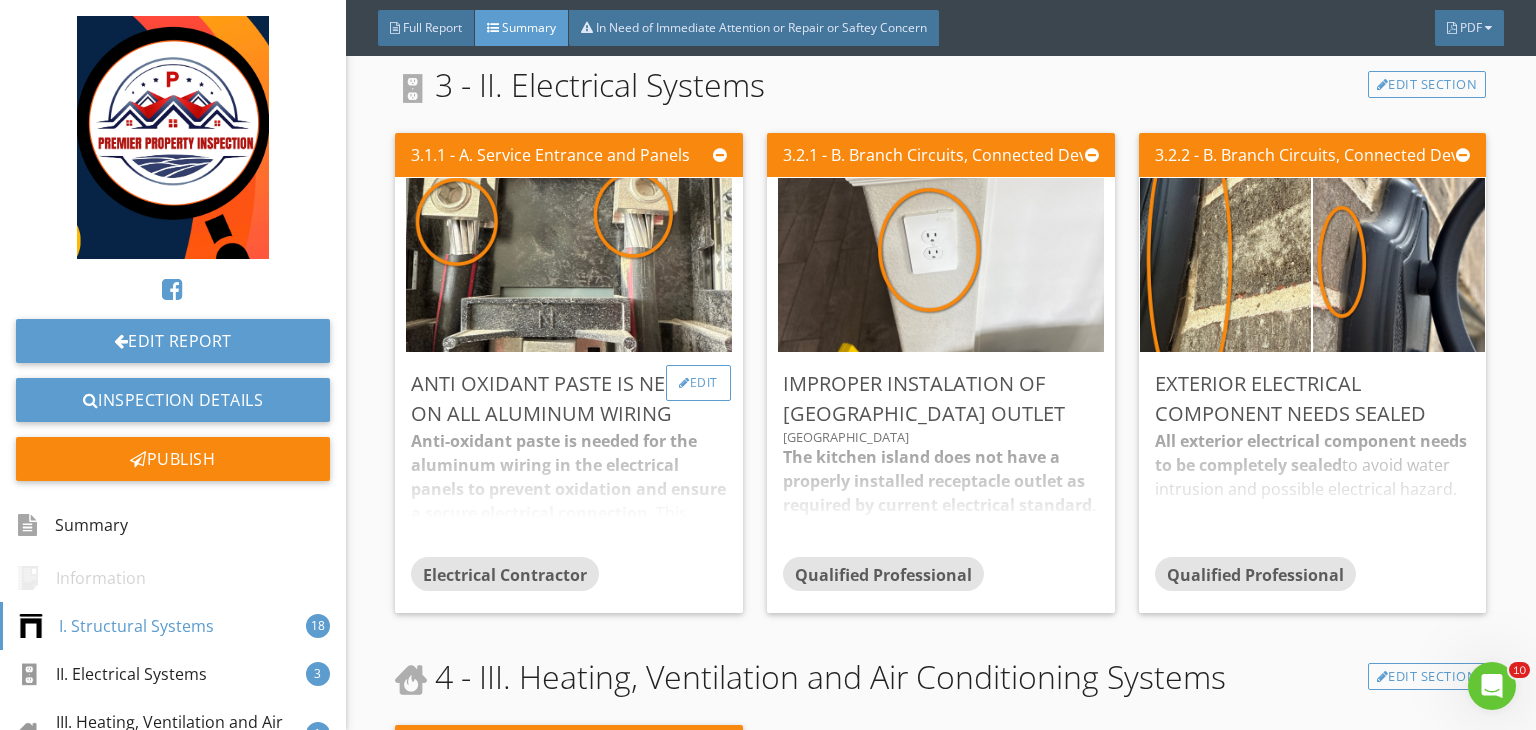 click on "Edit" at bounding box center [698, 383] 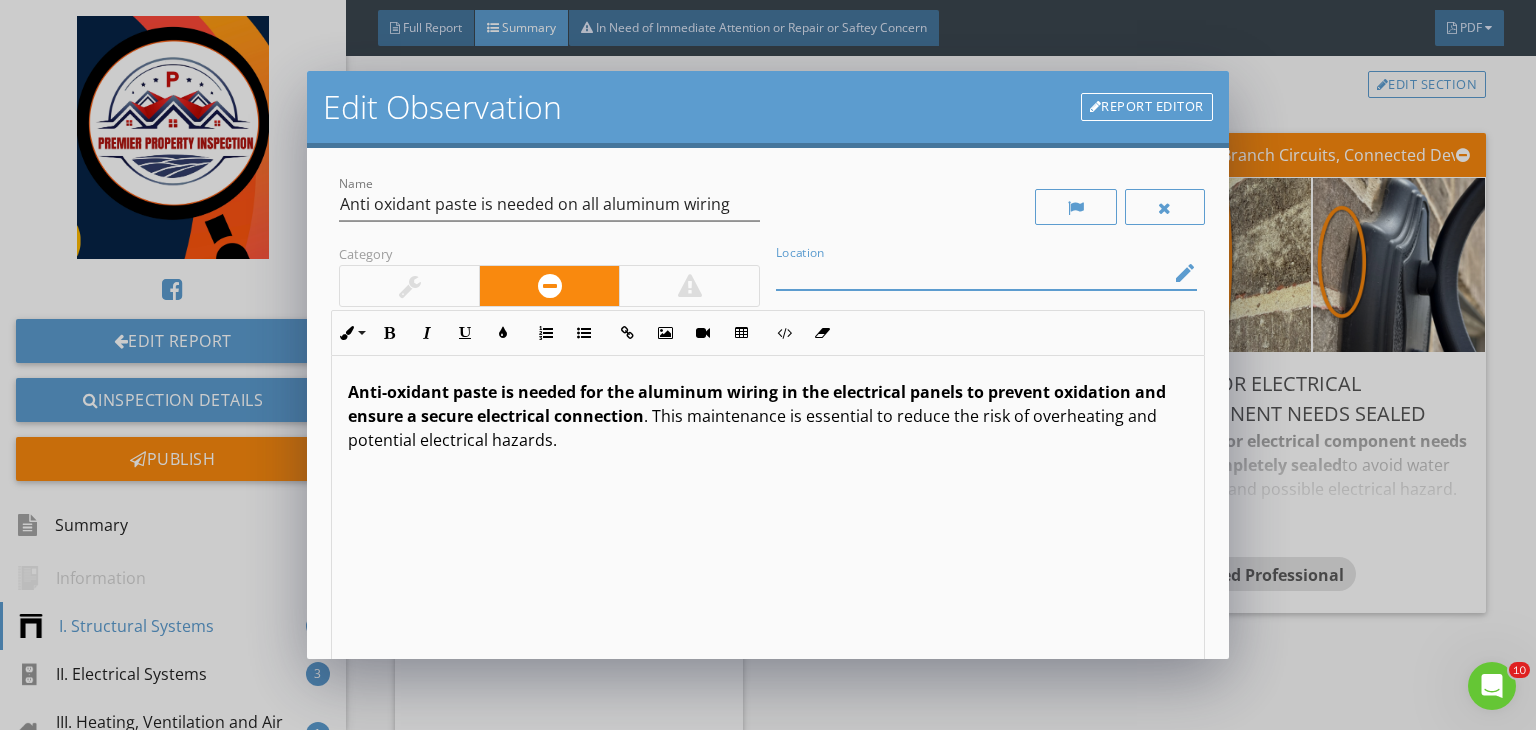 click at bounding box center [972, 273] 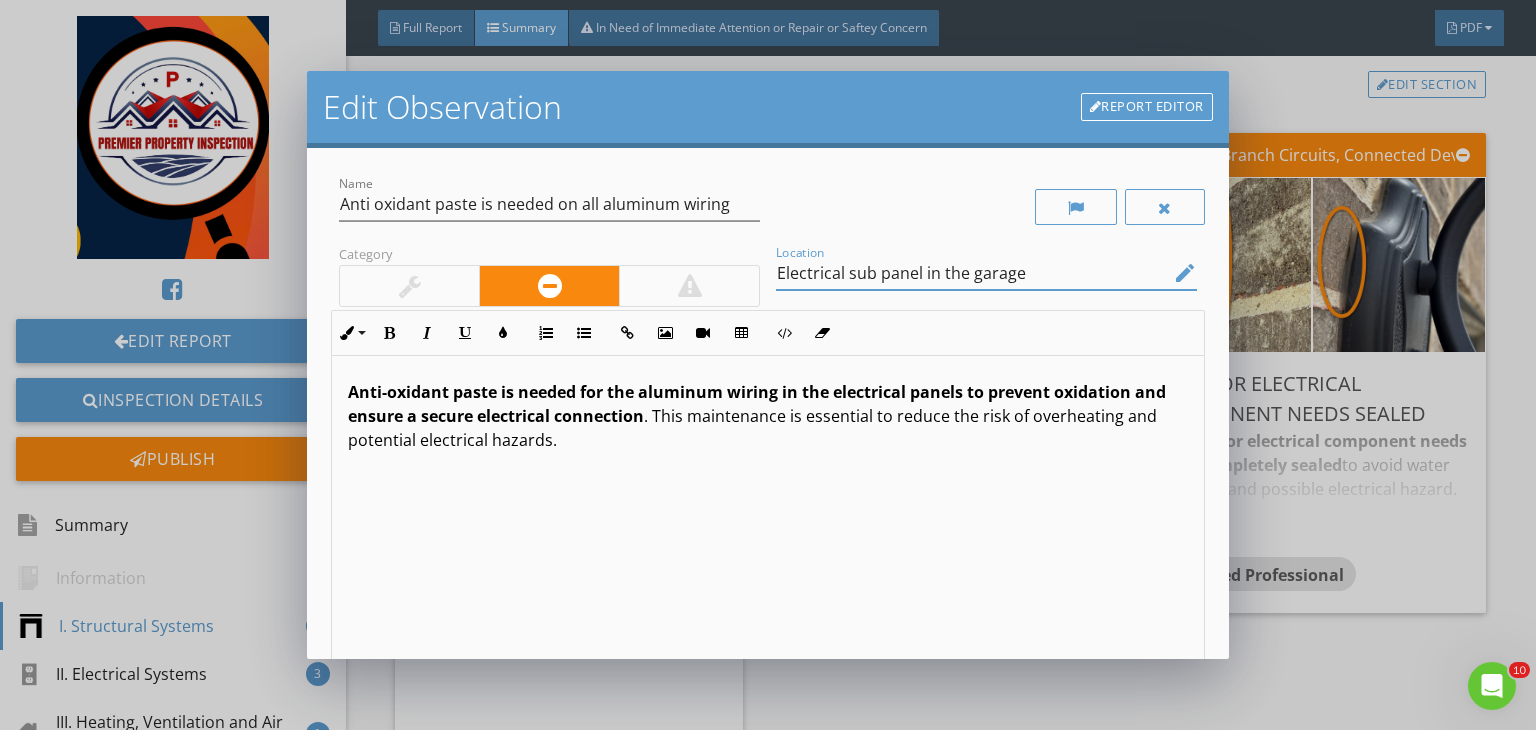 scroll, scrollTop: 0, scrollLeft: 0, axis: both 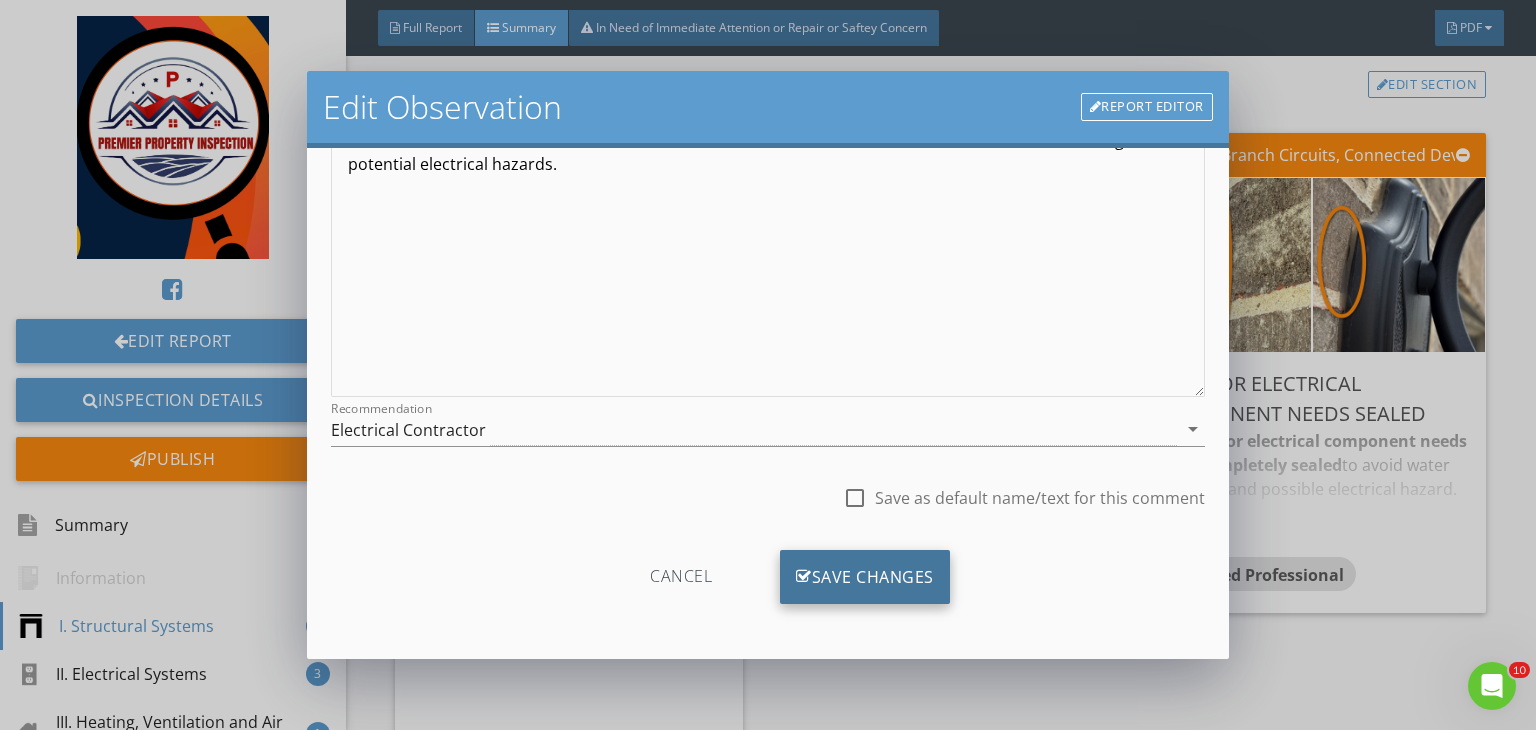 type on "Electrical sub panel in the garage" 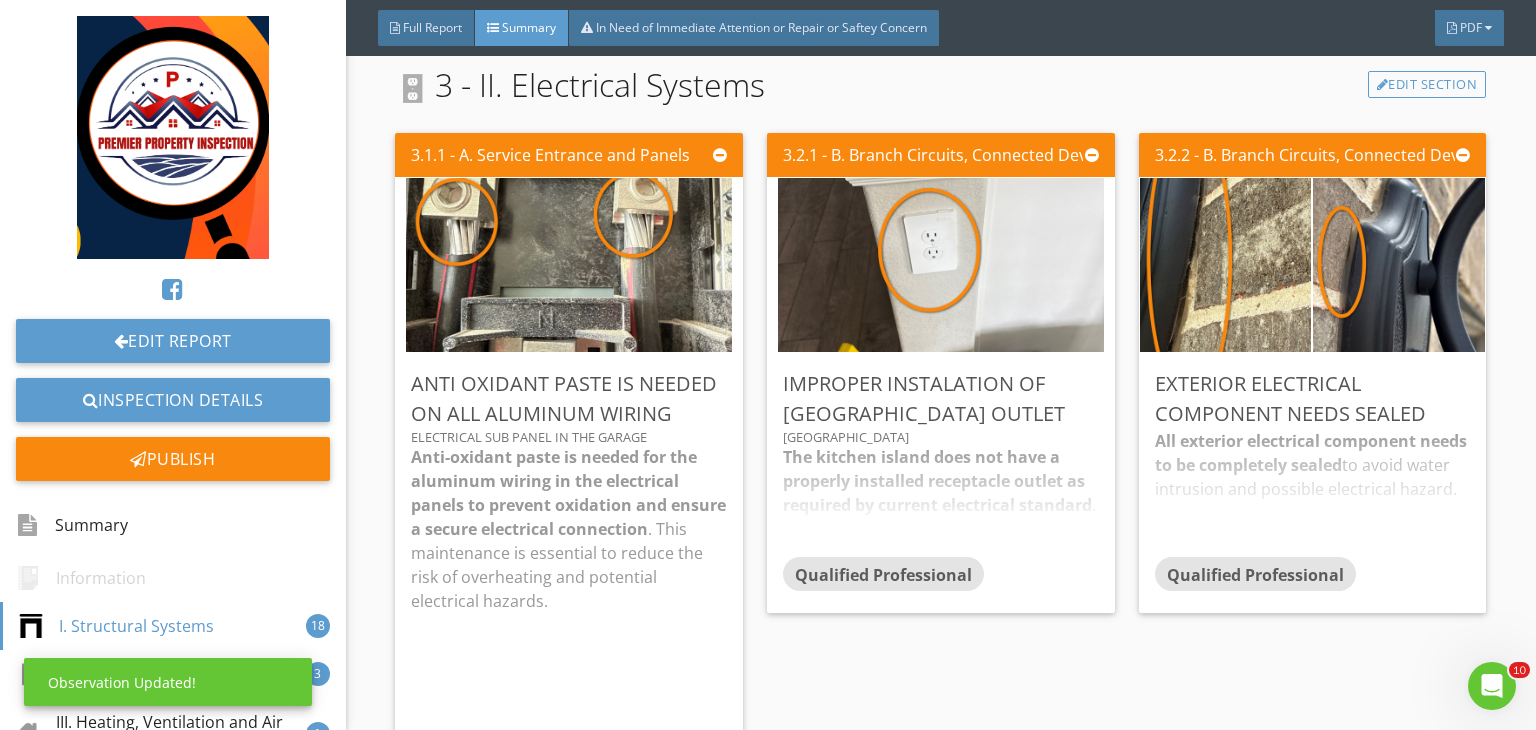 scroll, scrollTop: 39, scrollLeft: 0, axis: vertical 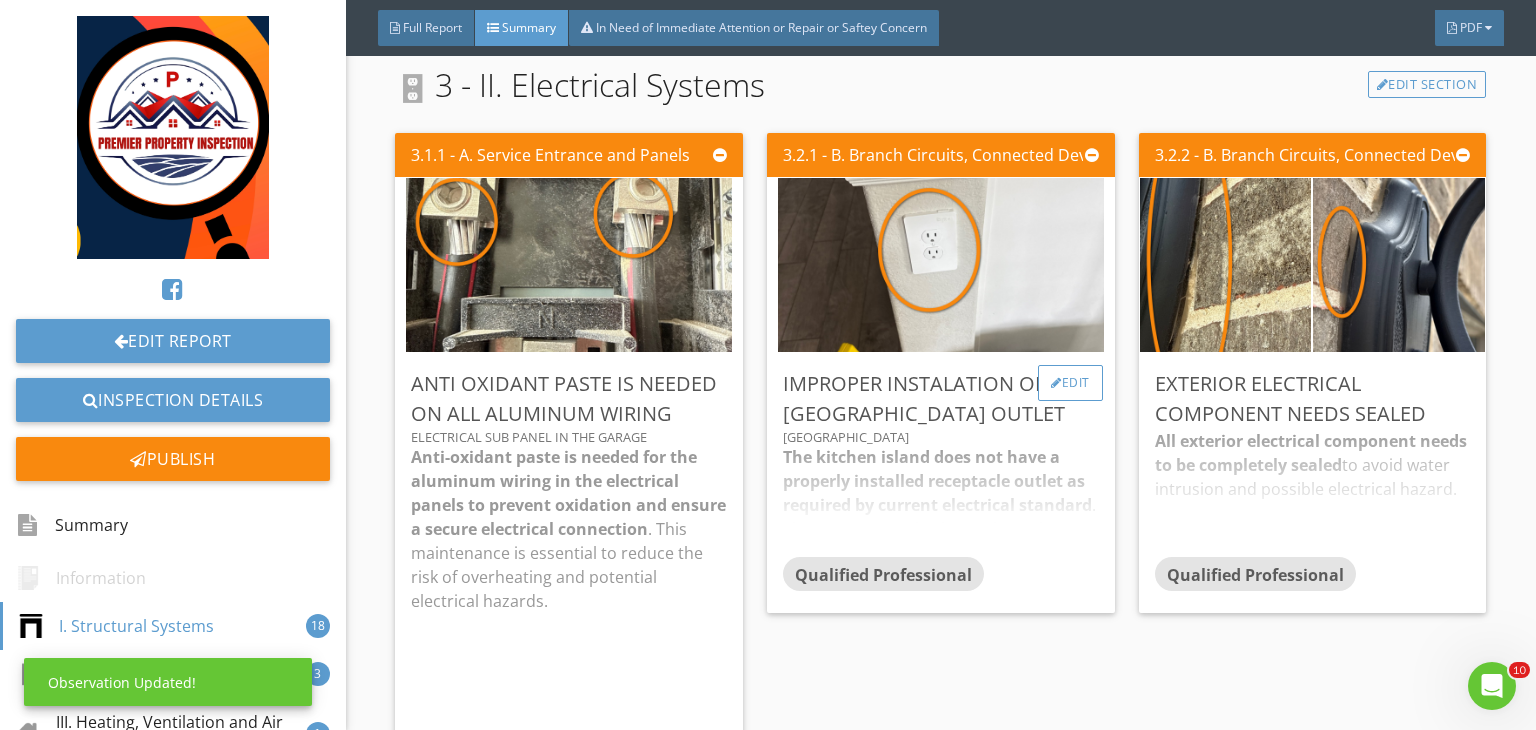 click on "Edit" at bounding box center [1070, 383] 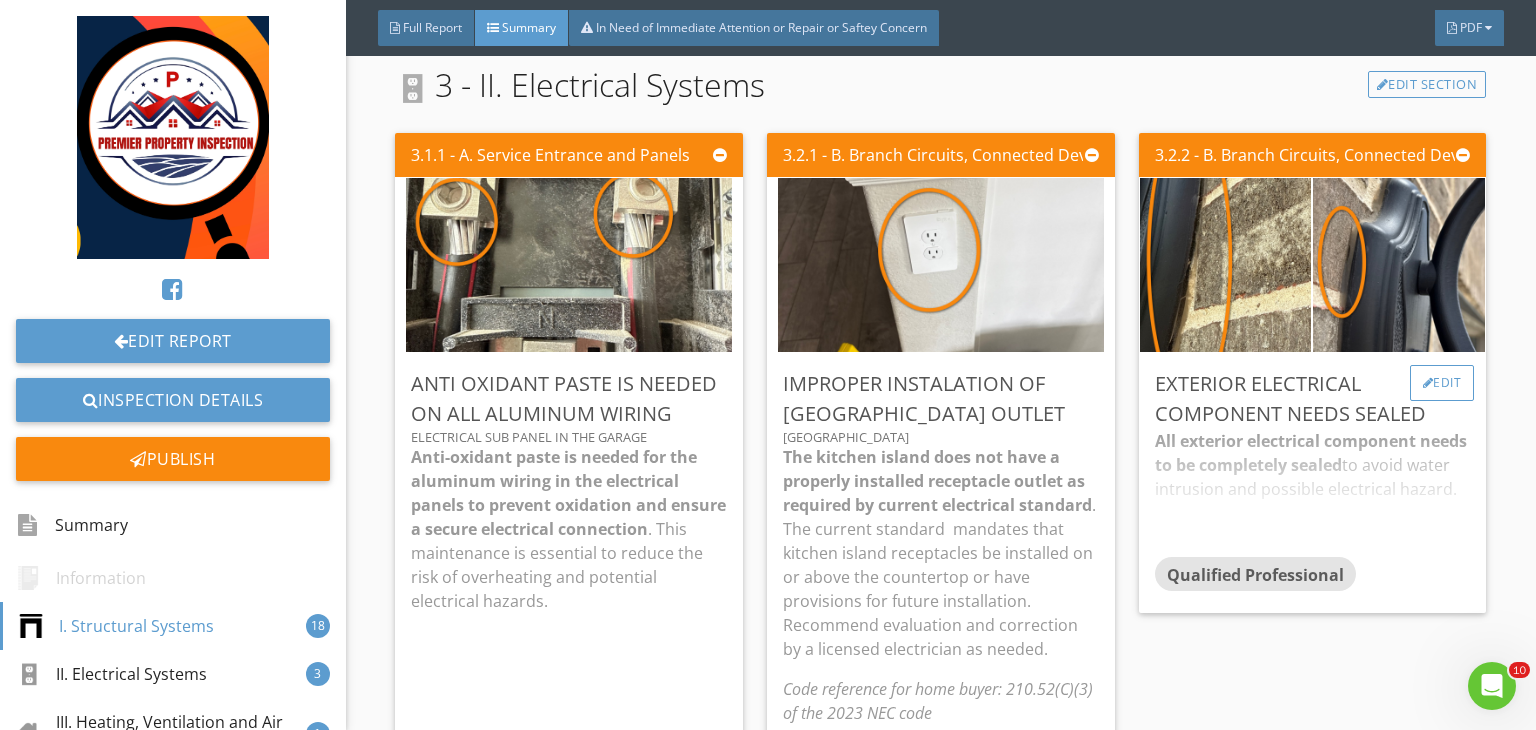 click on "Edit" at bounding box center (1442, 383) 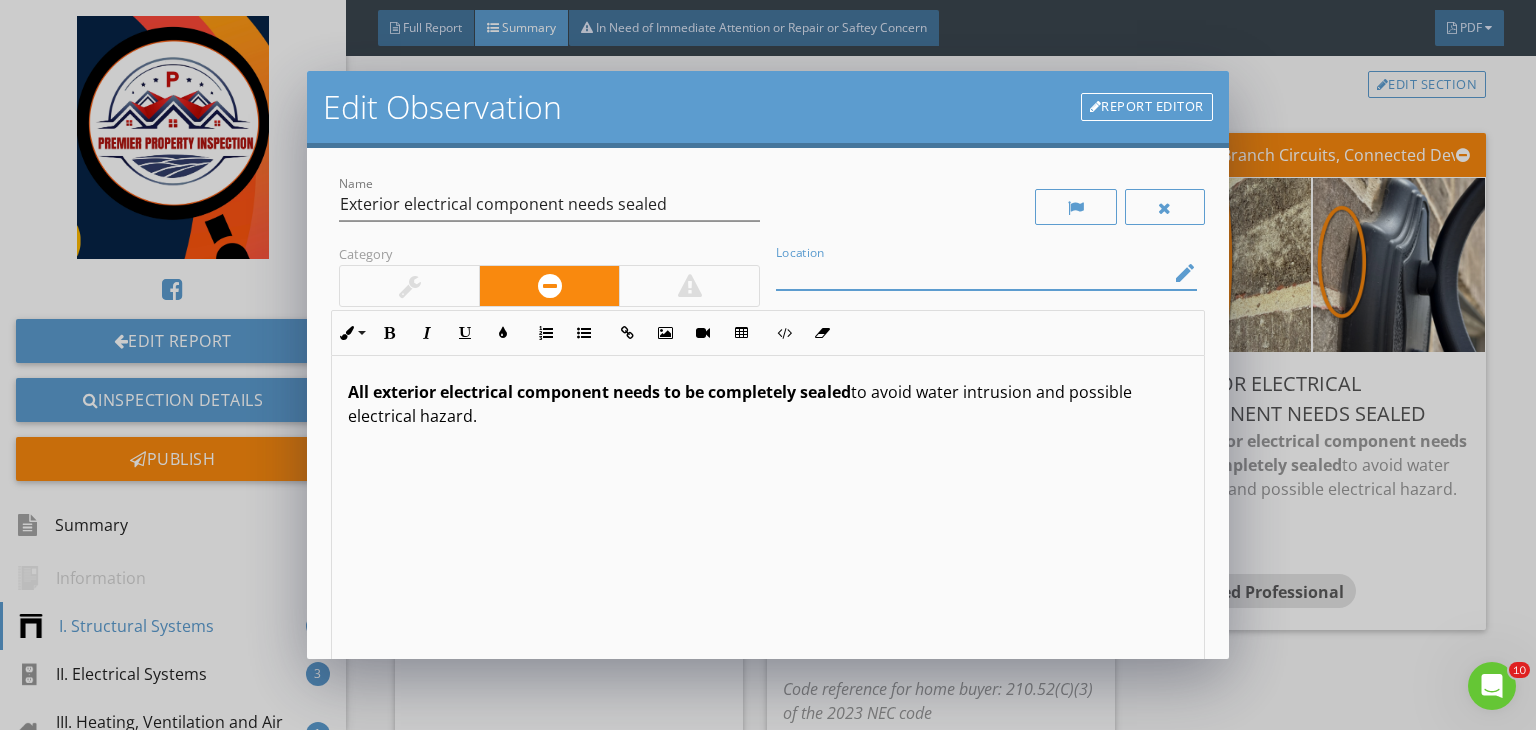 click at bounding box center [972, 273] 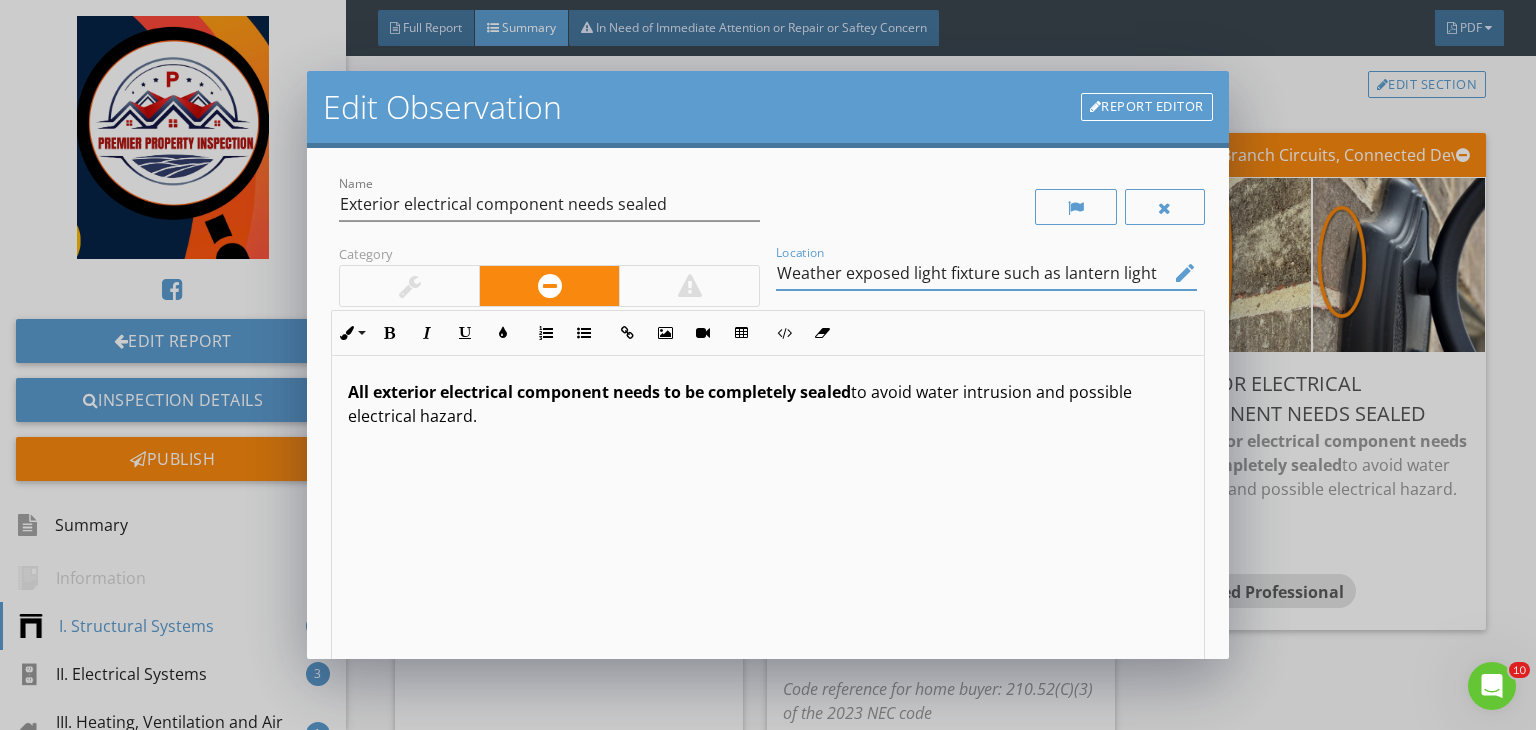 scroll, scrollTop: 0, scrollLeft: 0, axis: both 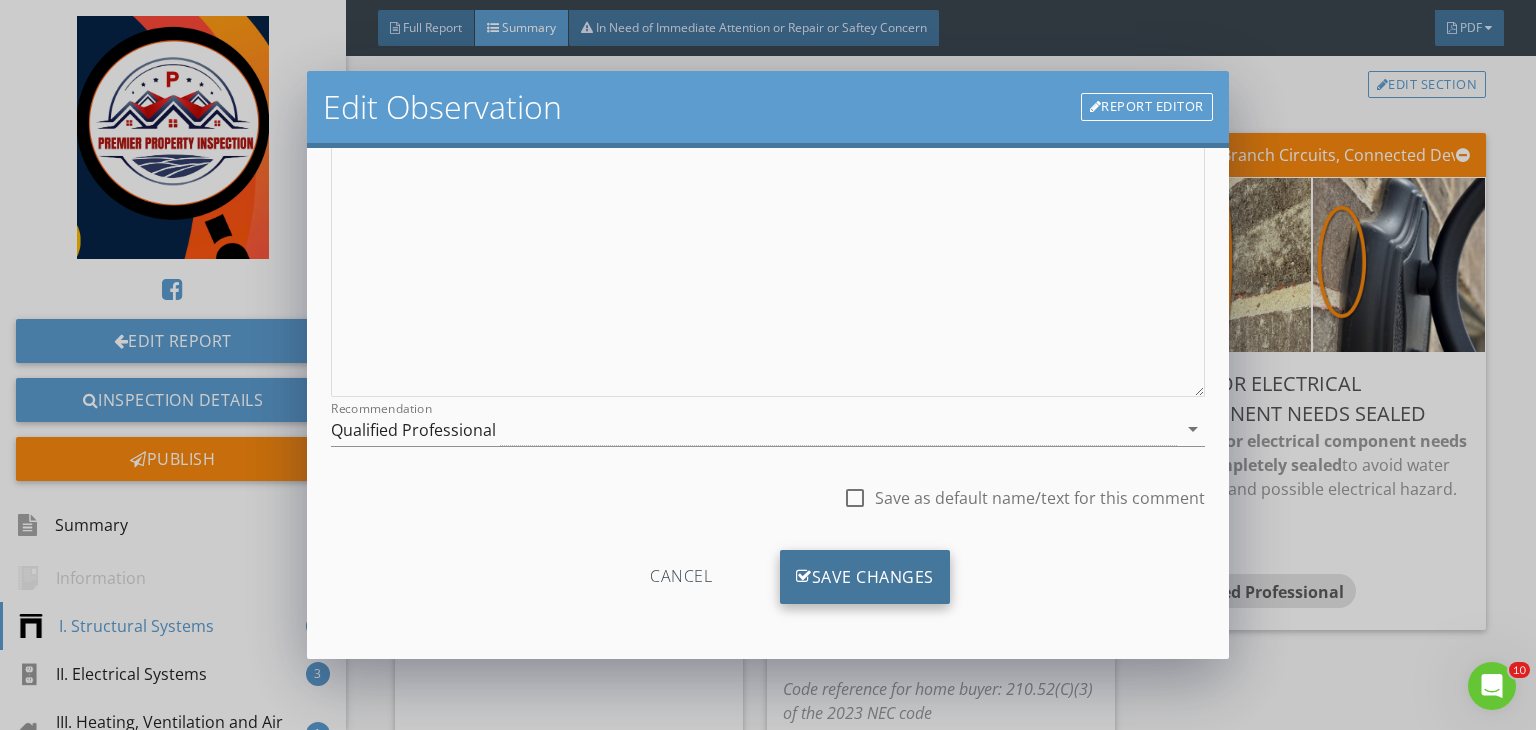 type on "Weather exposed light fixture such as lantern light" 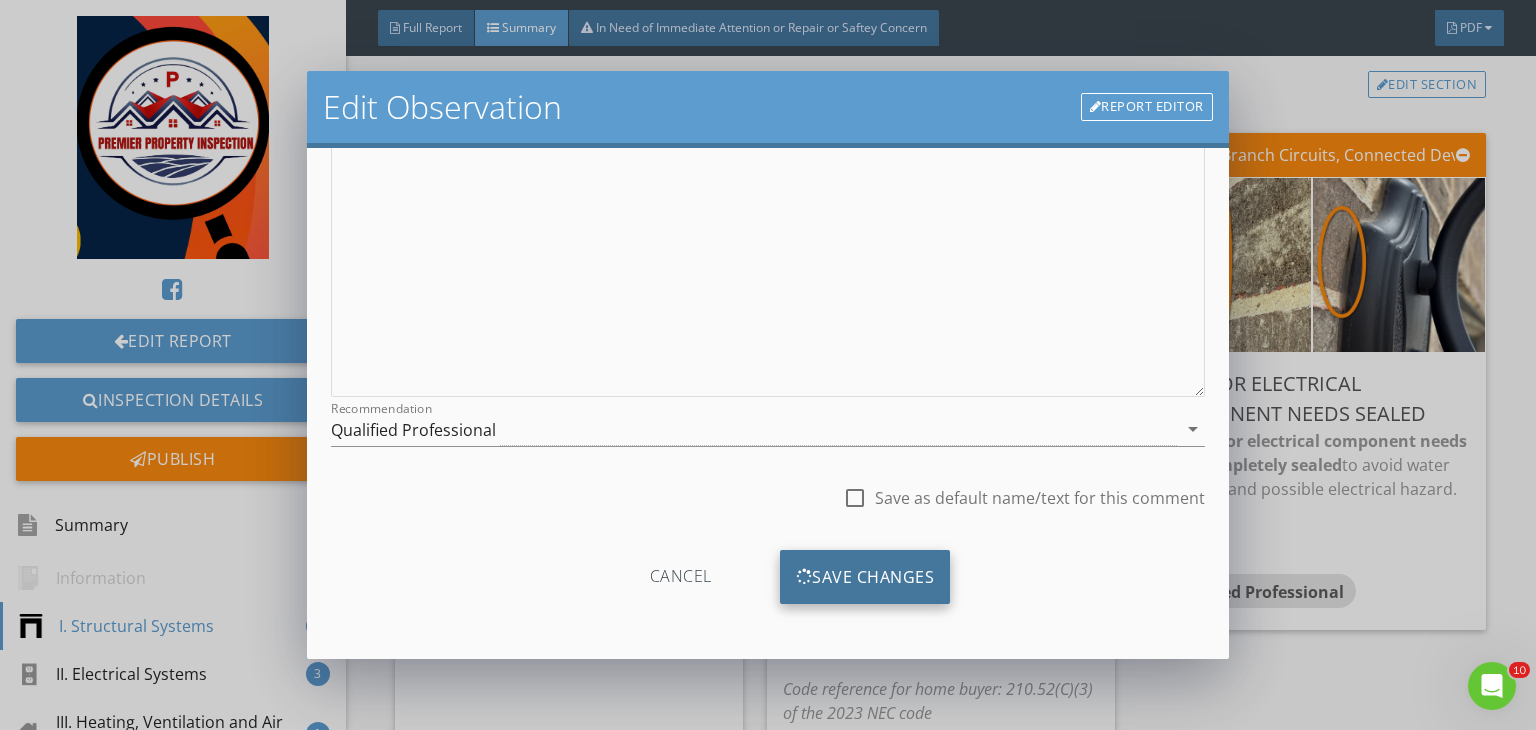 scroll, scrollTop: 39, scrollLeft: 0, axis: vertical 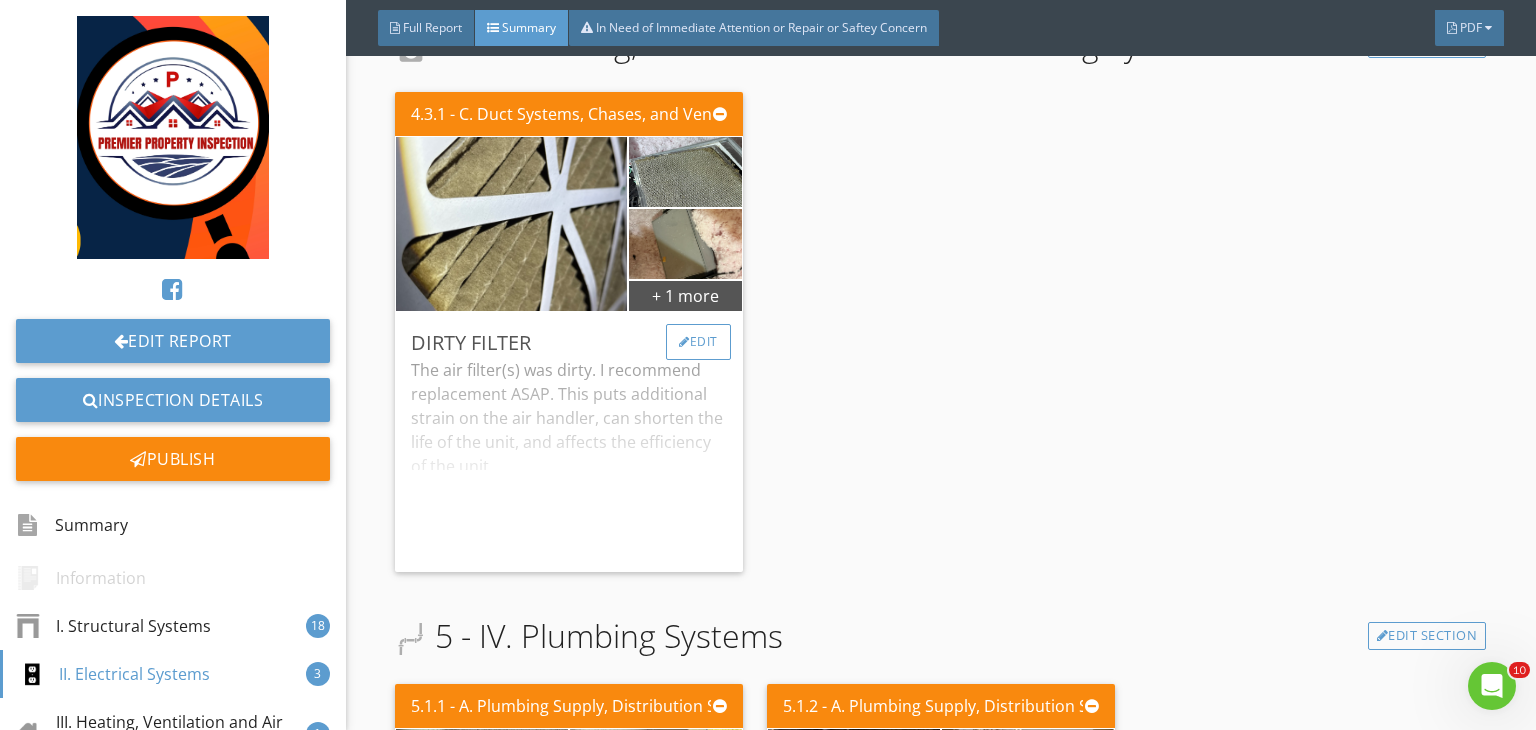 click on "Edit" at bounding box center [698, 342] 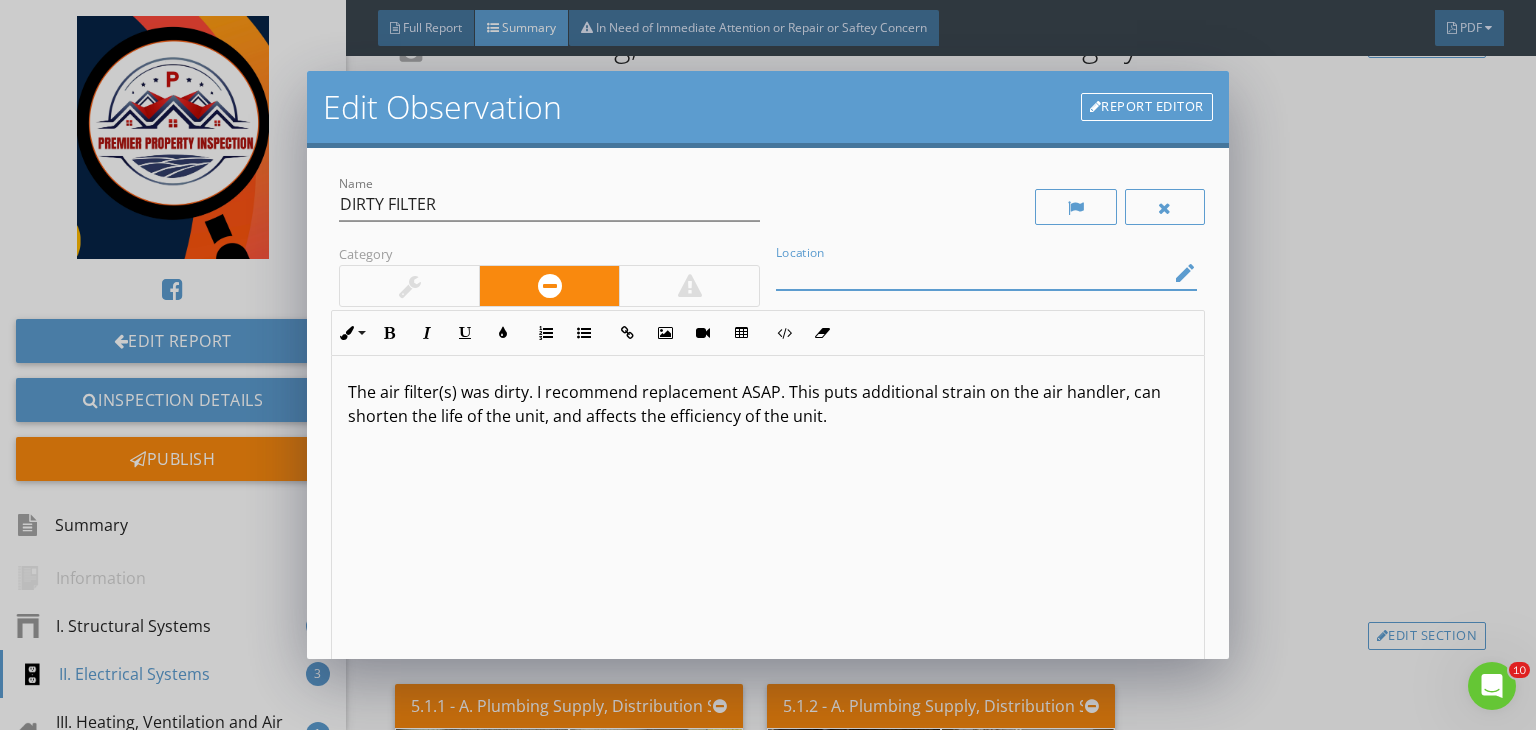 click at bounding box center (972, 273) 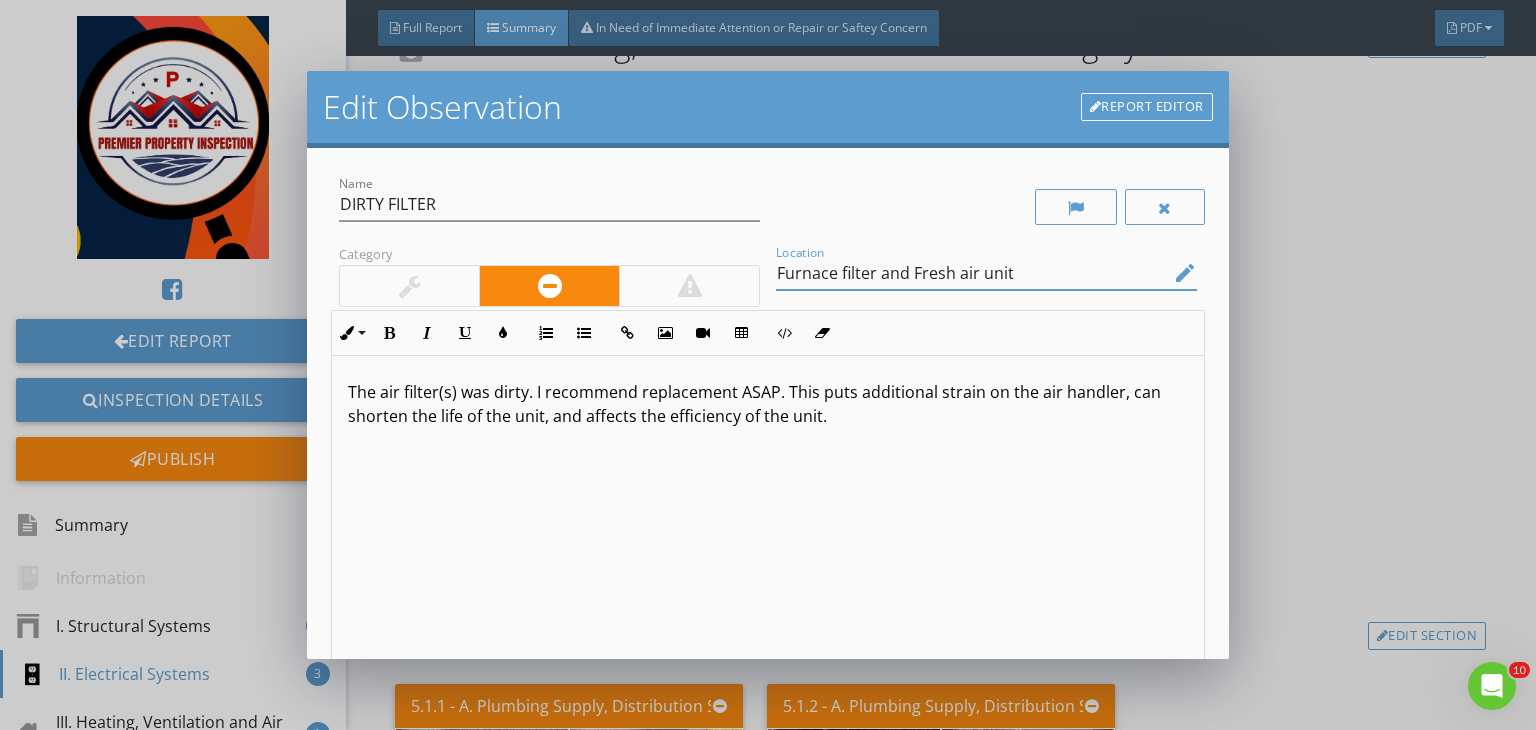 type on "Furnace filter and Fresh air unit" 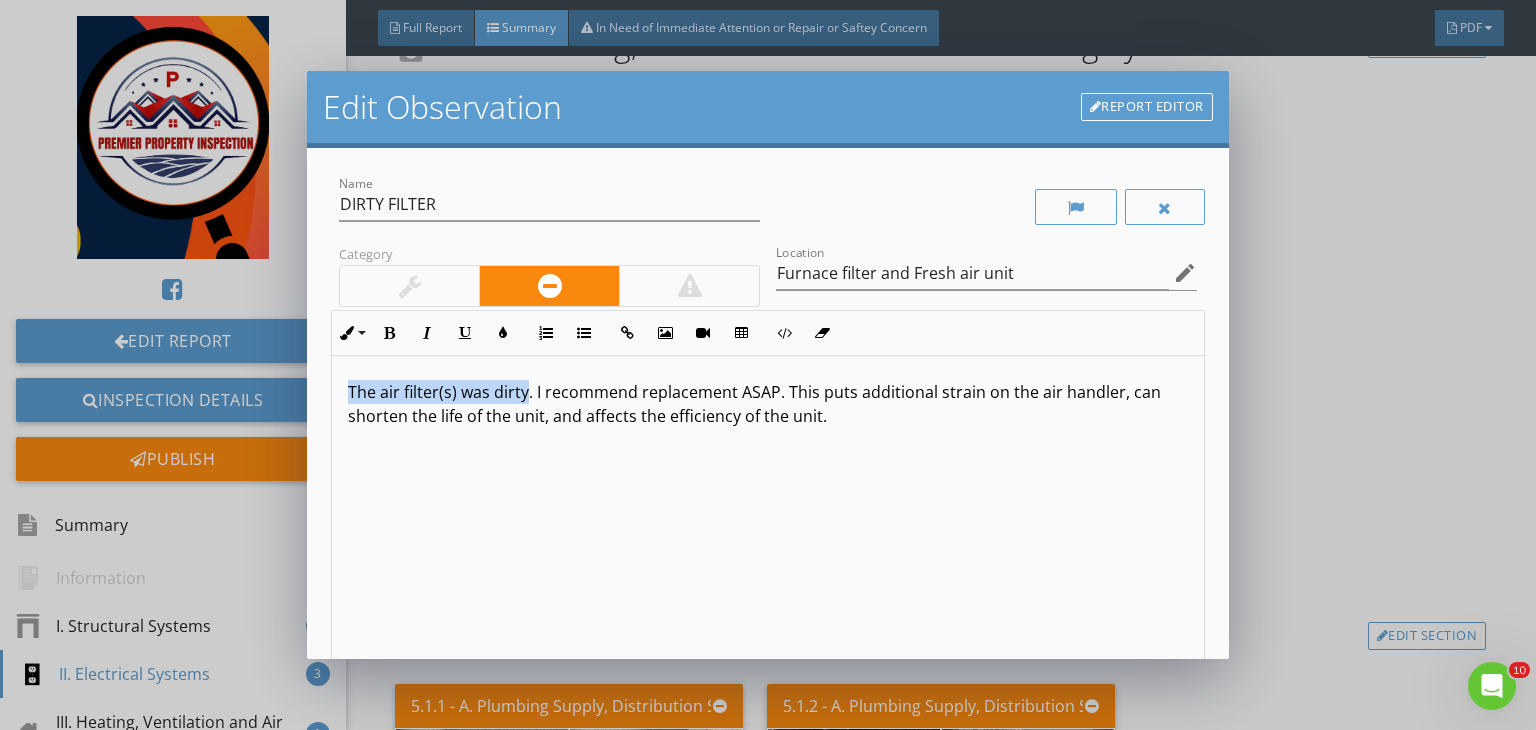 drag, startPoint x: 526, startPoint y: 389, endPoint x: 319, endPoint y: 405, distance: 207.61743 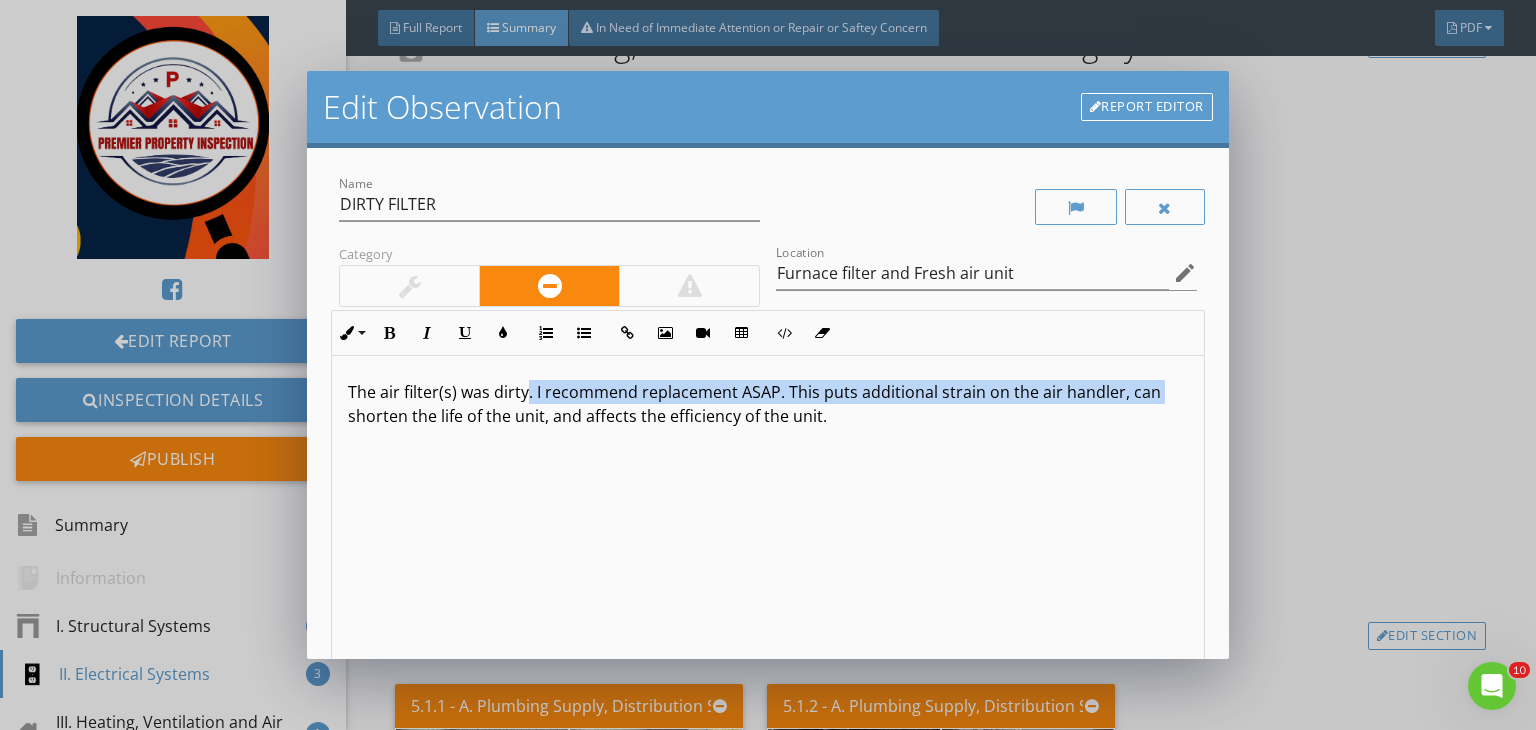 click on "The air filter(s) was dirty. I recommend replacement ASAP. This puts additional strain on the air handler, can shorten the life of the unit, and affects the efficiency of the unit." at bounding box center [768, 404] 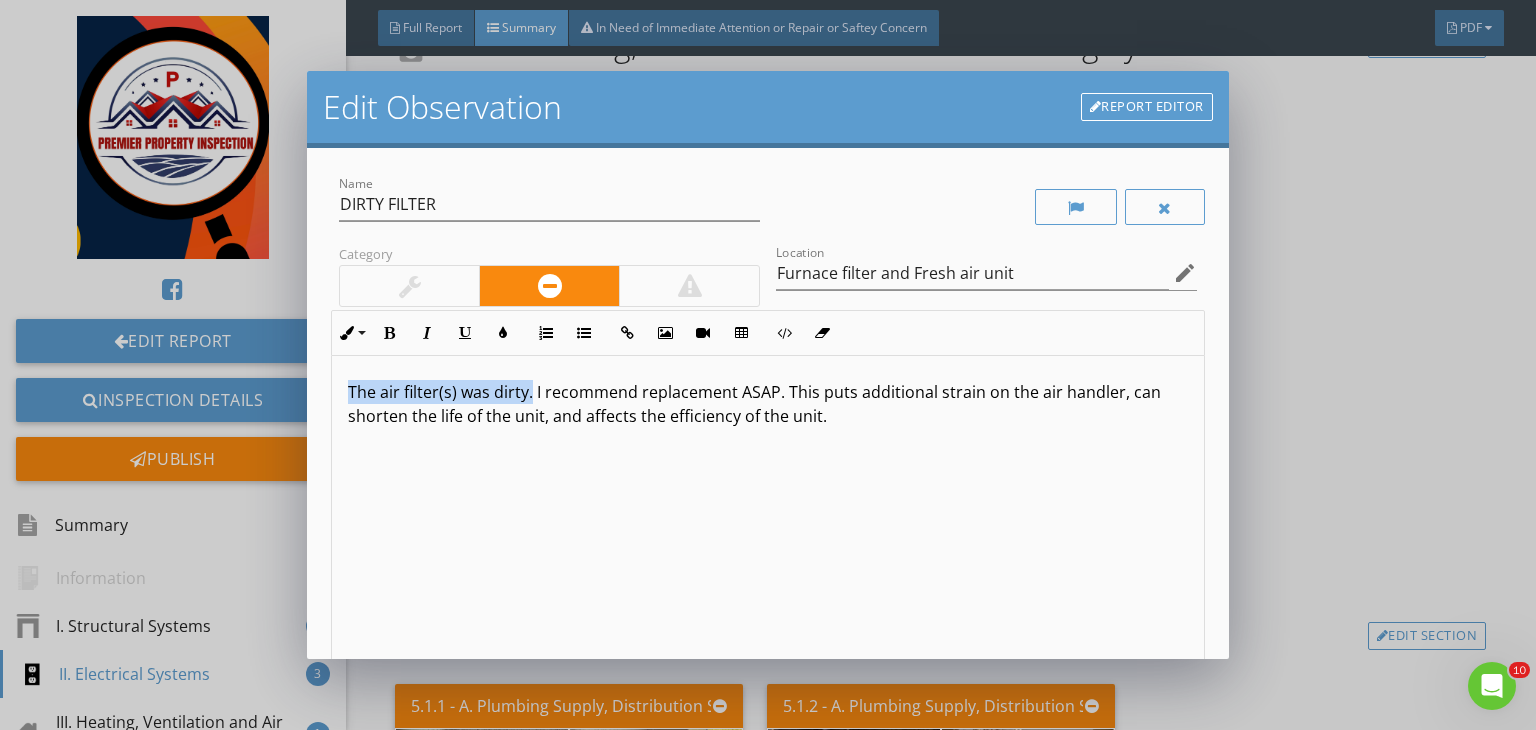 drag, startPoint x: 529, startPoint y: 395, endPoint x: 320, endPoint y: 380, distance: 209.53758 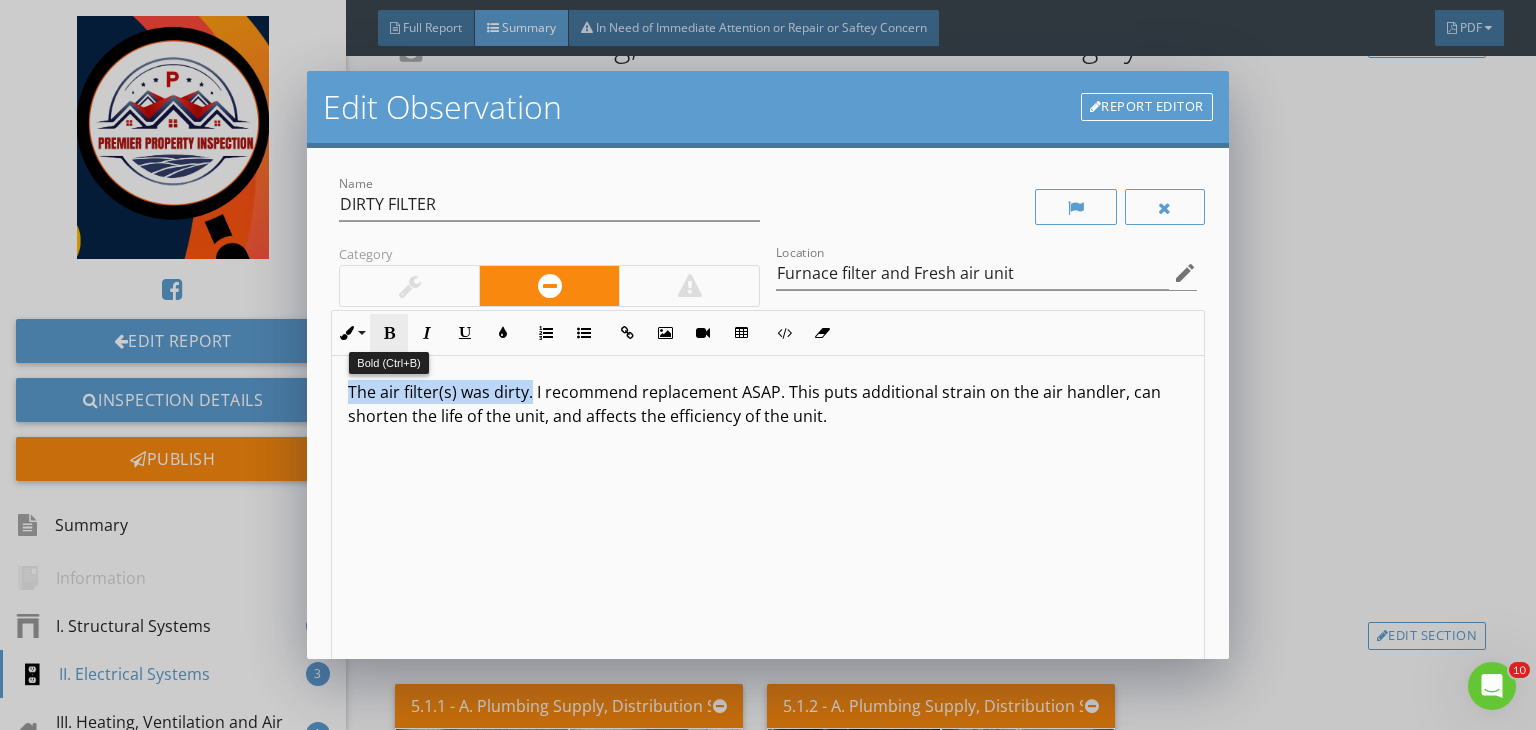 click on "Bold" at bounding box center [389, 333] 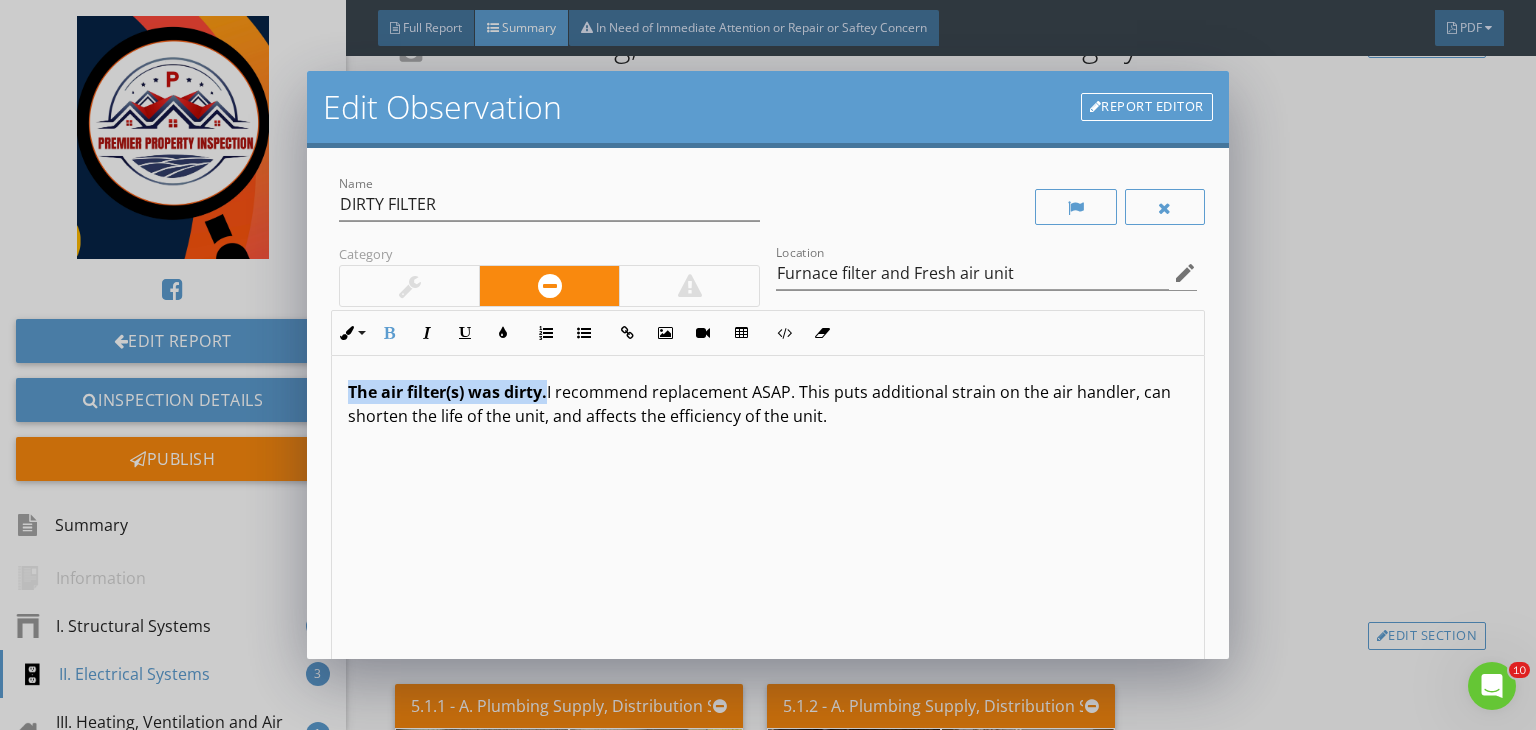 scroll, scrollTop: 0, scrollLeft: 0, axis: both 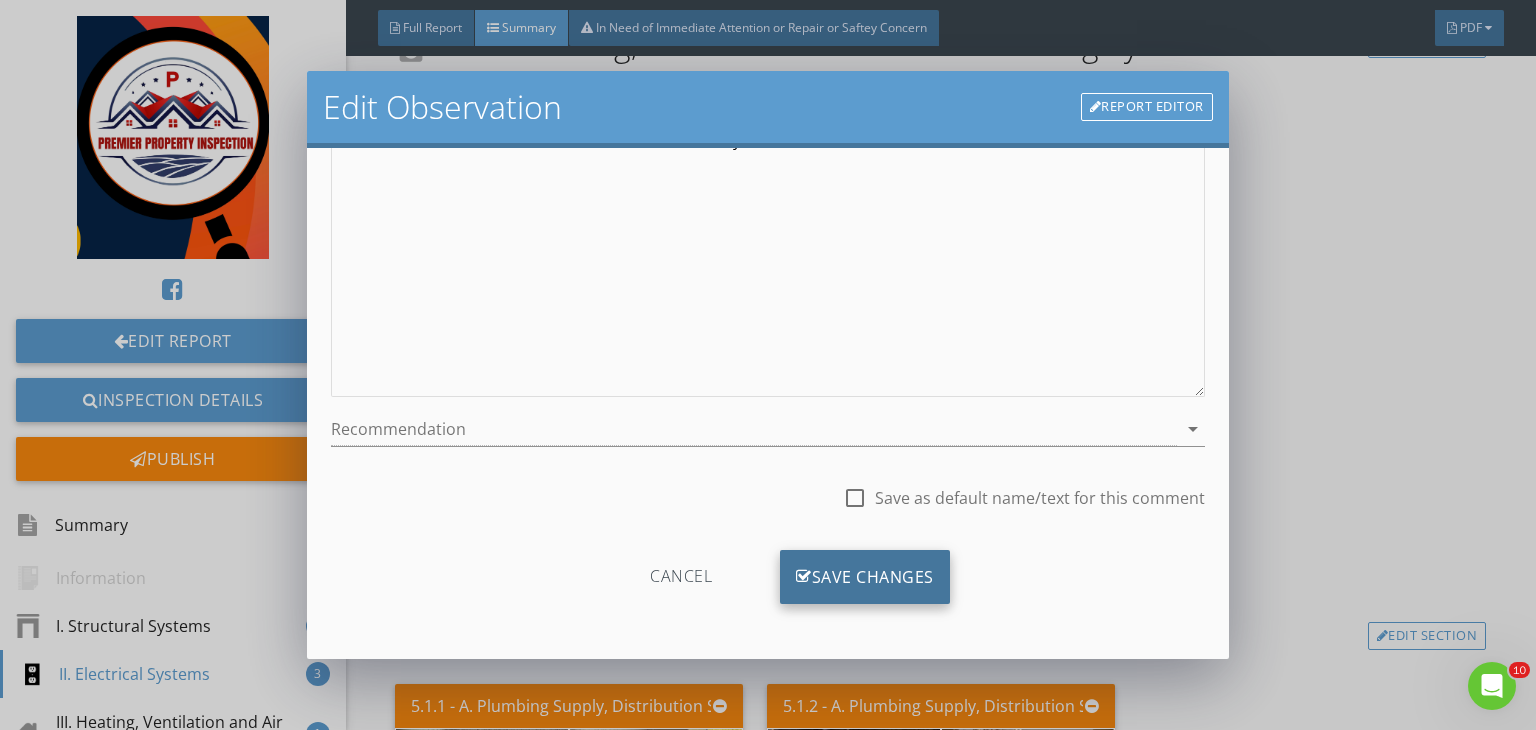click on "Save Changes" at bounding box center [865, 577] 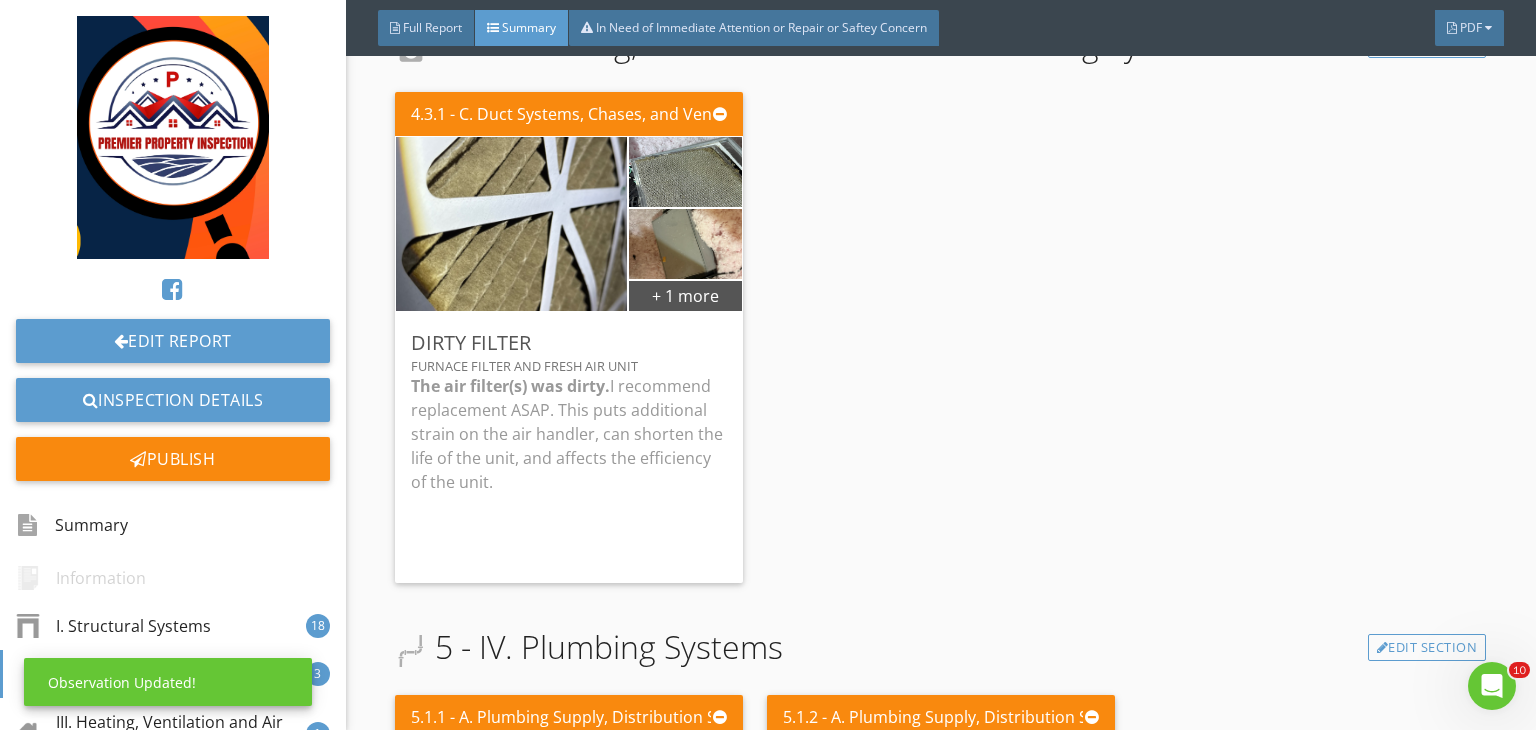 scroll, scrollTop: 39, scrollLeft: 0, axis: vertical 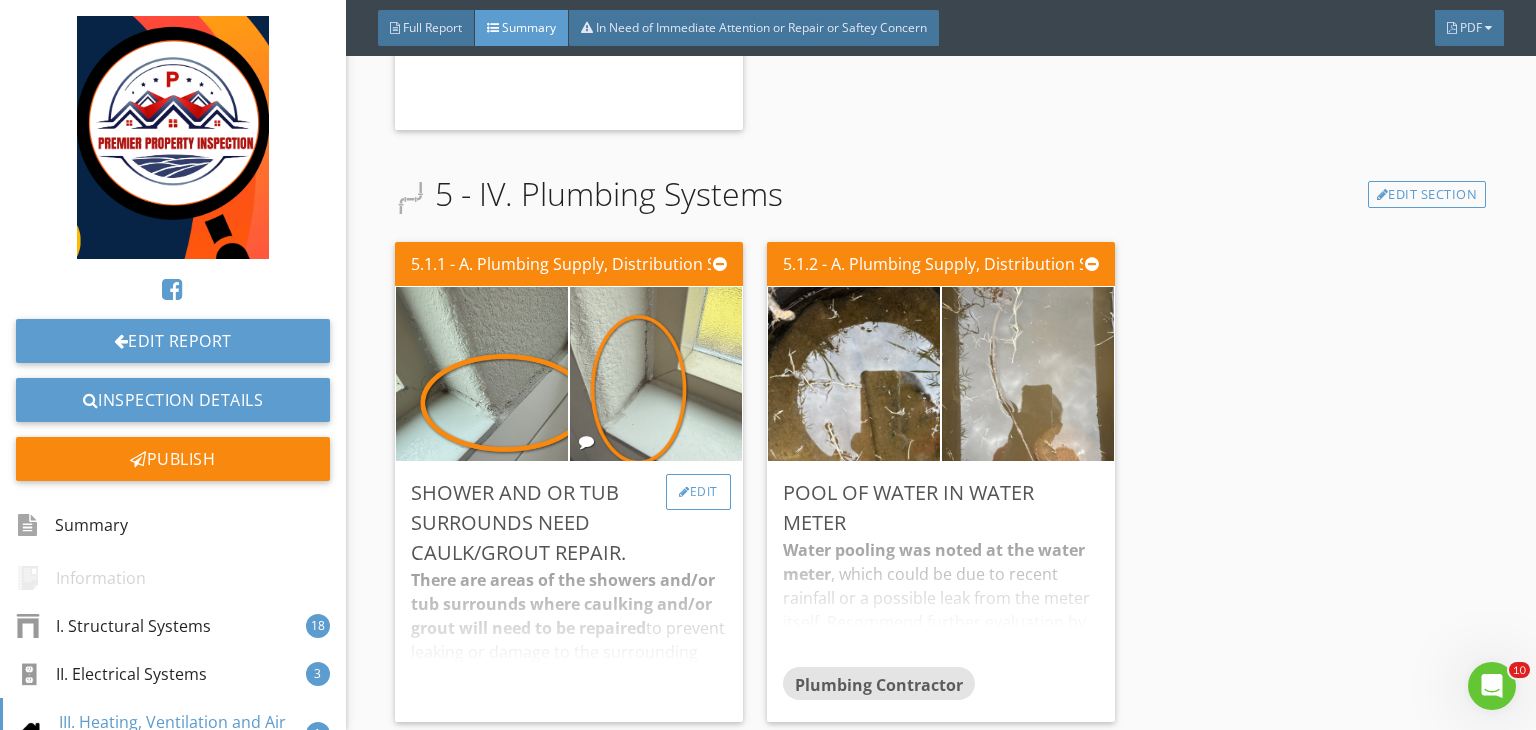 click on "Edit" at bounding box center (698, 492) 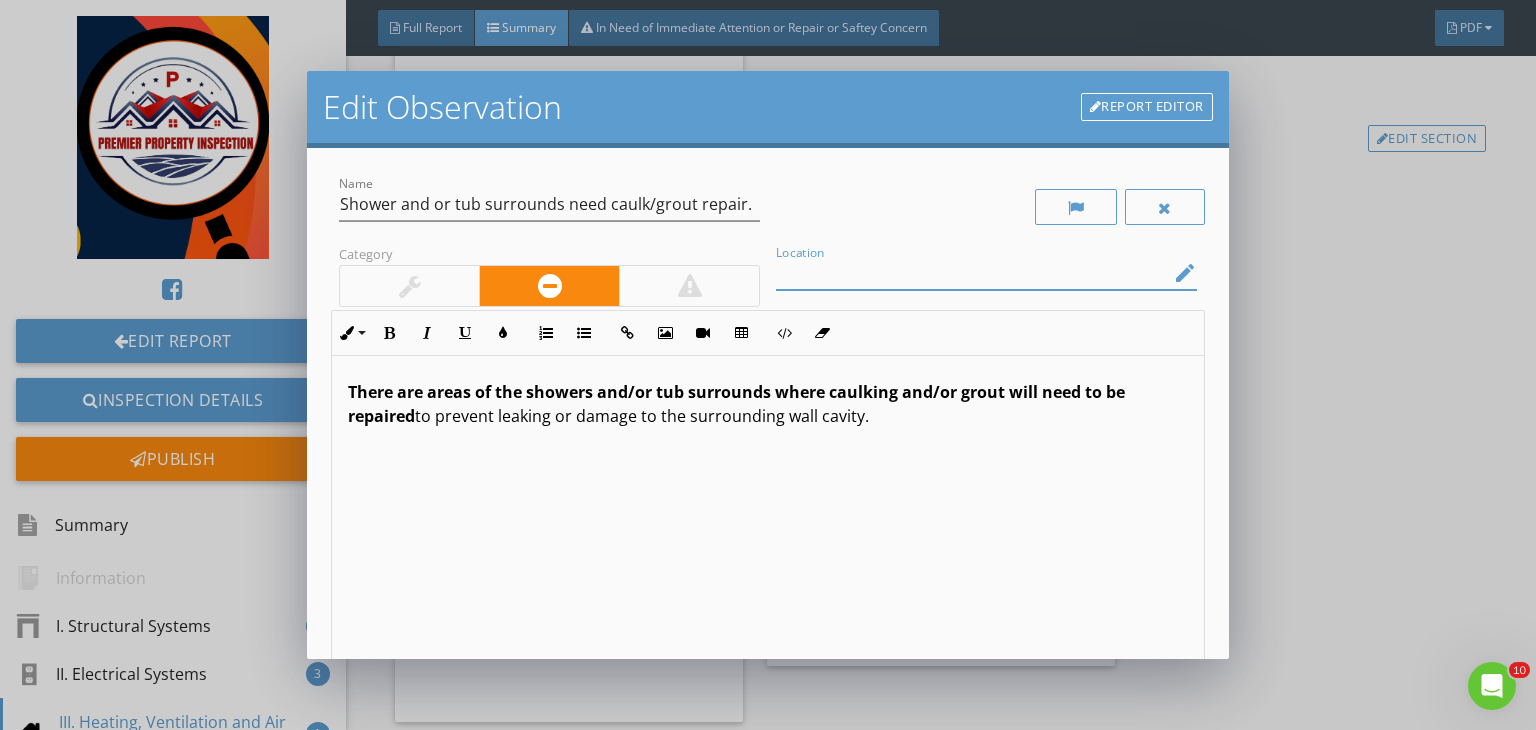 click at bounding box center [972, 273] 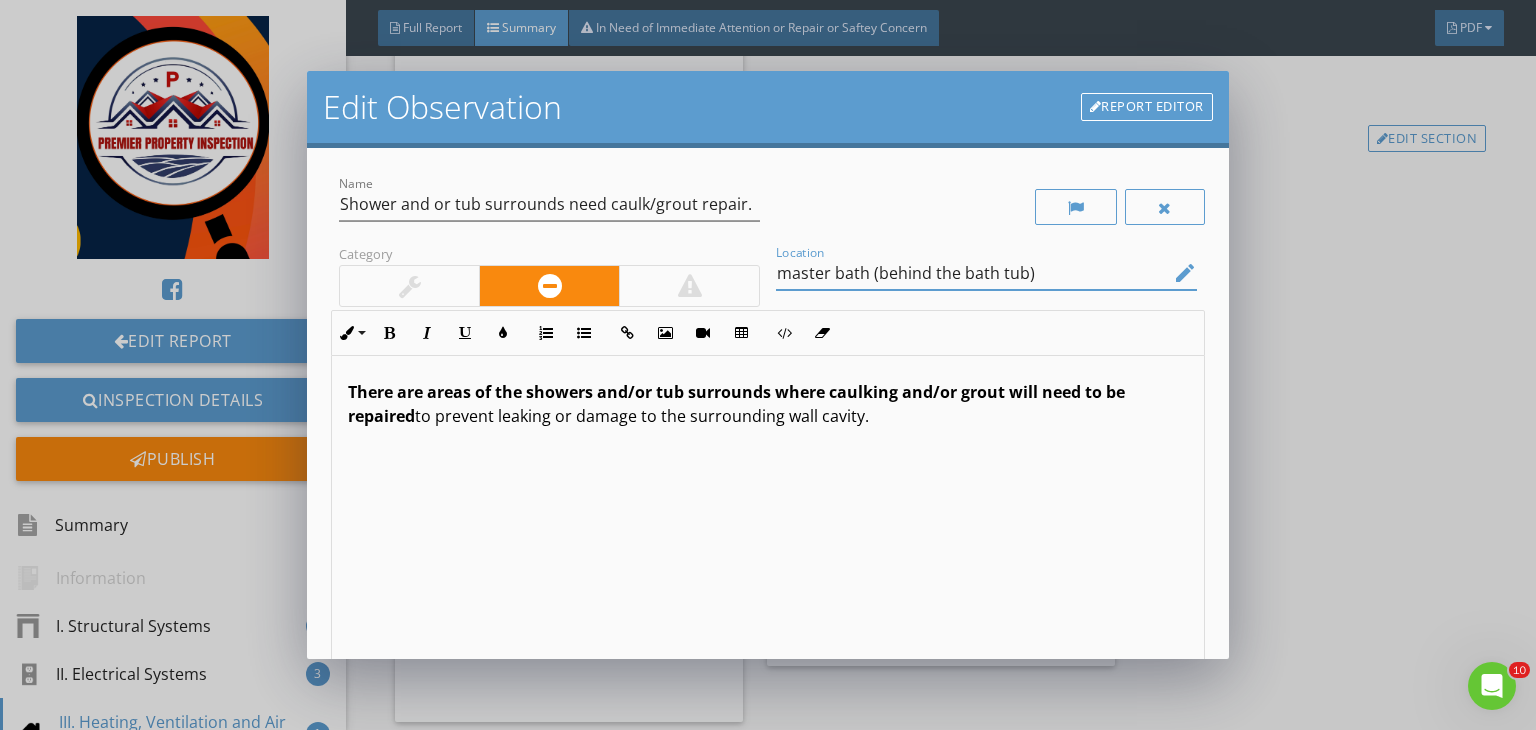 scroll, scrollTop: 0, scrollLeft: 0, axis: both 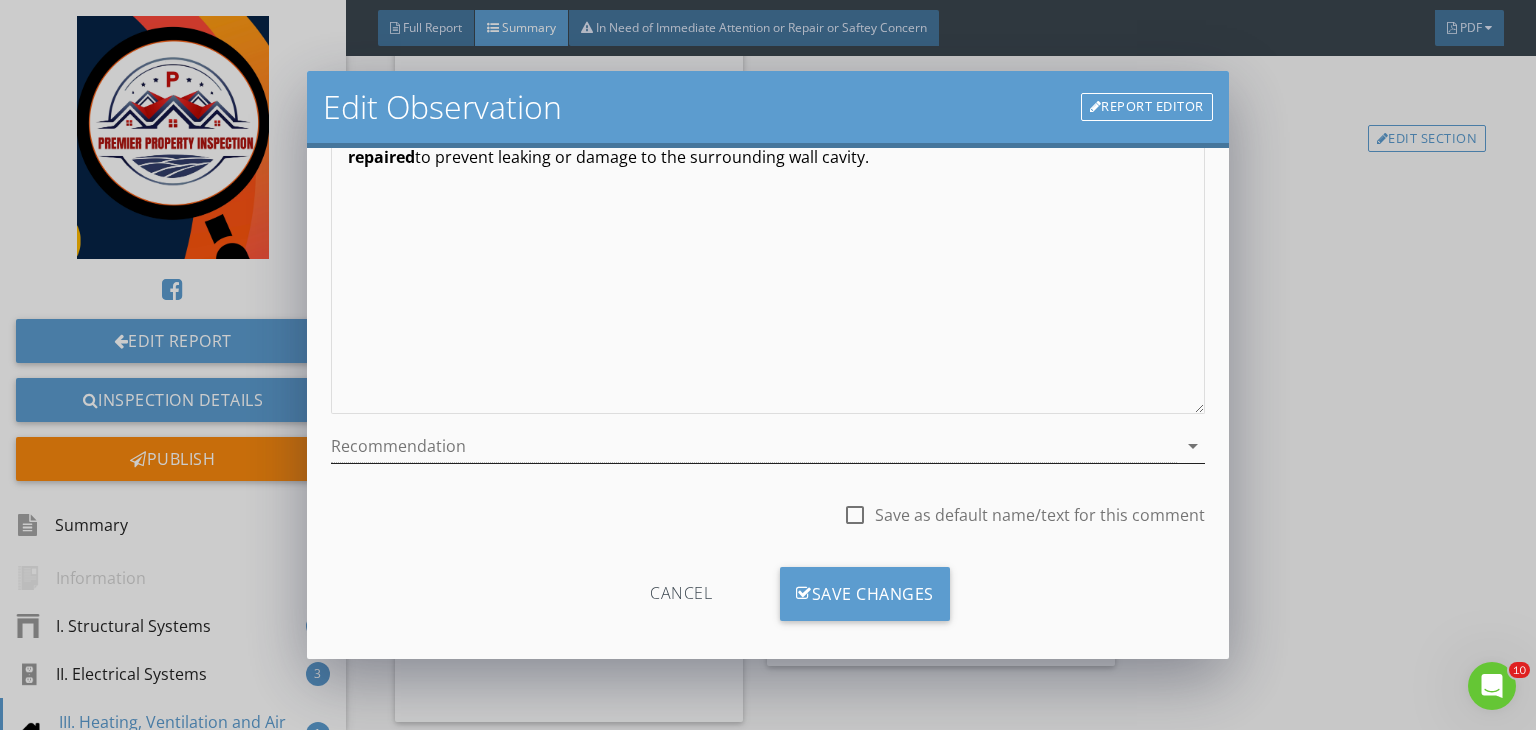 type on "master bath (behind the bath tub)" 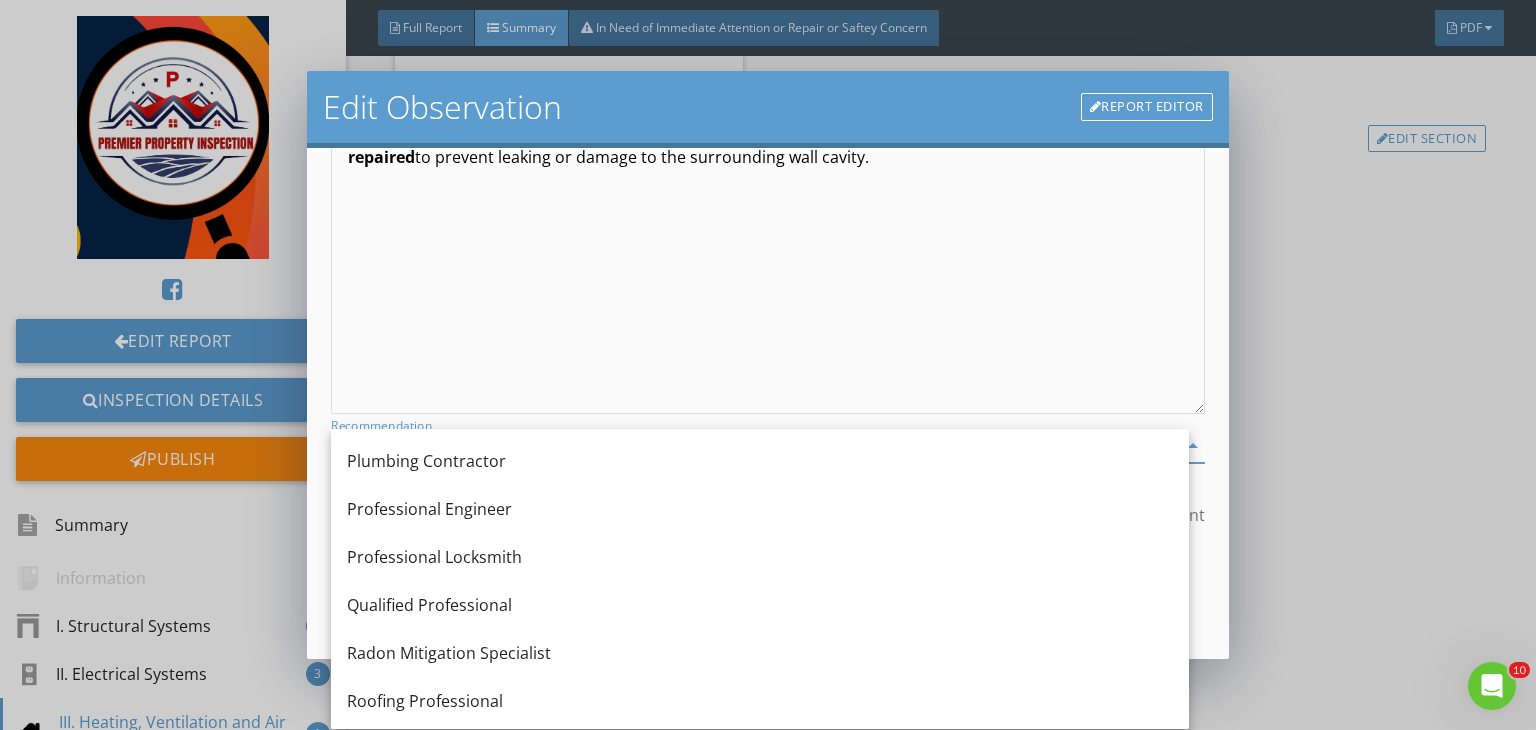 scroll, scrollTop: 2024, scrollLeft: 0, axis: vertical 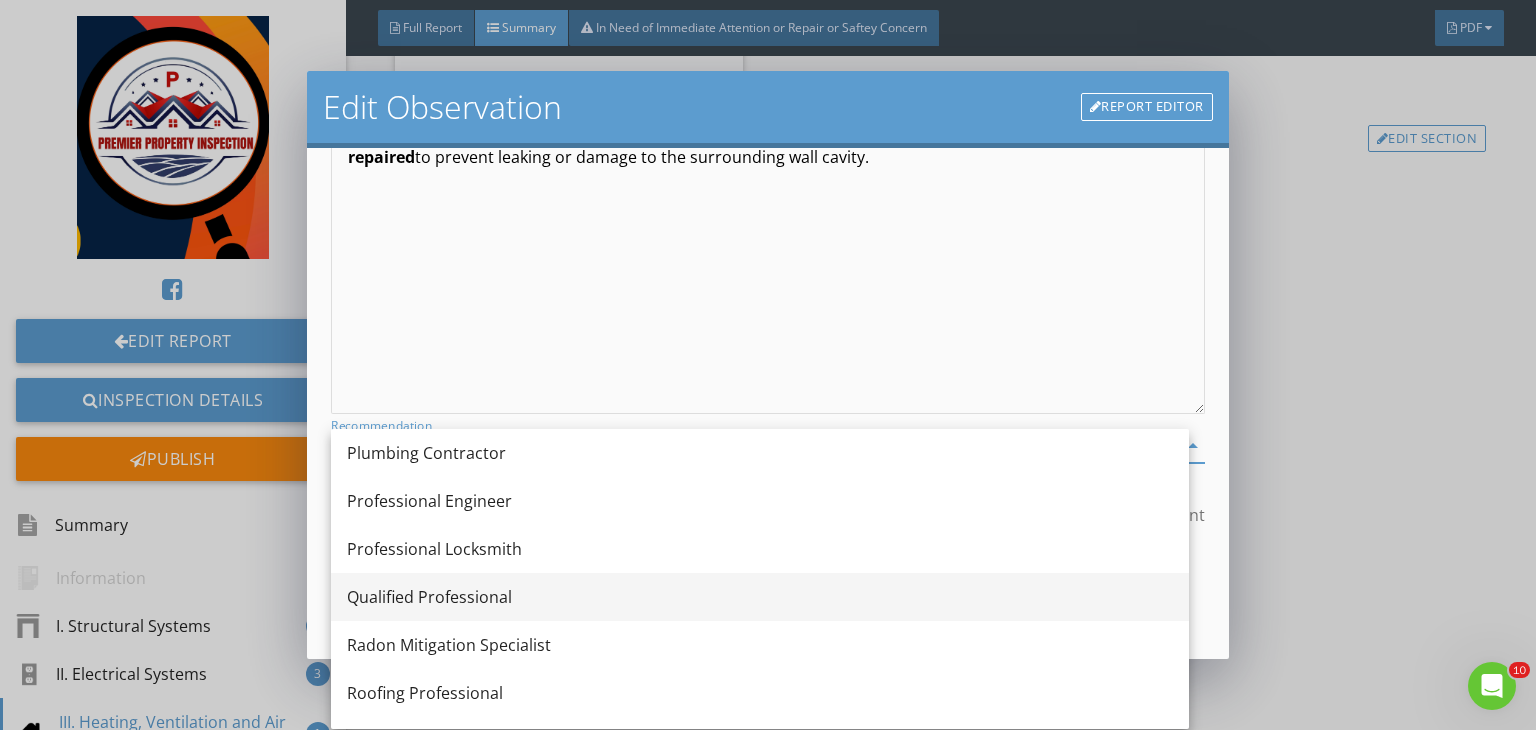 click on "Qualified Professional" at bounding box center (760, 597) 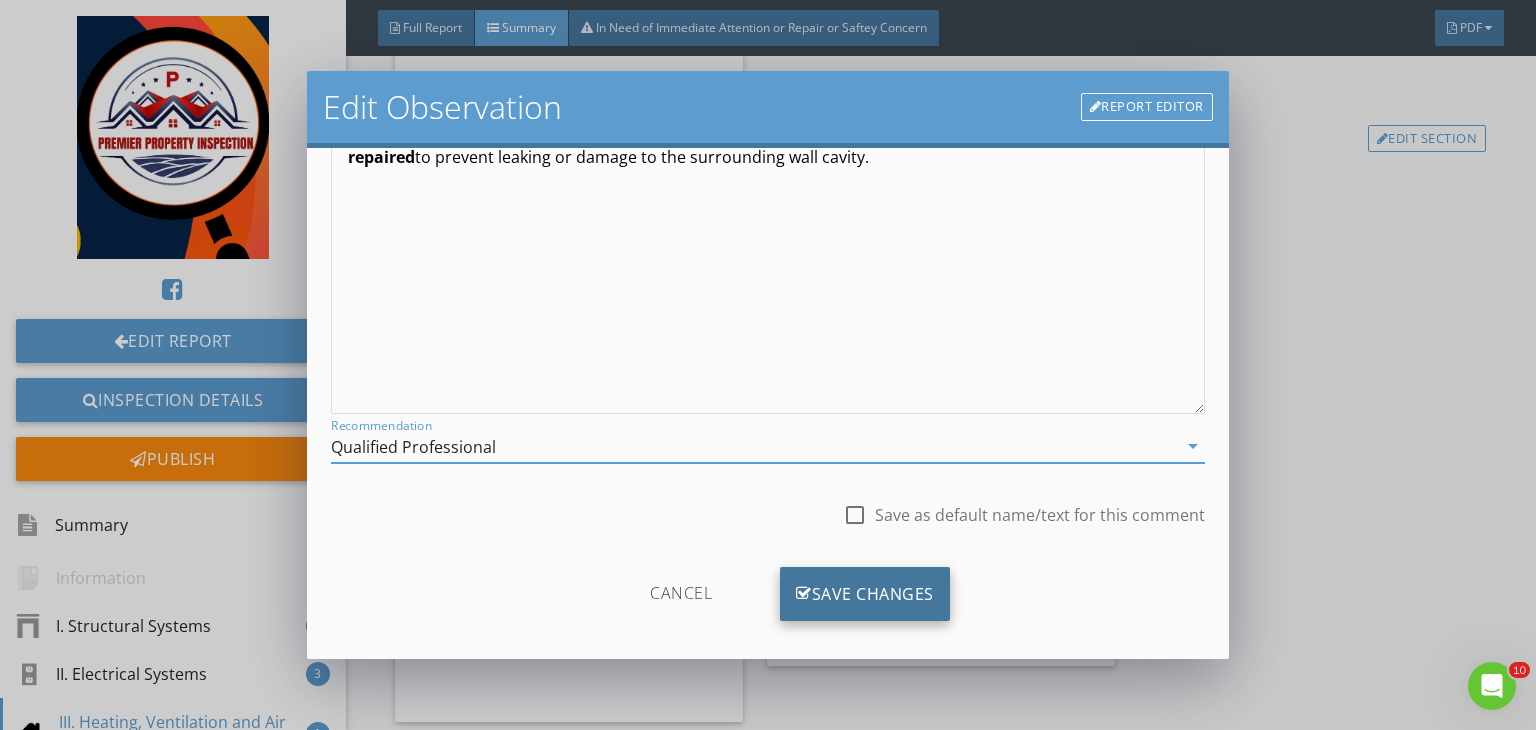 click on "Save Changes" at bounding box center (865, 594) 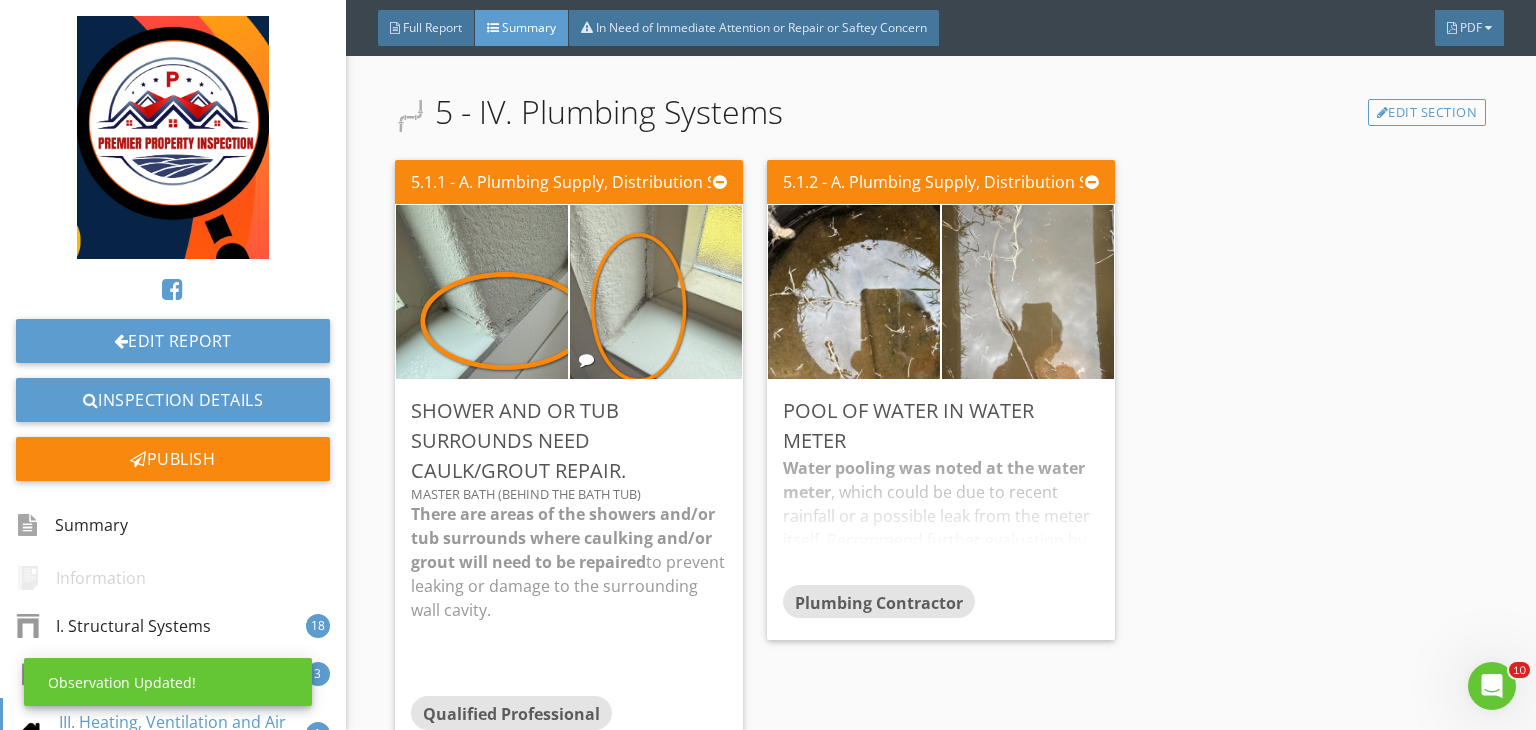scroll, scrollTop: 39, scrollLeft: 0, axis: vertical 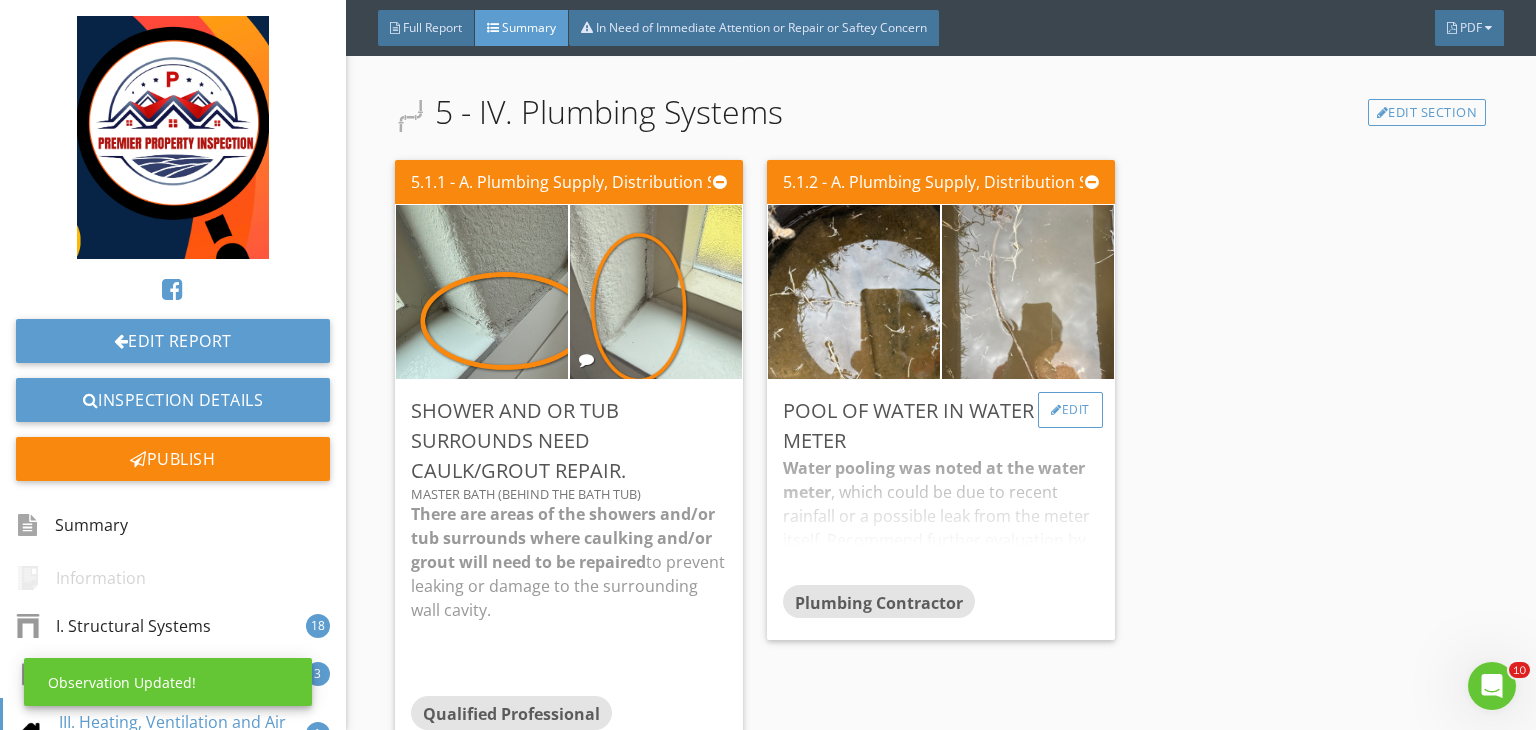 click on "Edit" at bounding box center [1070, 410] 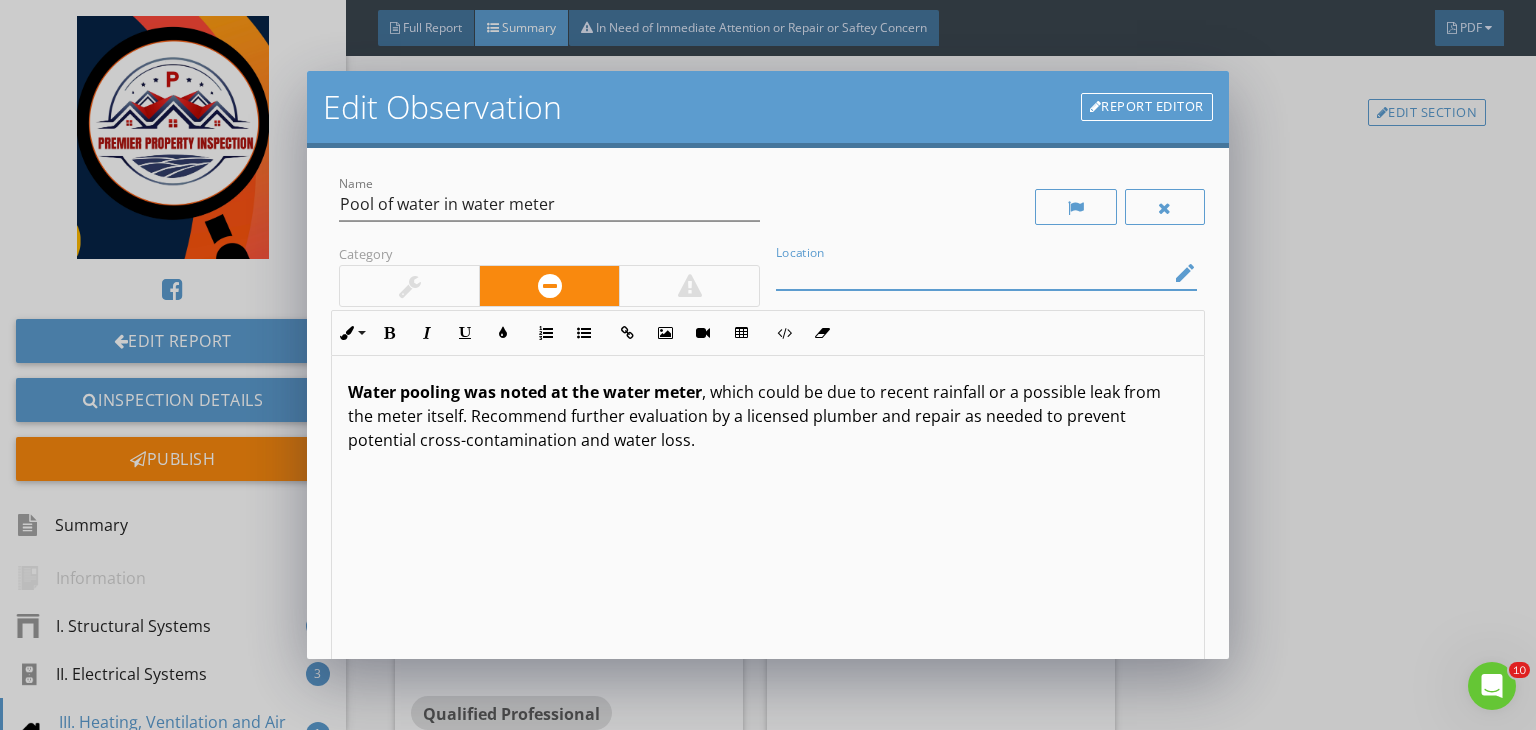 click at bounding box center (972, 273) 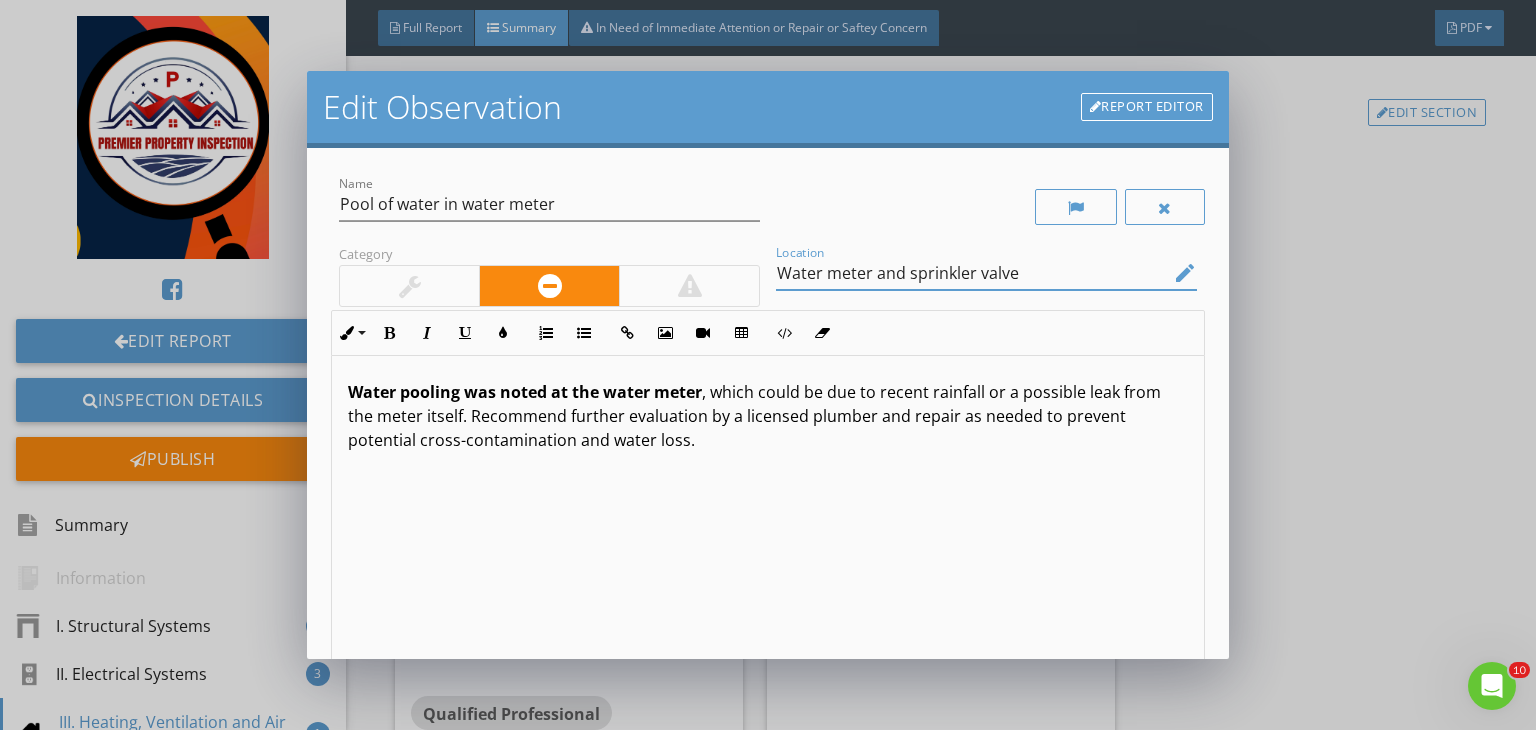 scroll, scrollTop: 0, scrollLeft: 0, axis: both 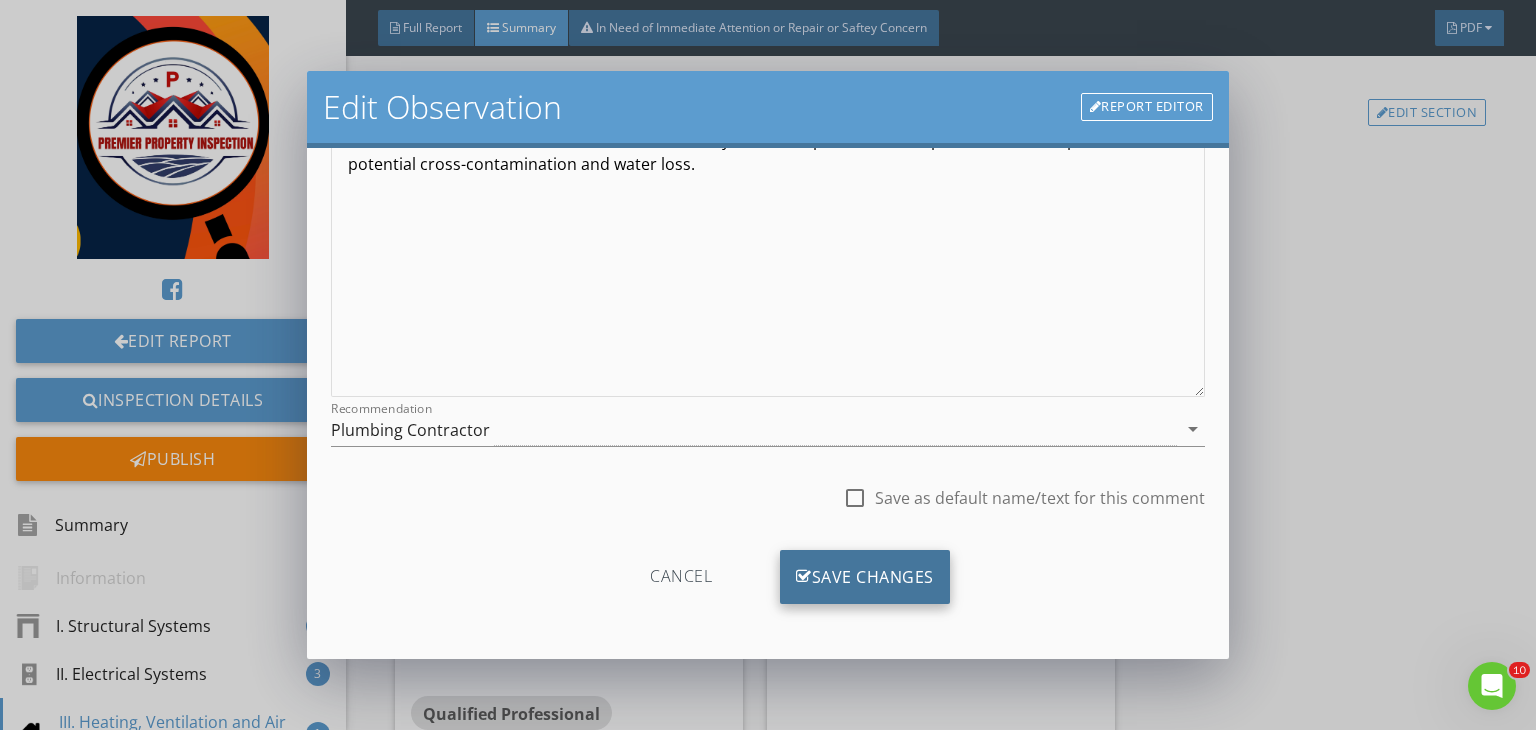 type on "Water meter and sprinkler valve" 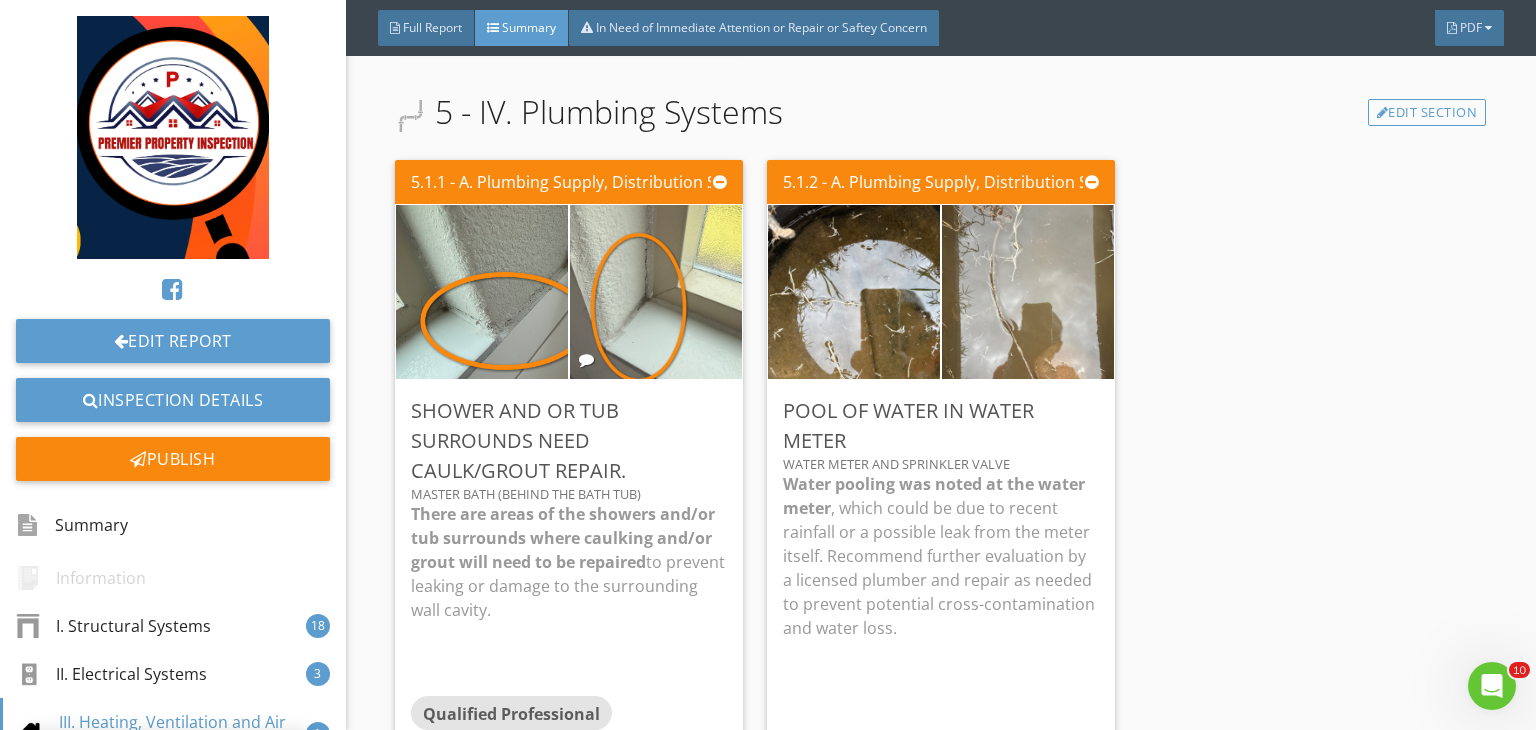 scroll, scrollTop: 39, scrollLeft: 0, axis: vertical 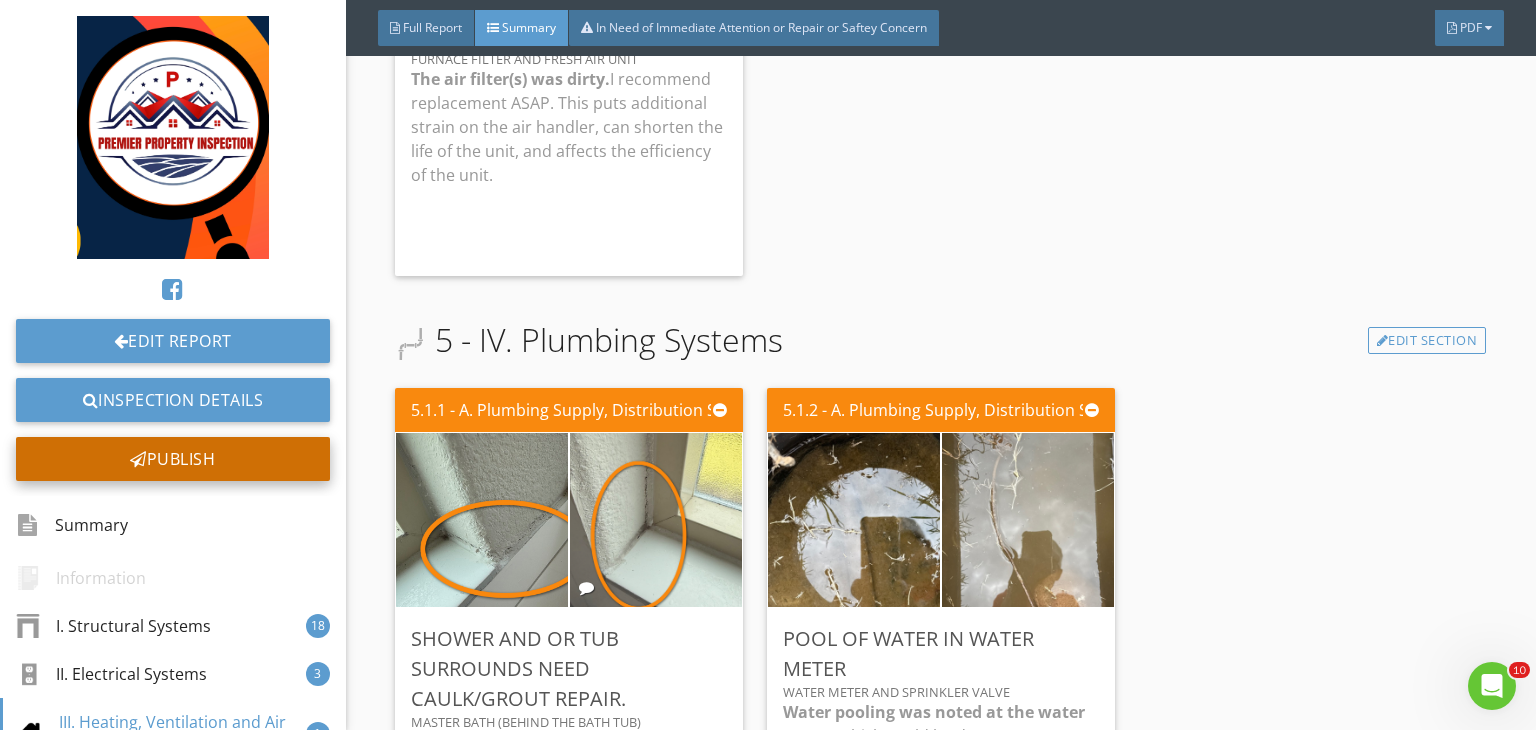 click on "Publish" at bounding box center (173, 459) 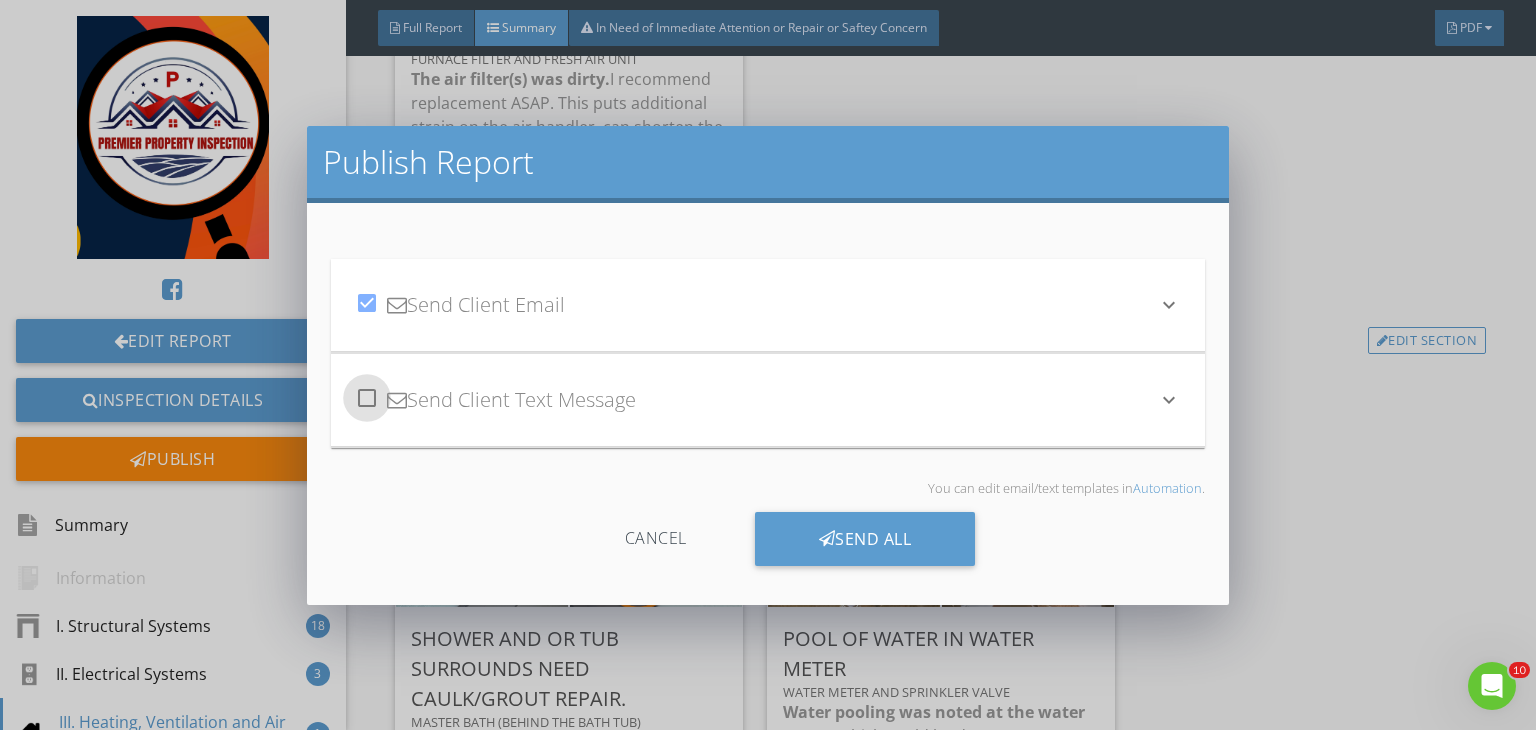 click at bounding box center [367, 398] 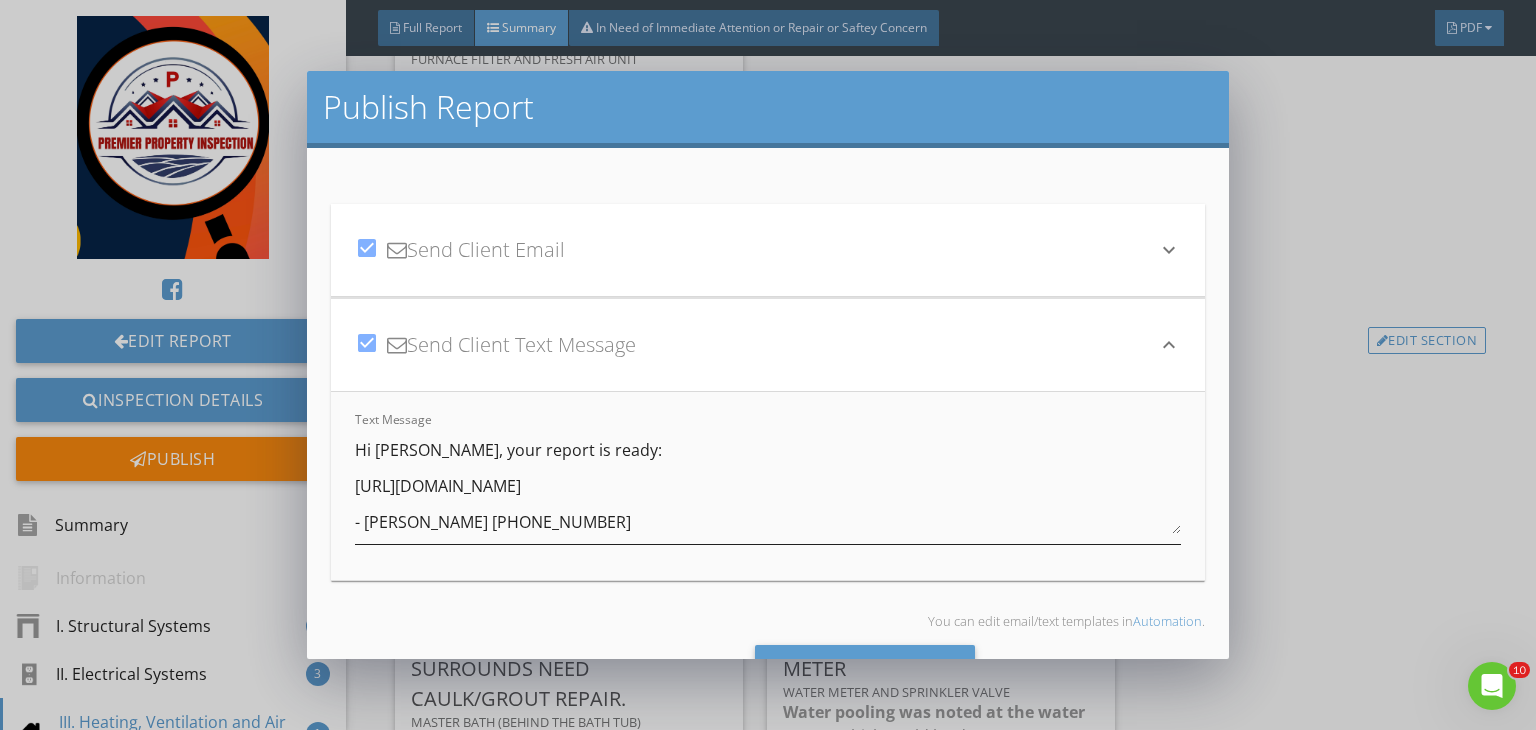 scroll, scrollTop: 4, scrollLeft: 0, axis: vertical 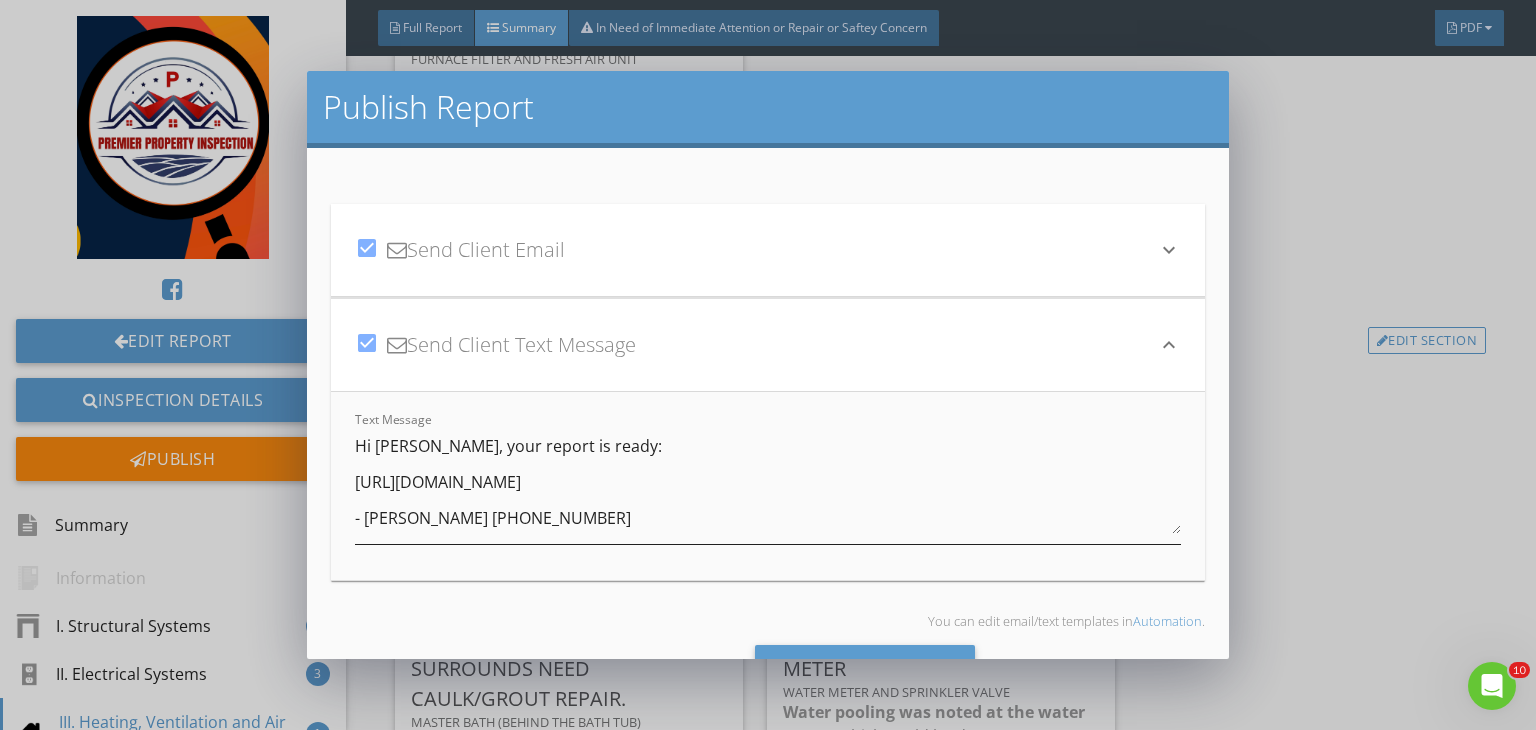 click on "Hi Surendra, your report is ready:
https://app.spectora.com/u/PH6lIww
- Prem Baskota 573-355-0292" at bounding box center [768, 484] 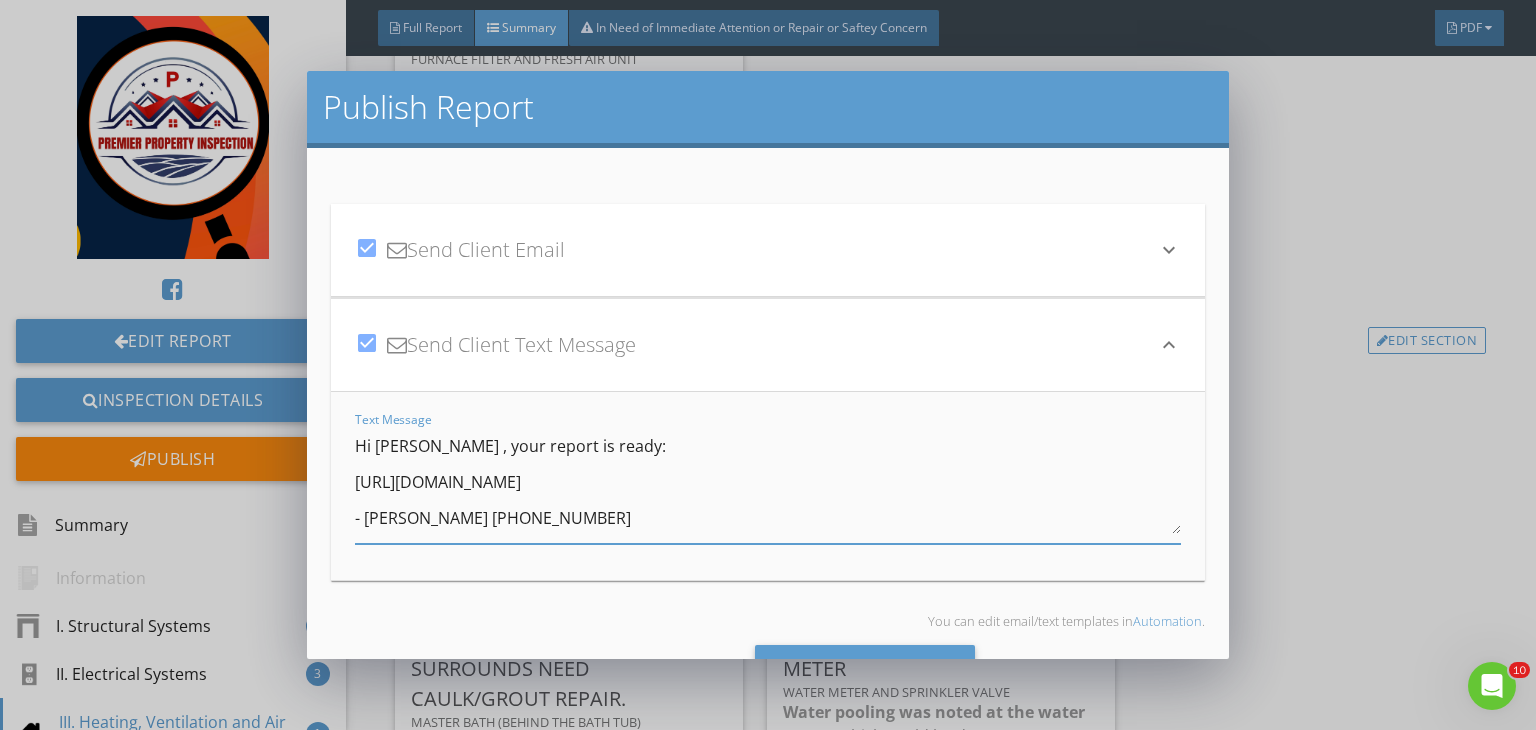 scroll, scrollTop: 4, scrollLeft: 0, axis: vertical 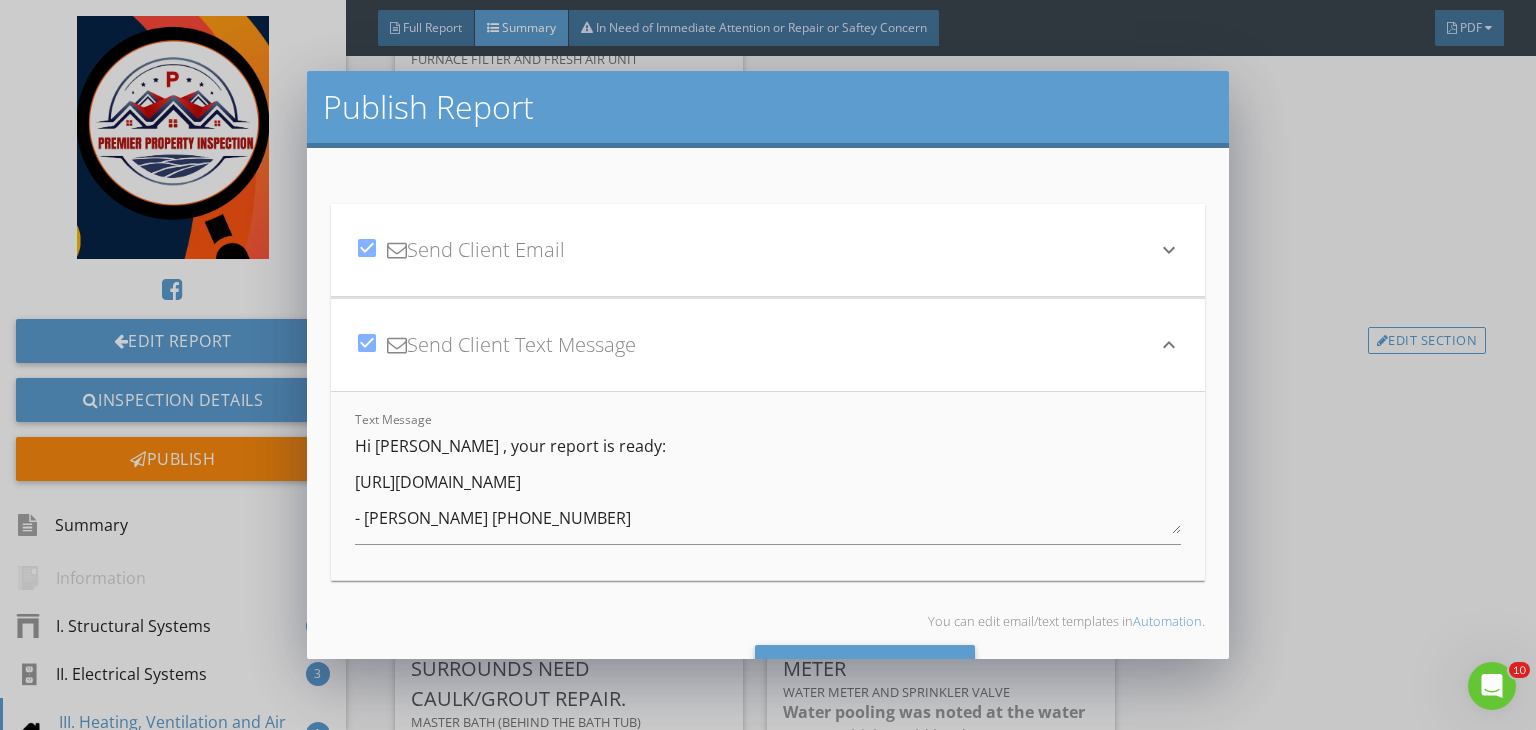 click on "keyboard_arrow_down" at bounding box center (1169, 250) 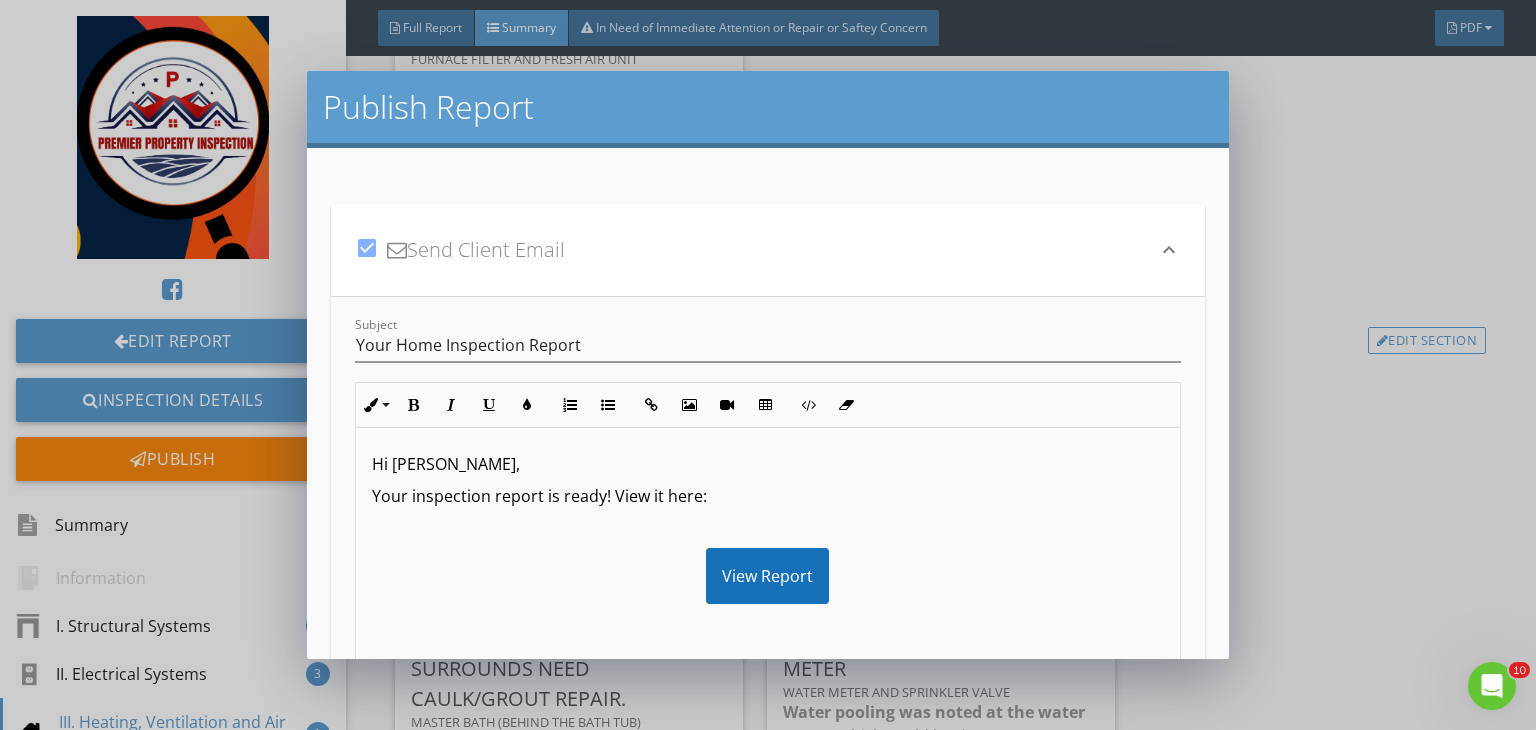 click on "Hi Surendra," at bounding box center [768, 464] 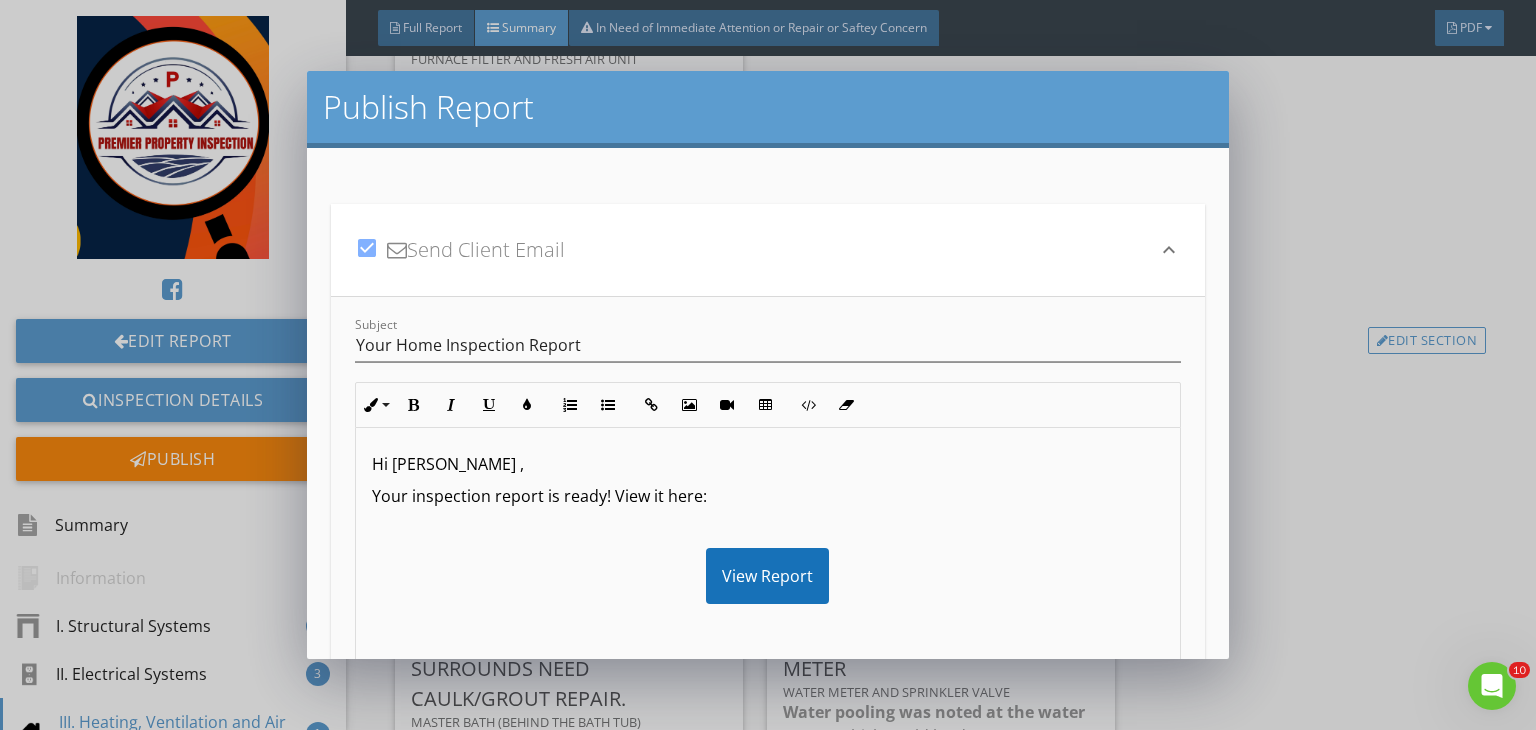 scroll, scrollTop: 244, scrollLeft: 0, axis: vertical 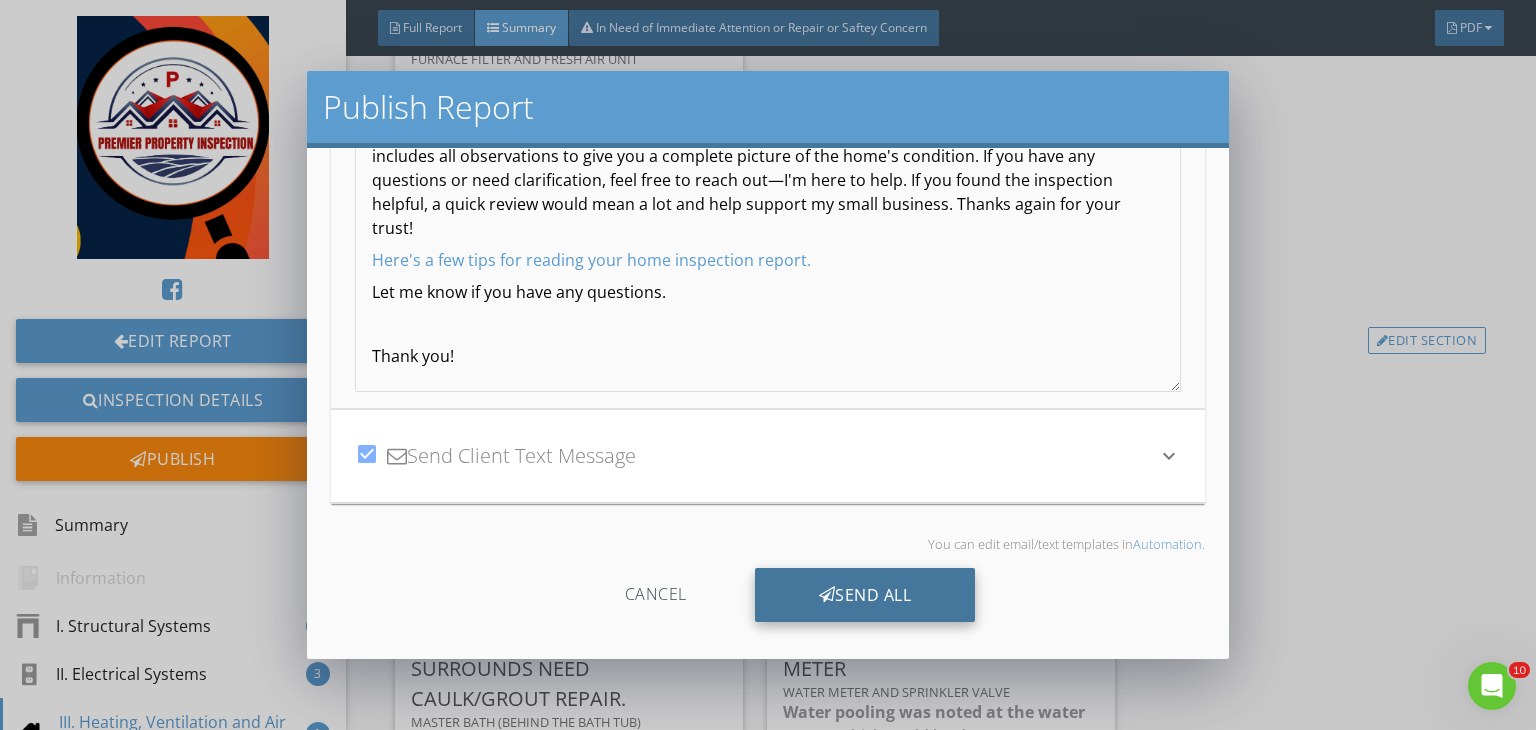 click on "Send All" at bounding box center (865, 595) 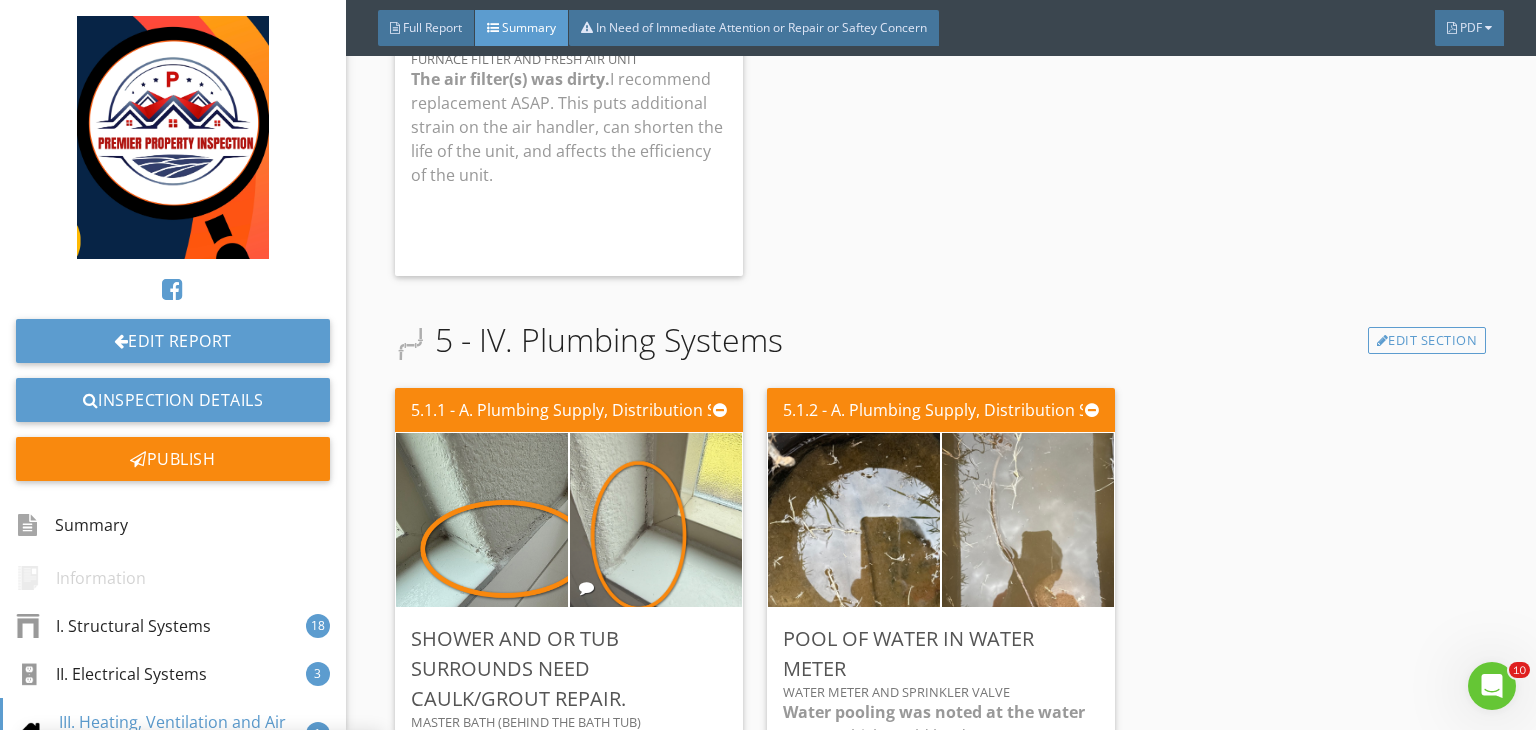 click at bounding box center [768, 365] 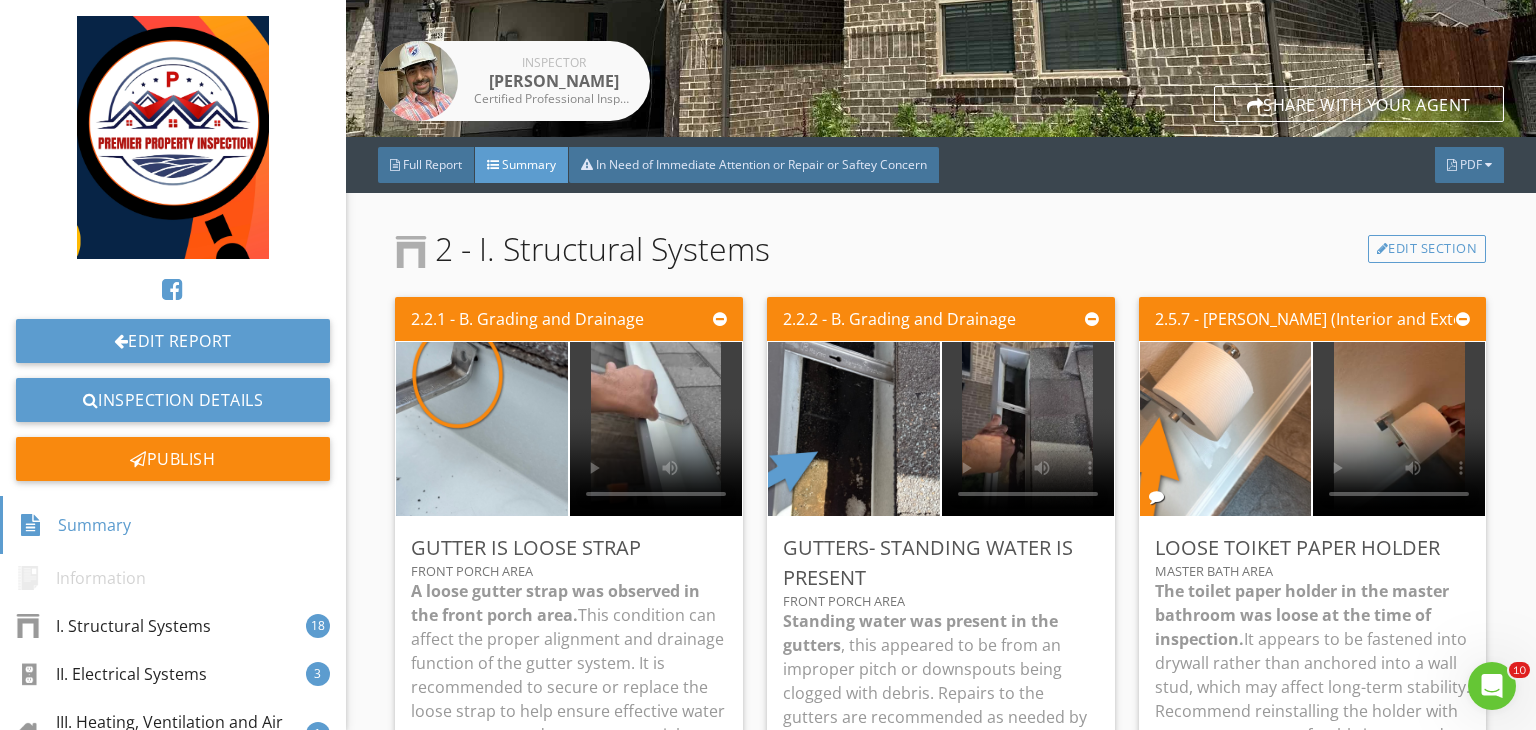 scroll, scrollTop: 344, scrollLeft: 0, axis: vertical 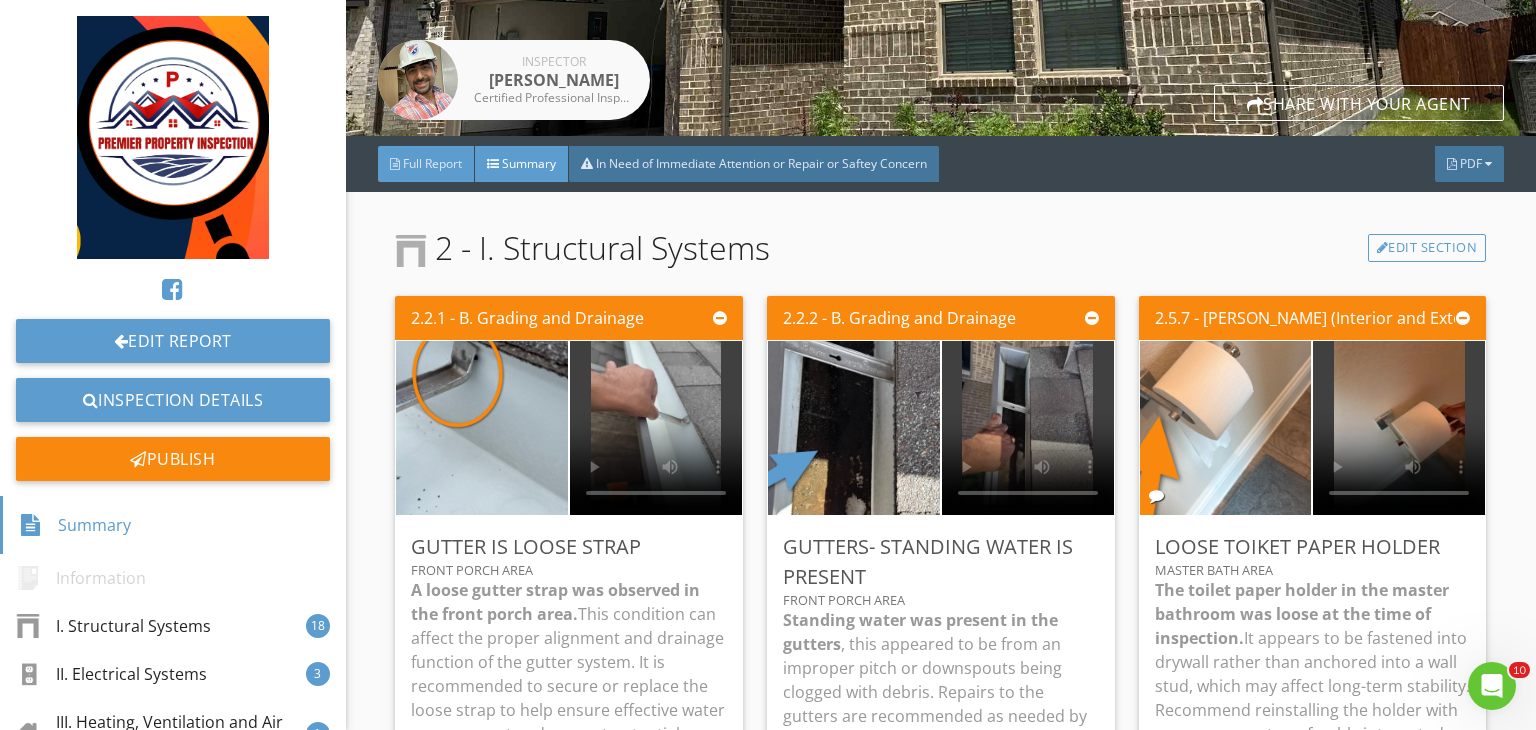 click on "Full Report" at bounding box center [432, 163] 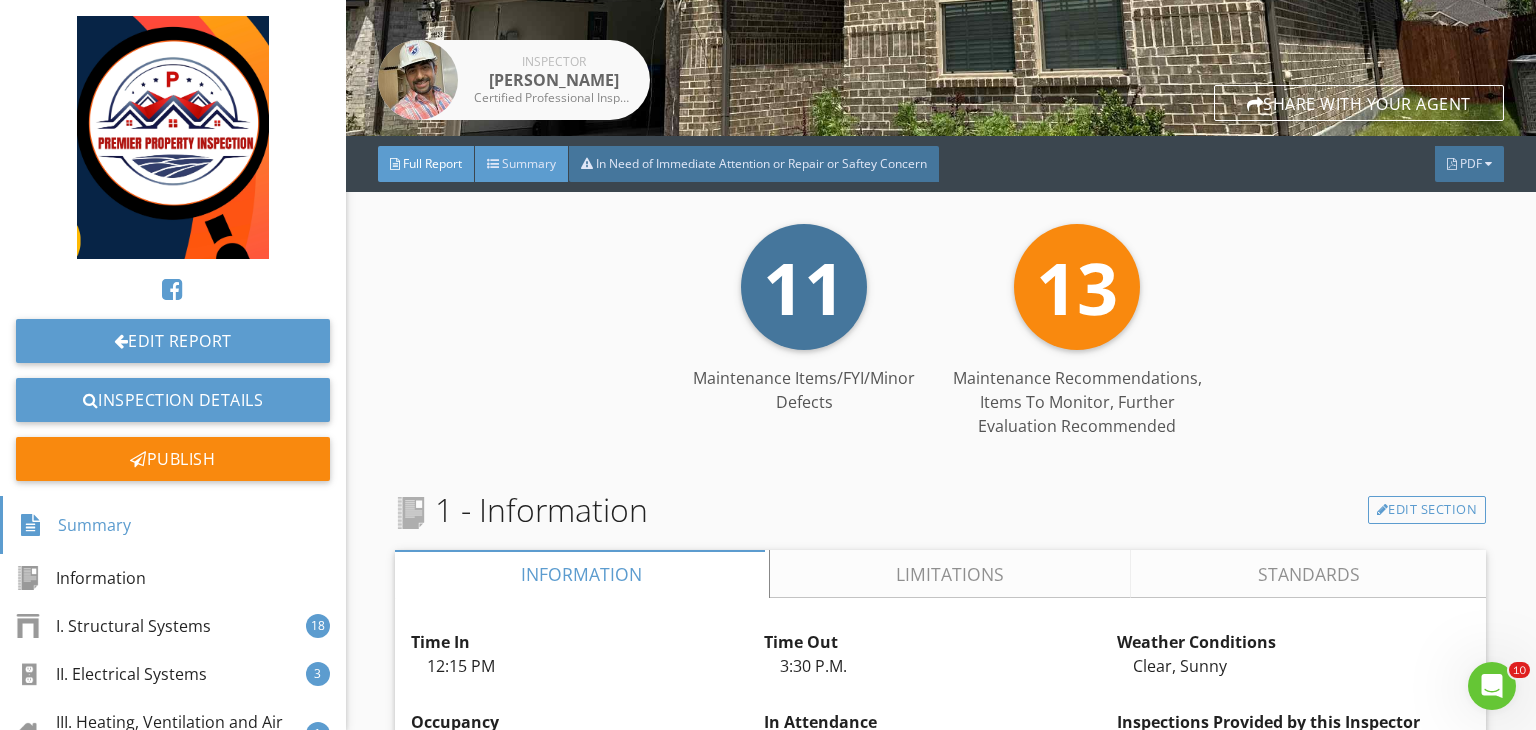 click on "Summary" at bounding box center (522, 164) 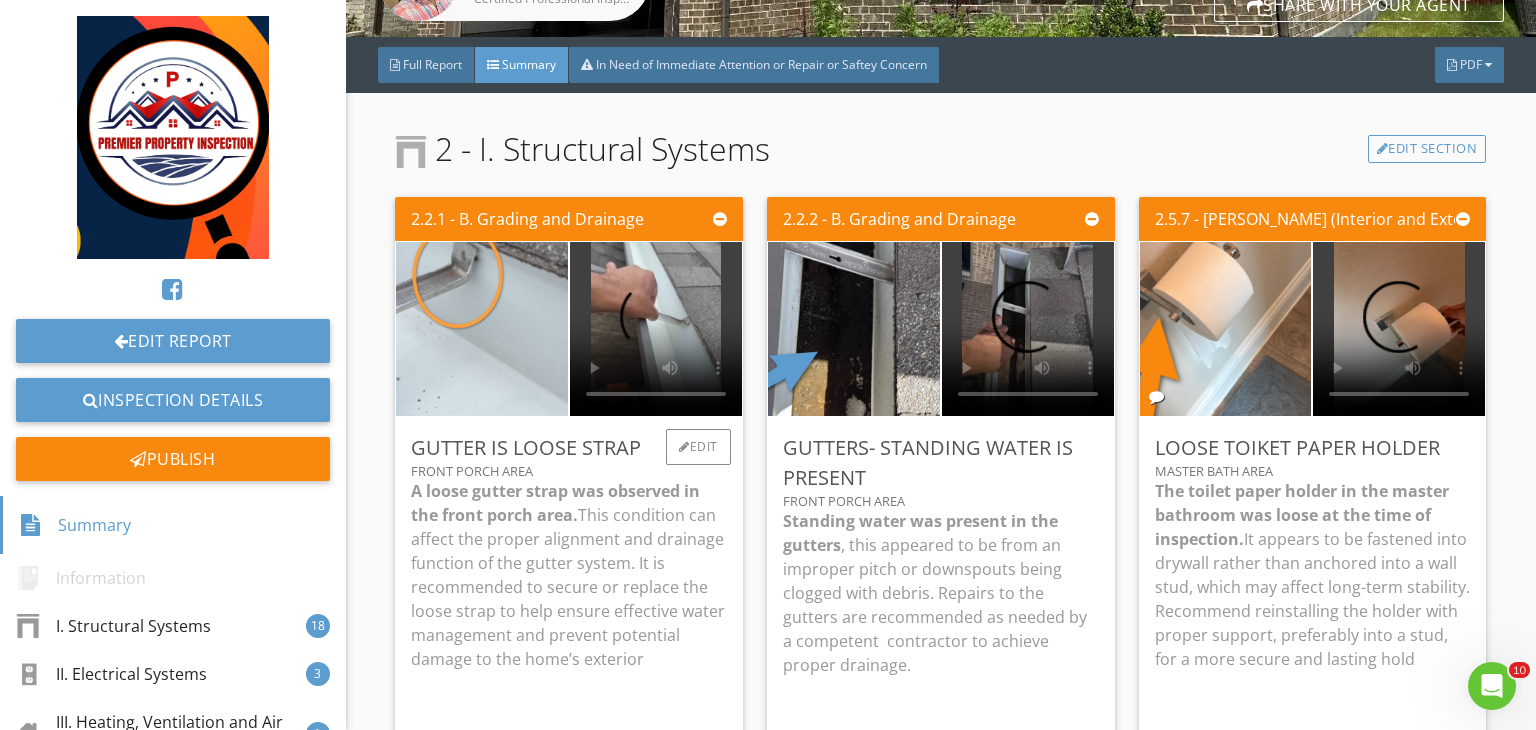 scroll, scrollTop: 446, scrollLeft: 0, axis: vertical 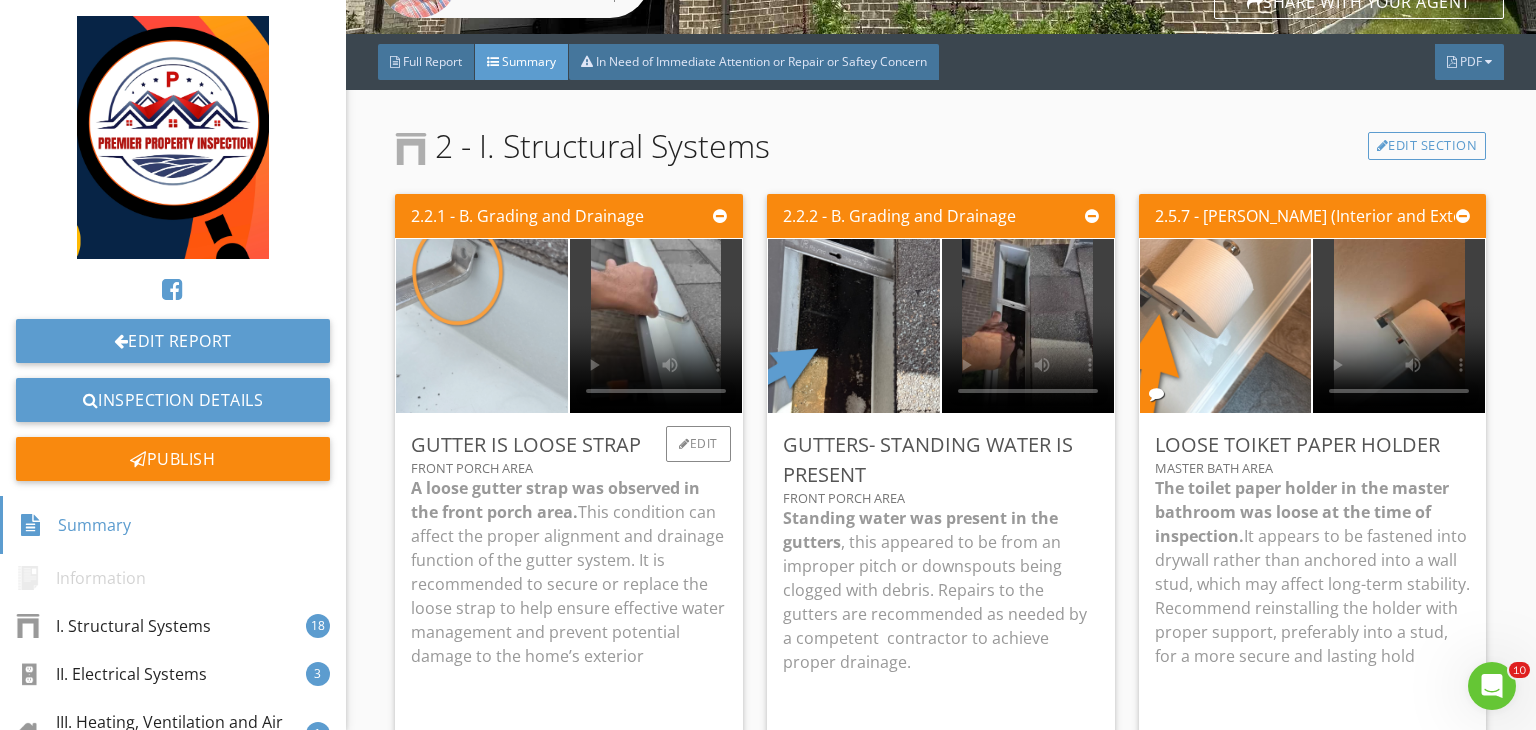 click at bounding box center (482, 326) 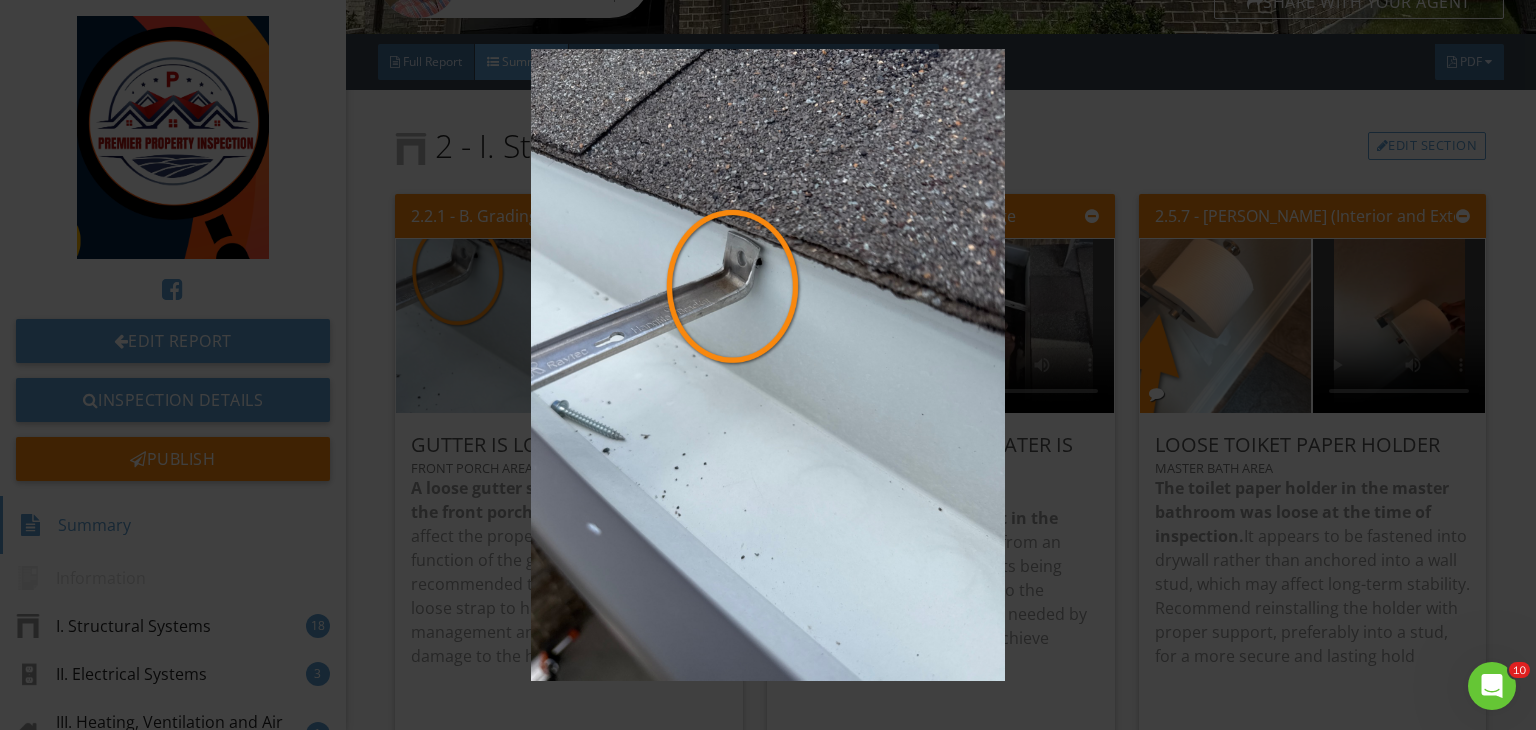 click at bounding box center [768, 365] 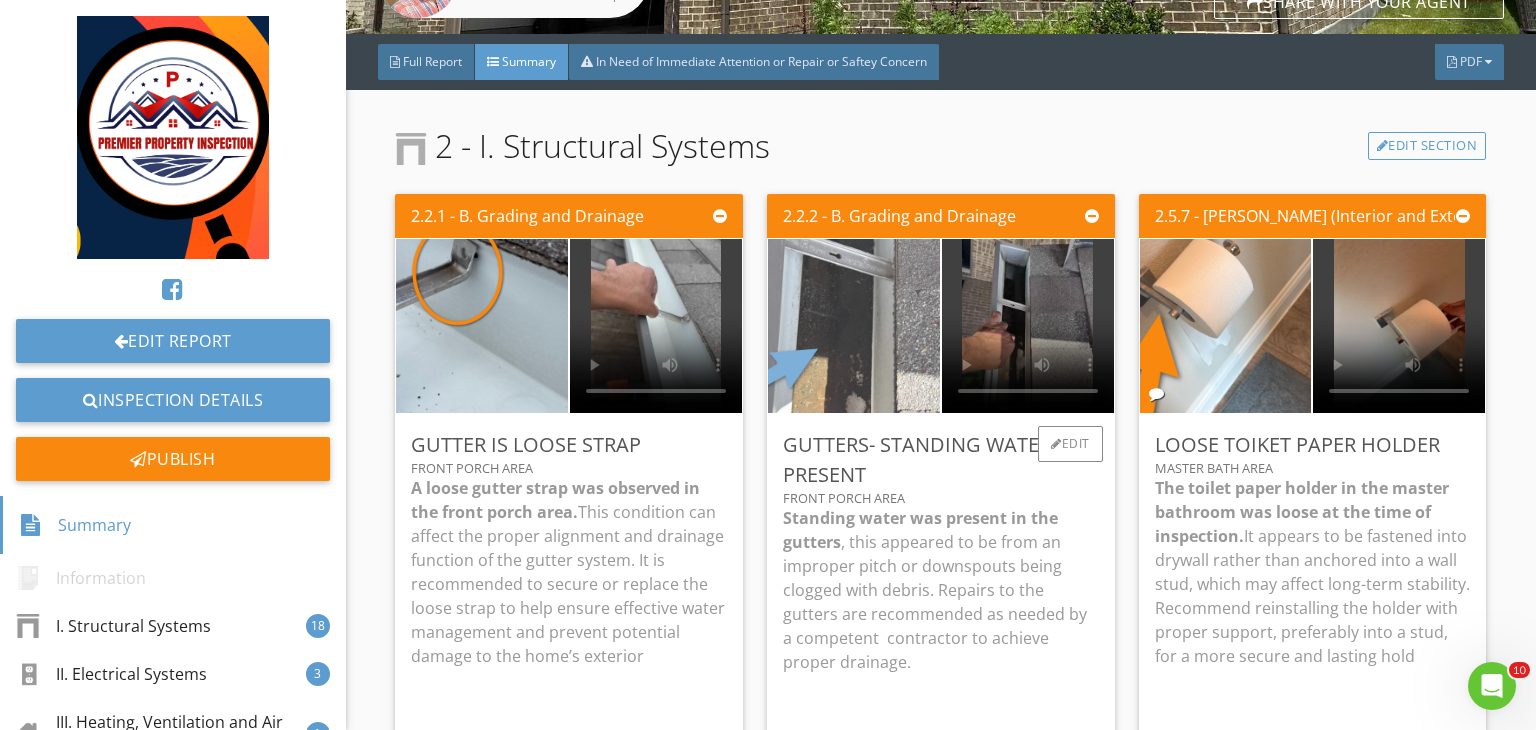 click at bounding box center [854, 326] 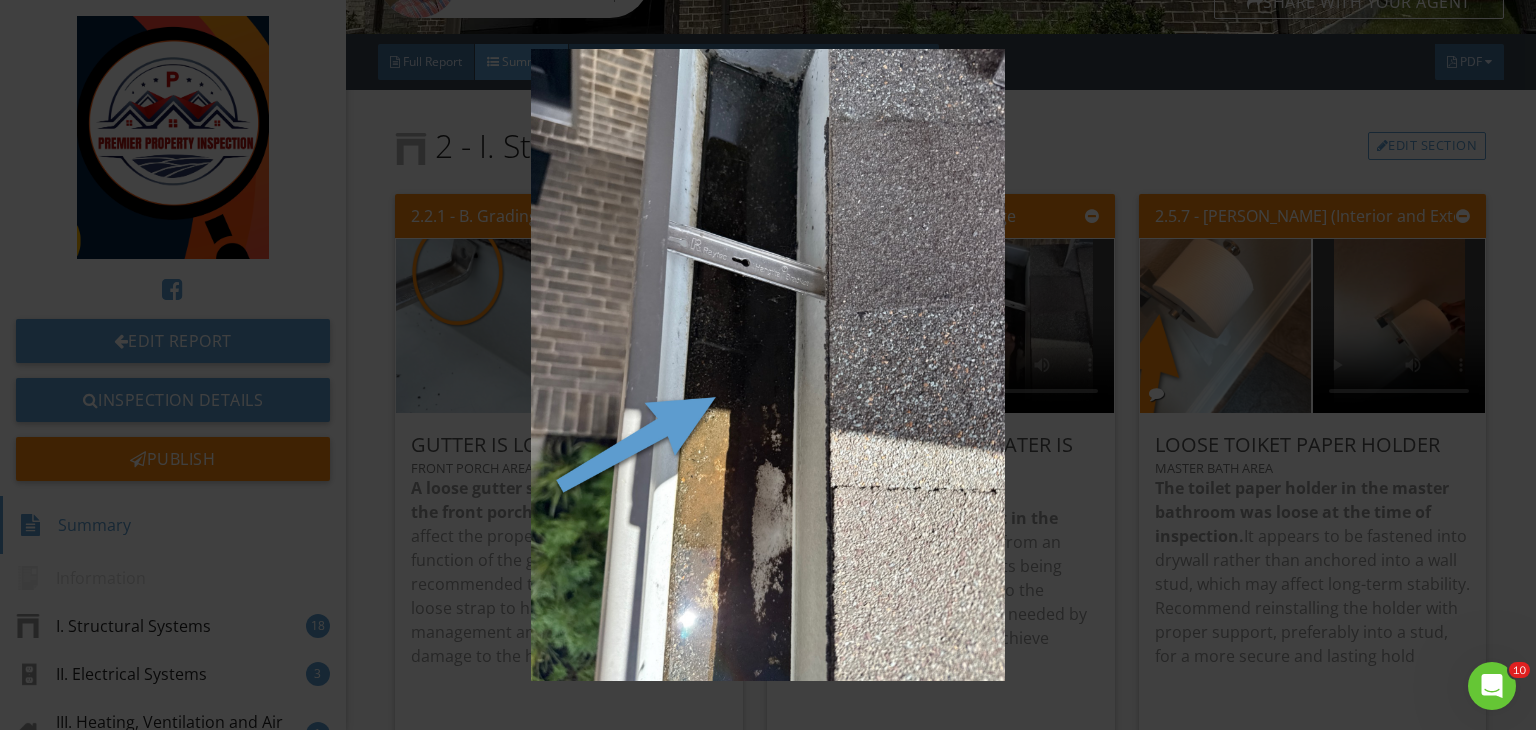 click at bounding box center (768, 365) 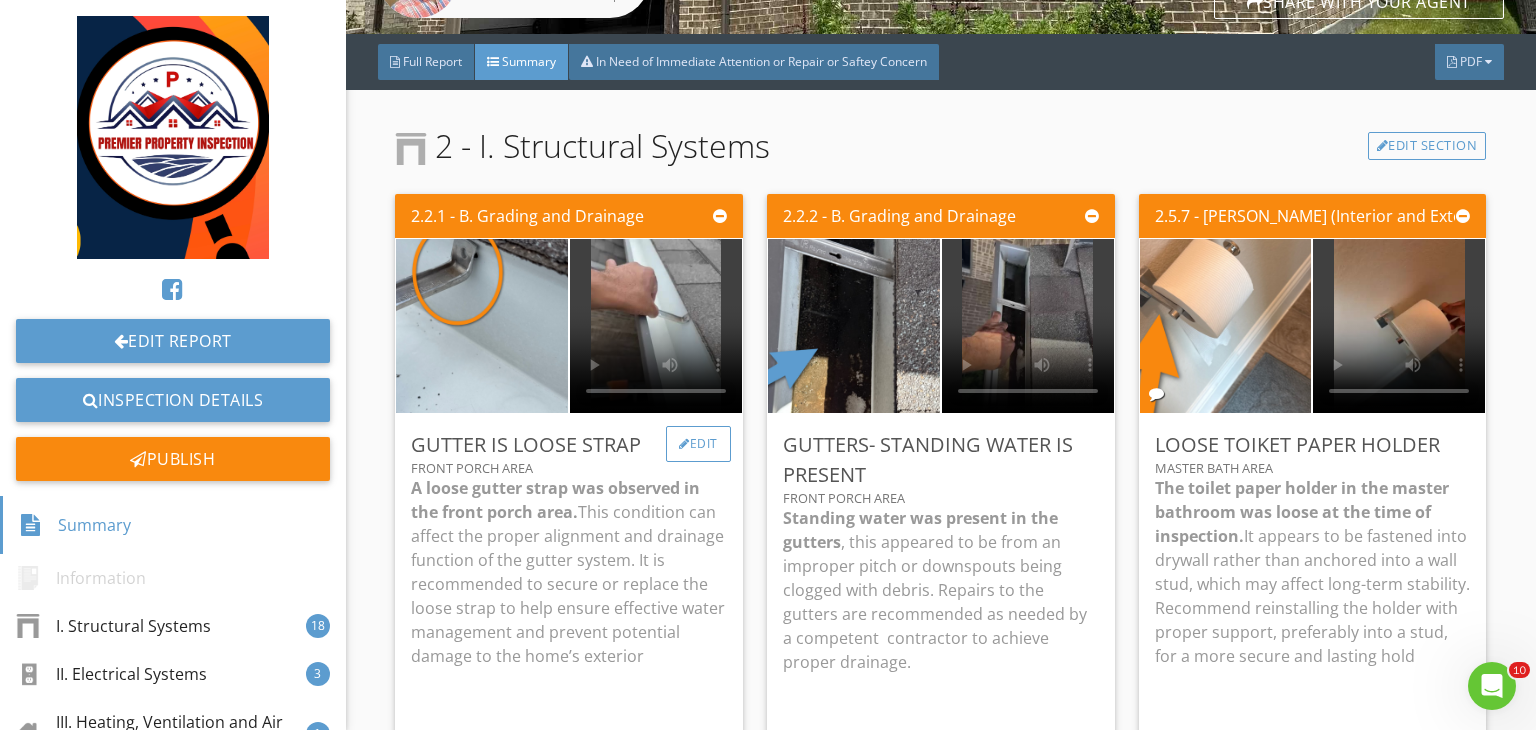 click on "Edit" at bounding box center [698, 444] 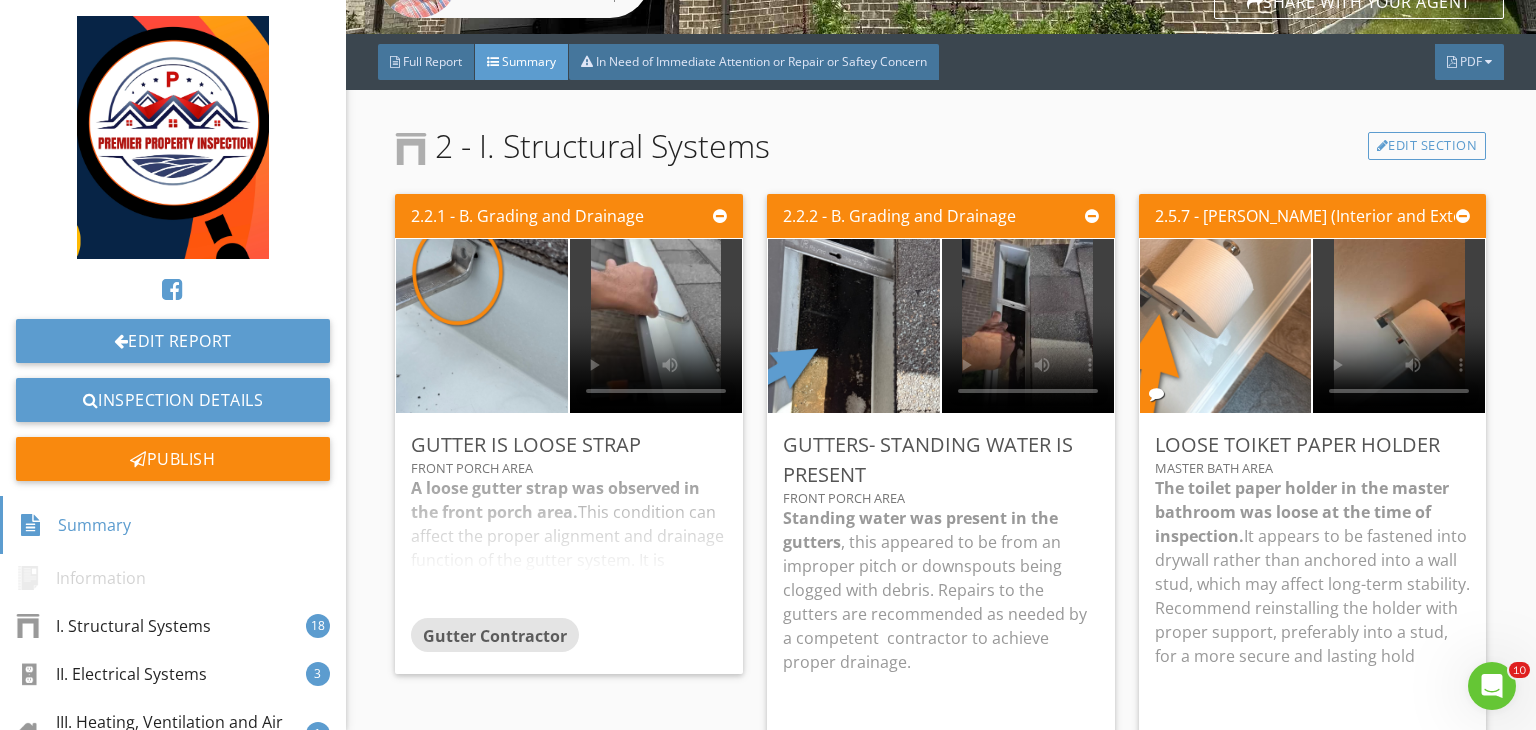 click at bounding box center [768, 365] 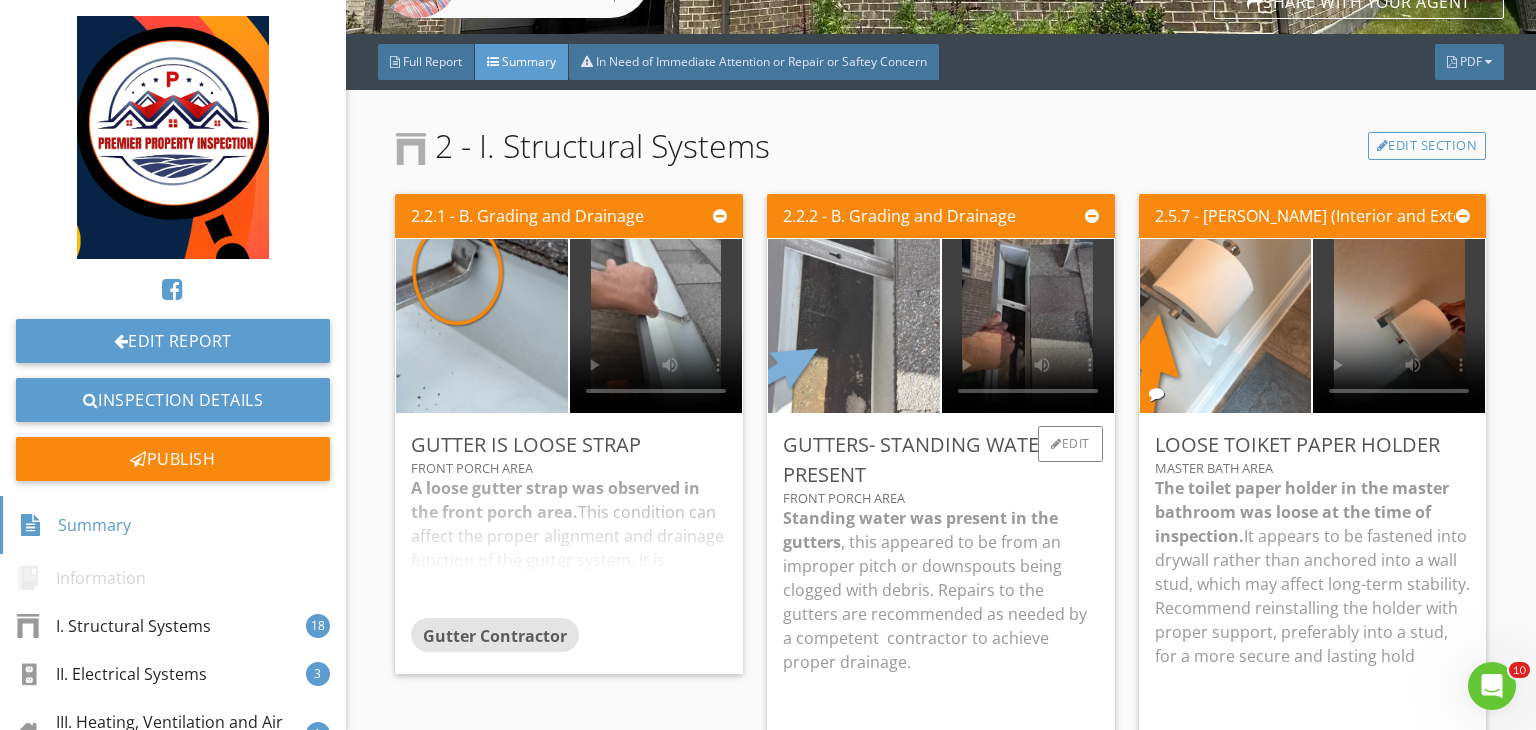 click at bounding box center [854, 326] 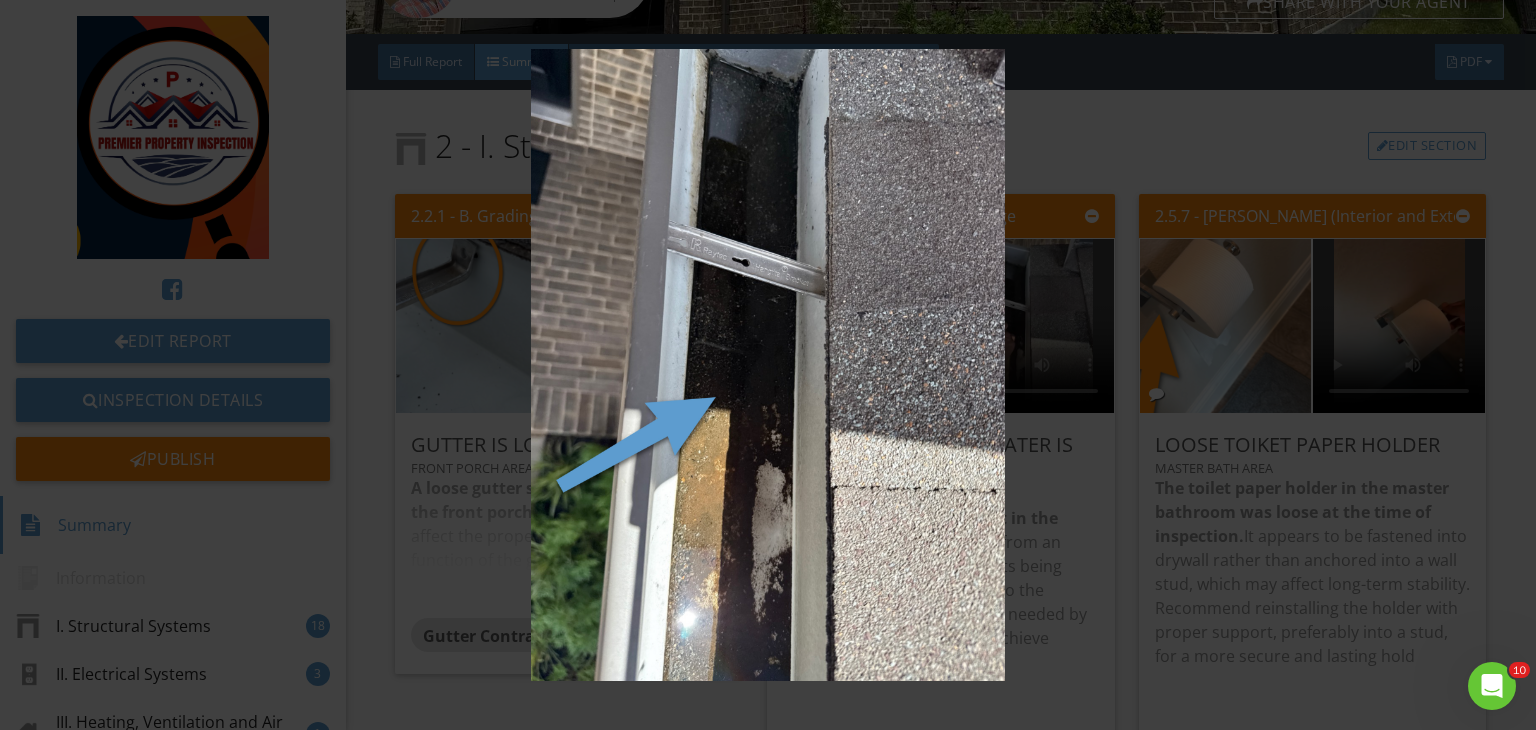 click at bounding box center [768, 365] 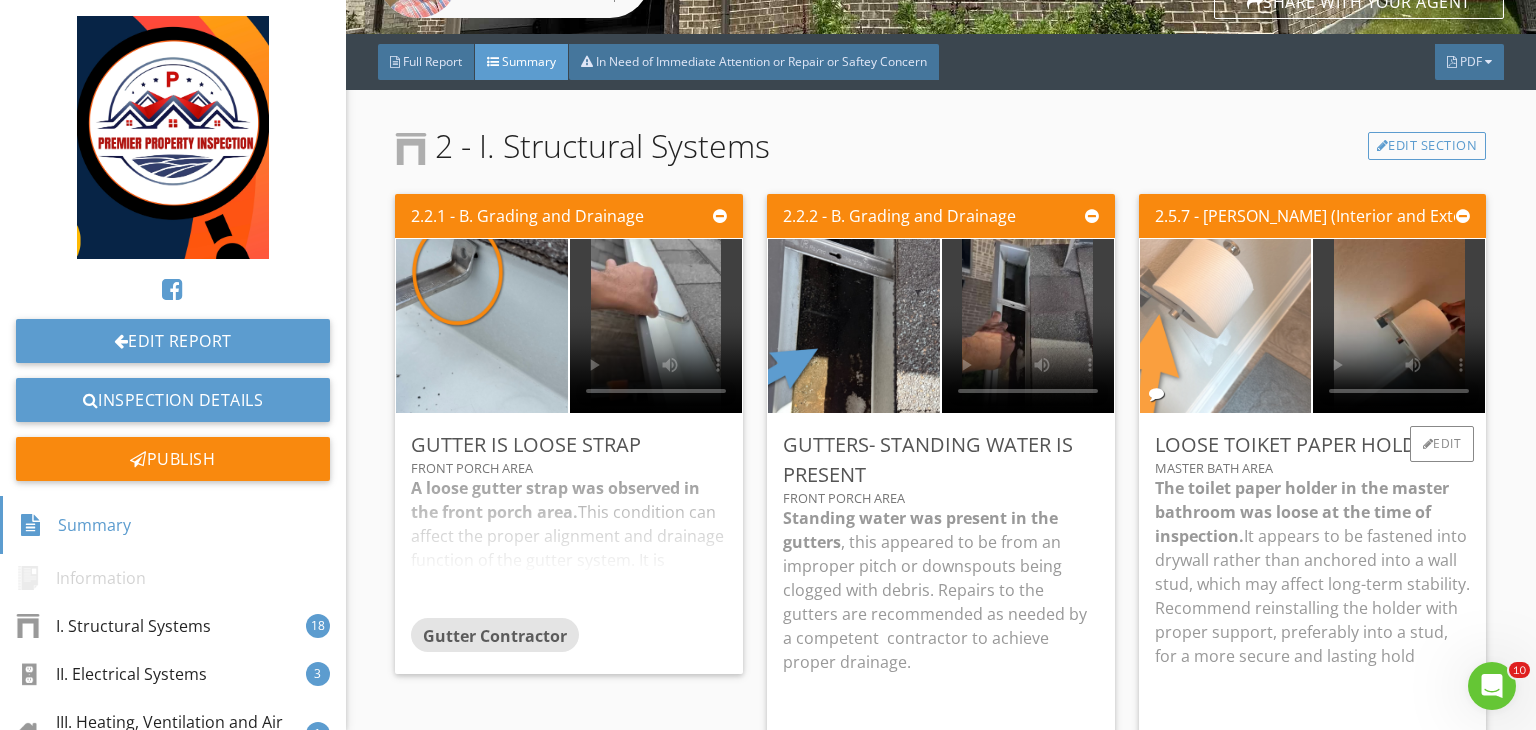 click at bounding box center [1225, 326] 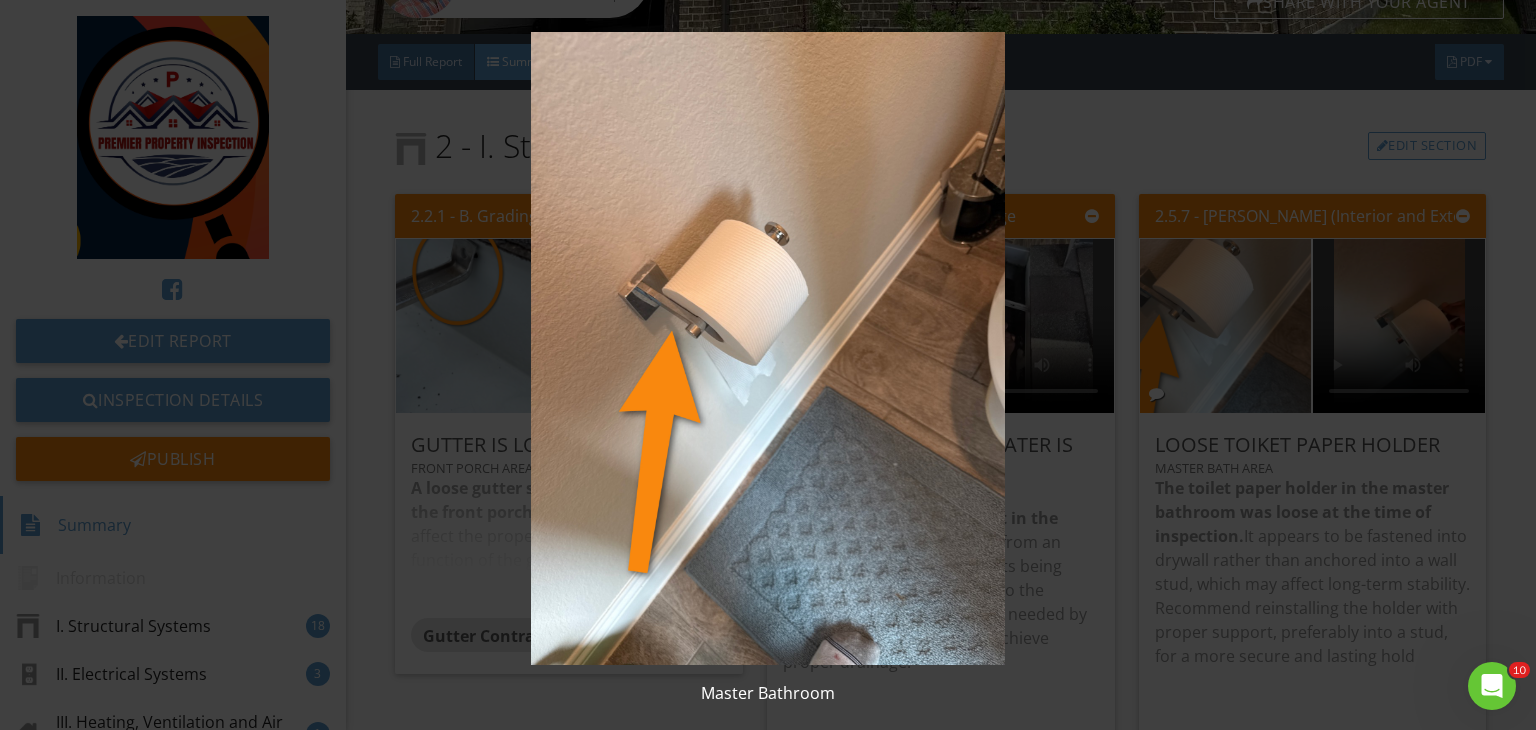 click at bounding box center (768, 348) 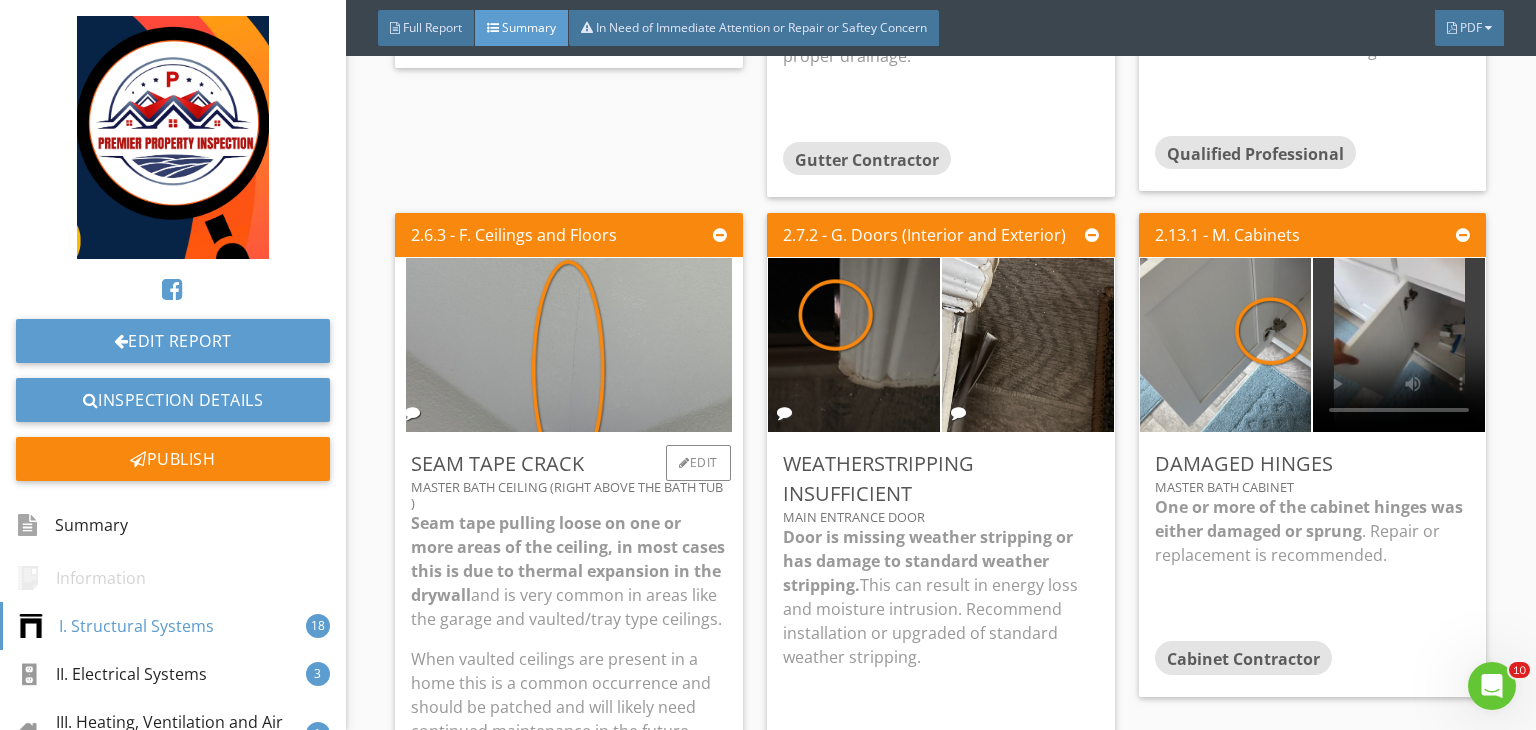 scroll, scrollTop: 1020, scrollLeft: 0, axis: vertical 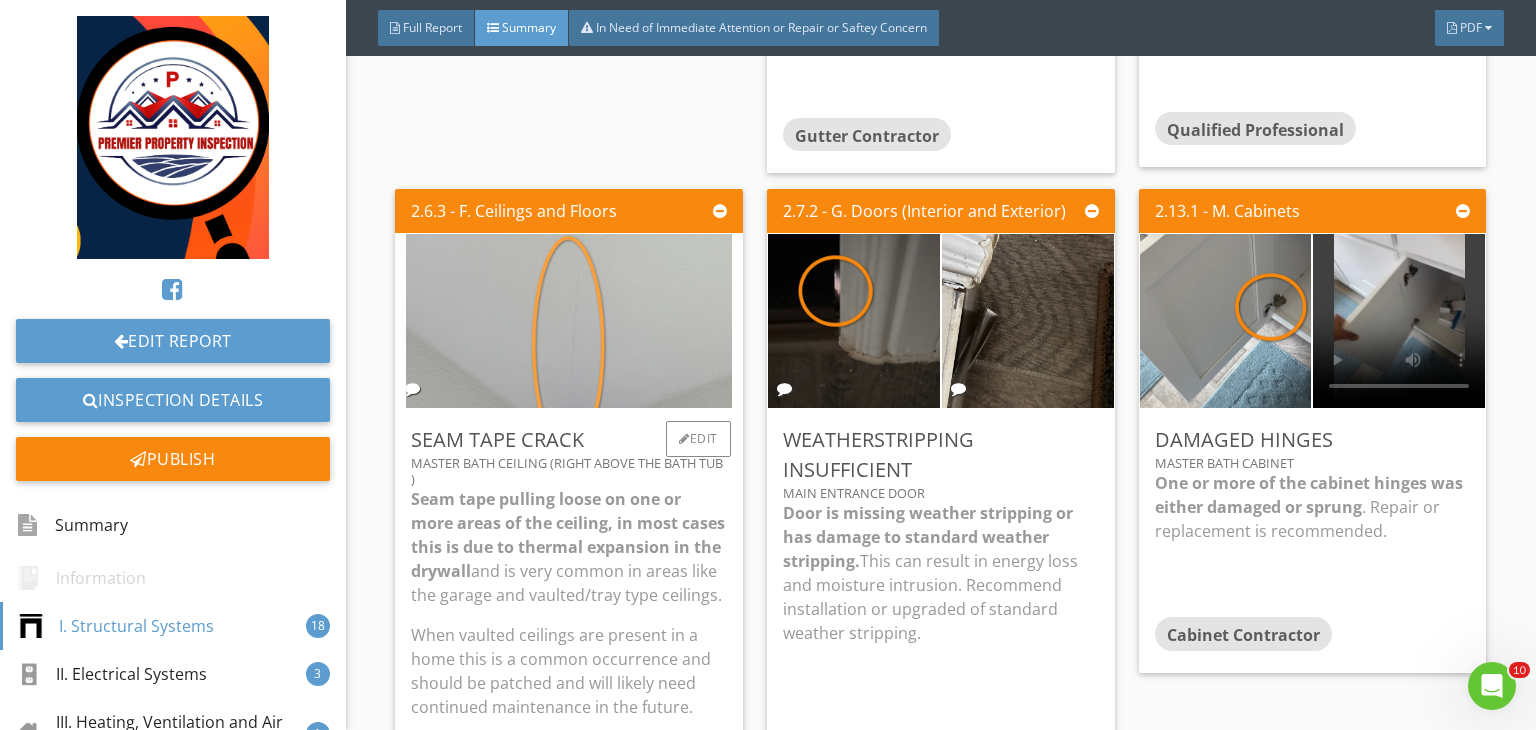 click at bounding box center [569, 321] 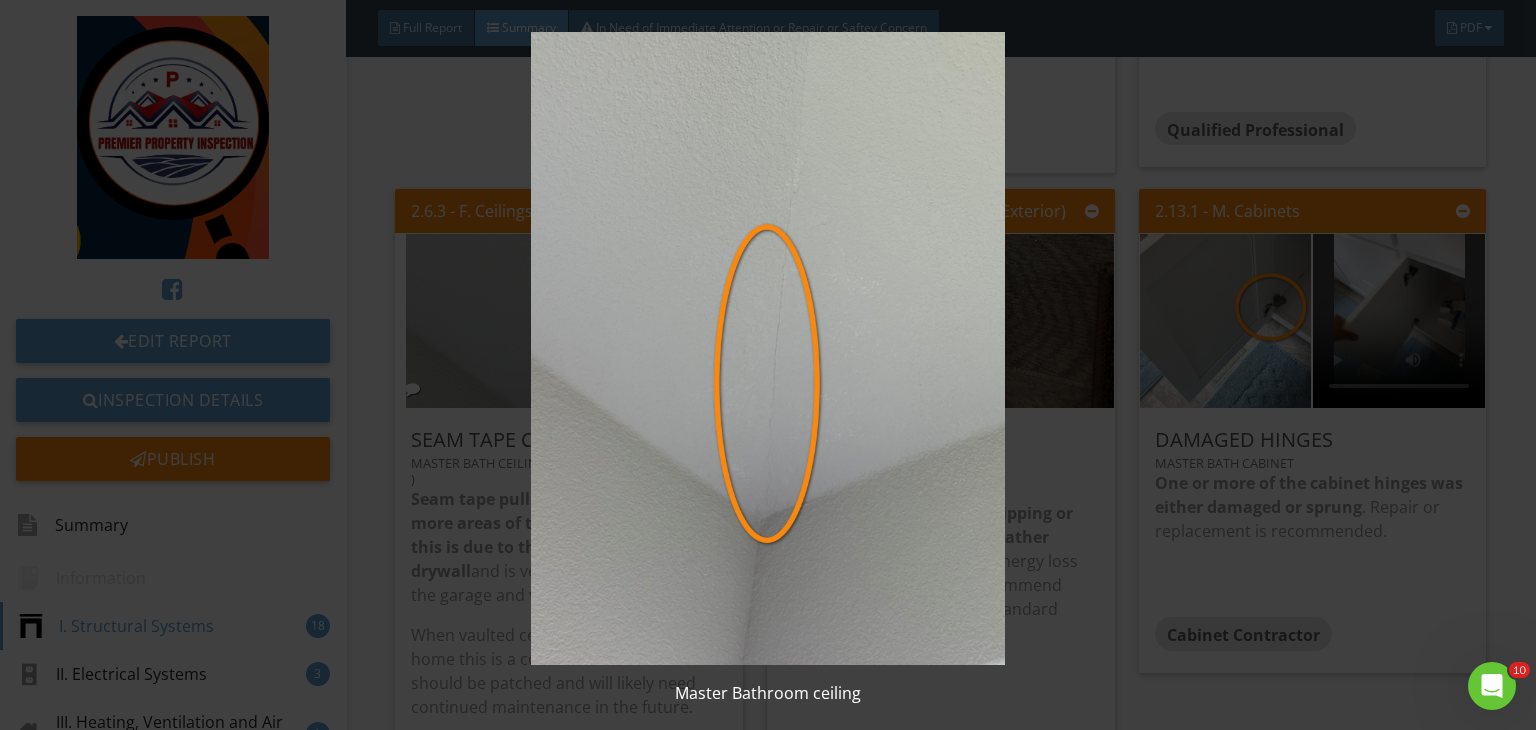 click at bounding box center (768, 348) 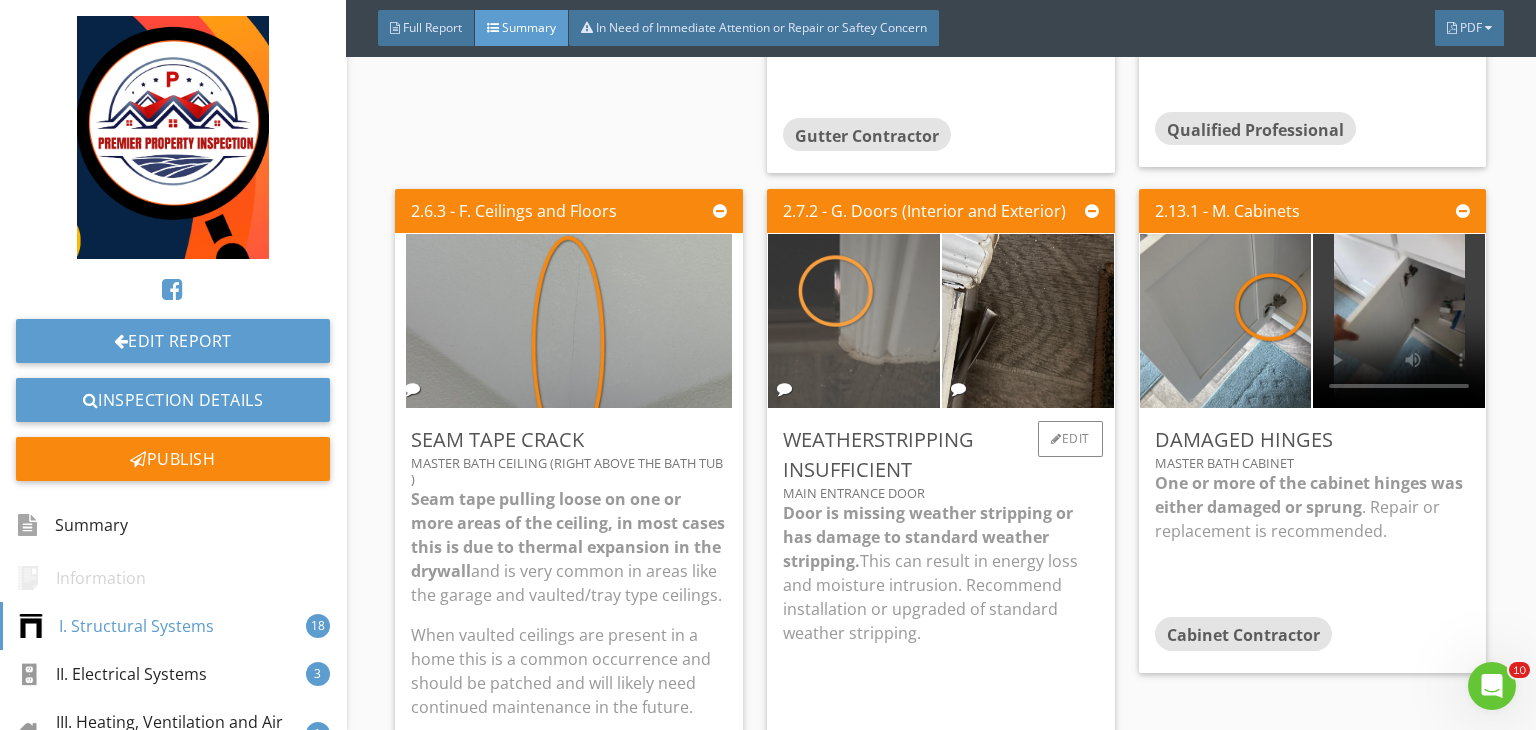 click at bounding box center (854, 321) 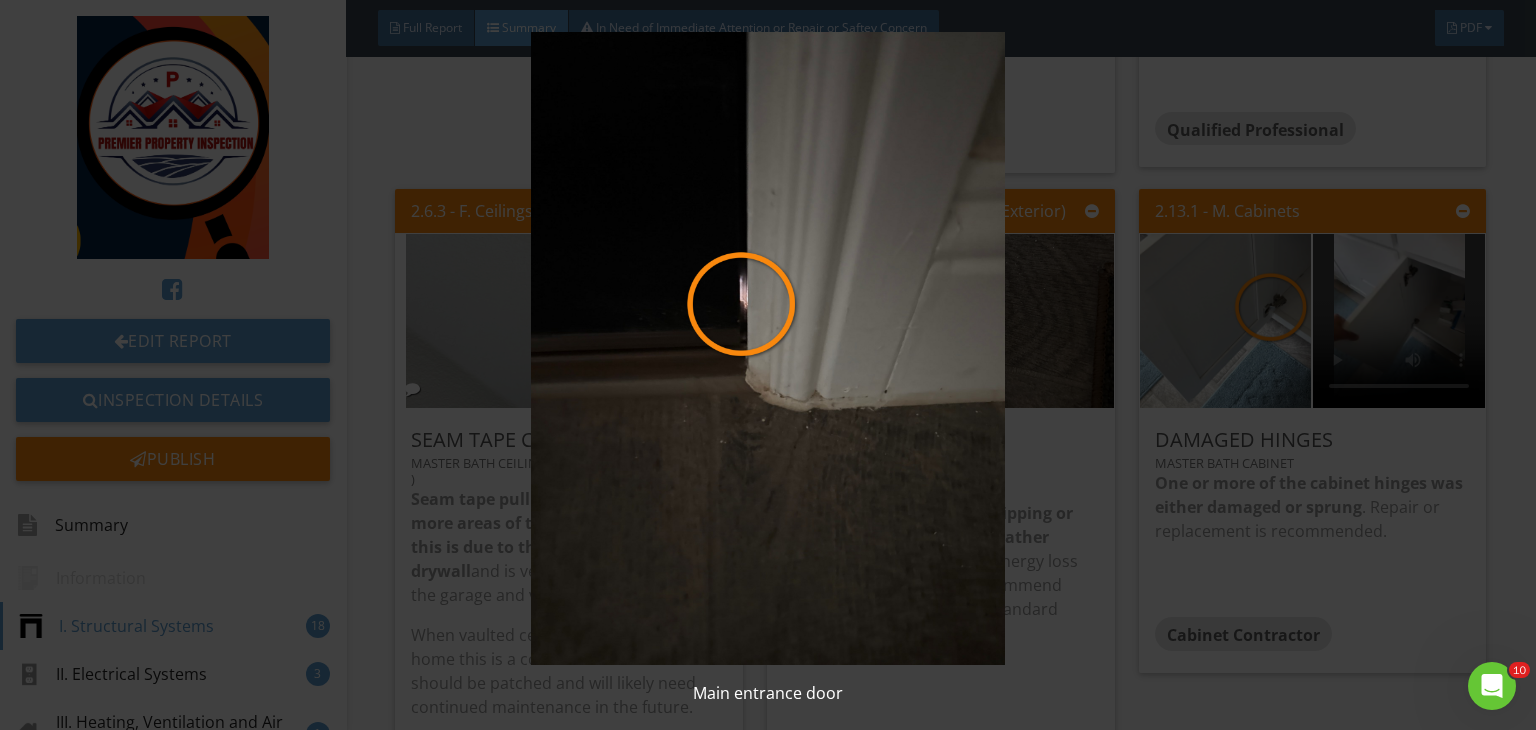 click at bounding box center (768, 348) 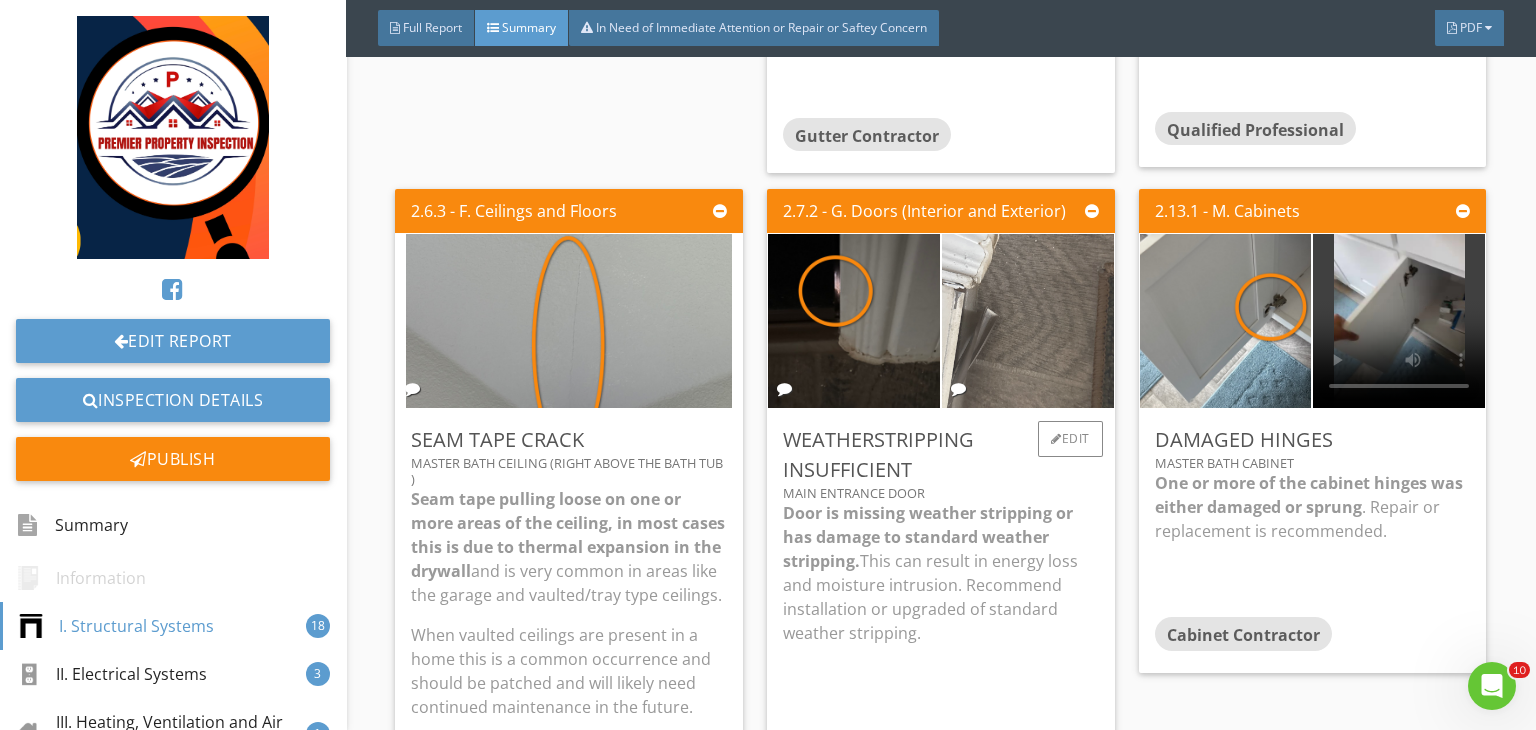 click at bounding box center [1028, 321] 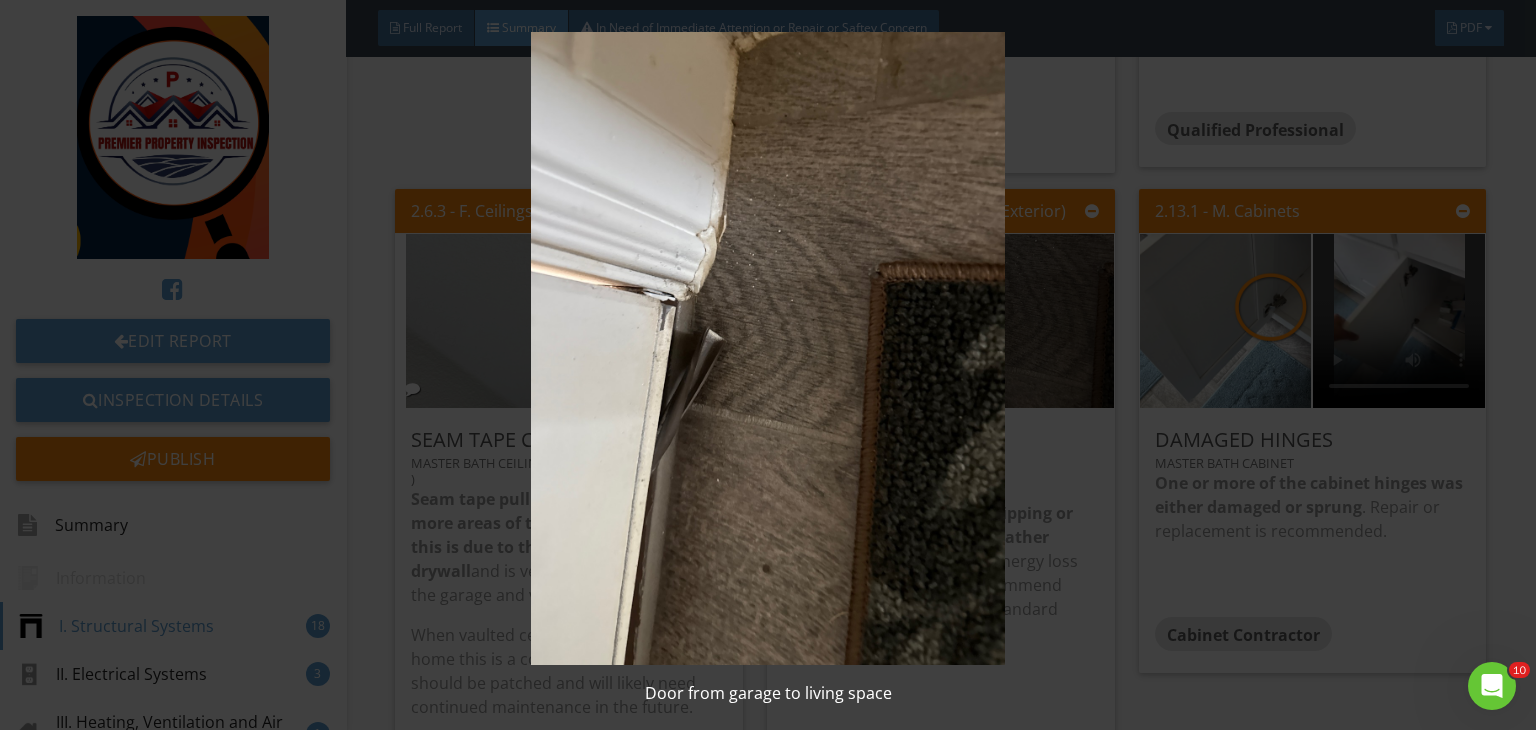 click at bounding box center [768, 348] 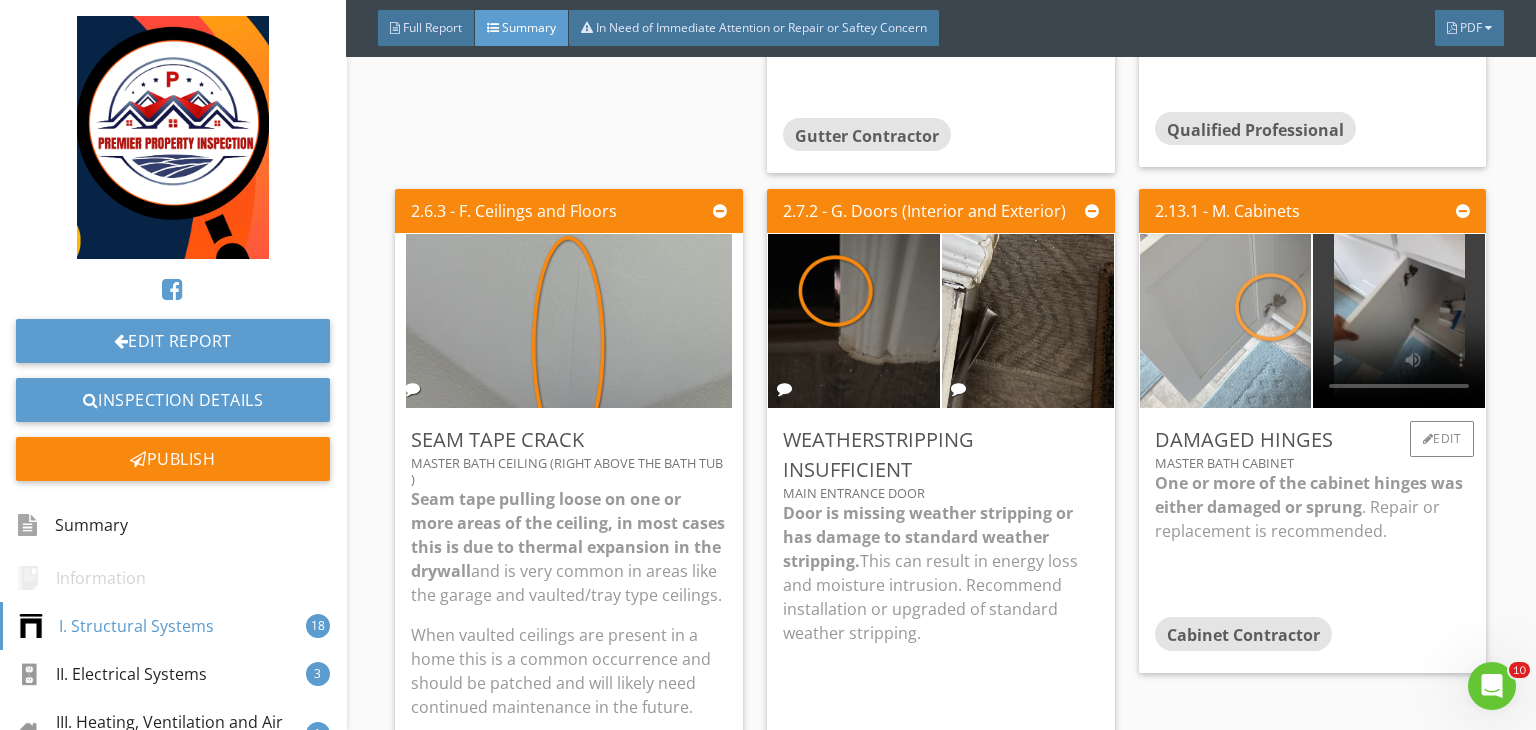 click at bounding box center [1225, 321] 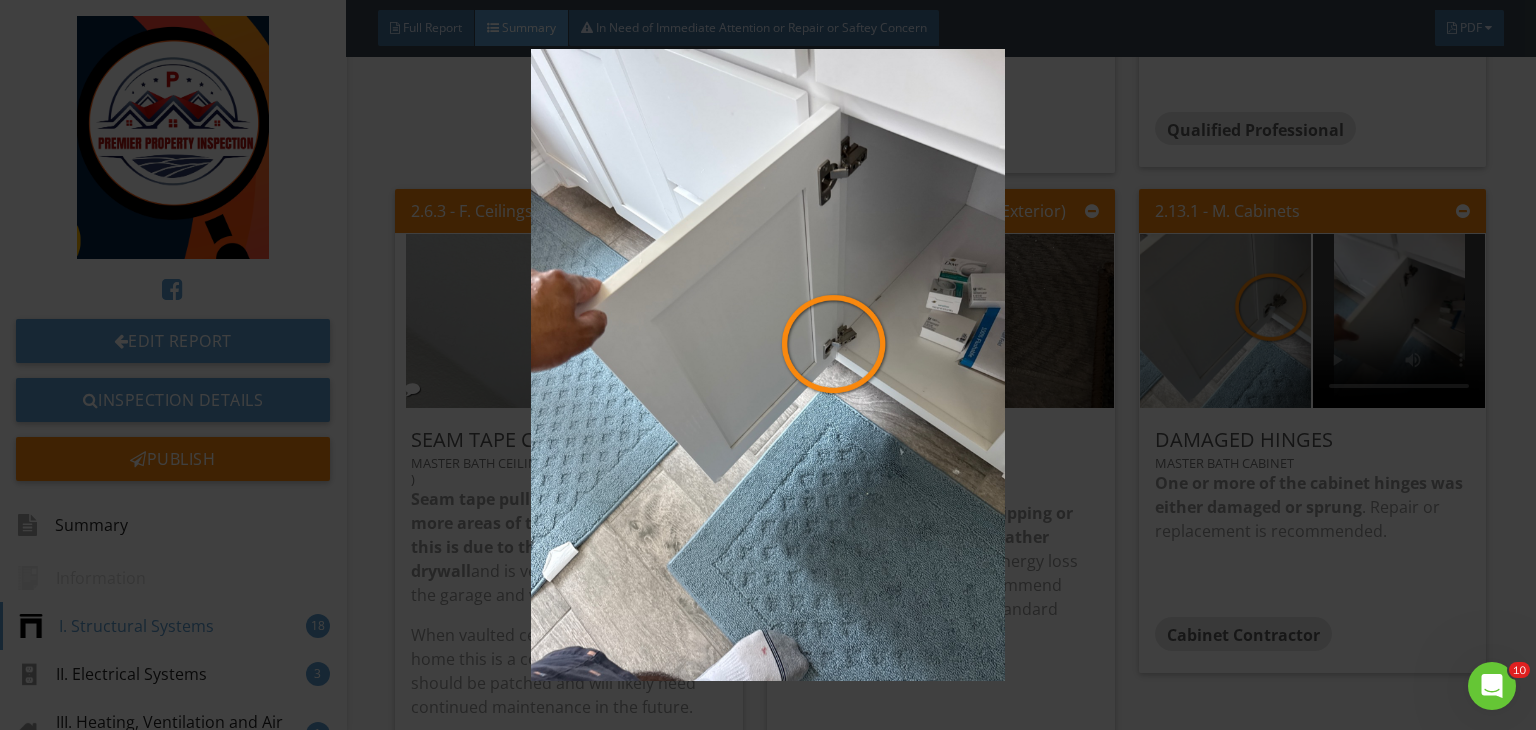 click at bounding box center [768, 365] 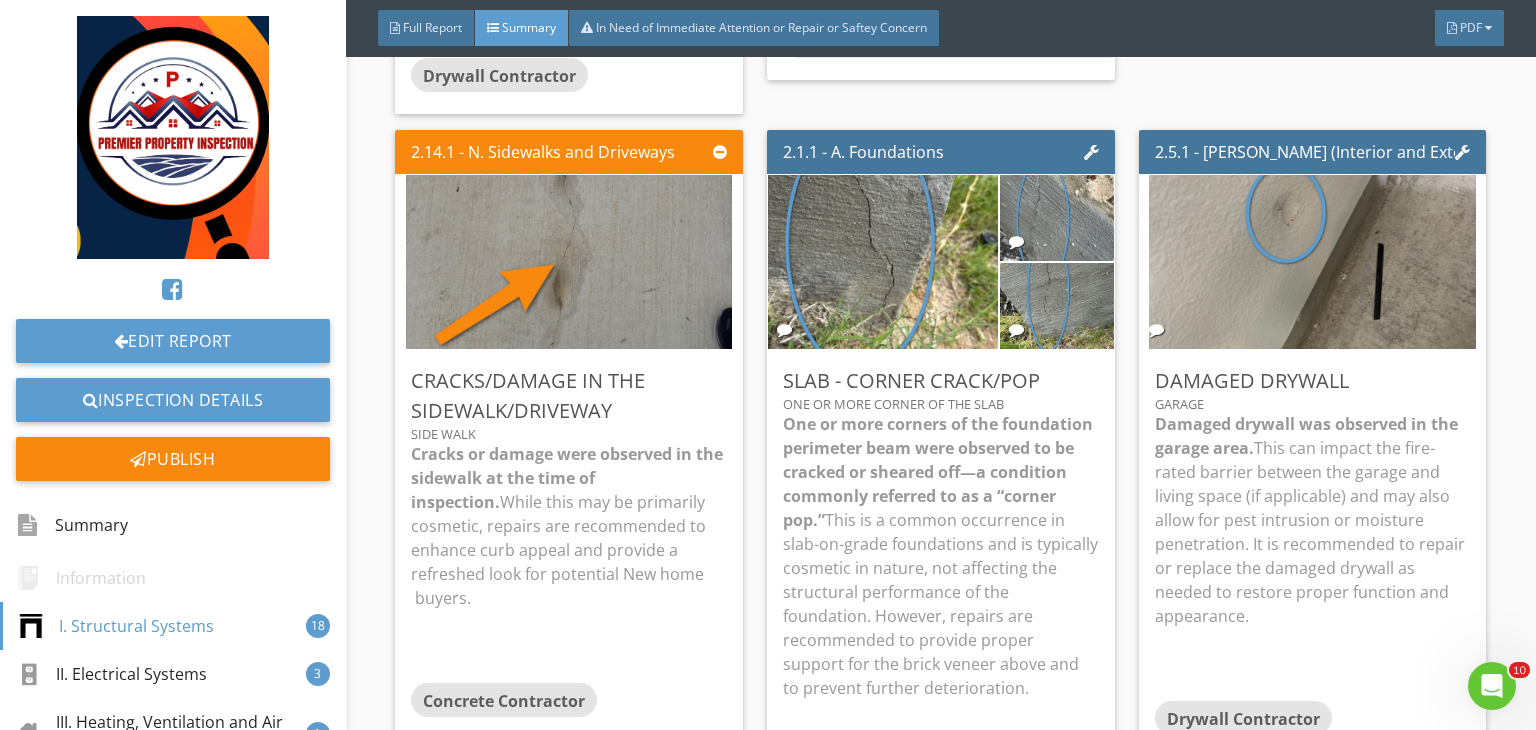 scroll, scrollTop: 1766, scrollLeft: 0, axis: vertical 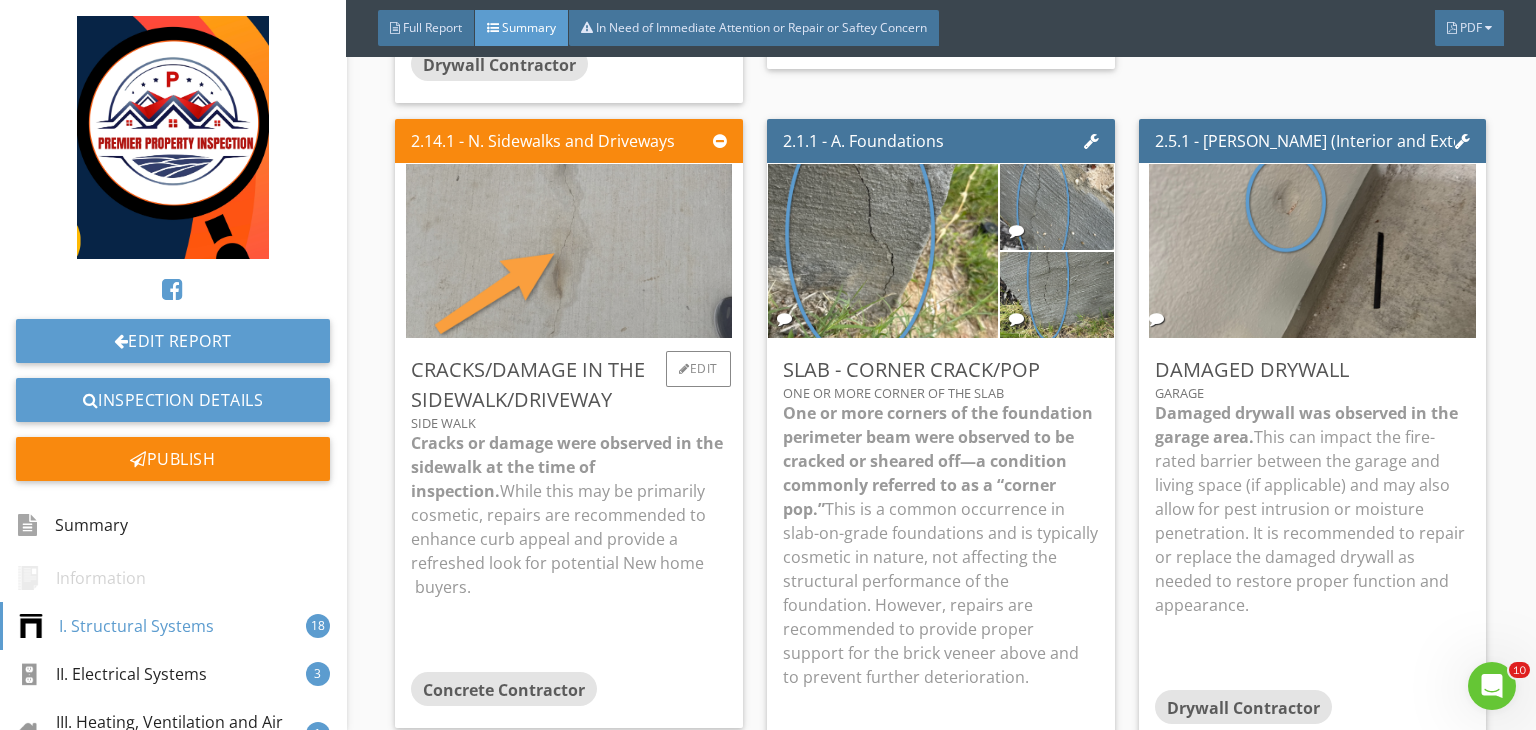 click at bounding box center (569, 250) 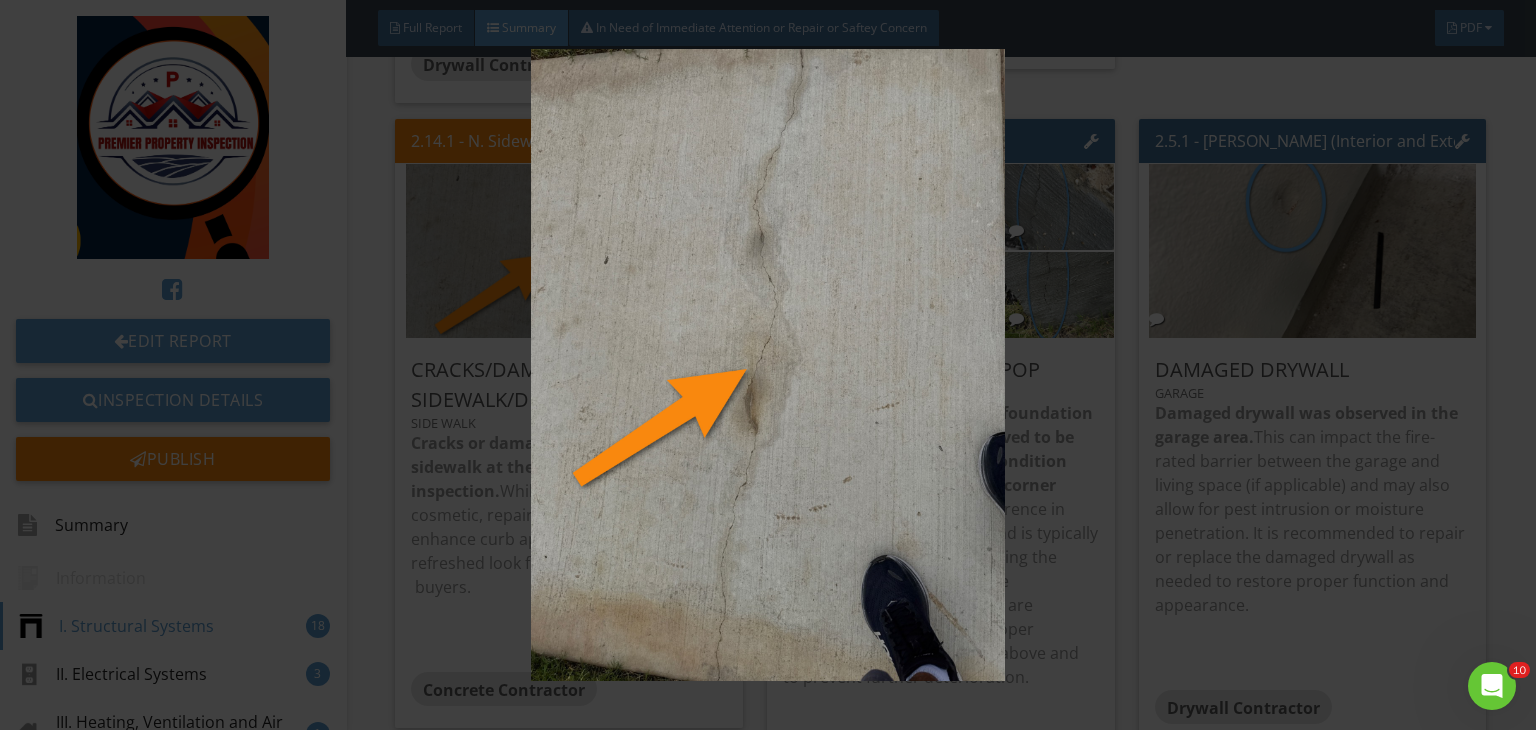 click at bounding box center [768, 365] 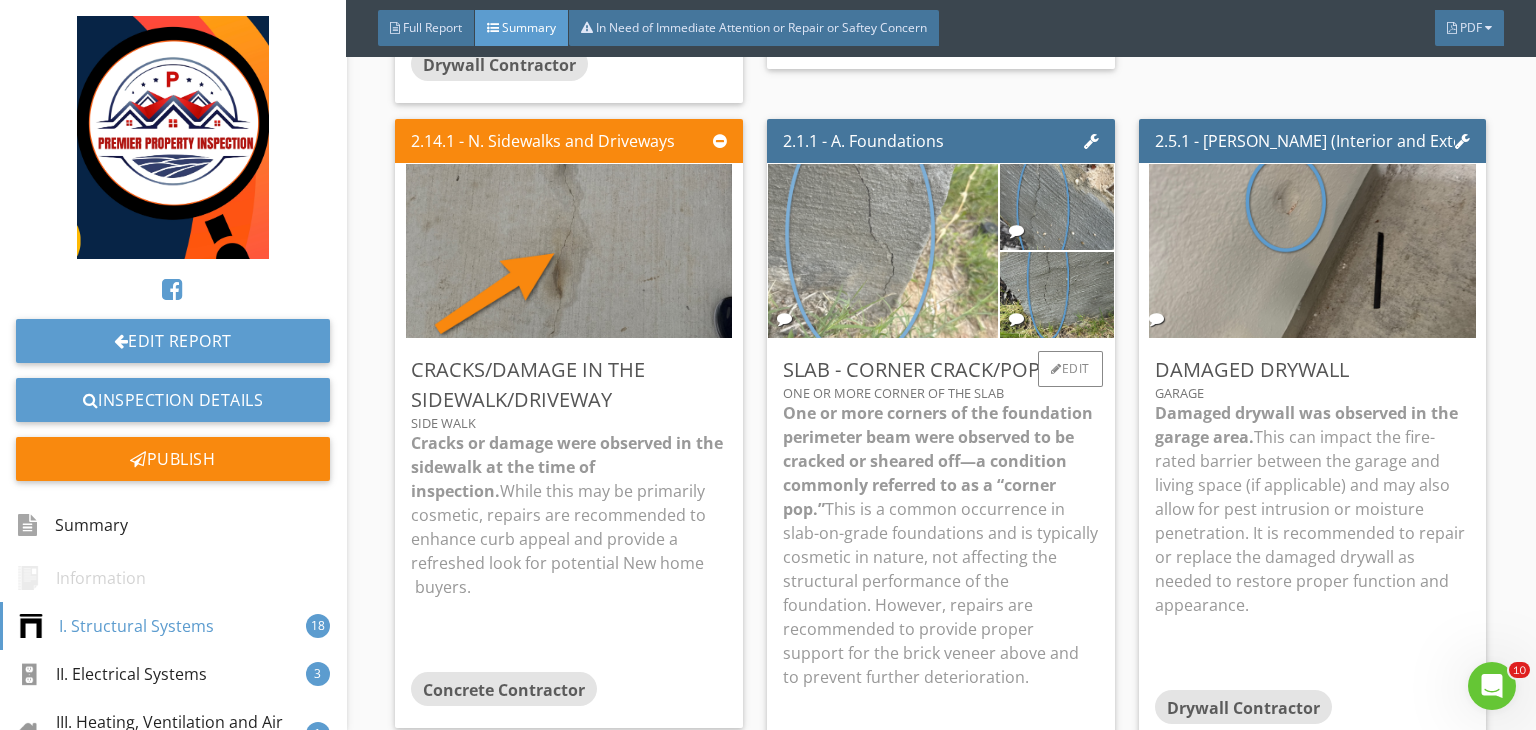 click at bounding box center (883, 250) 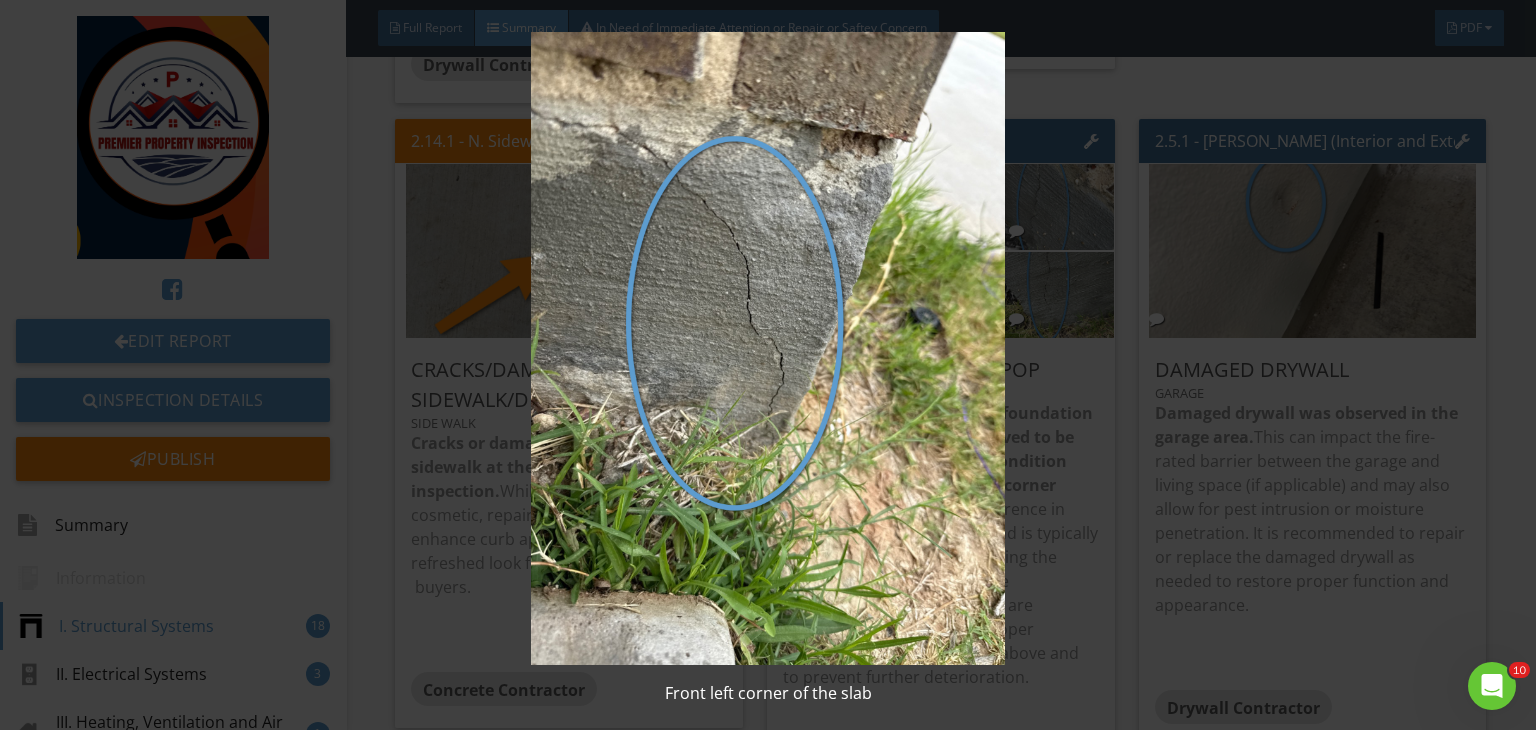 click at bounding box center (768, 348) 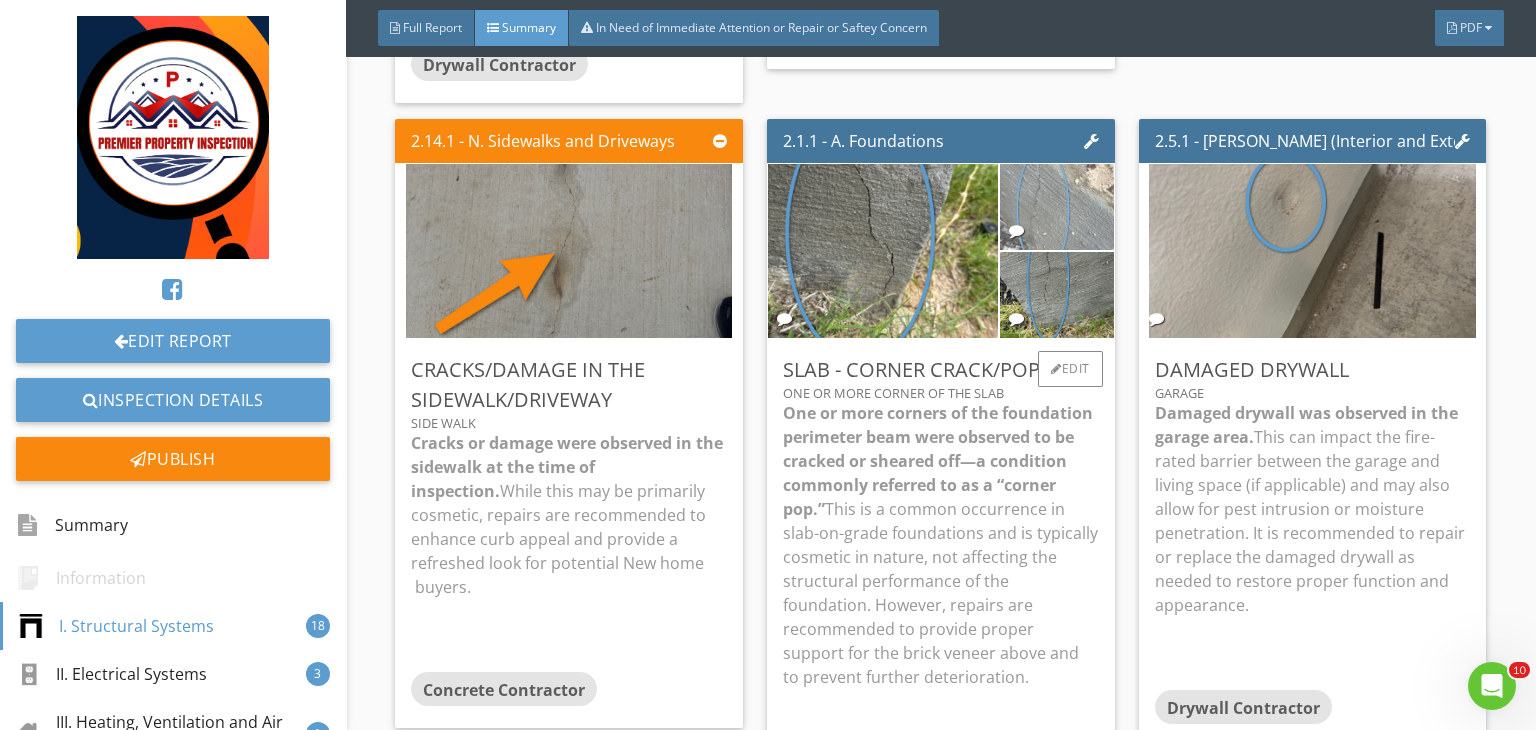 click at bounding box center [1056, 206] 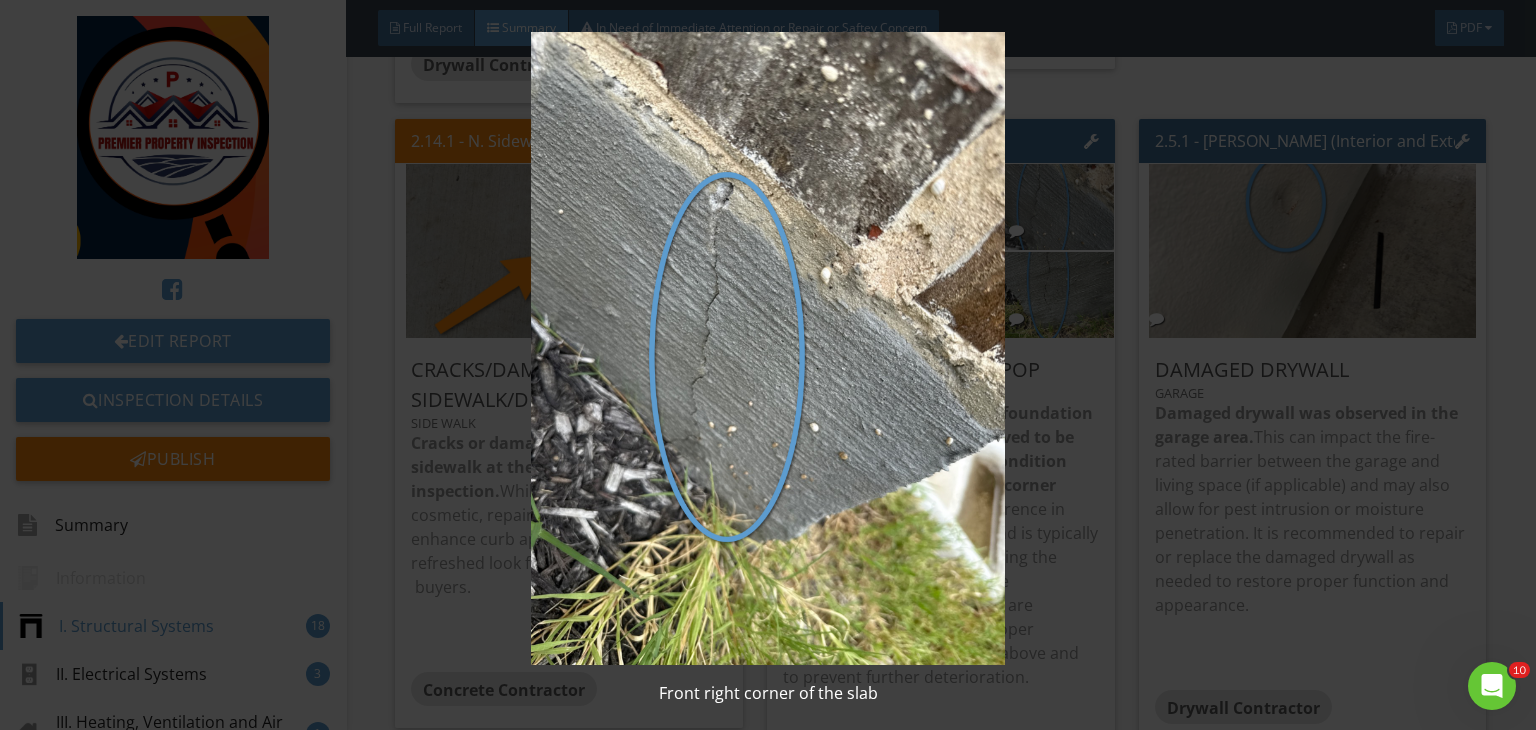 click at bounding box center [768, 348] 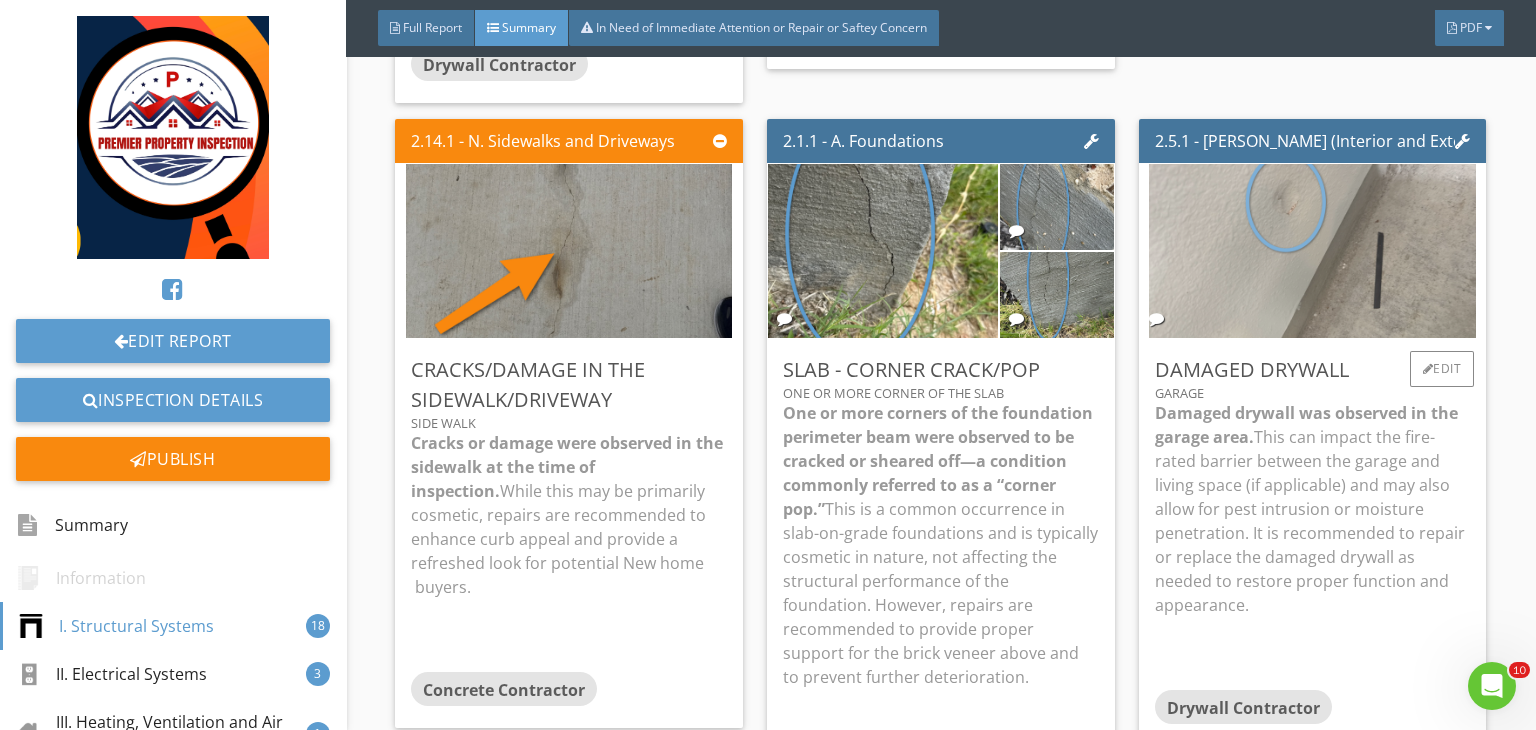click at bounding box center [1312, 250] 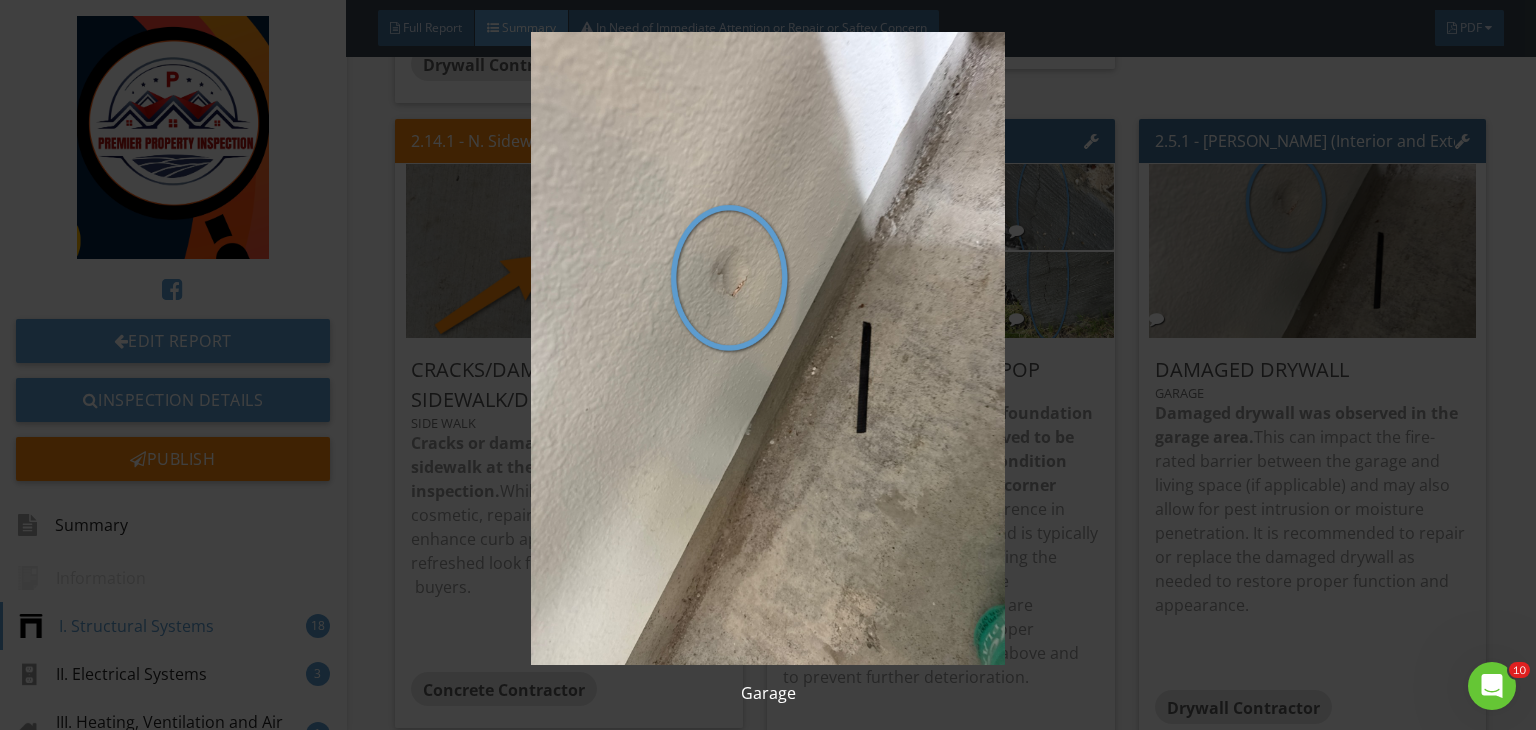 click at bounding box center (768, 348) 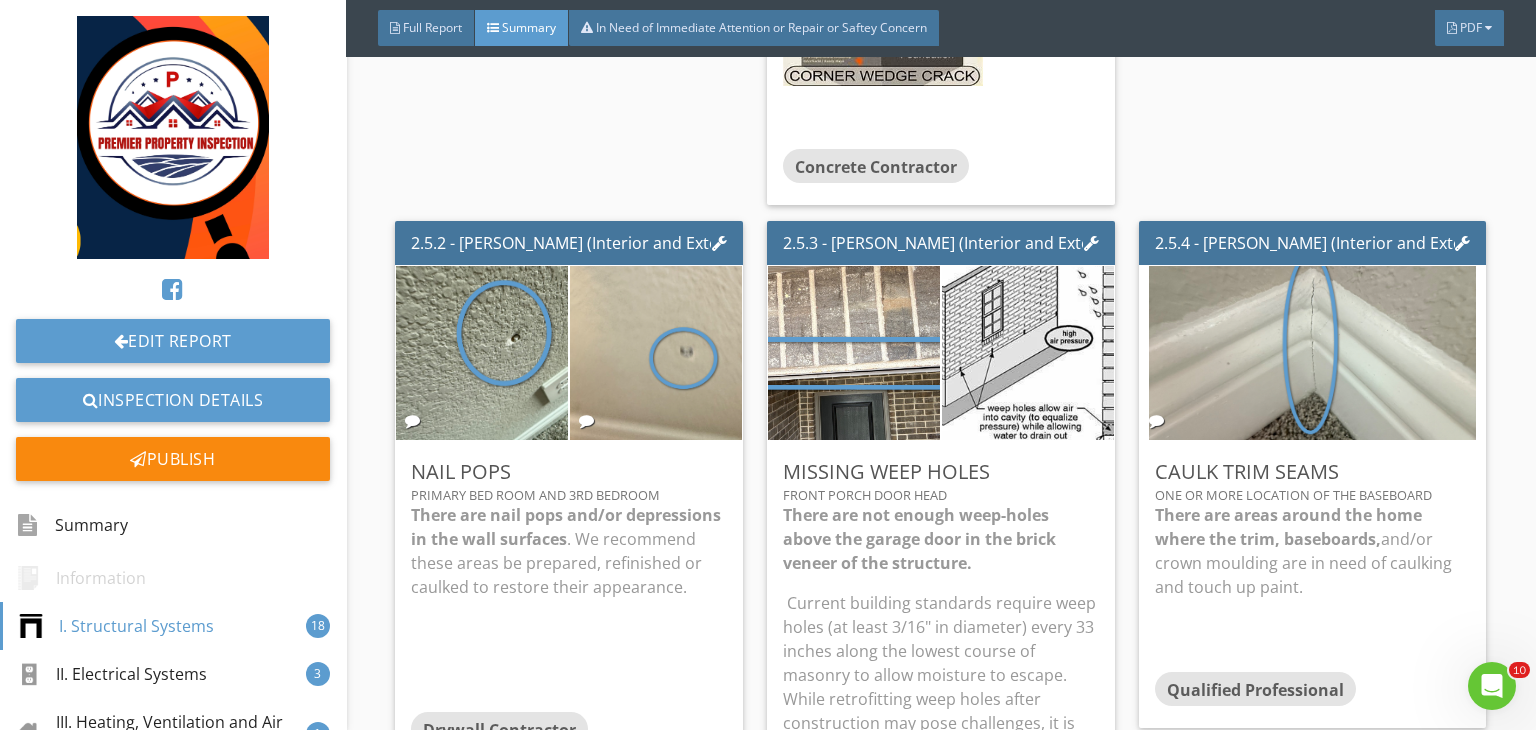 scroll, scrollTop: 2715, scrollLeft: 0, axis: vertical 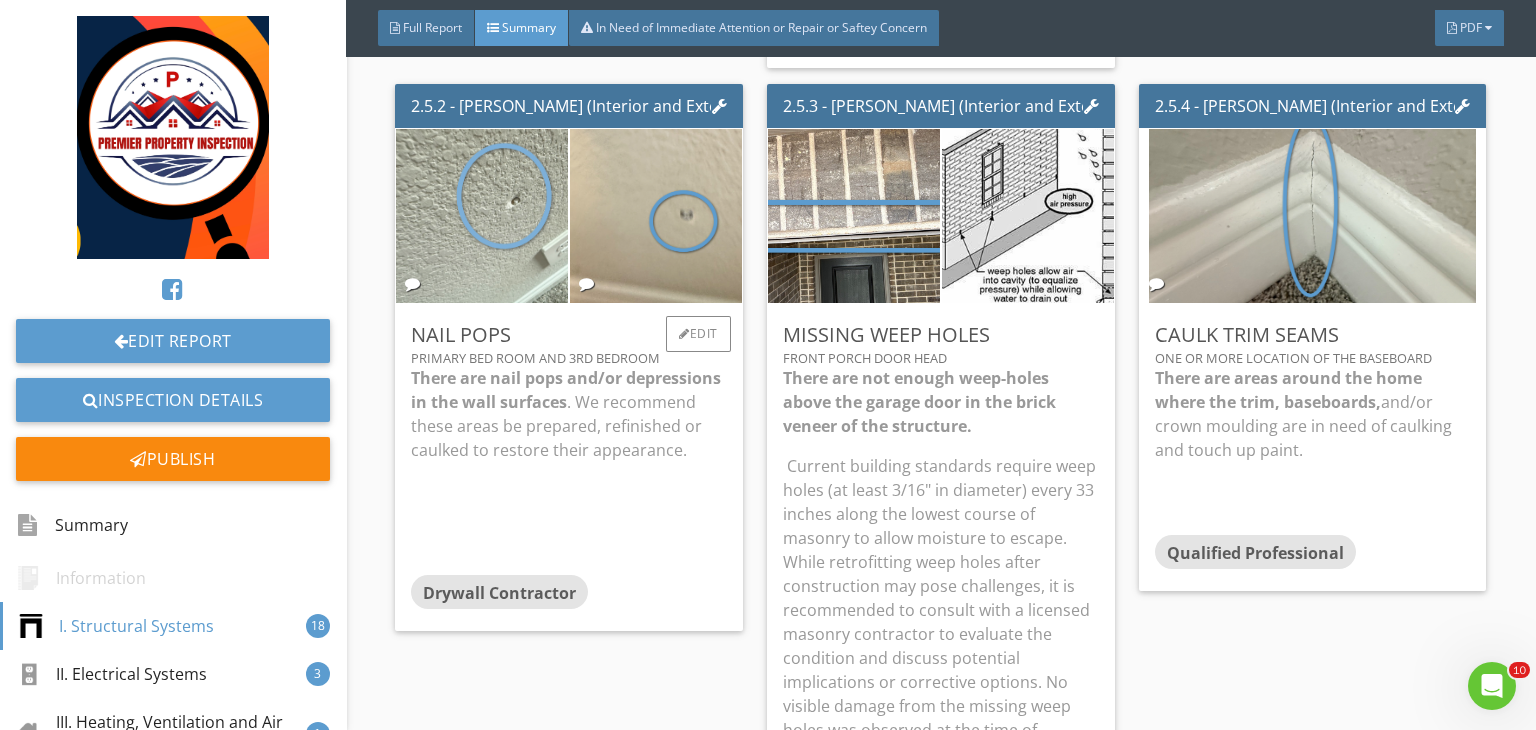 click at bounding box center (482, 215) 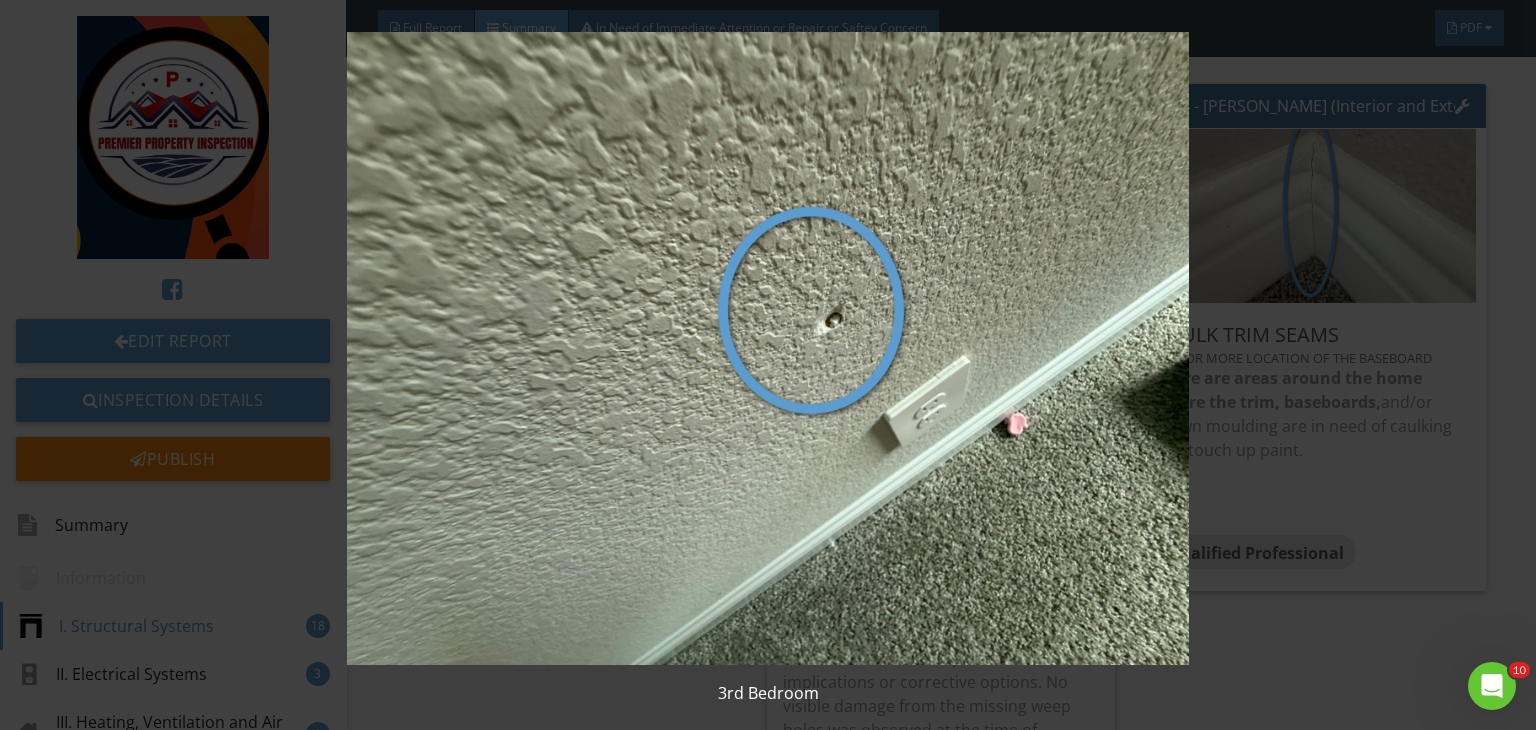 click at bounding box center (768, 348) 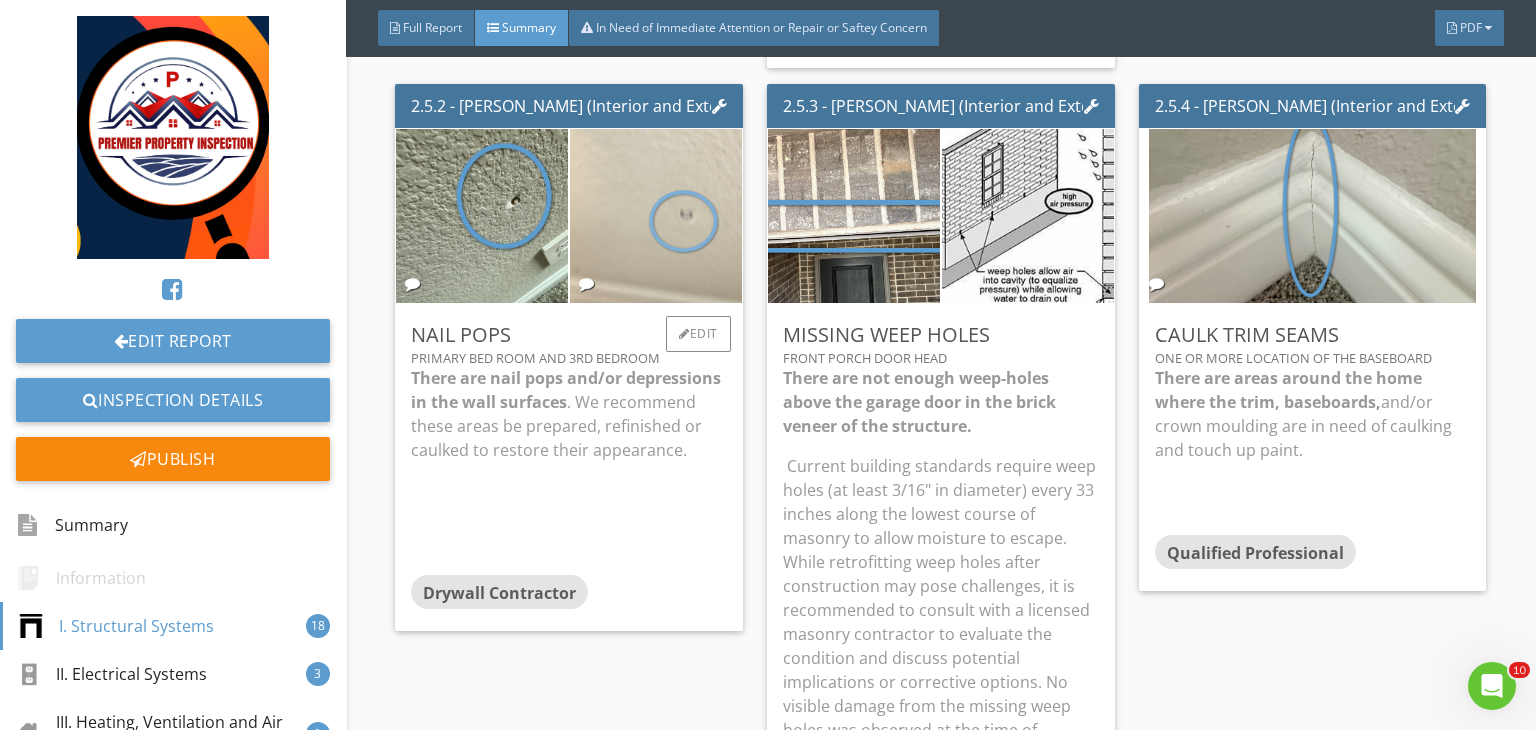 click at bounding box center (656, 215) 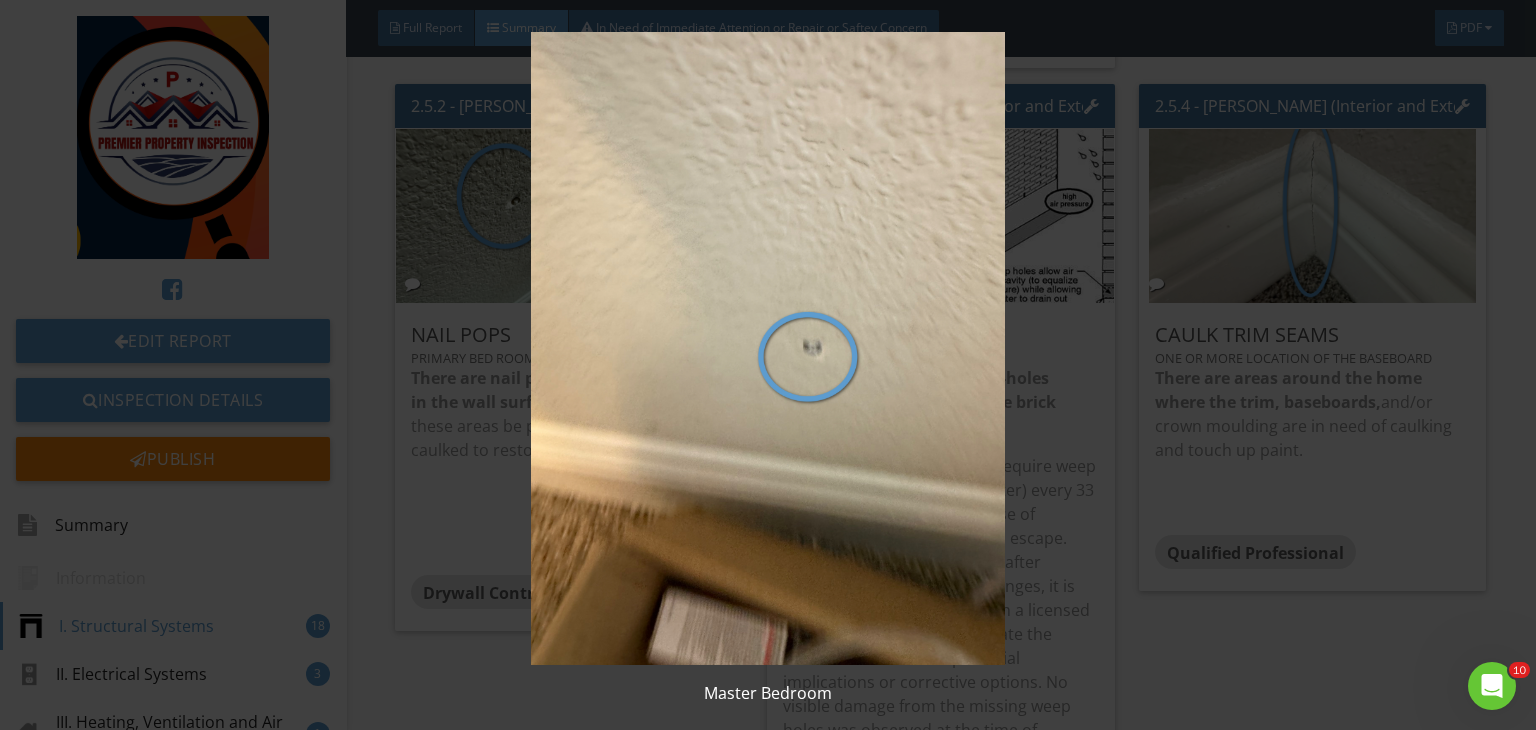 click at bounding box center [768, 348] 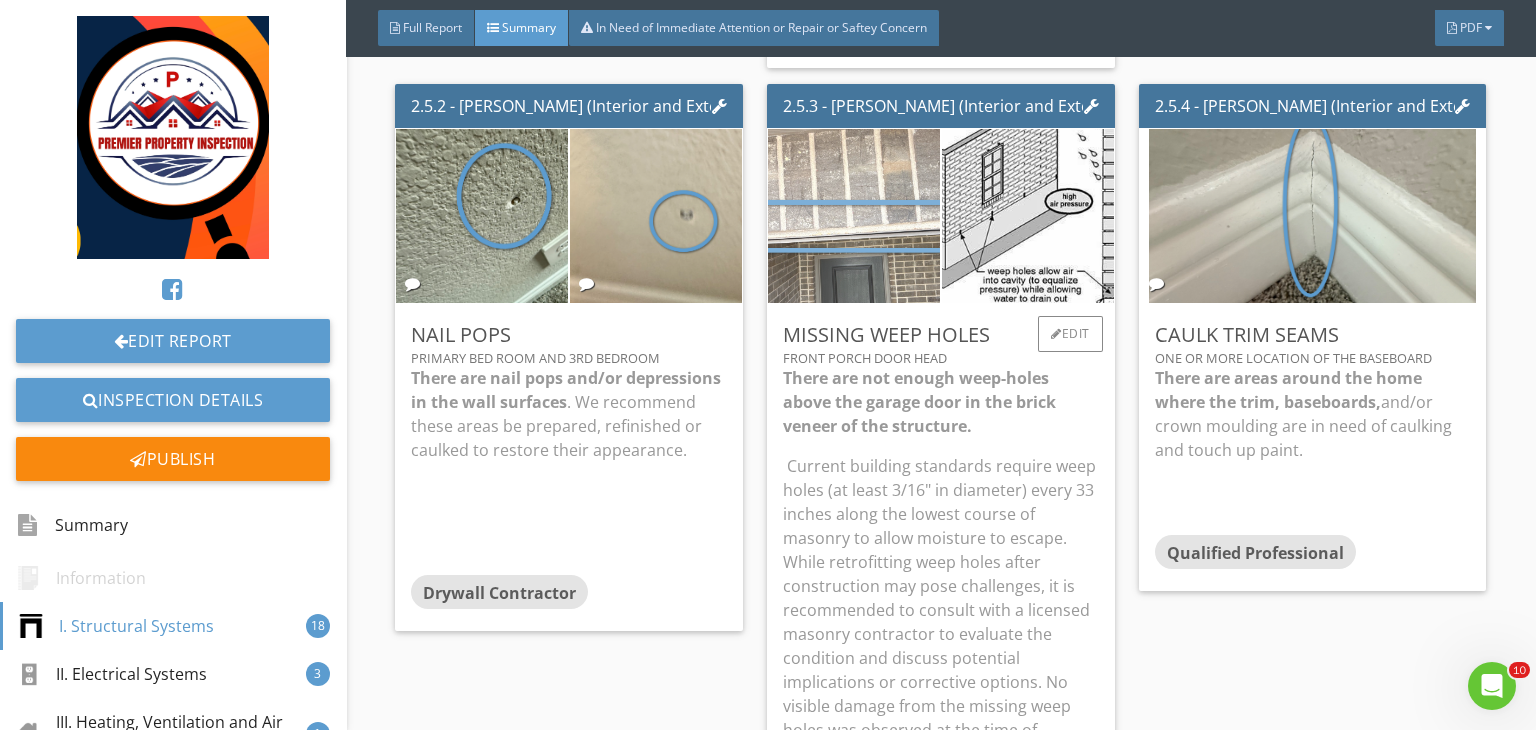 click at bounding box center (854, 215) 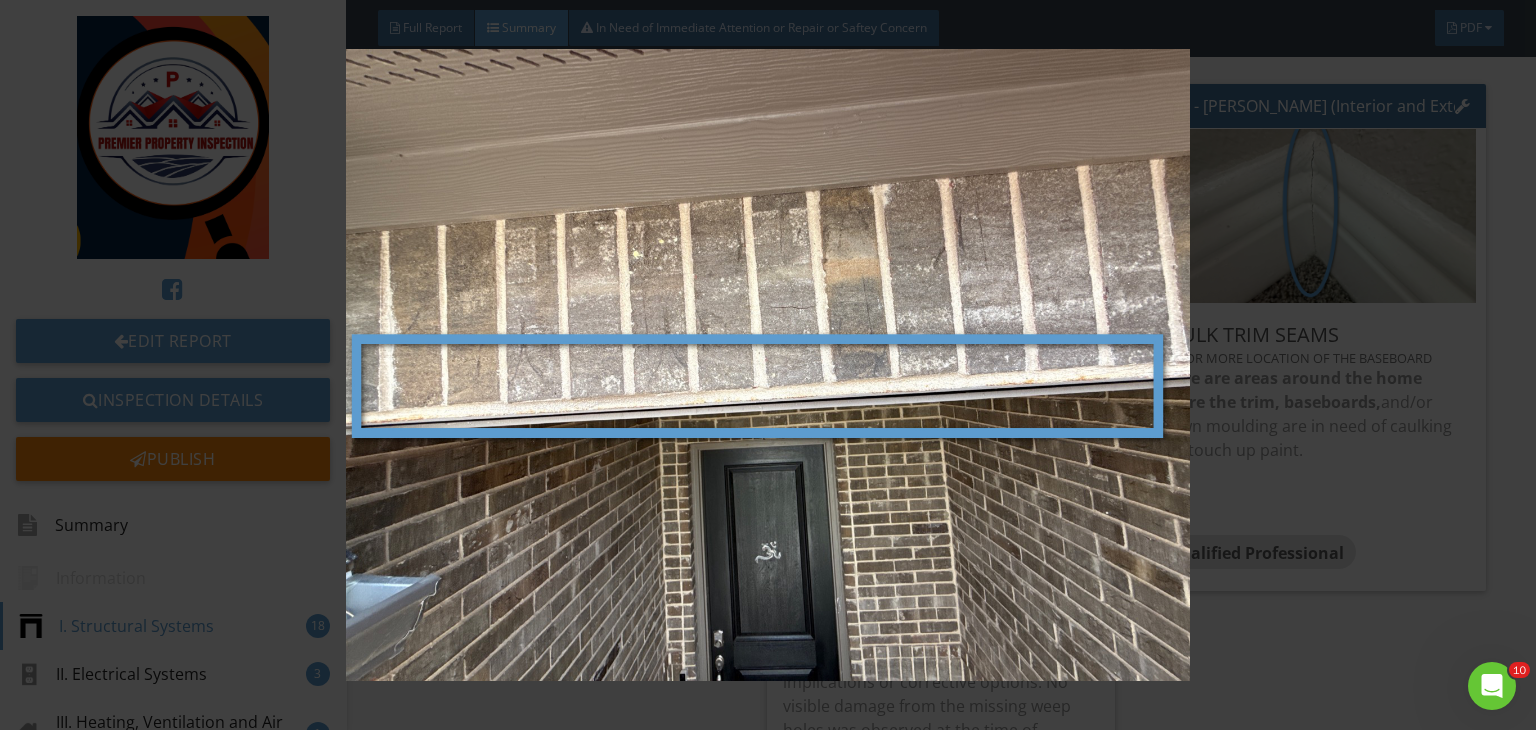 click at bounding box center (768, 365) 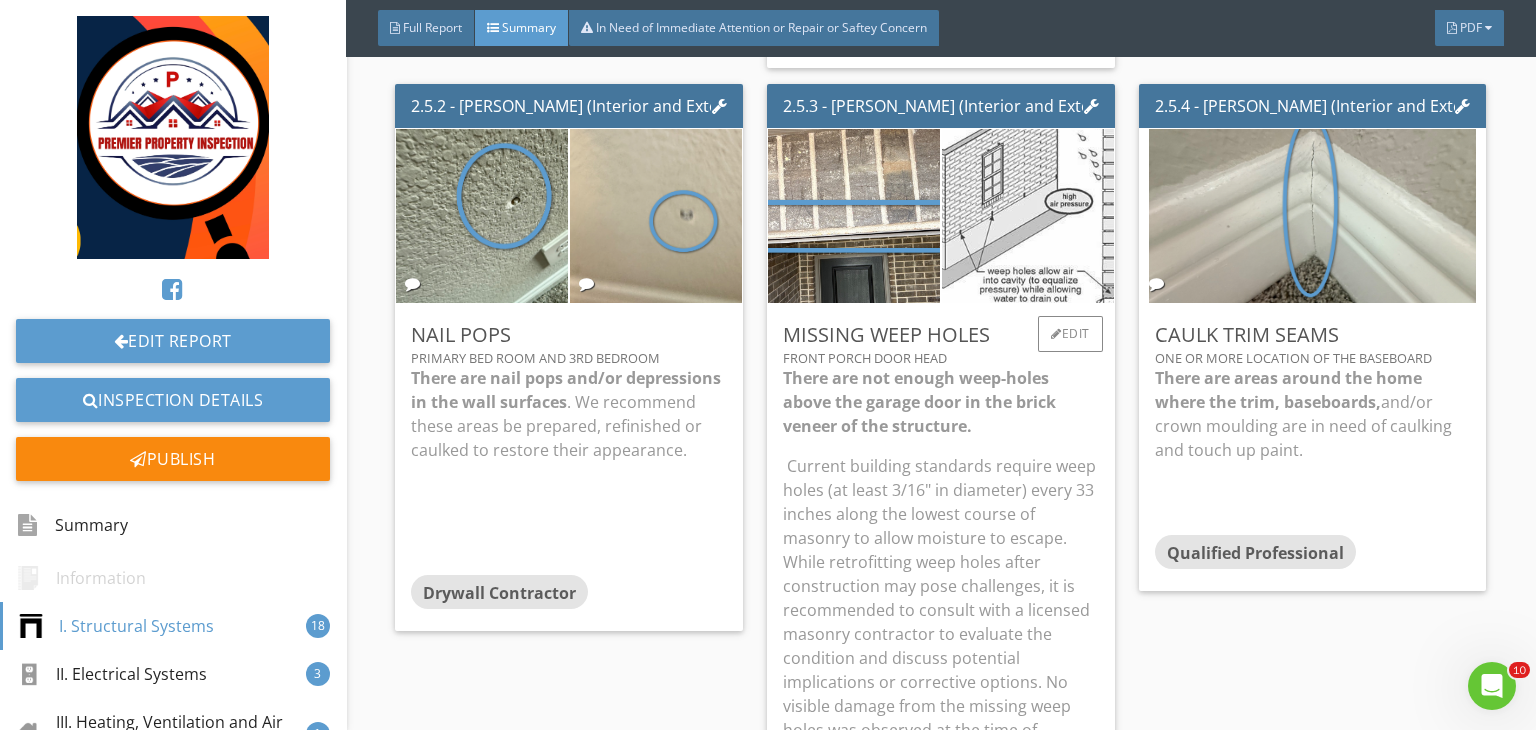 click at bounding box center [1028, 215] 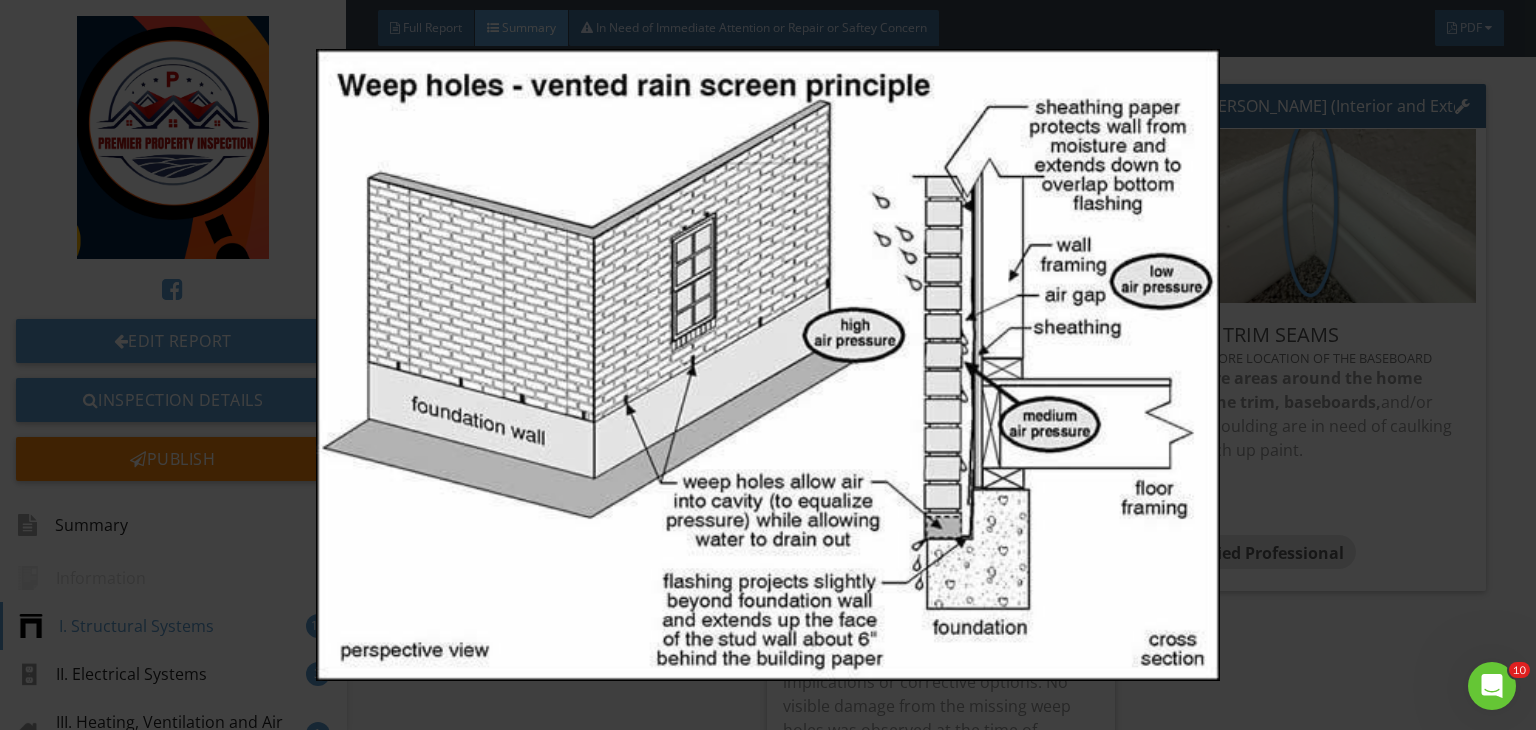 click at bounding box center (768, 365) 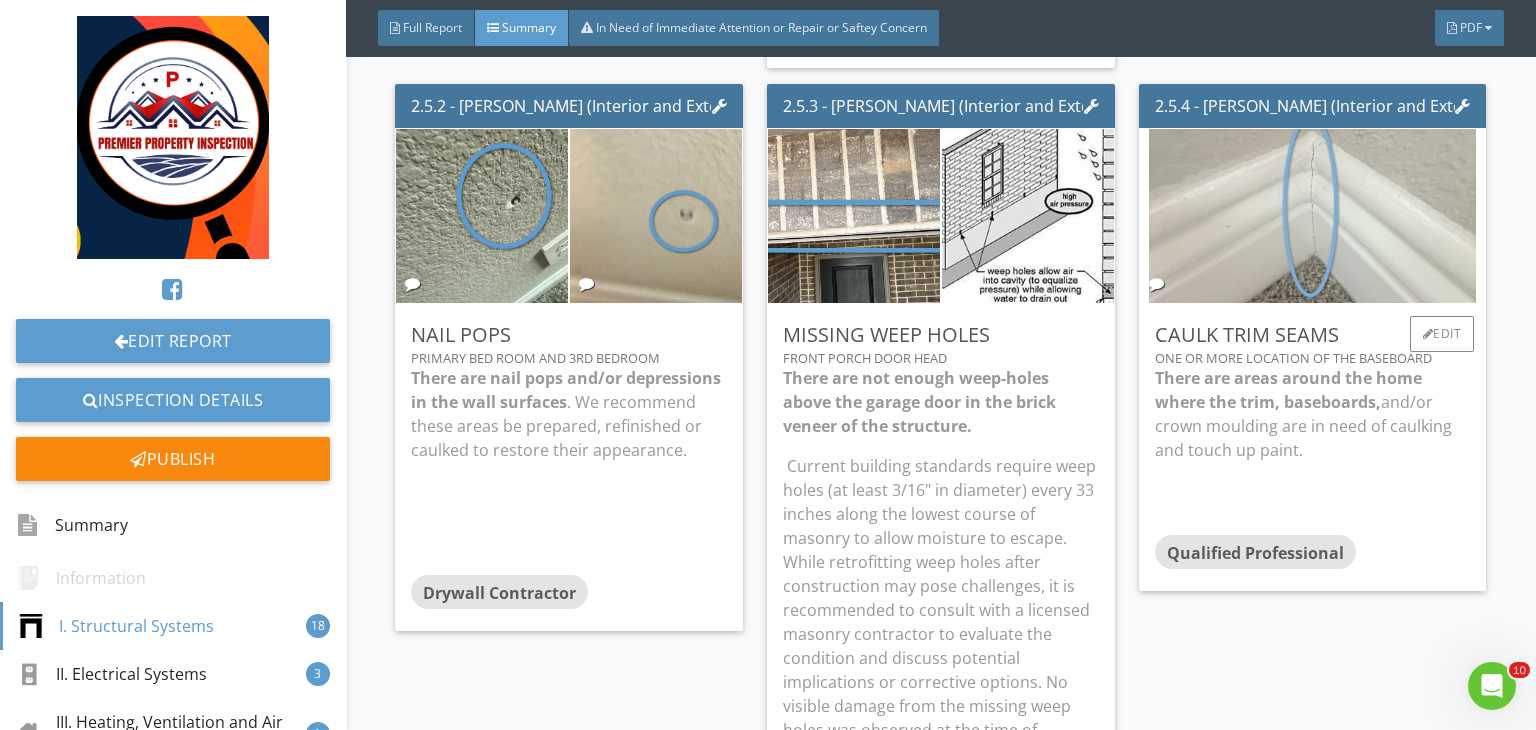 click at bounding box center [1312, 215] 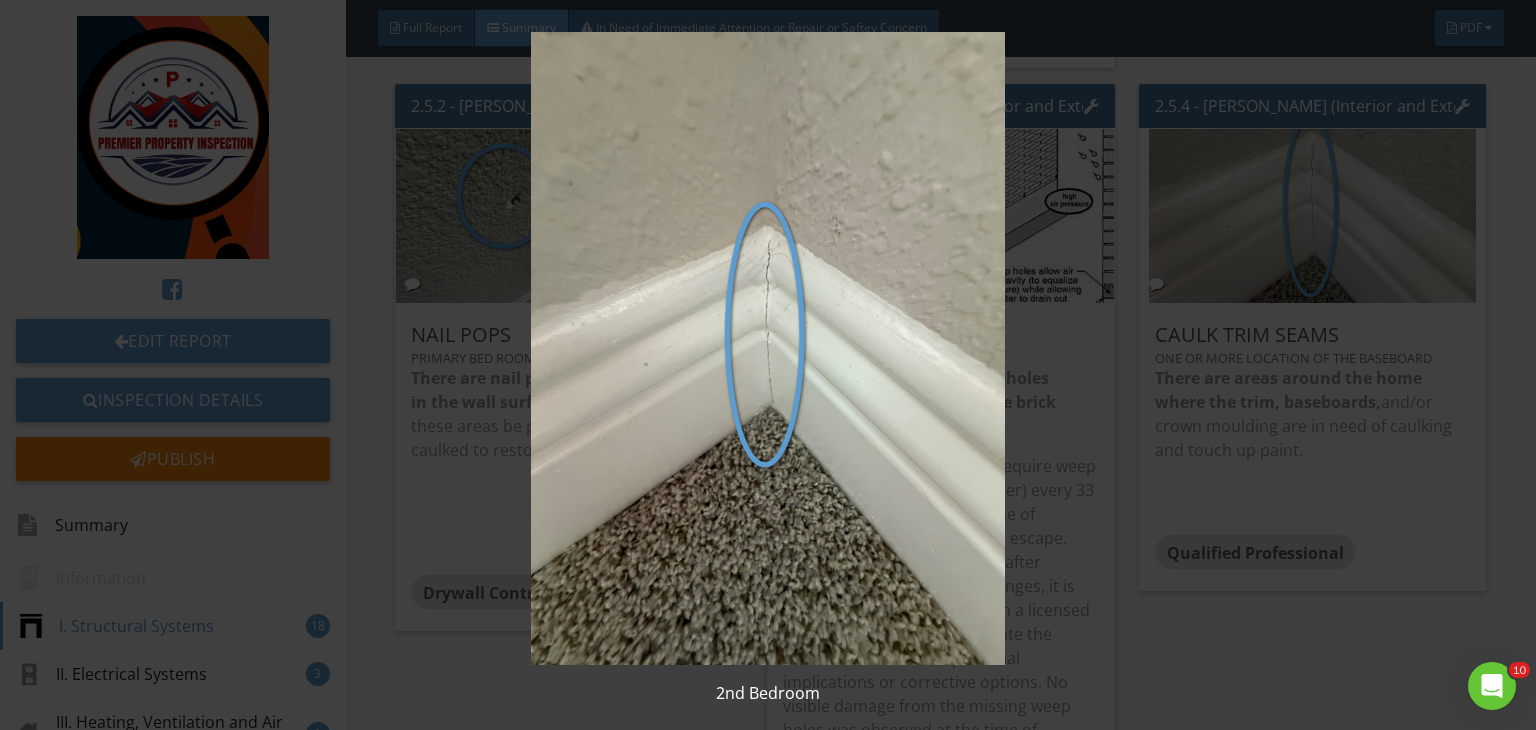 click at bounding box center (768, 348) 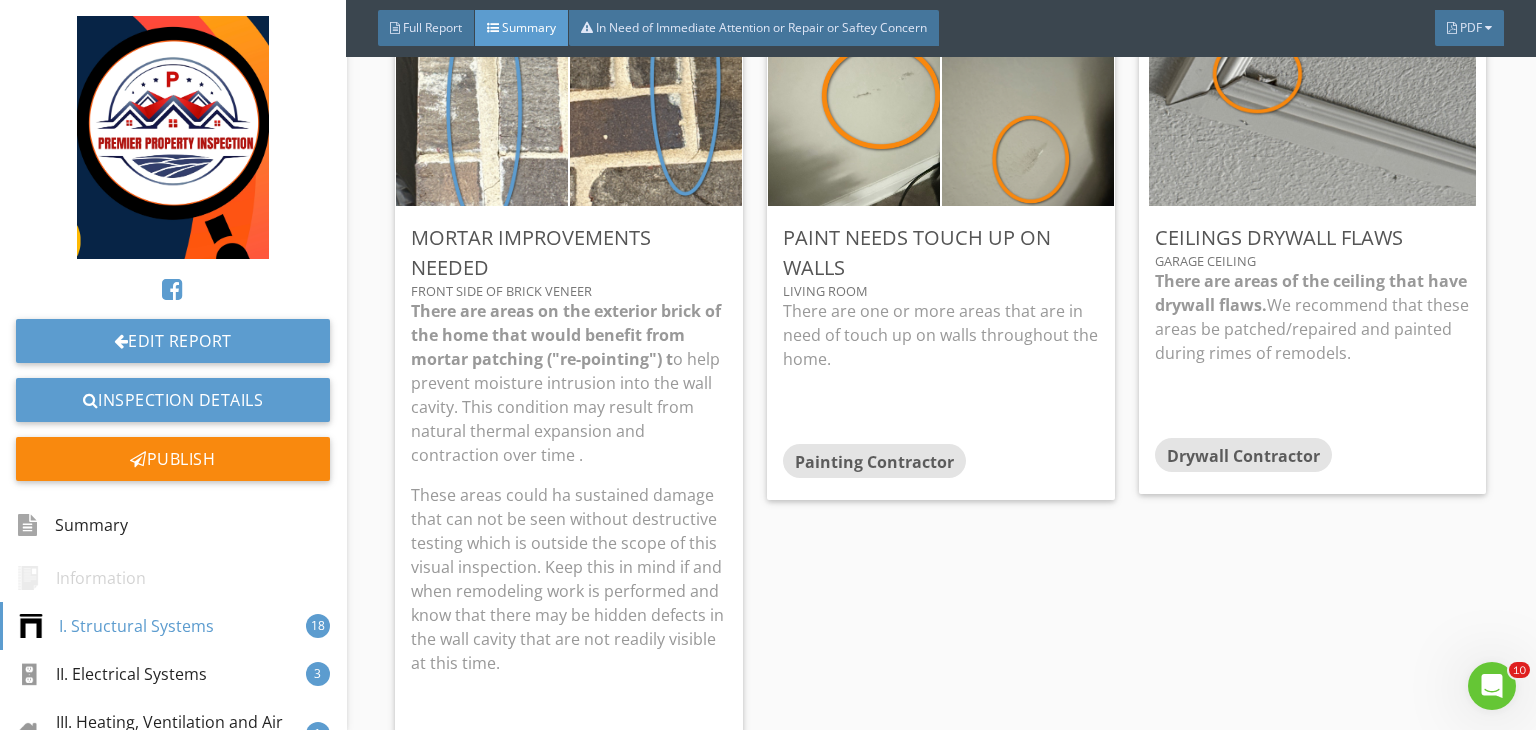 scroll, scrollTop: 4040, scrollLeft: 0, axis: vertical 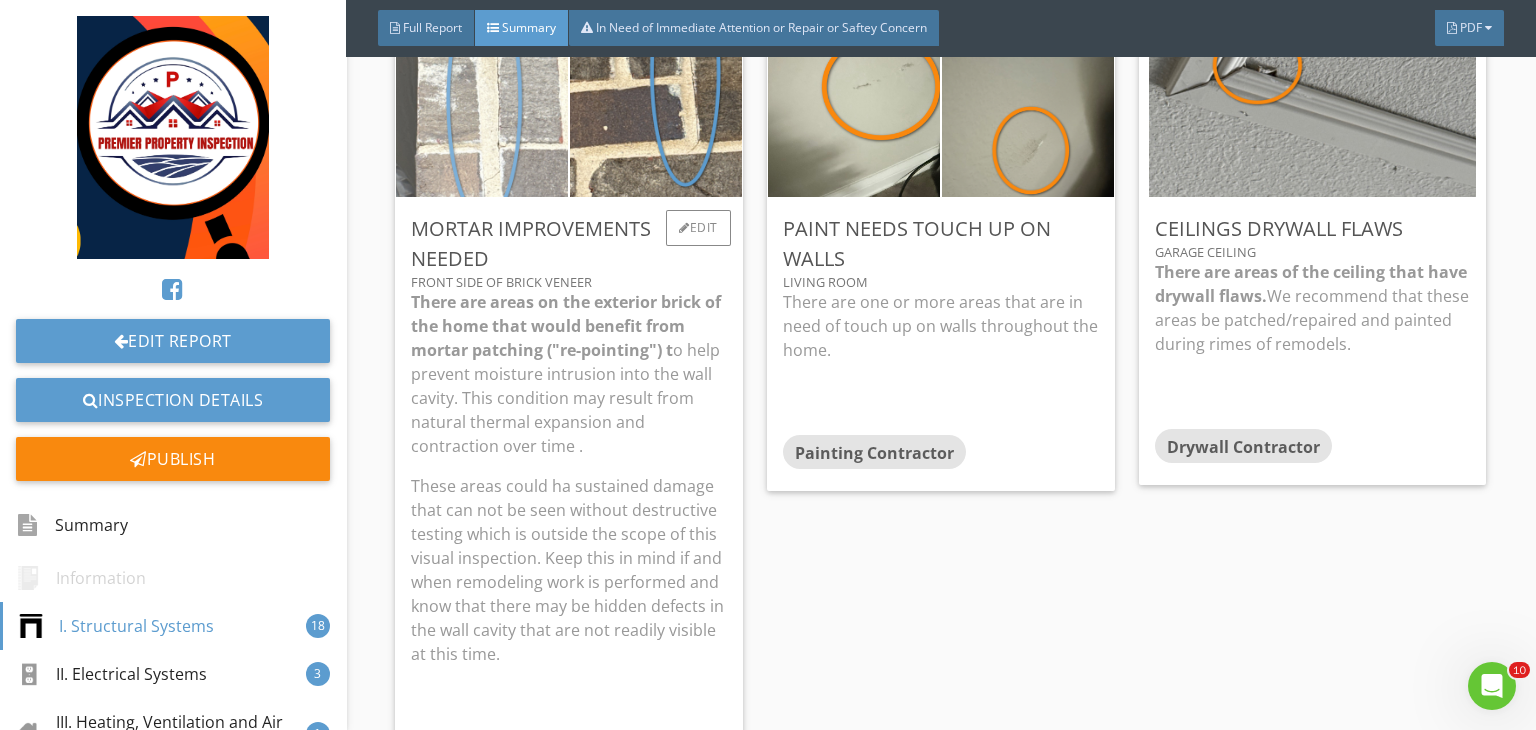 click at bounding box center [482, 109] 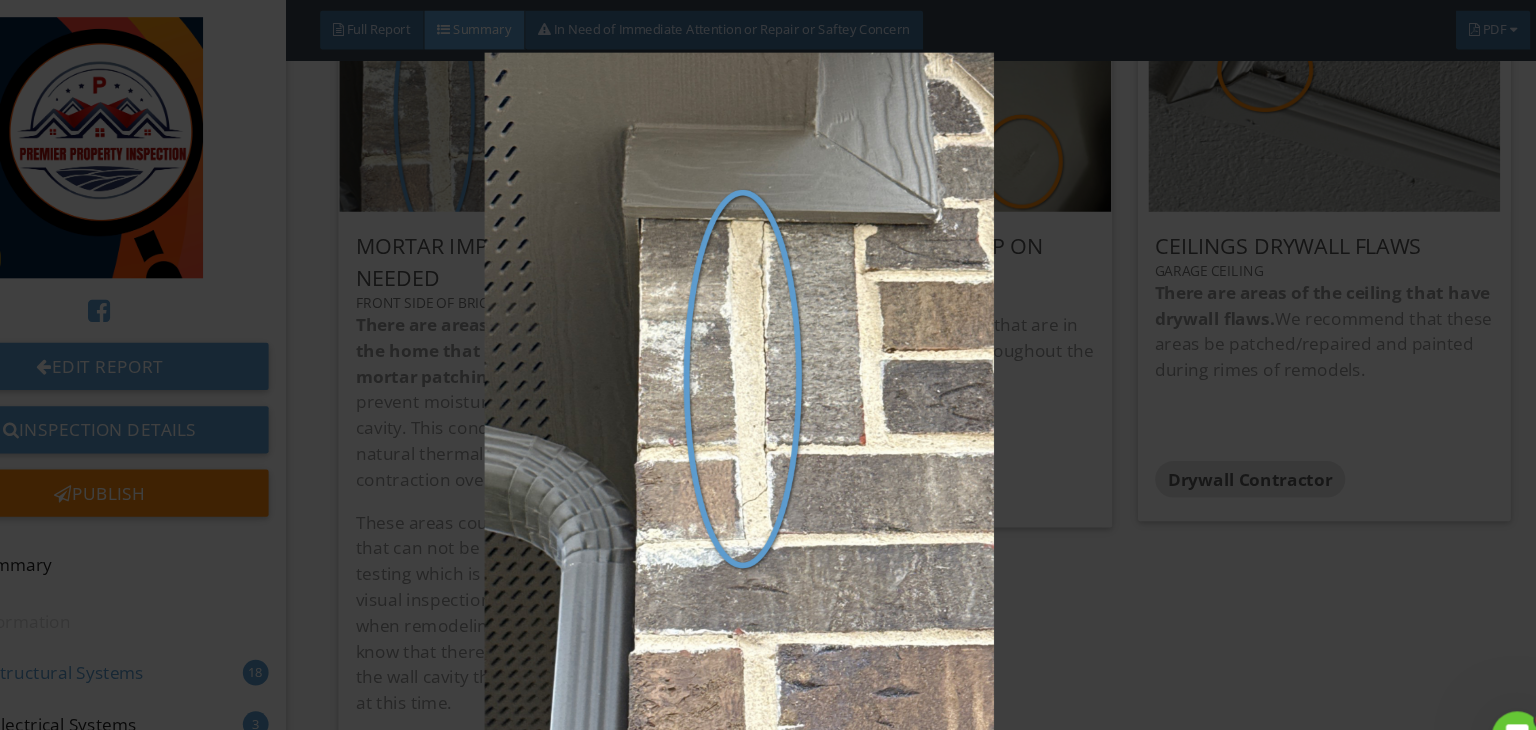 click at bounding box center [768, 365] 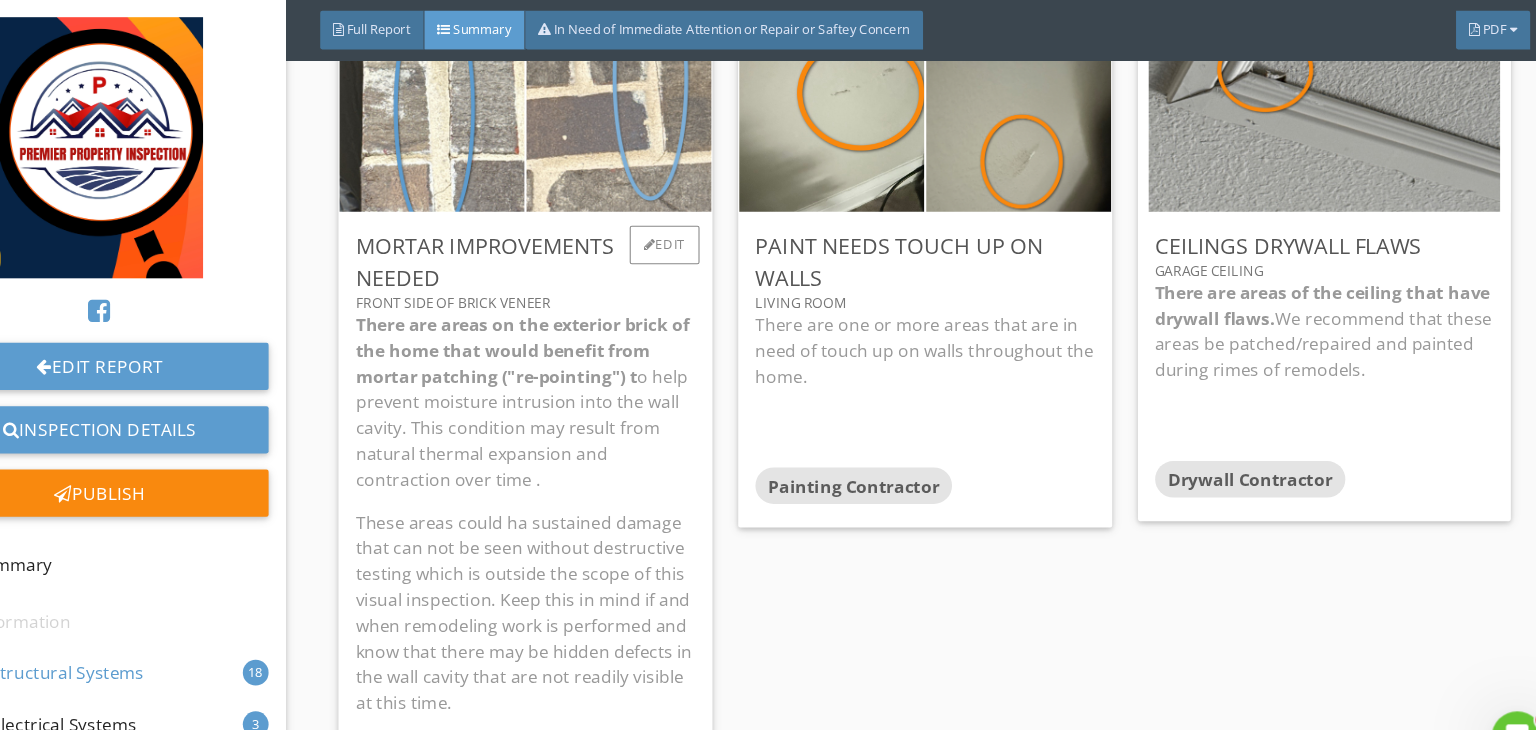 click at bounding box center (656, 109) 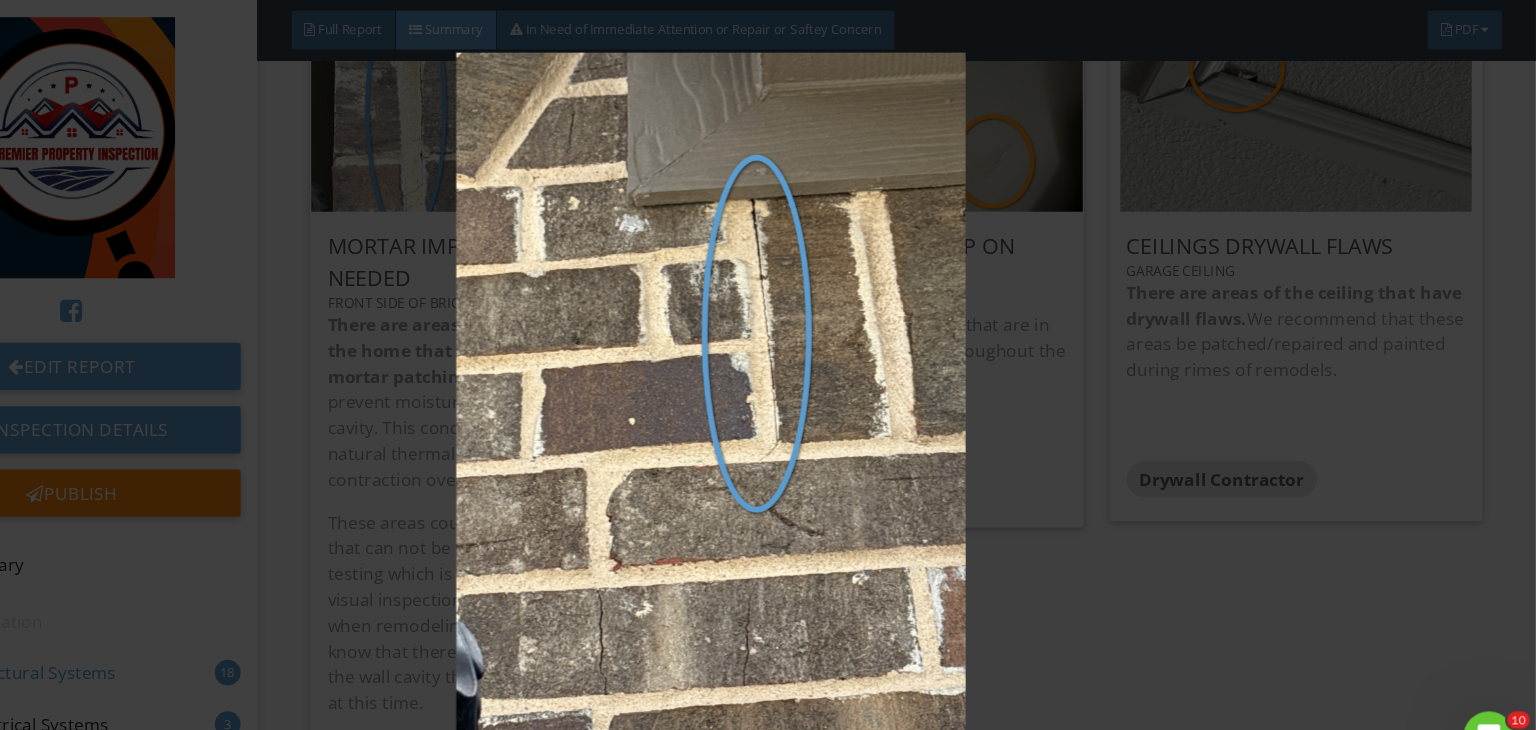 click at bounding box center [768, 365] 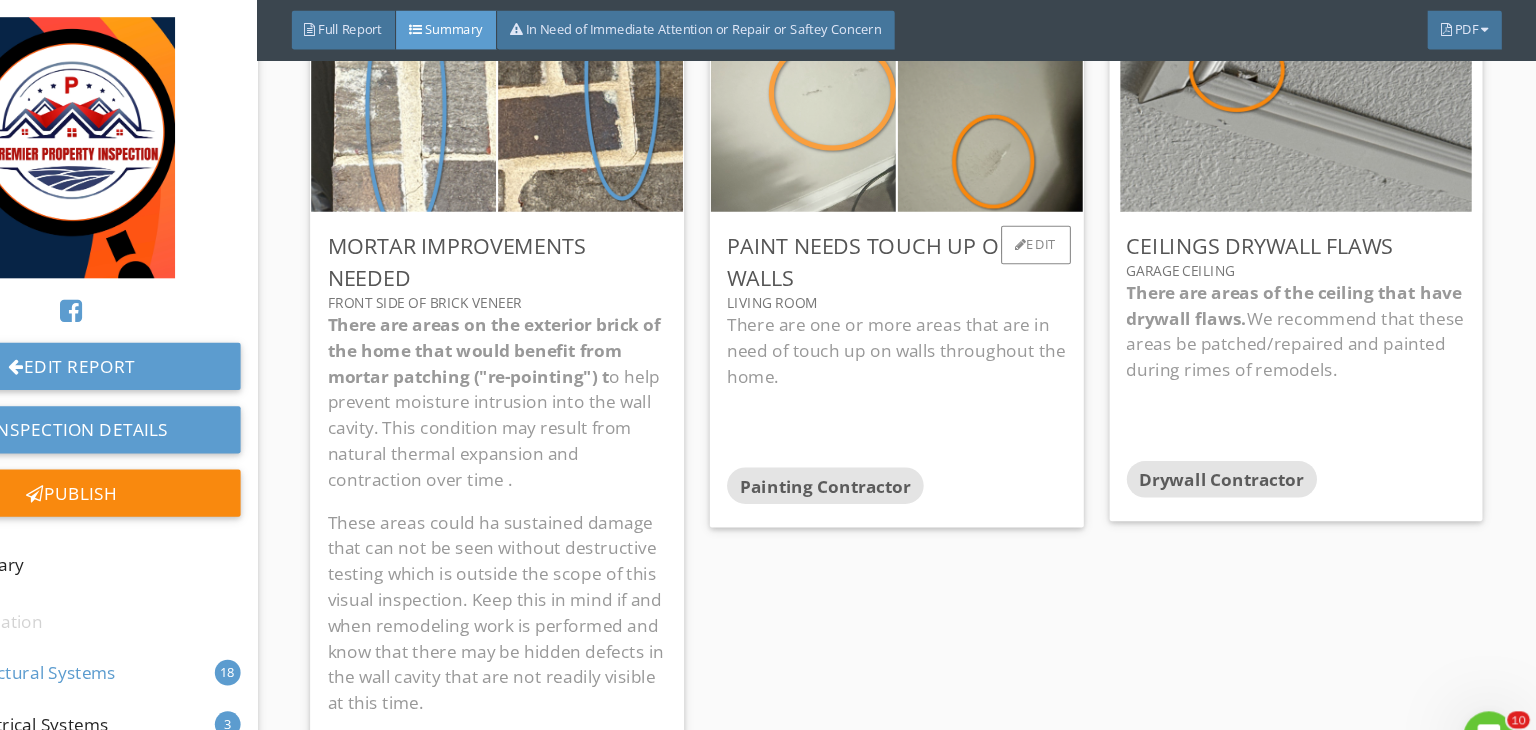 click at bounding box center [854, 110] 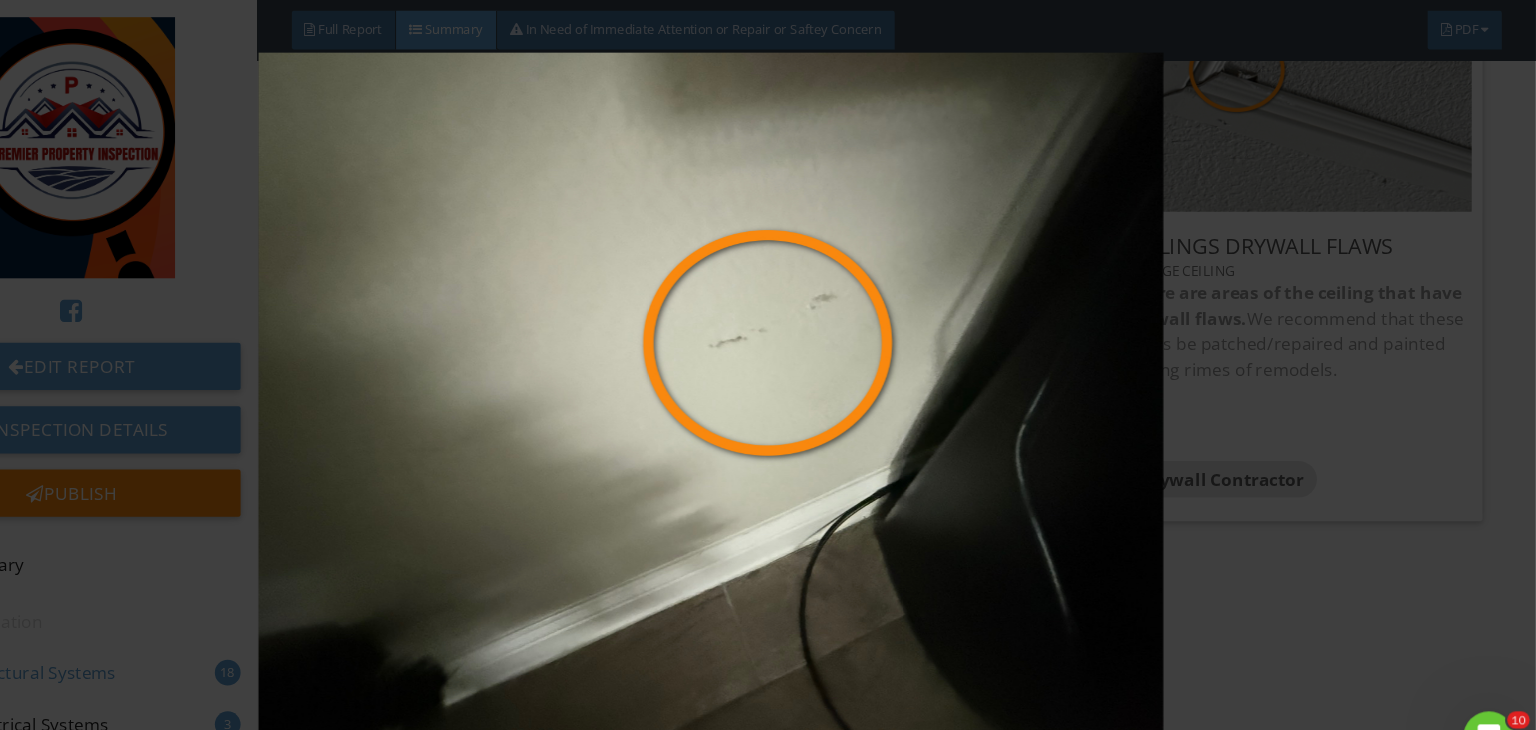 click at bounding box center (768, 365) 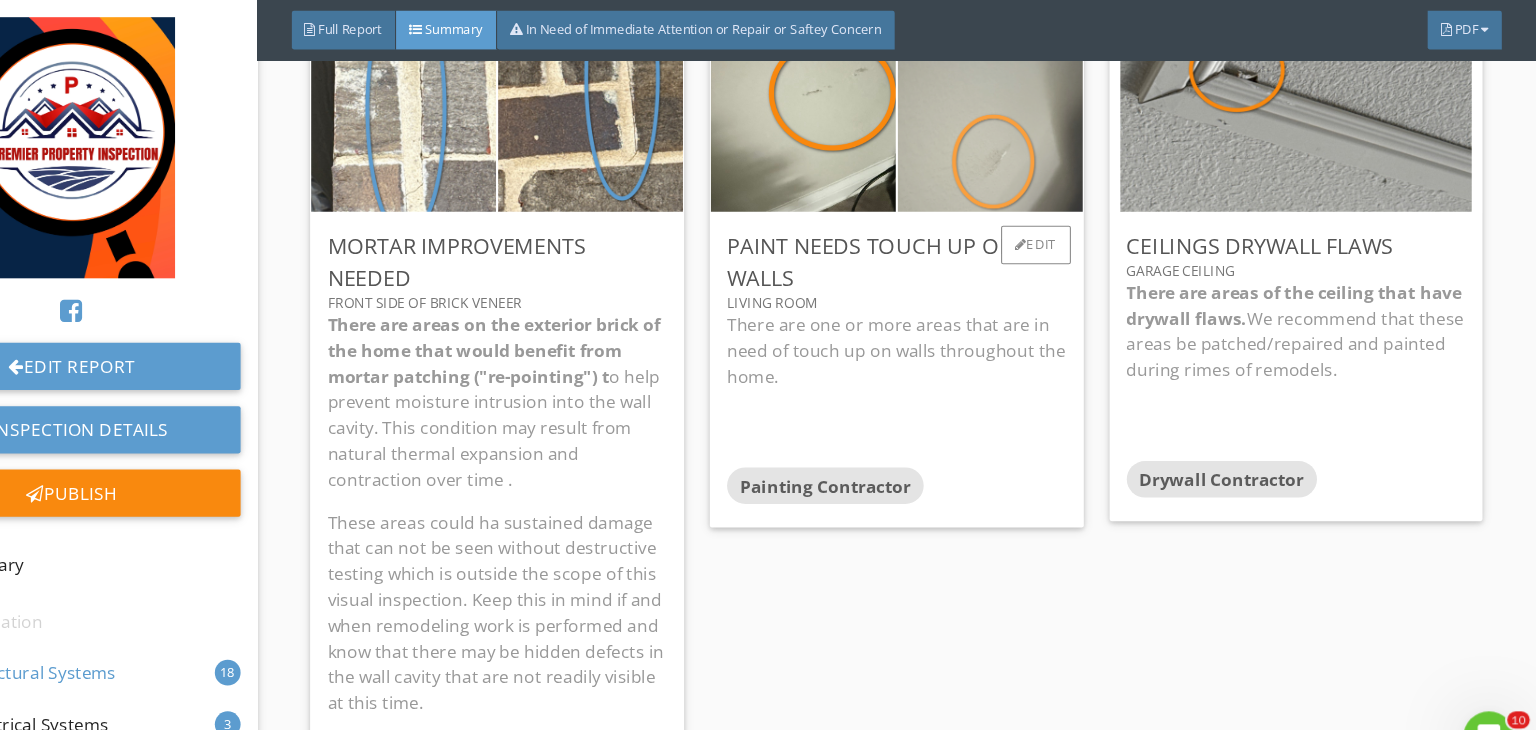 click at bounding box center [1027, 109] 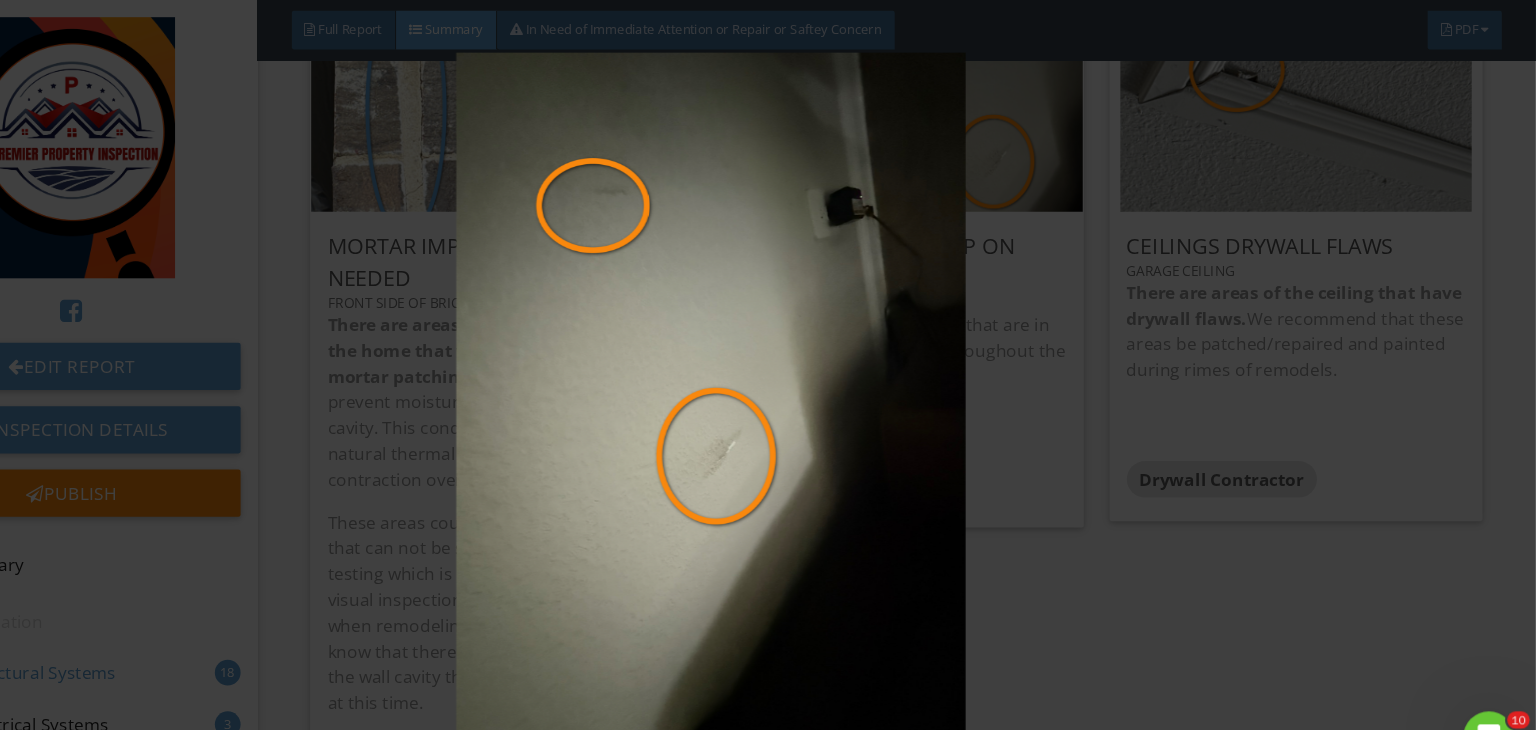 click at bounding box center (768, 365) 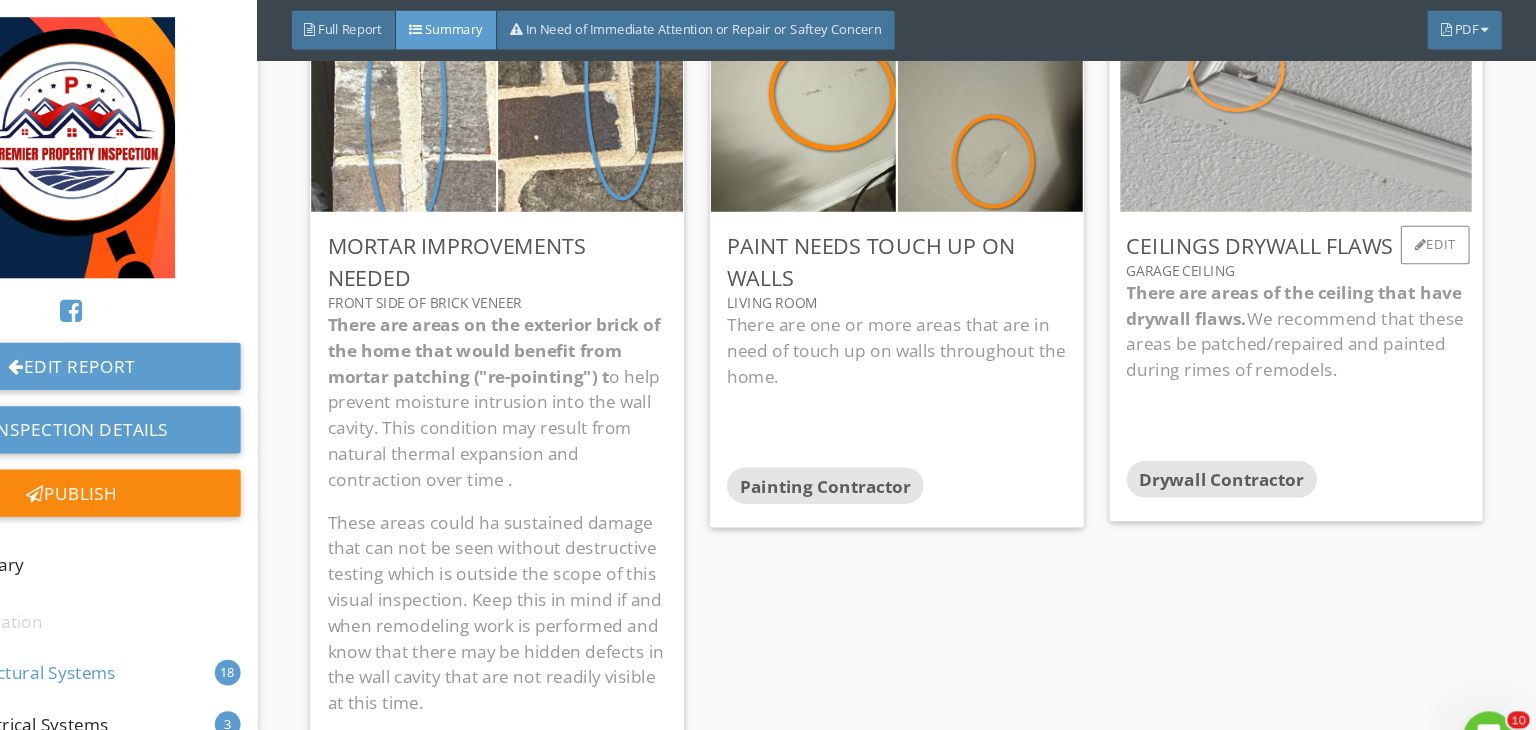 click at bounding box center (1312, 109) 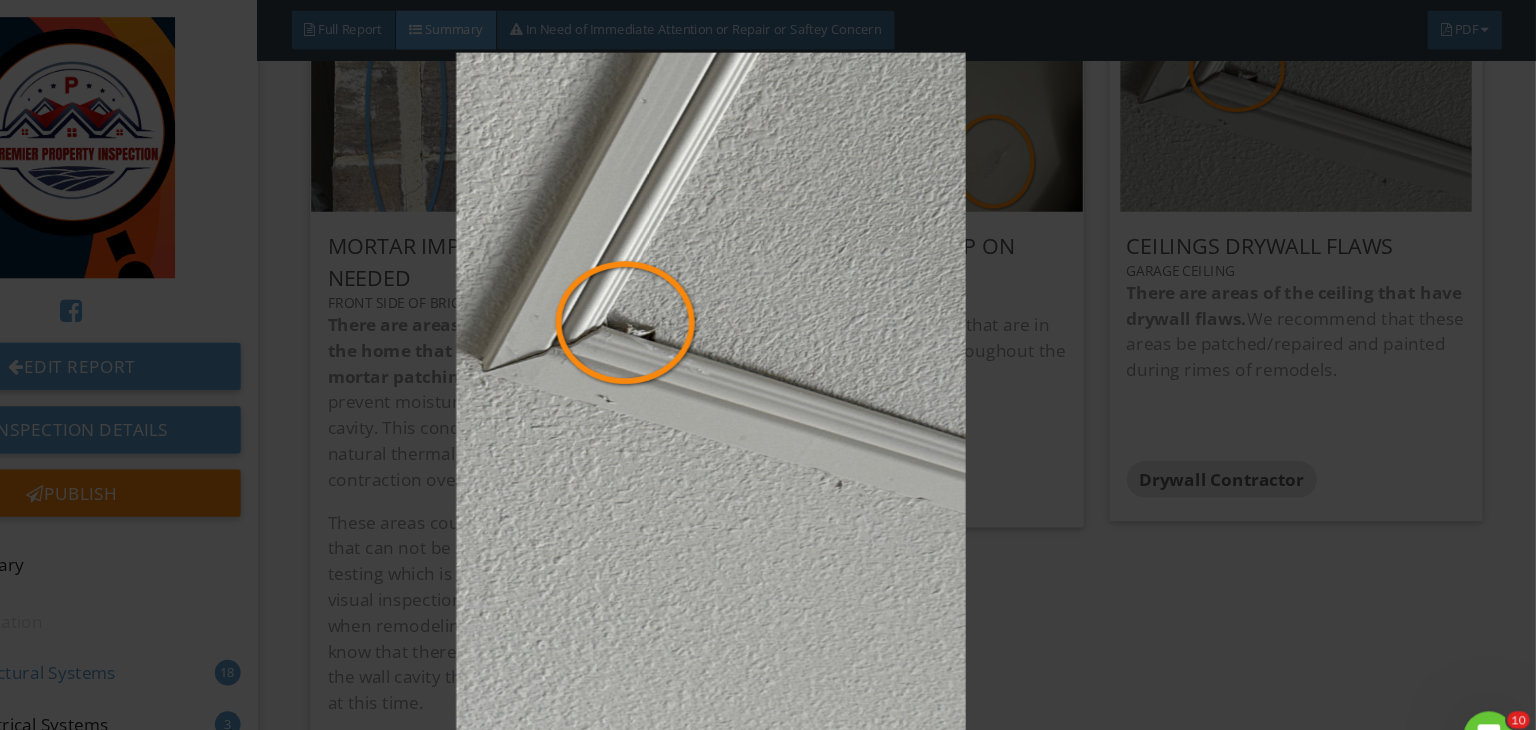 click at bounding box center (768, 365) 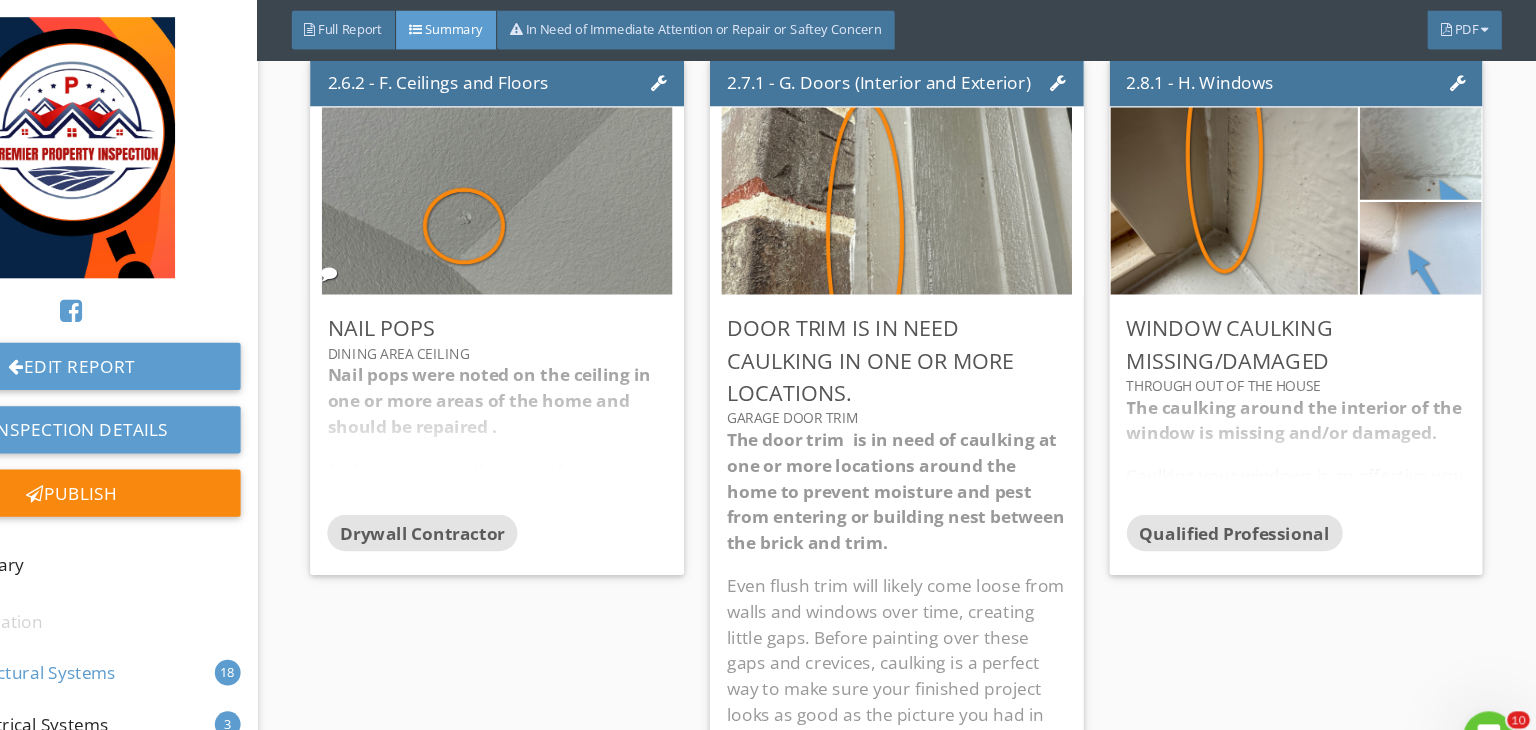scroll, scrollTop: 4830, scrollLeft: 0, axis: vertical 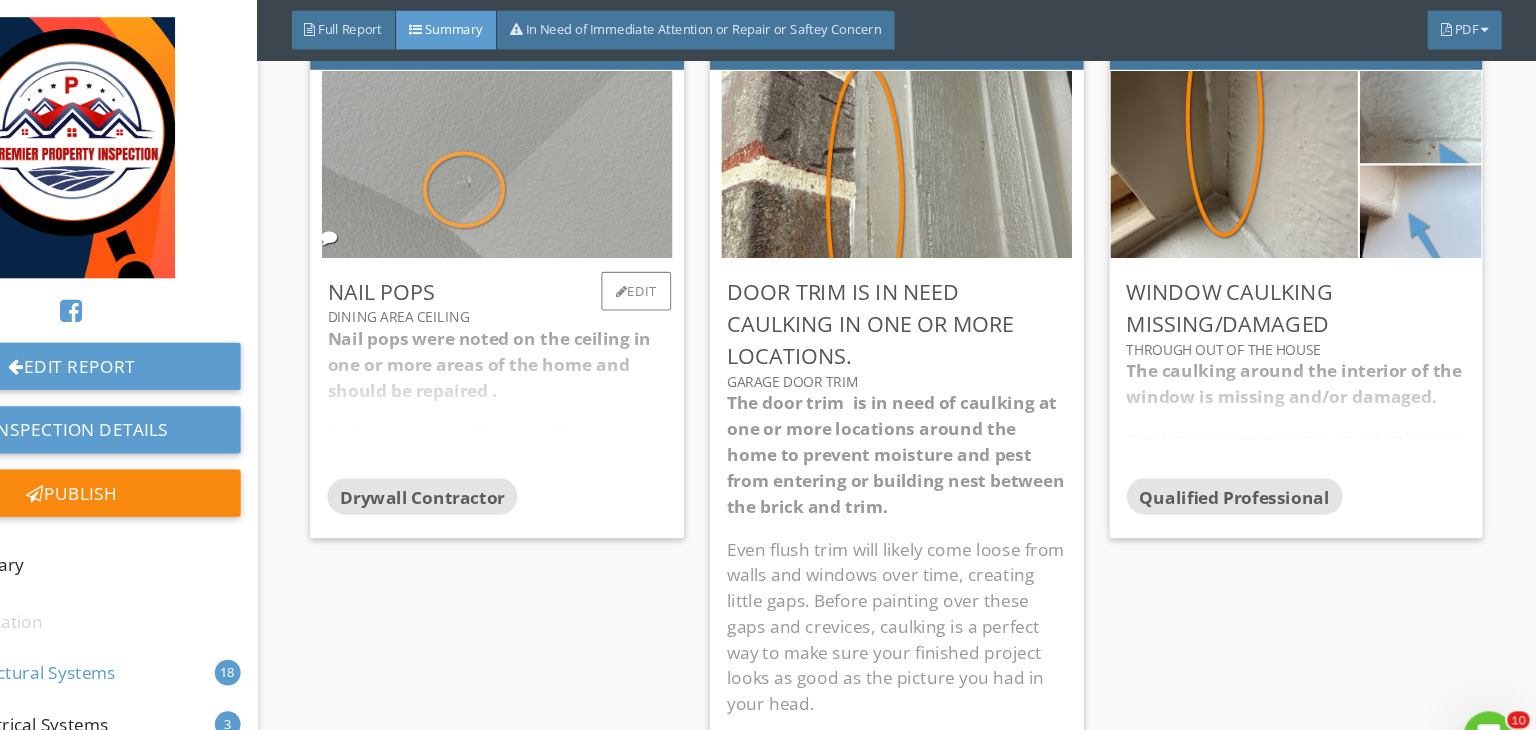 click at bounding box center [569, 153] 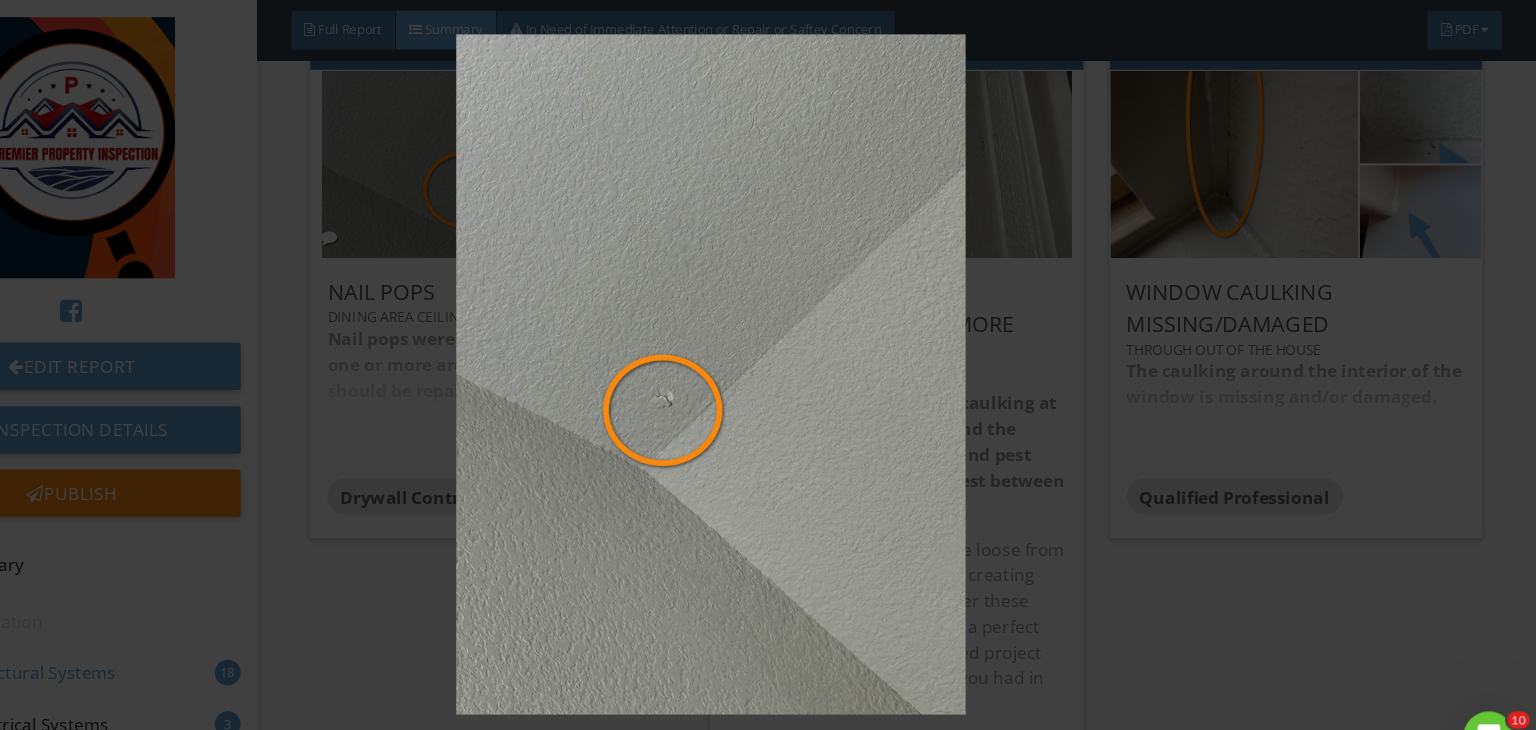 click at bounding box center [768, 348] 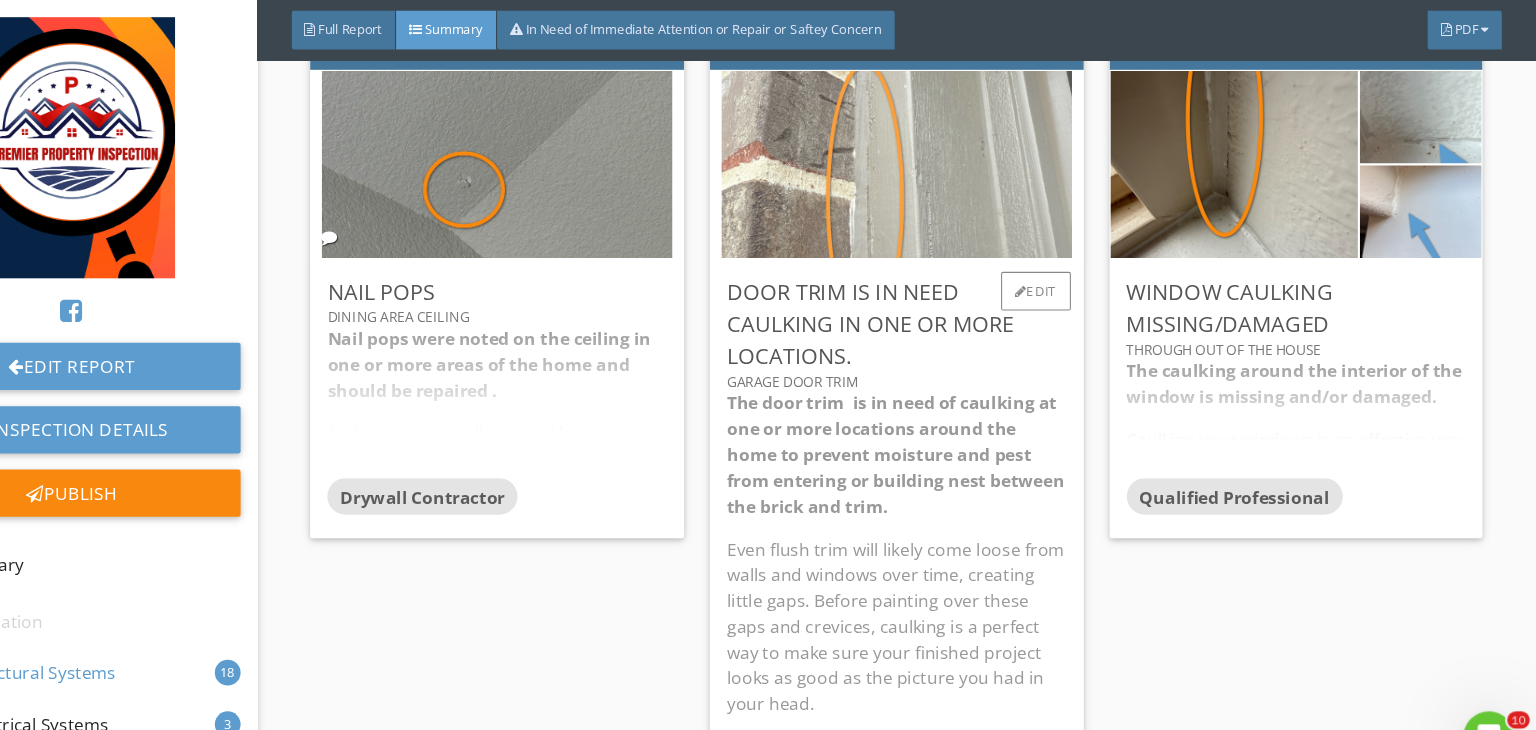 click at bounding box center (941, 153) 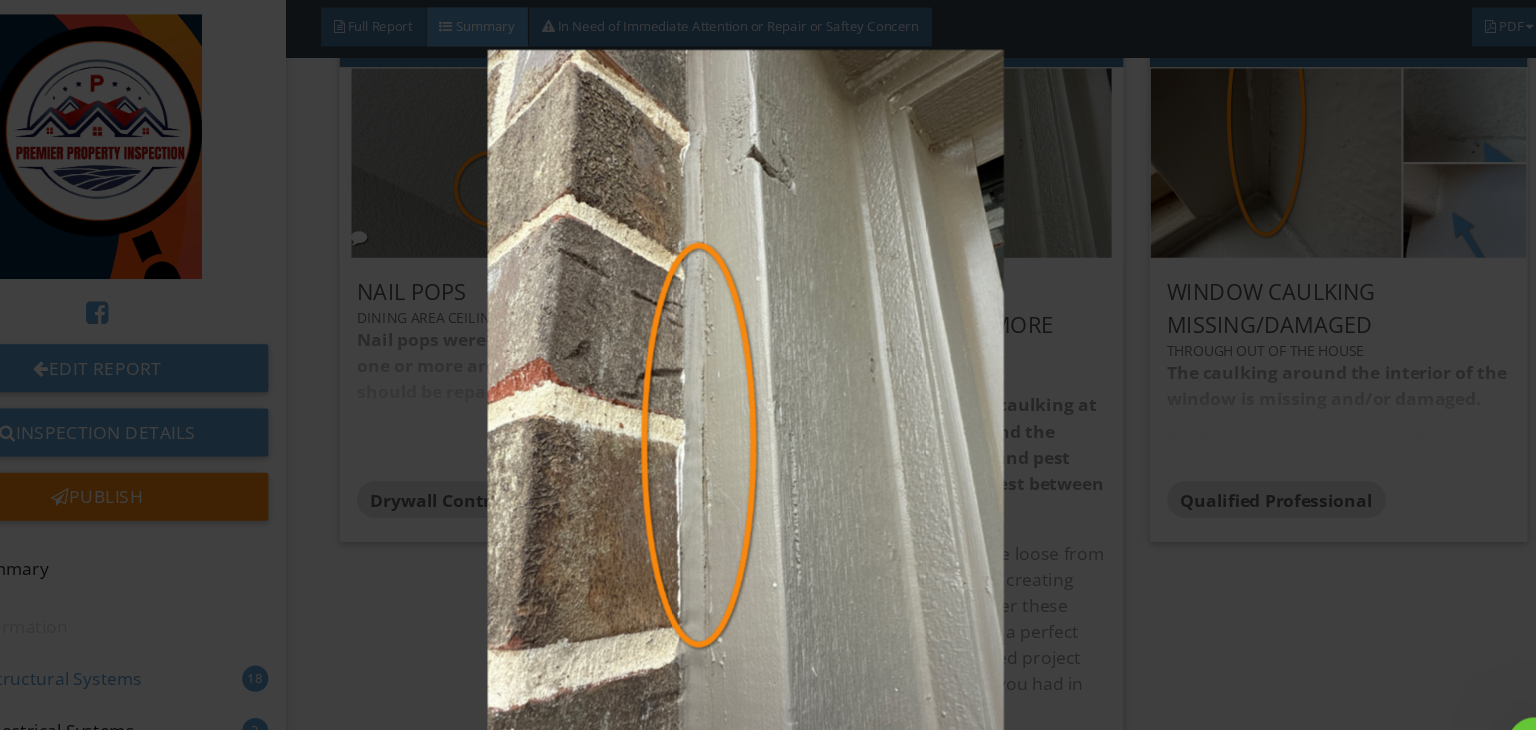 click at bounding box center (768, 365) 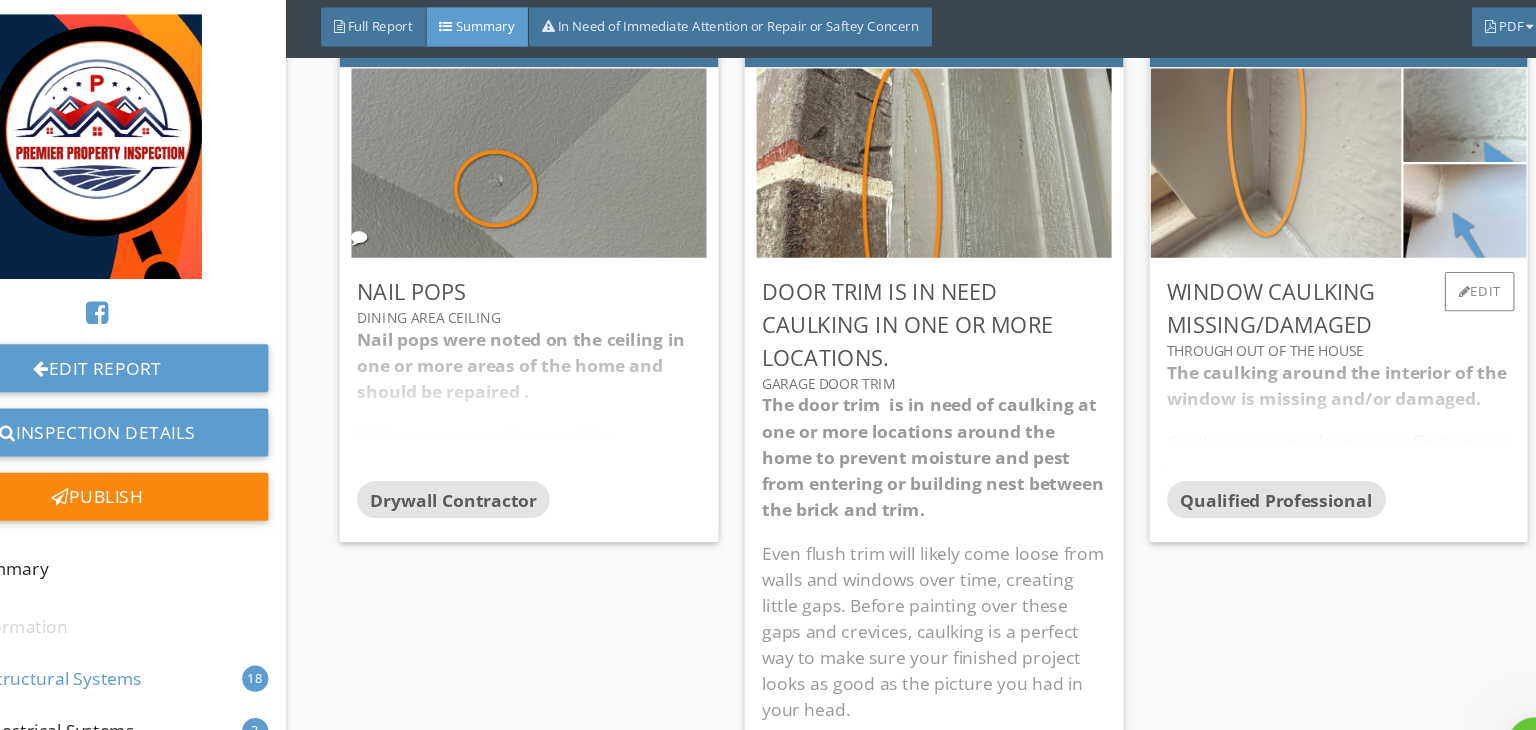 click at bounding box center [1255, 153] 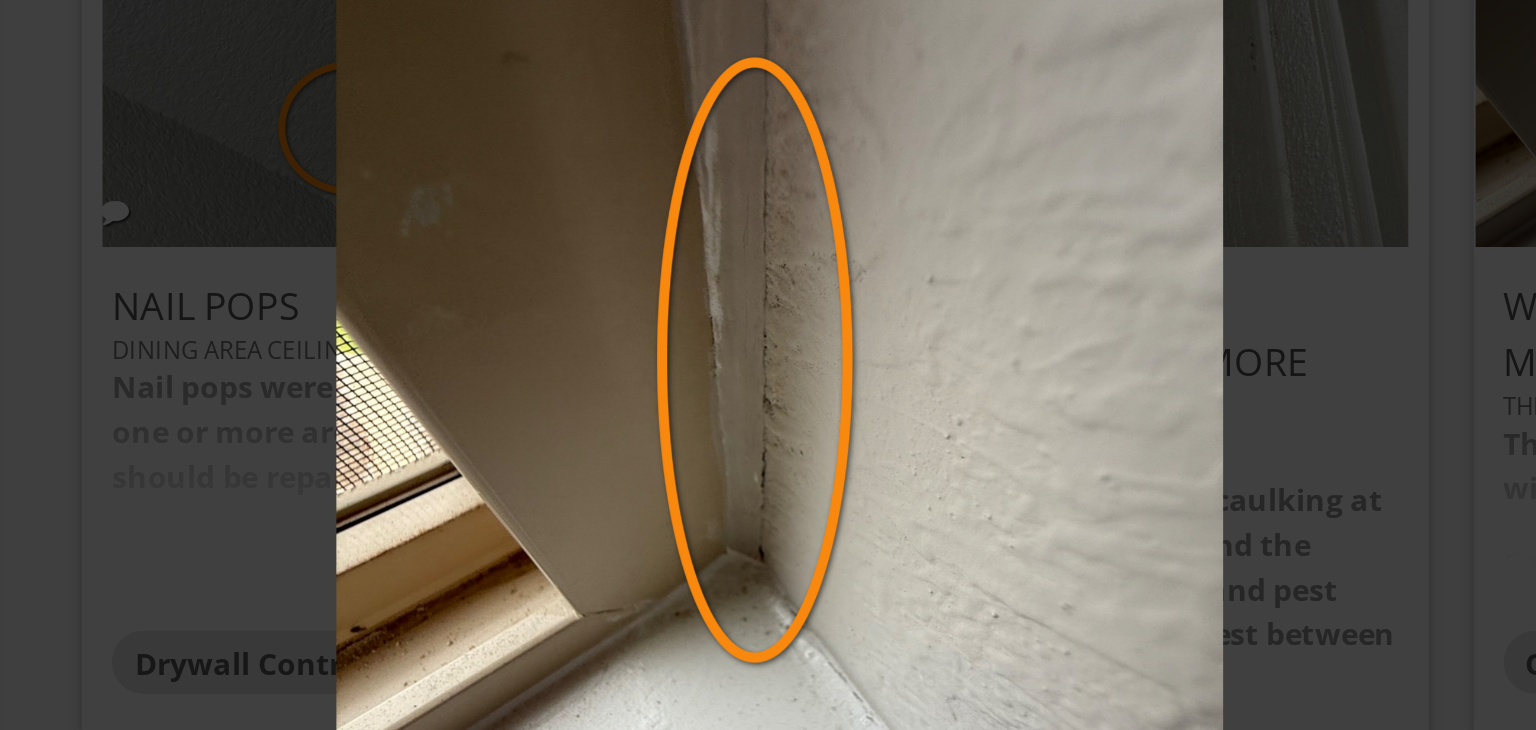 click at bounding box center [768, 365] 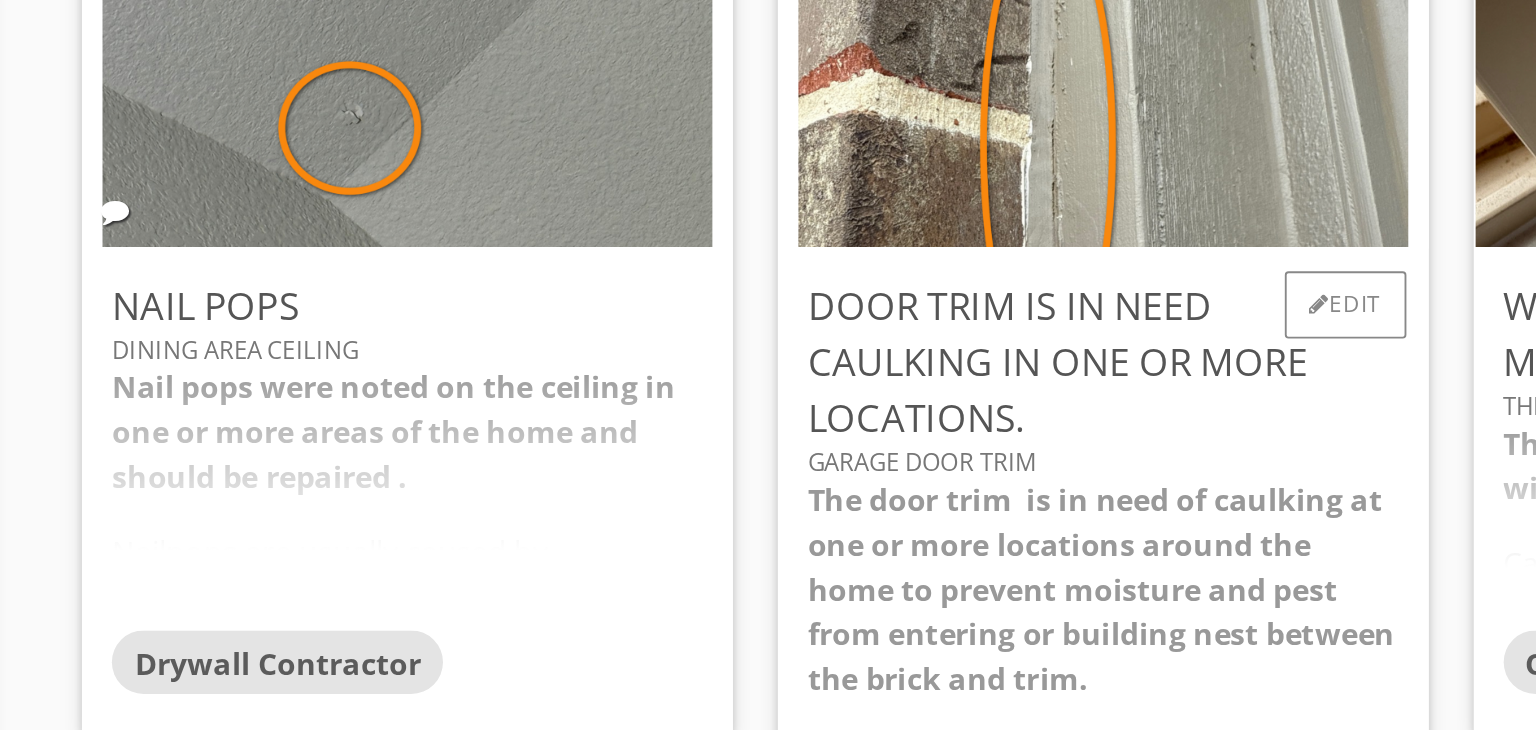 scroll, scrollTop: 0, scrollLeft: 0, axis: both 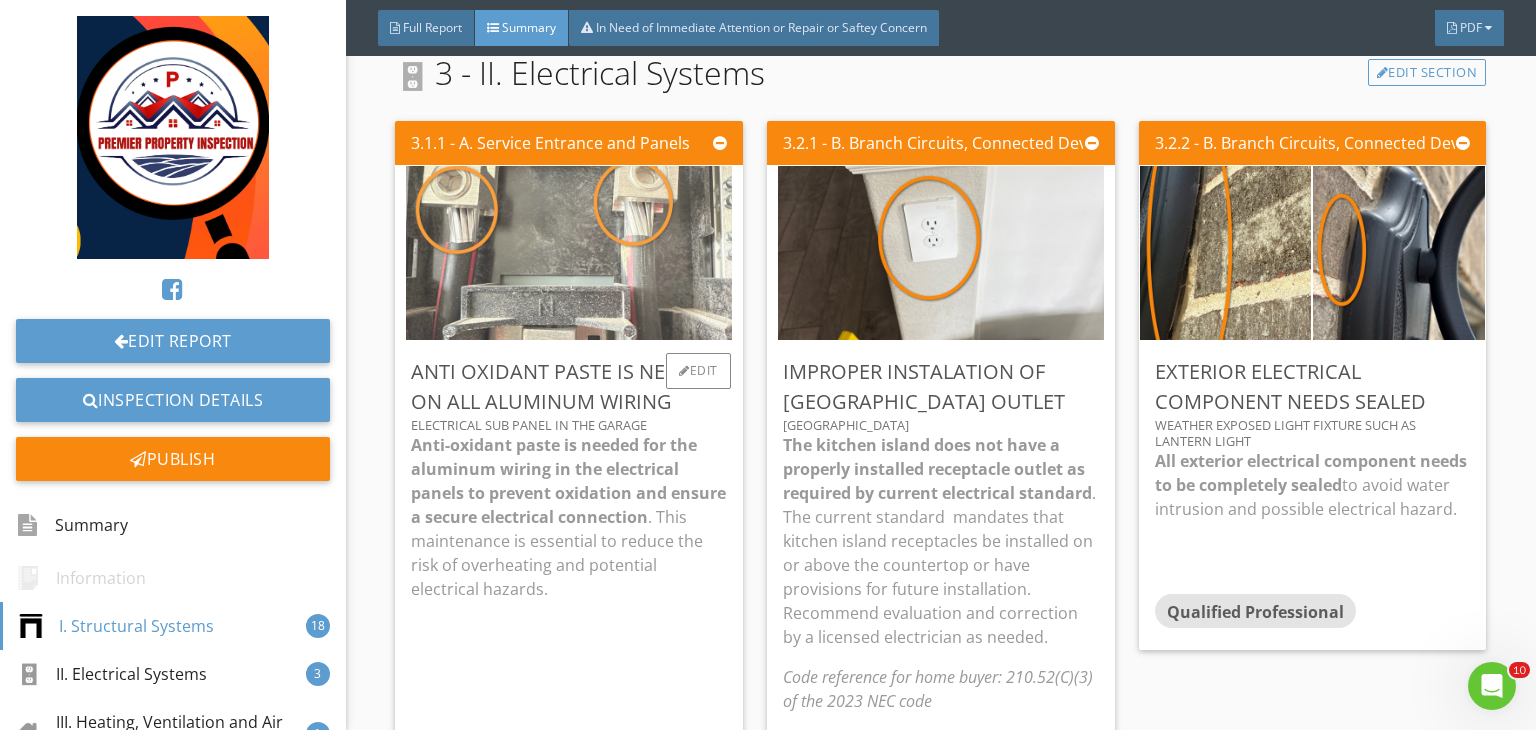 click at bounding box center [569, 252] 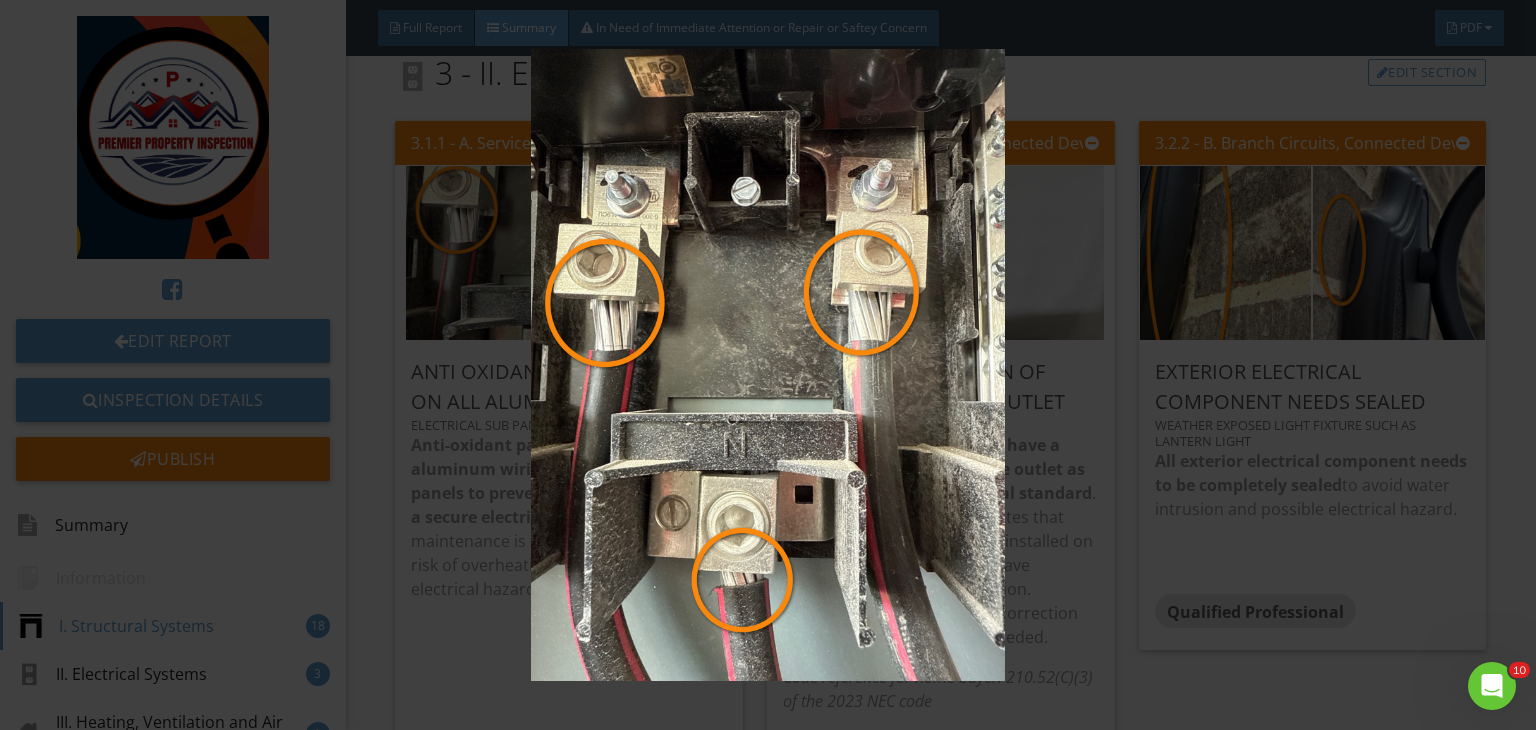 click at bounding box center (768, 365) 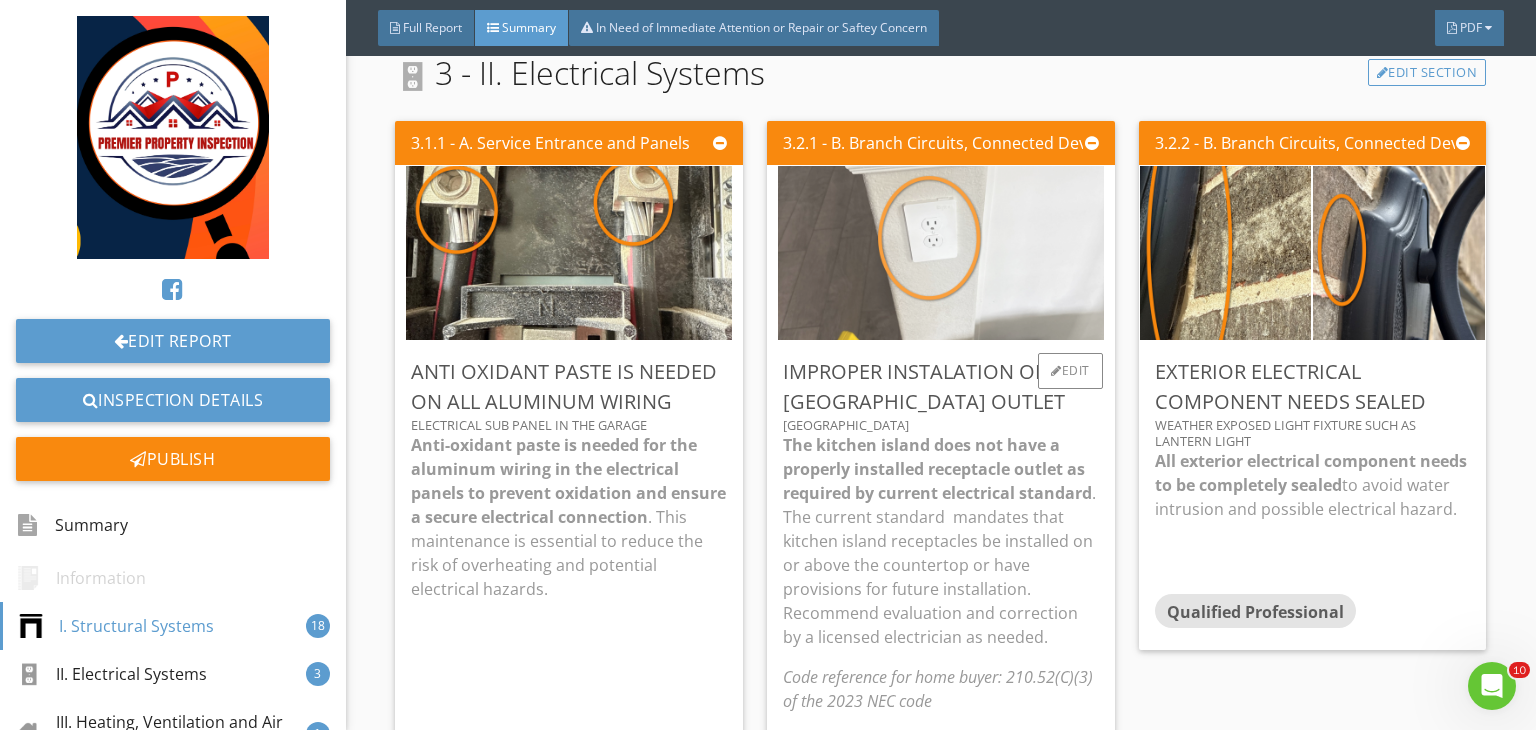 click at bounding box center (941, 252) 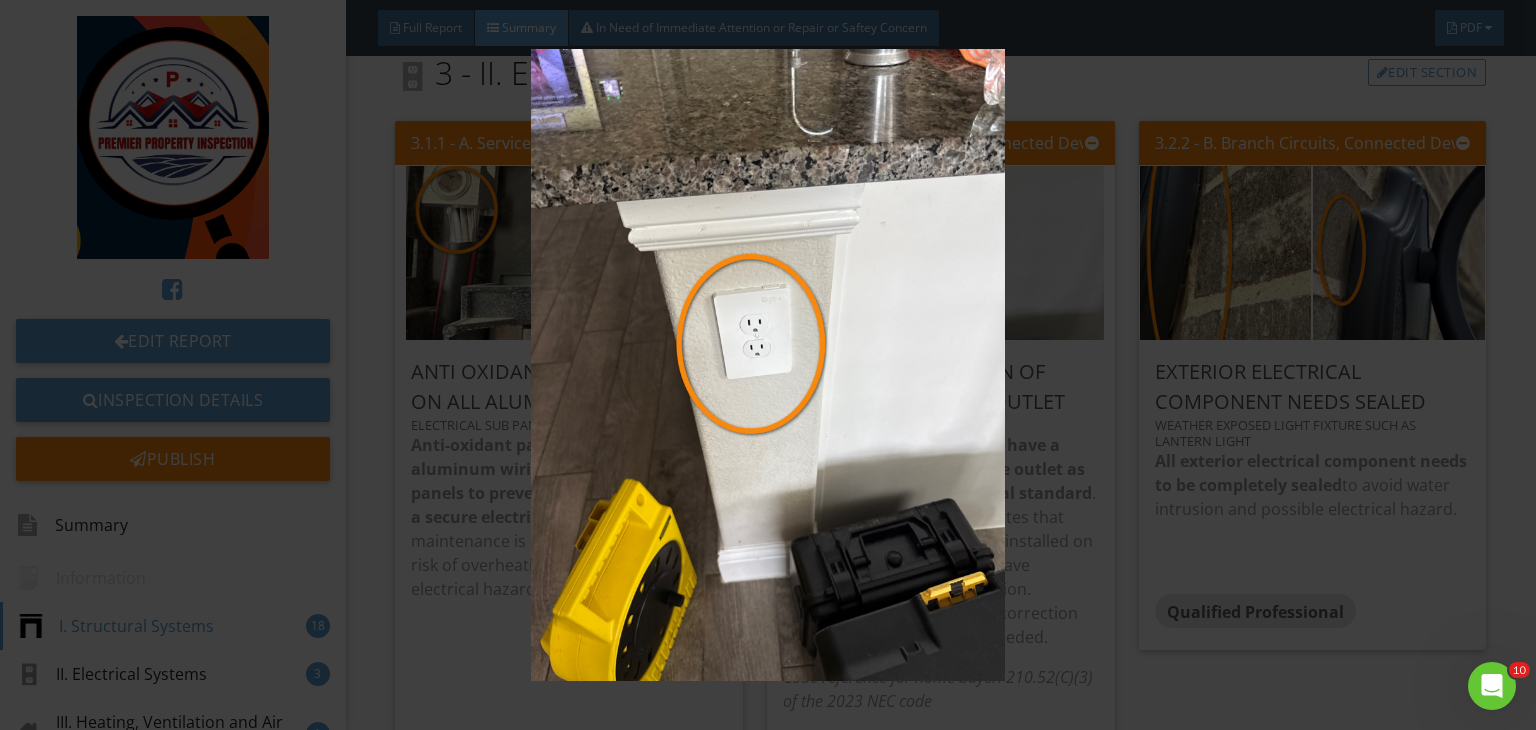 click at bounding box center (768, 365) 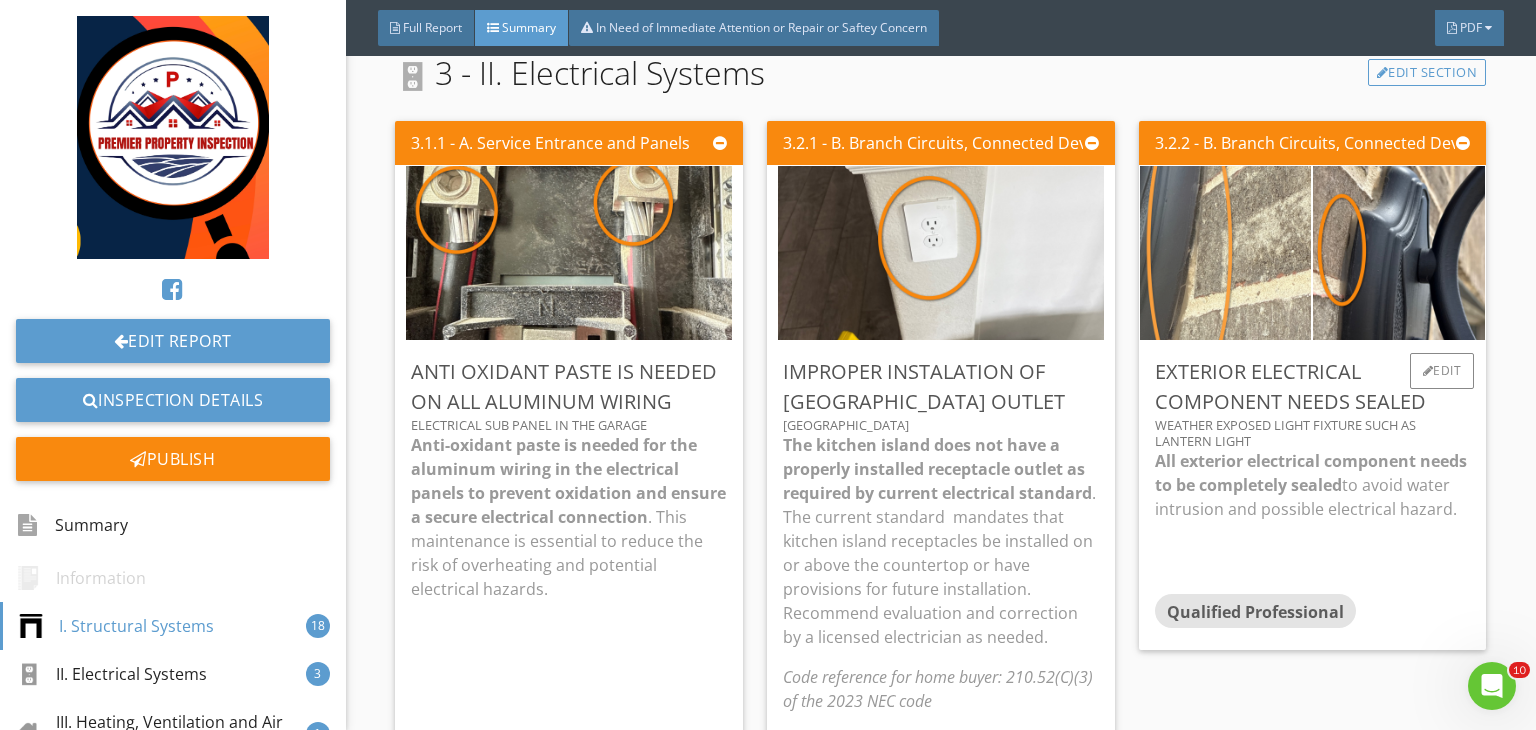 click at bounding box center [1225, 252] 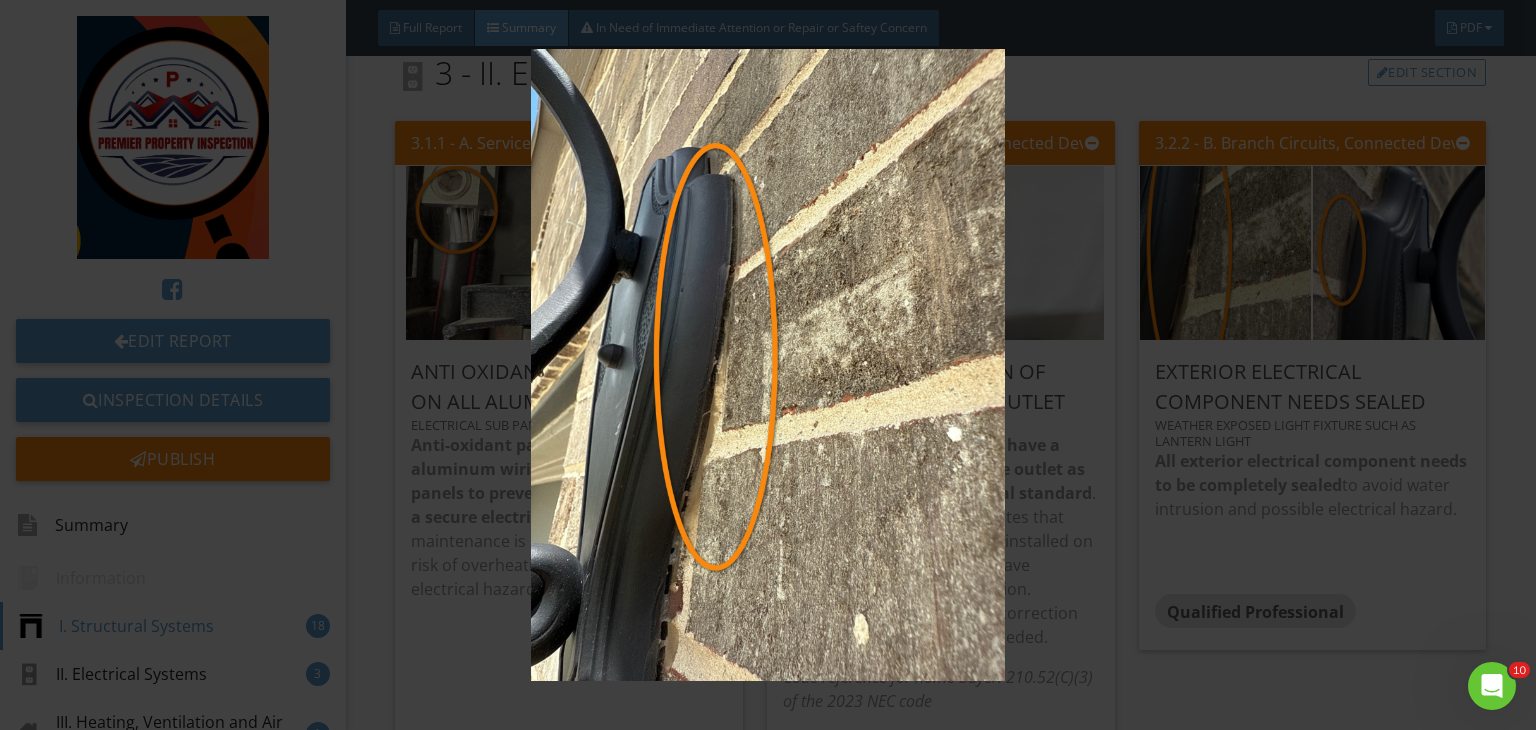 click at bounding box center (768, 365) 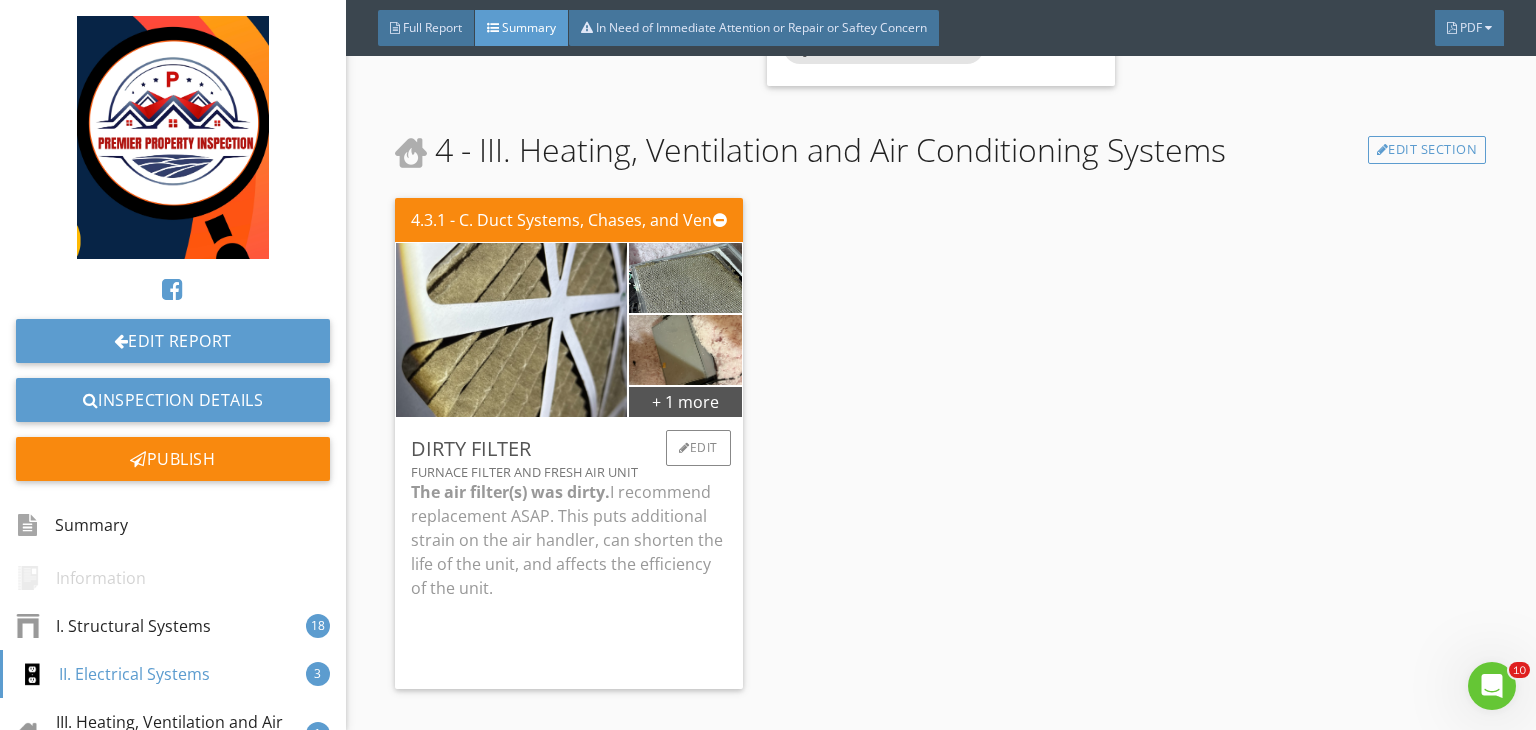 scroll, scrollTop: 6544, scrollLeft: 0, axis: vertical 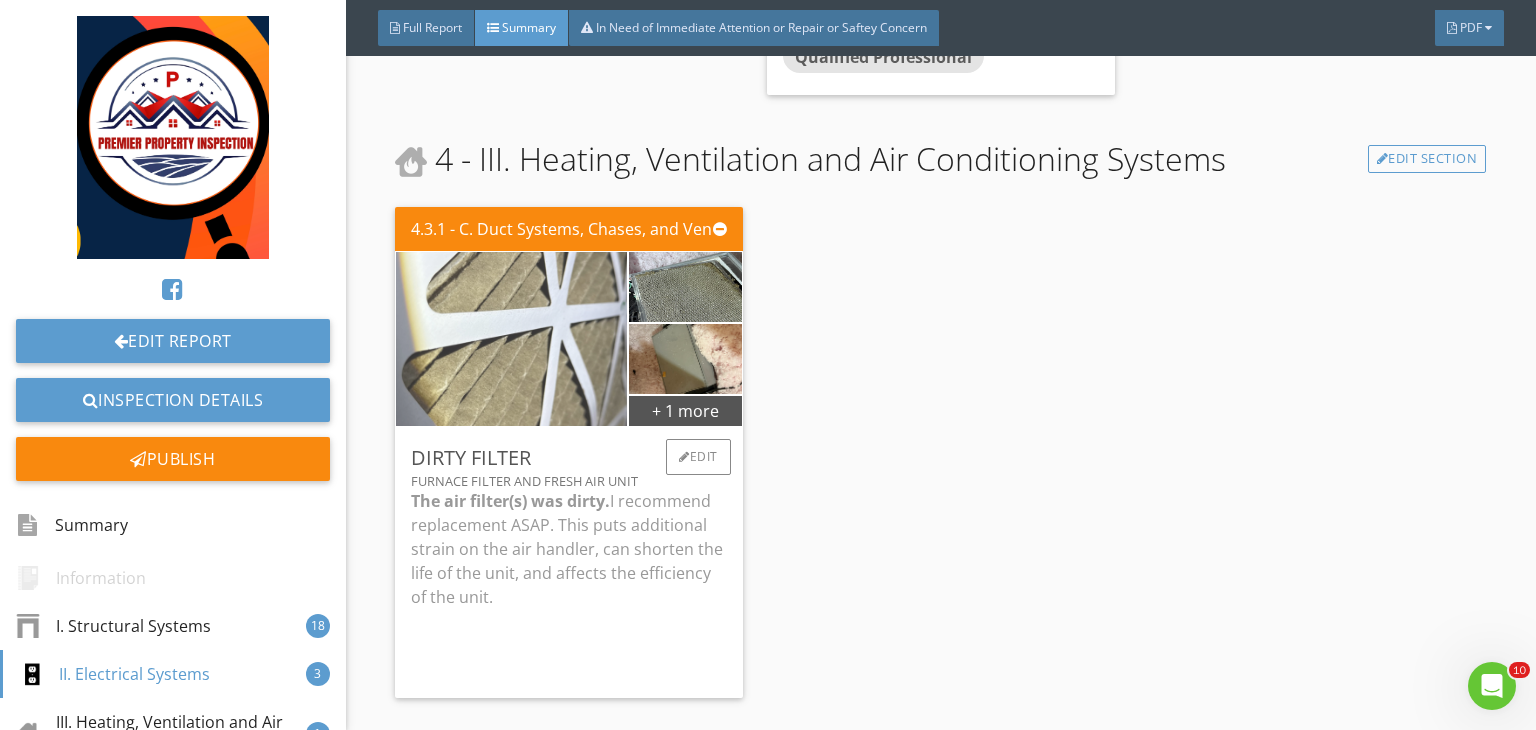 click at bounding box center (511, 338) 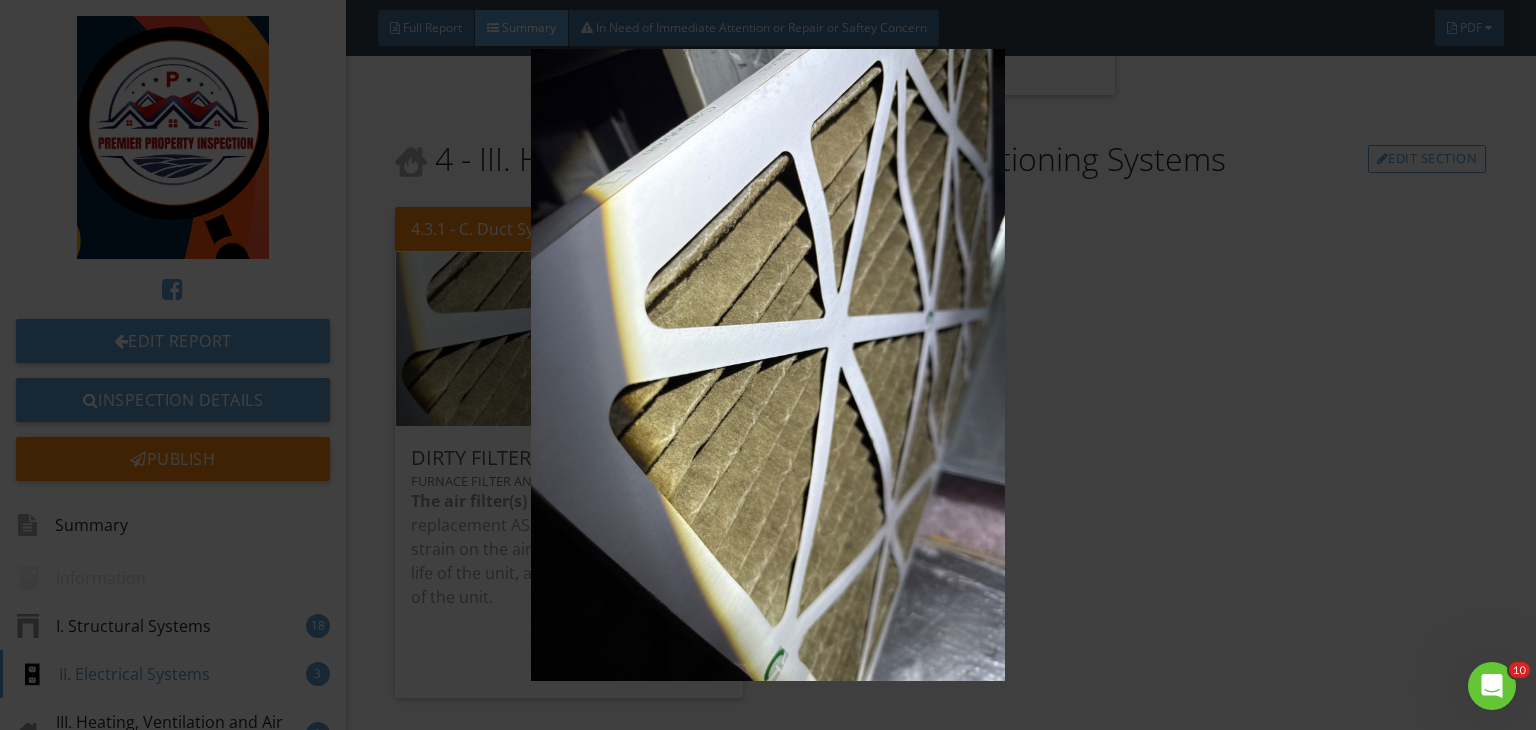 click at bounding box center (768, 365) 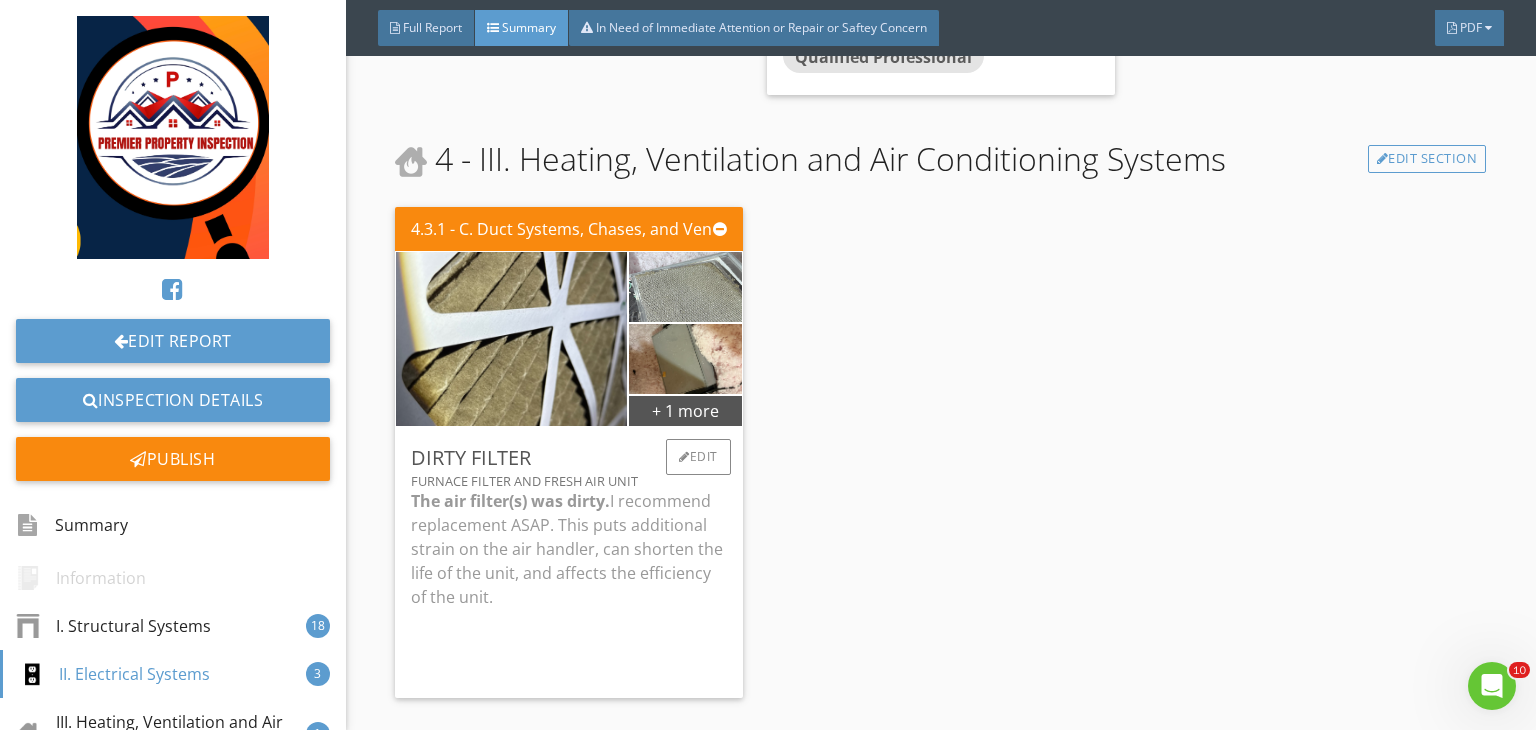 click at bounding box center [685, 286] 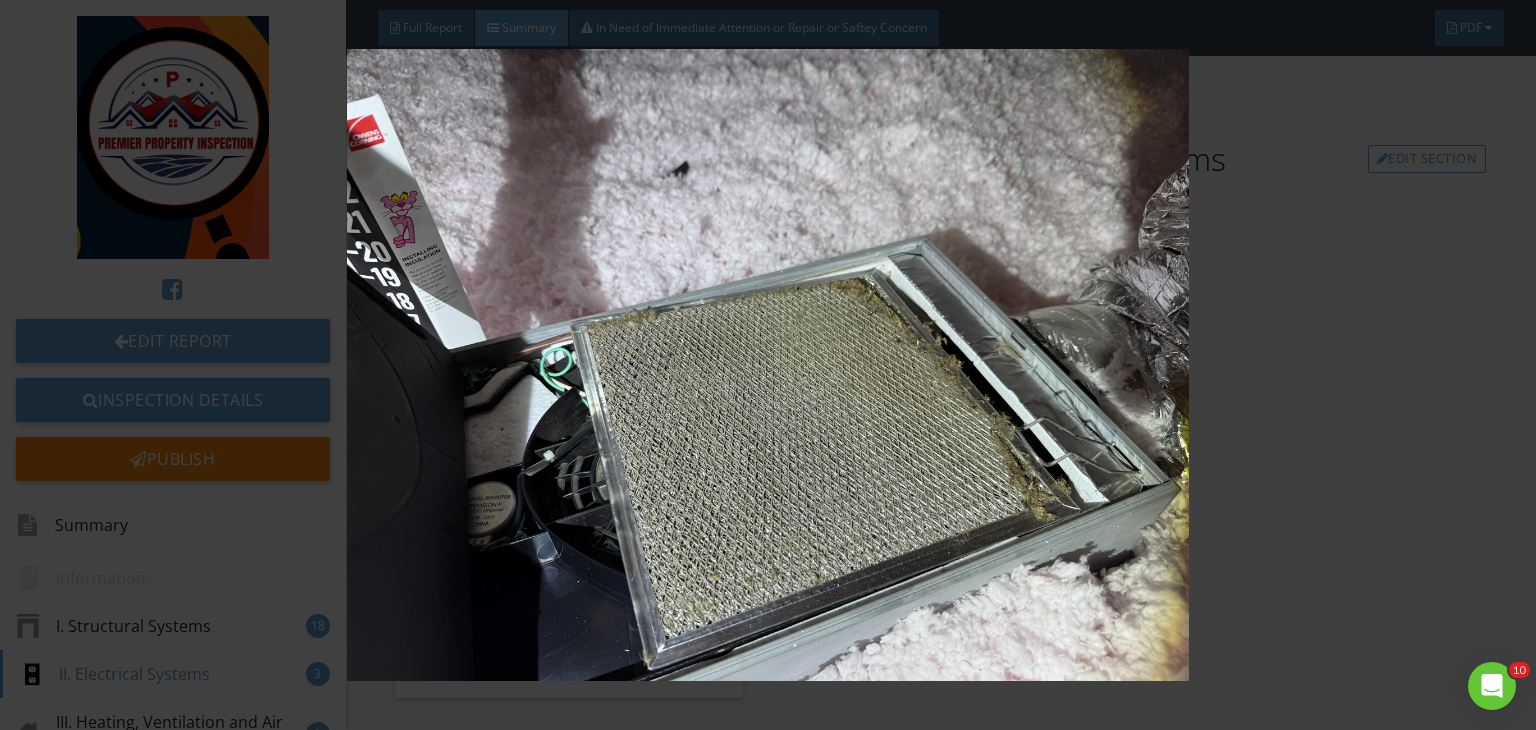 click at bounding box center [768, 365] 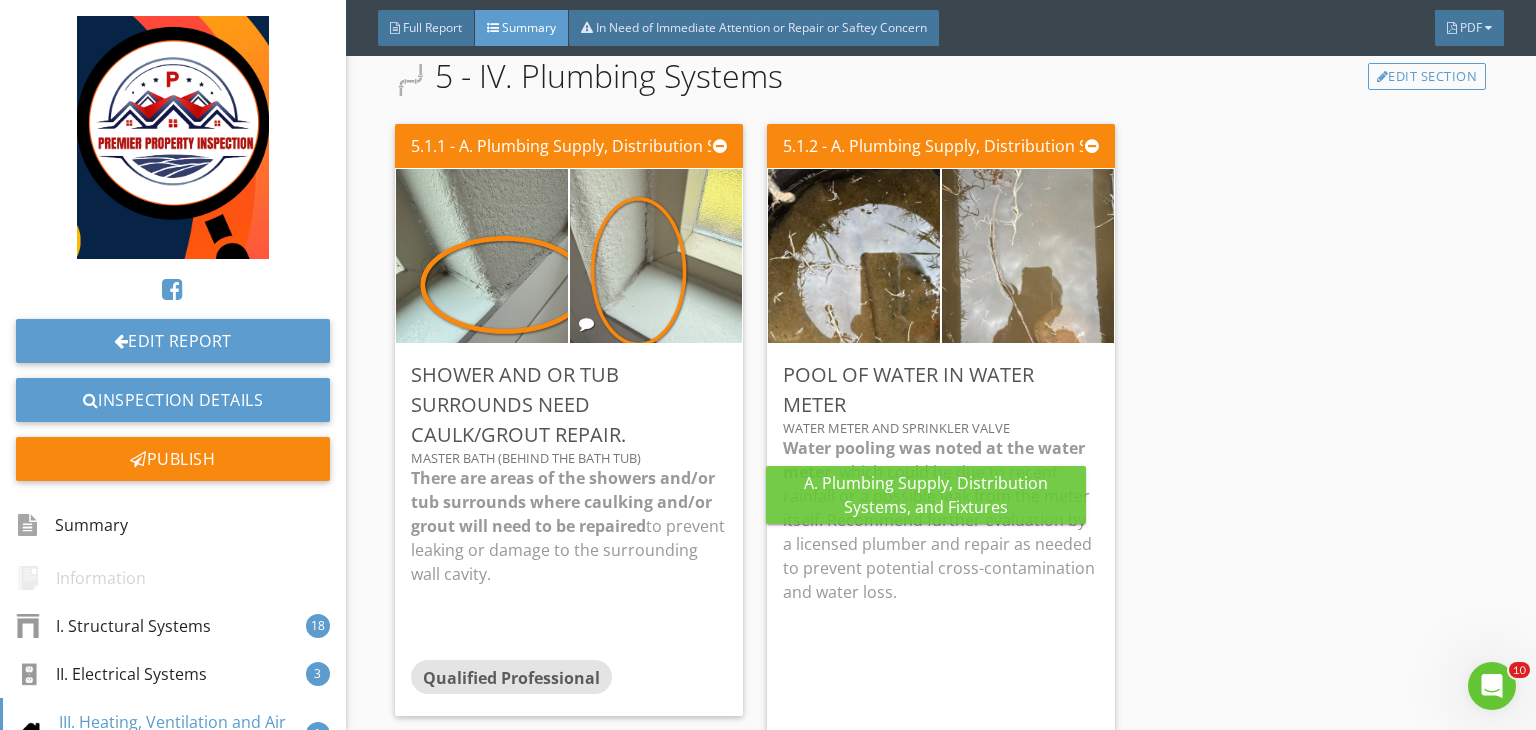 scroll, scrollTop: 7234, scrollLeft: 0, axis: vertical 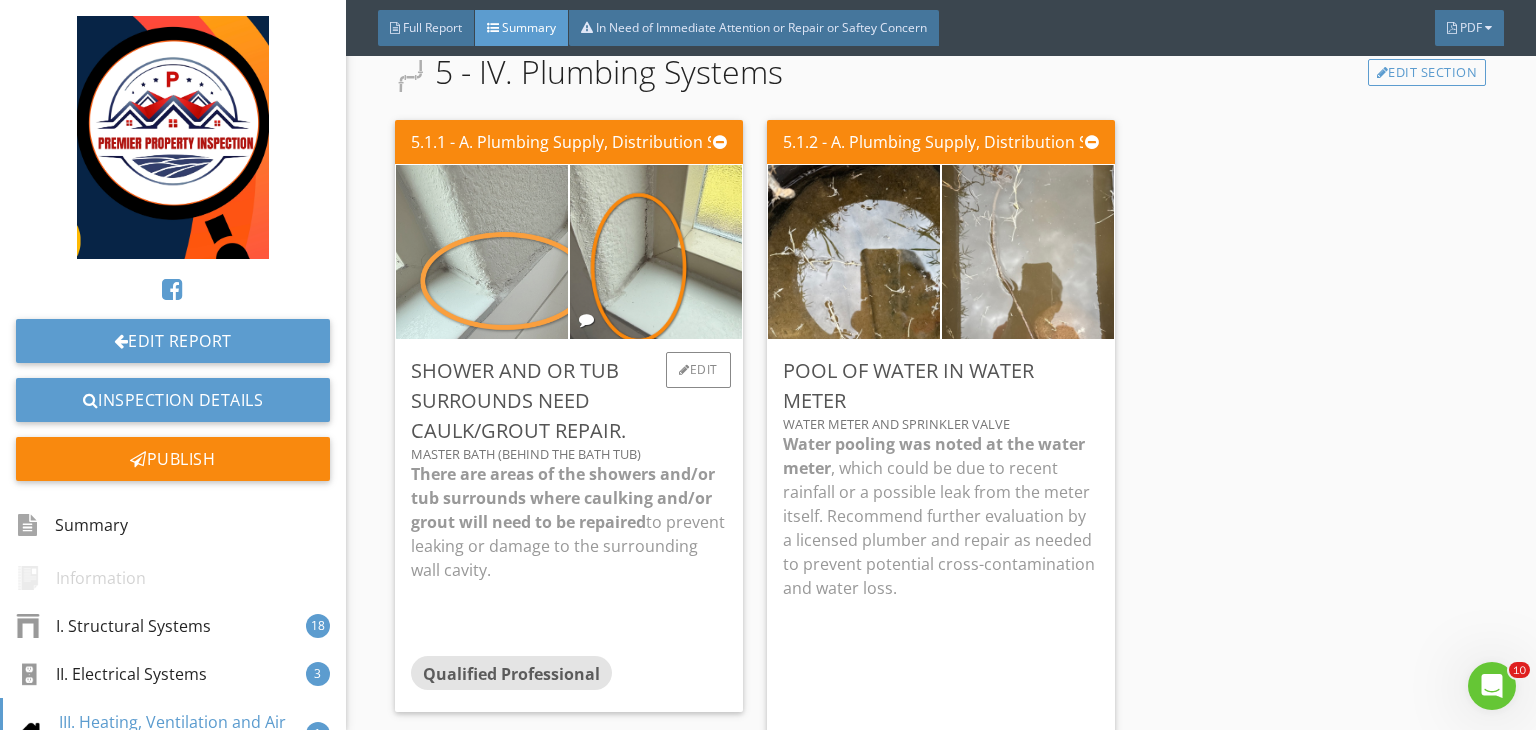 click at bounding box center [482, 252] 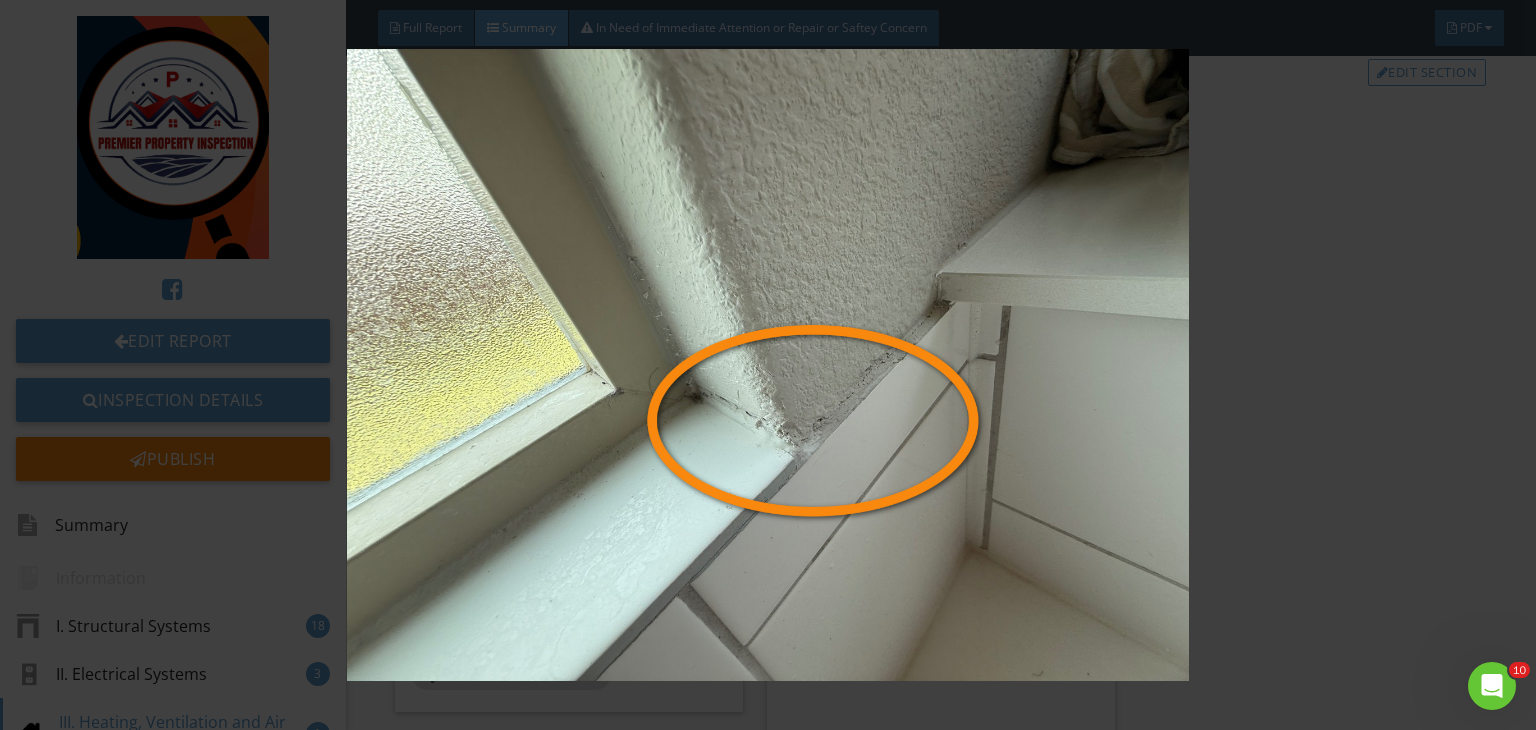 click at bounding box center [768, 365] 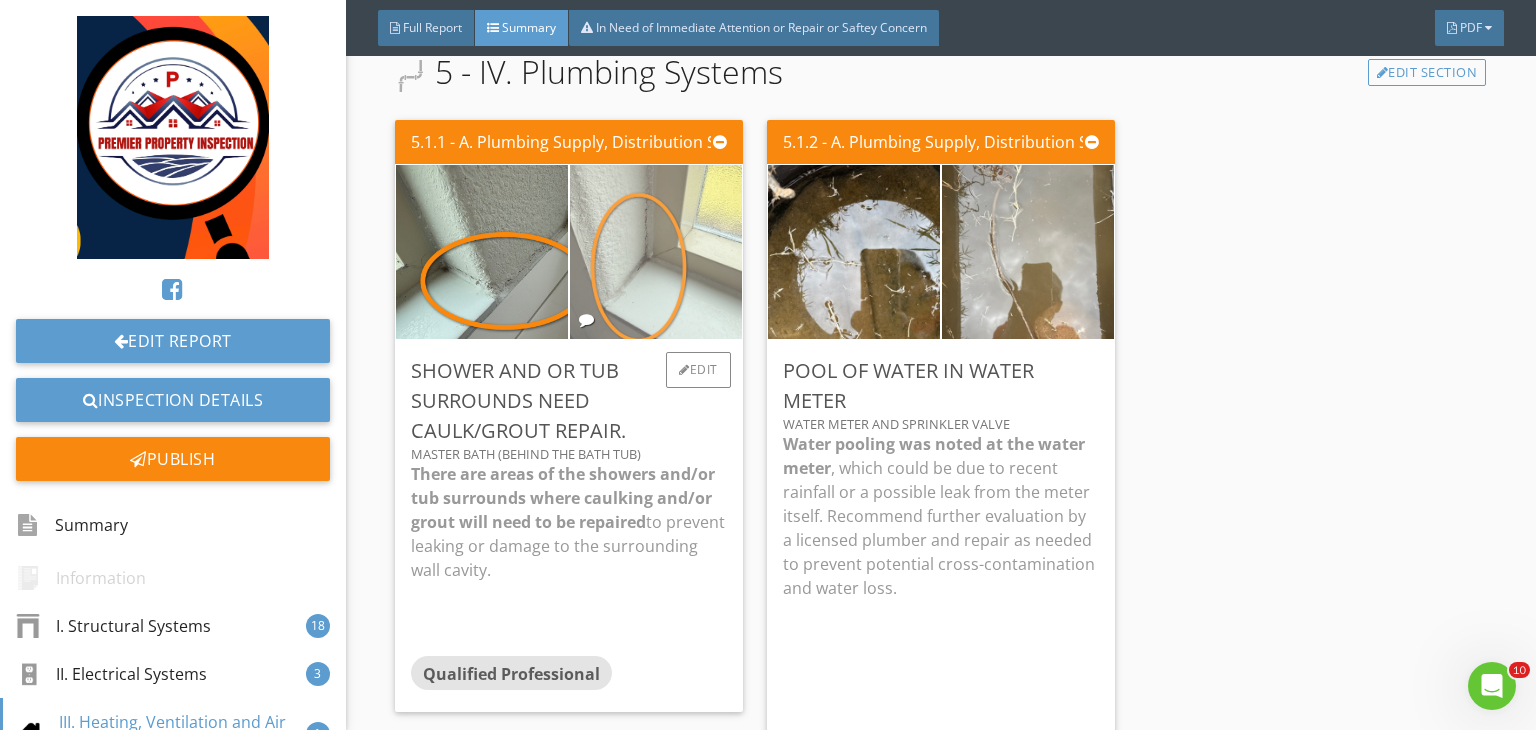 click at bounding box center [656, 252] 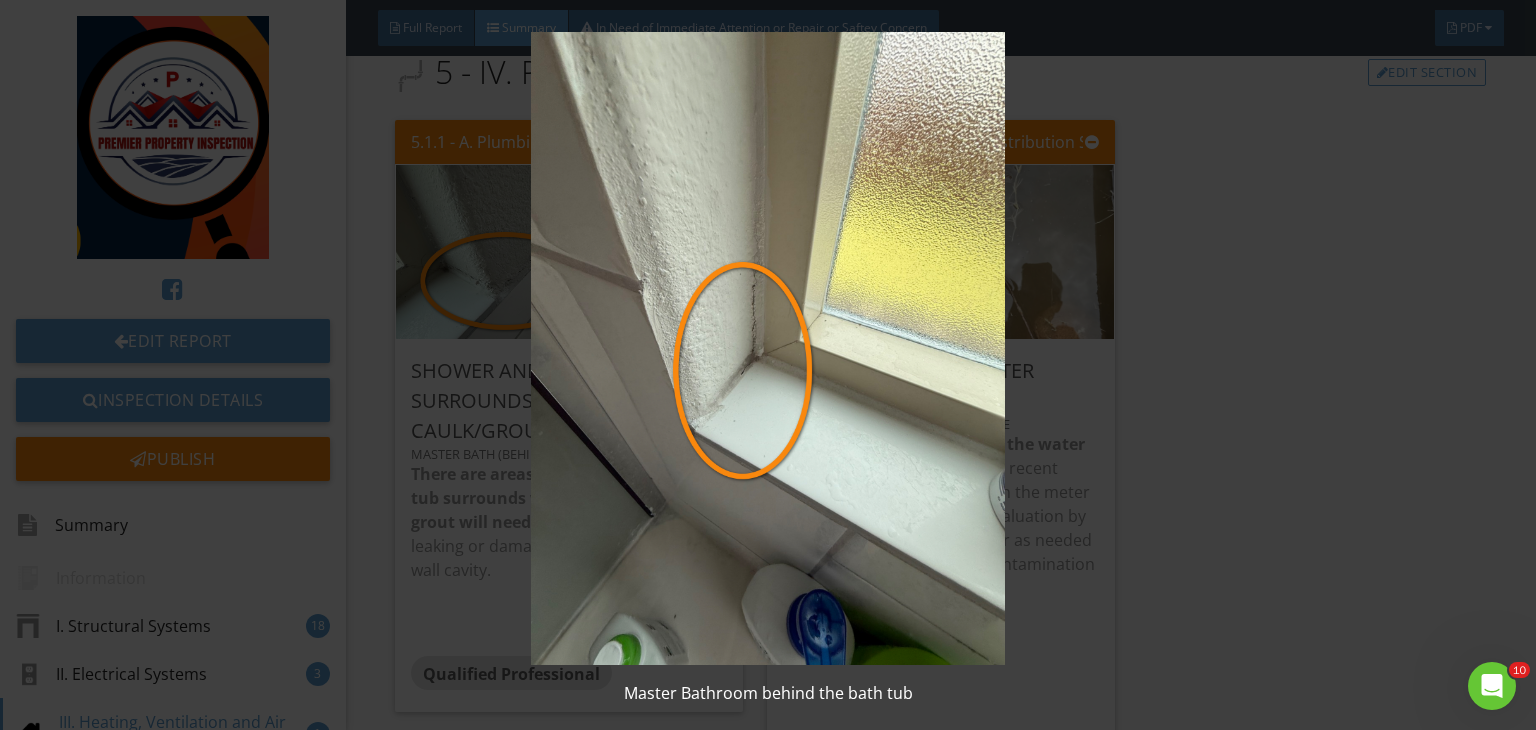 click at bounding box center [768, 348] 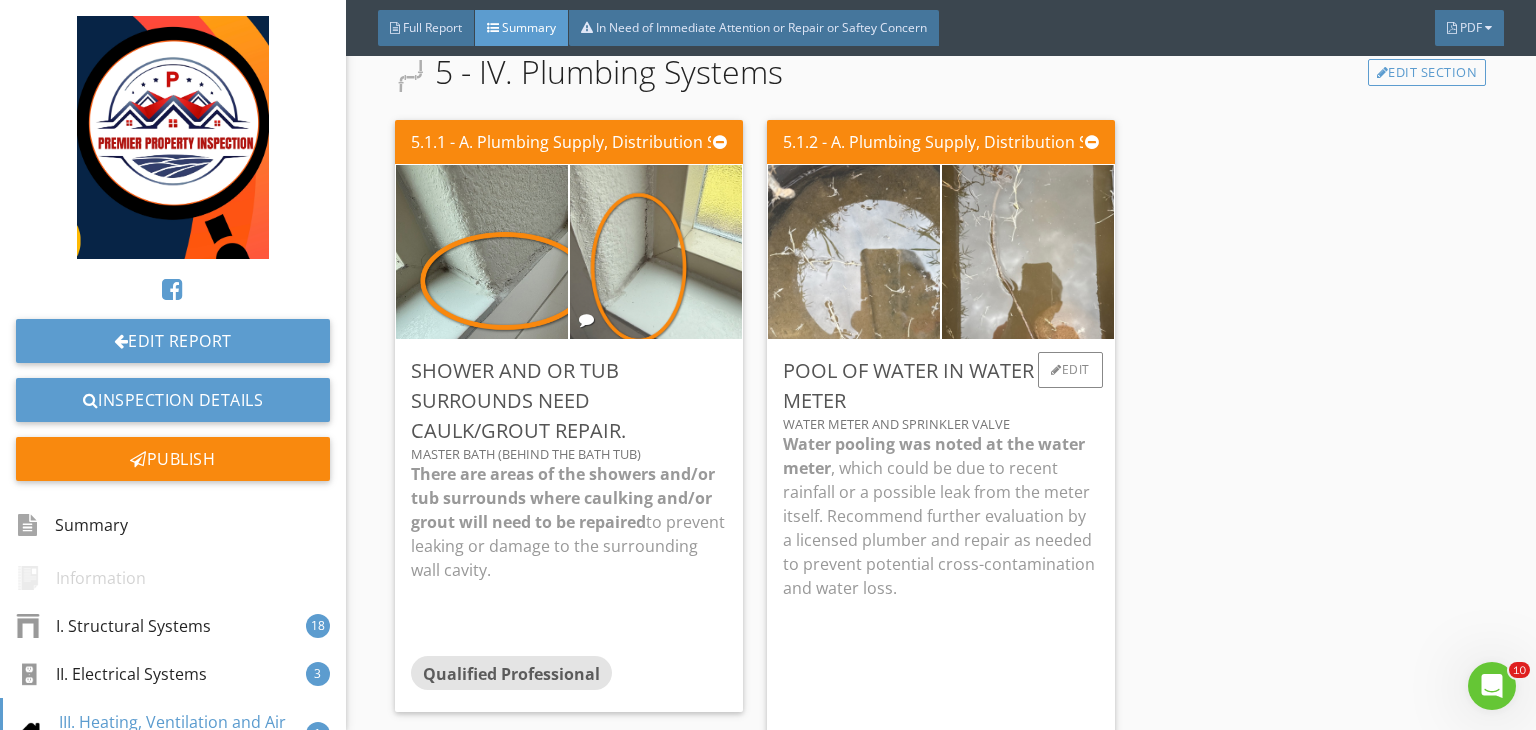 click at bounding box center (854, 252) 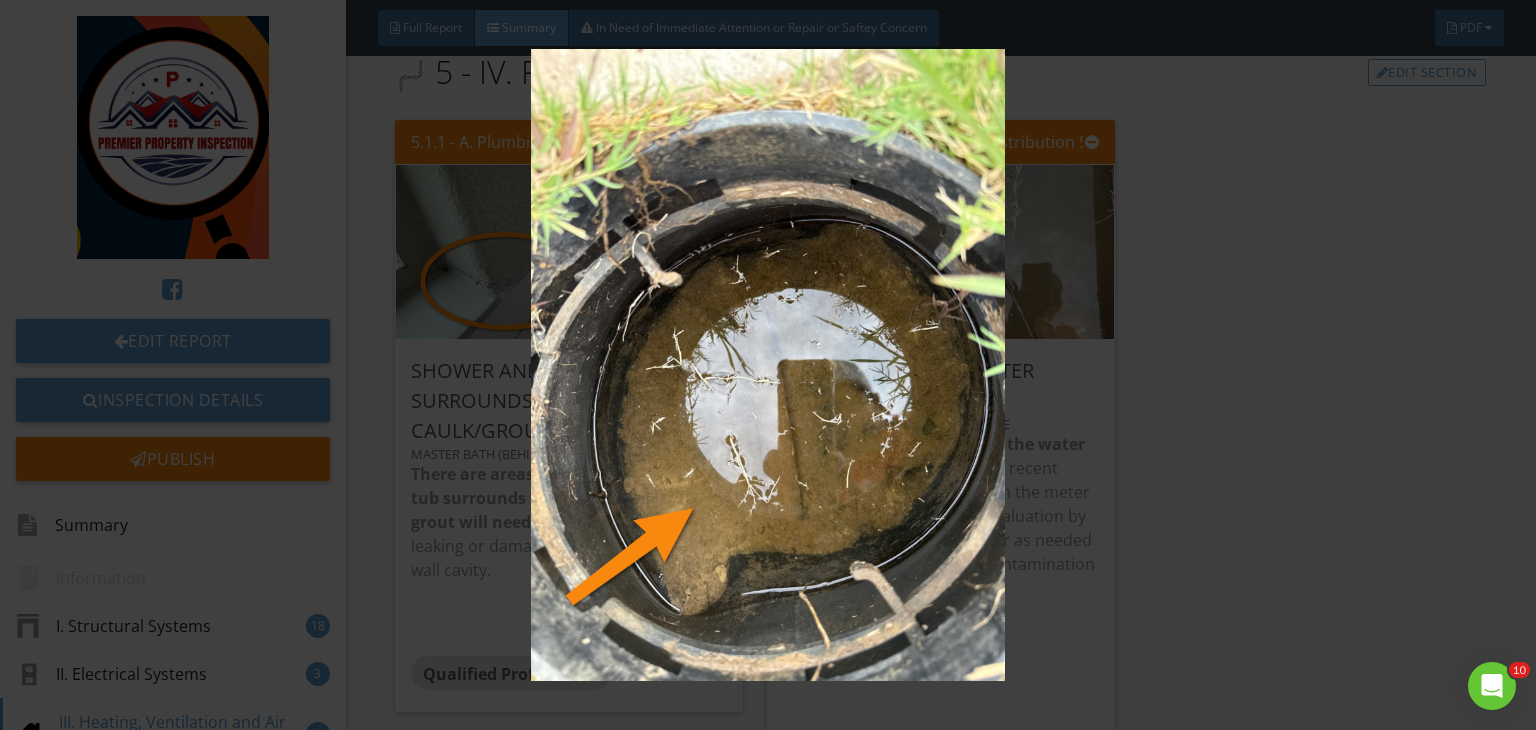 click at bounding box center [768, 365] 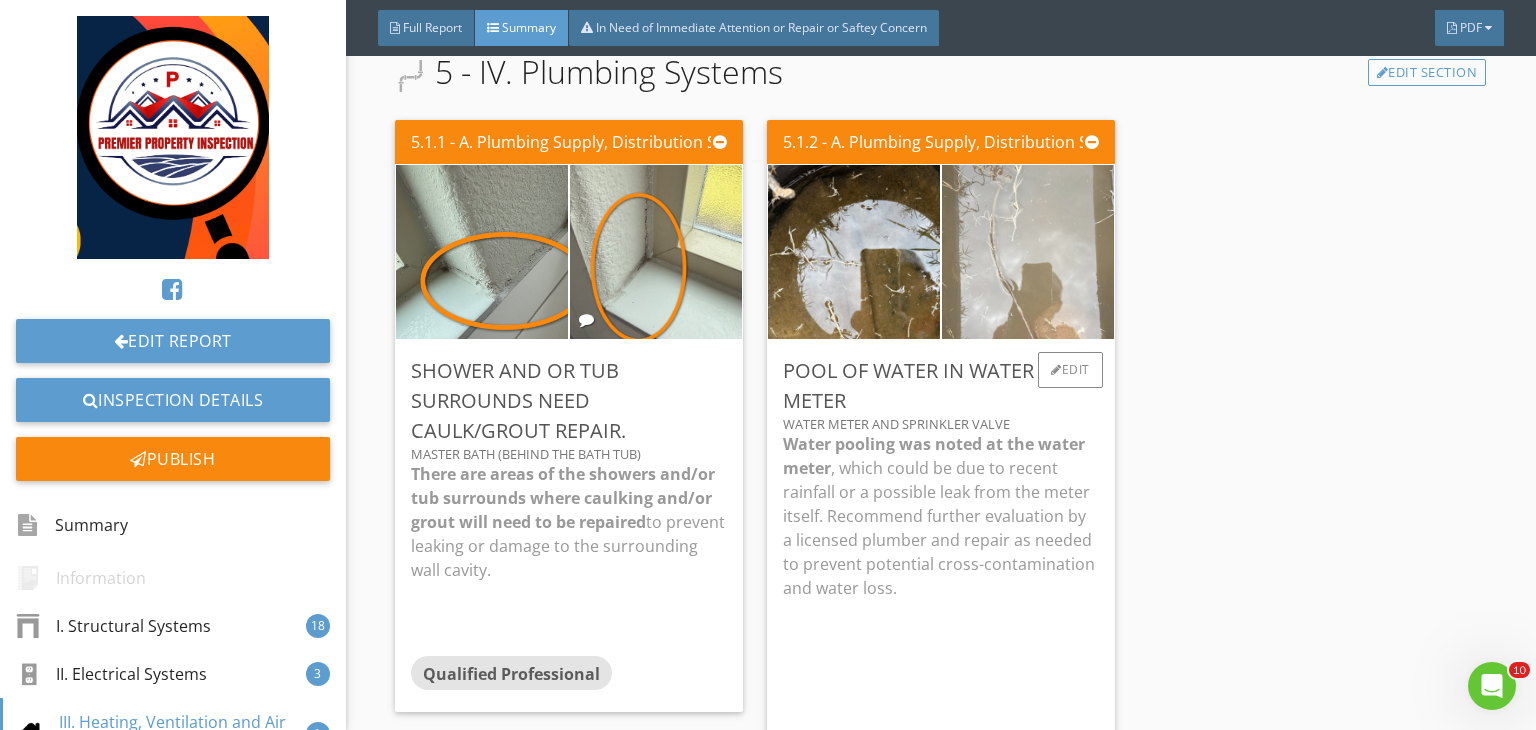 click at bounding box center [1028, 252] 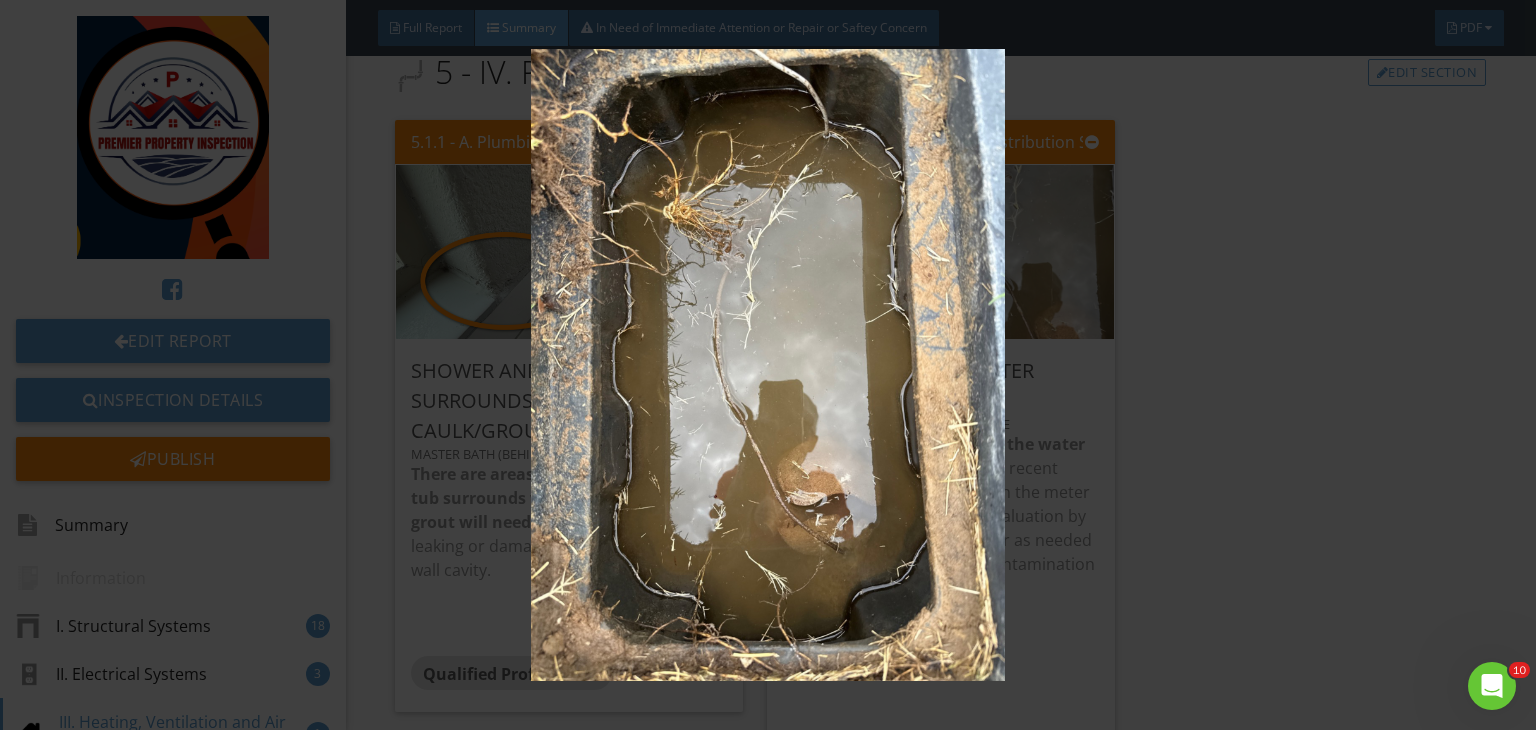 click at bounding box center [768, 365] 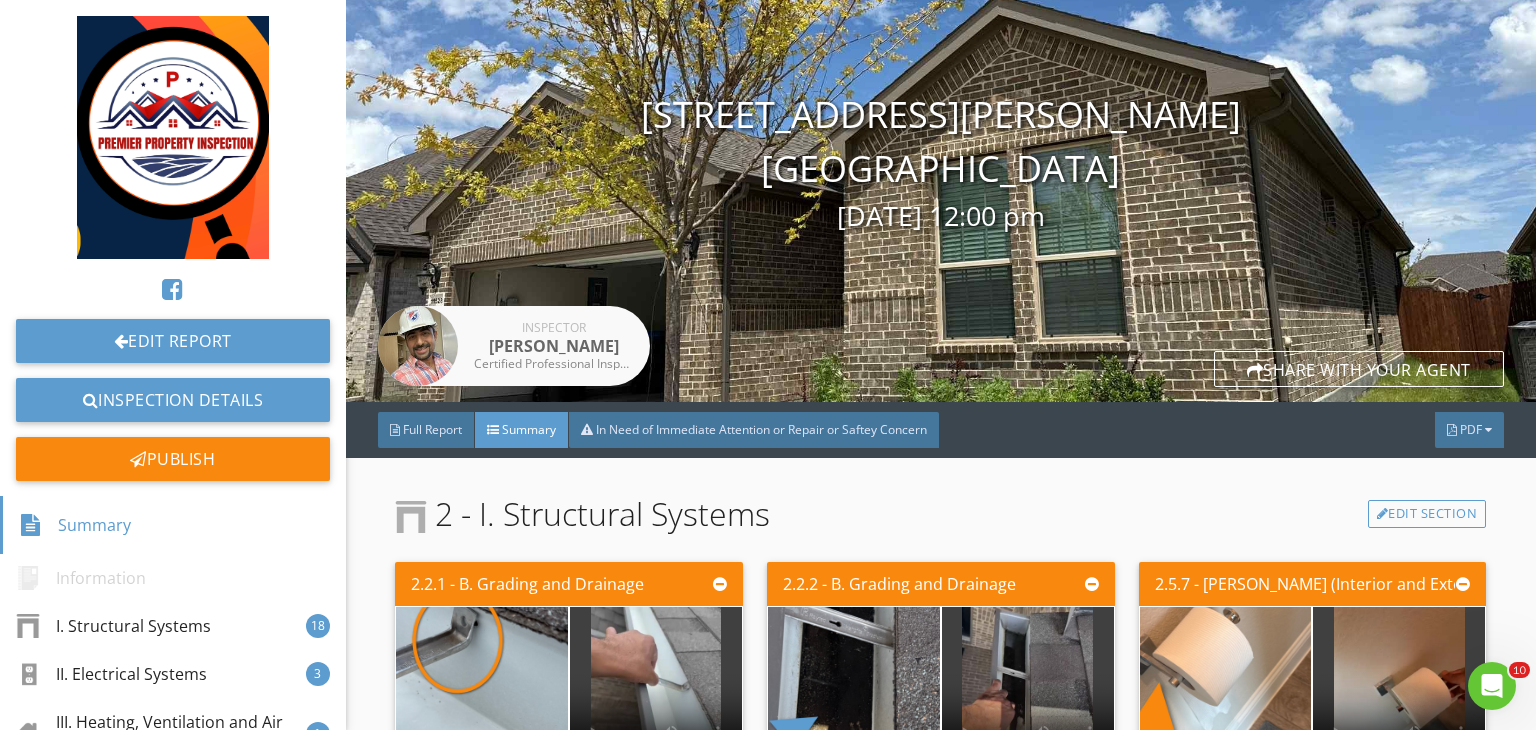 scroll, scrollTop: 0, scrollLeft: 0, axis: both 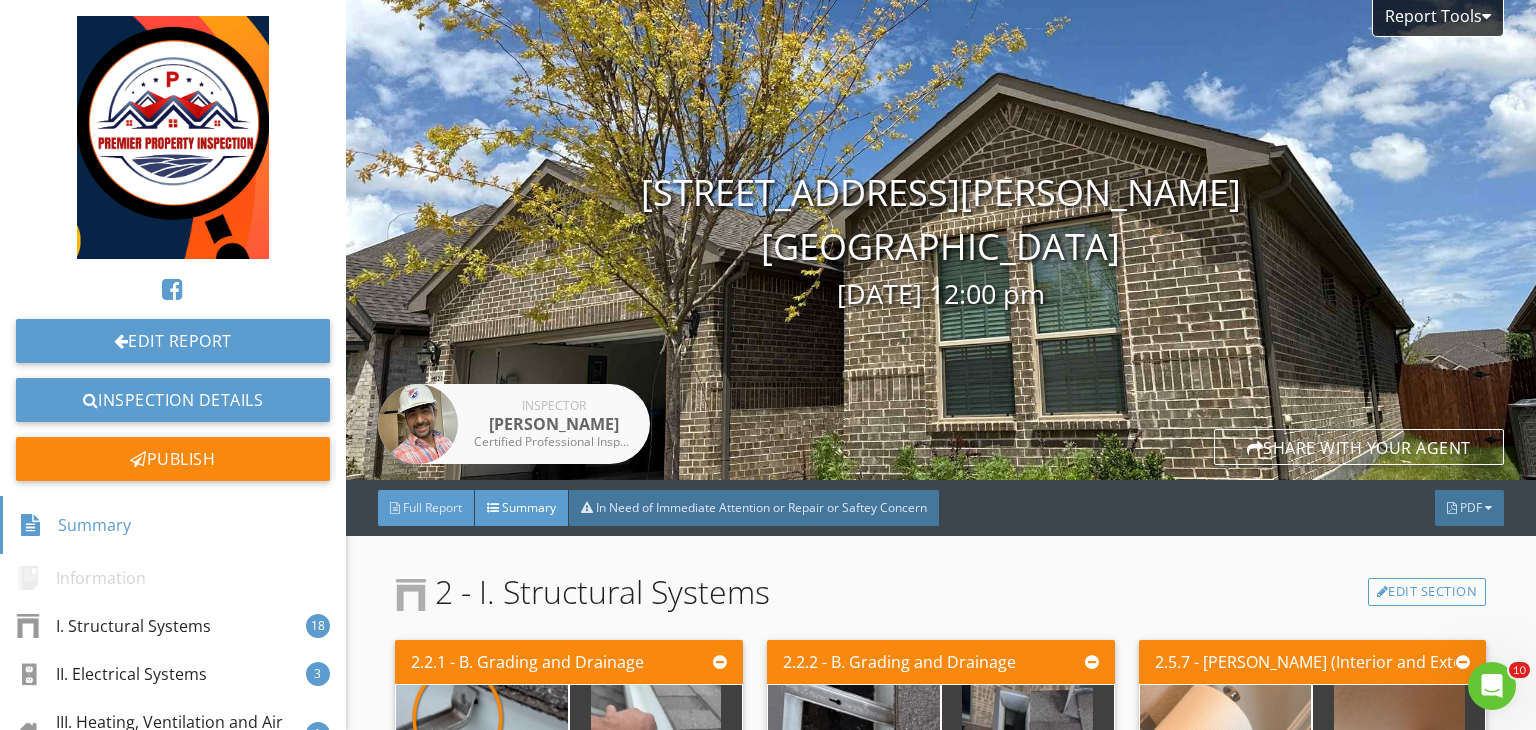 click on "Full Report" at bounding box center [432, 507] 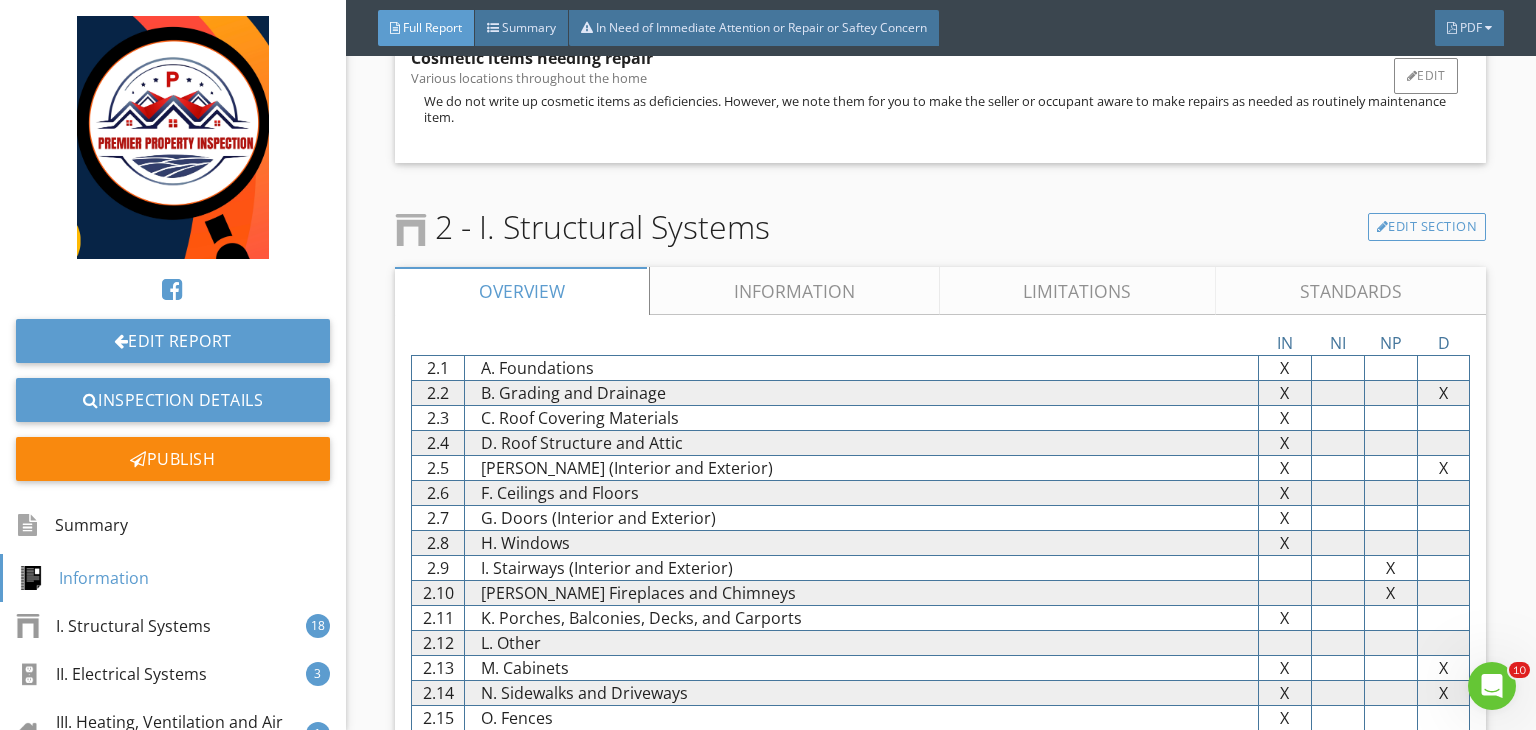 scroll, scrollTop: 1888, scrollLeft: 0, axis: vertical 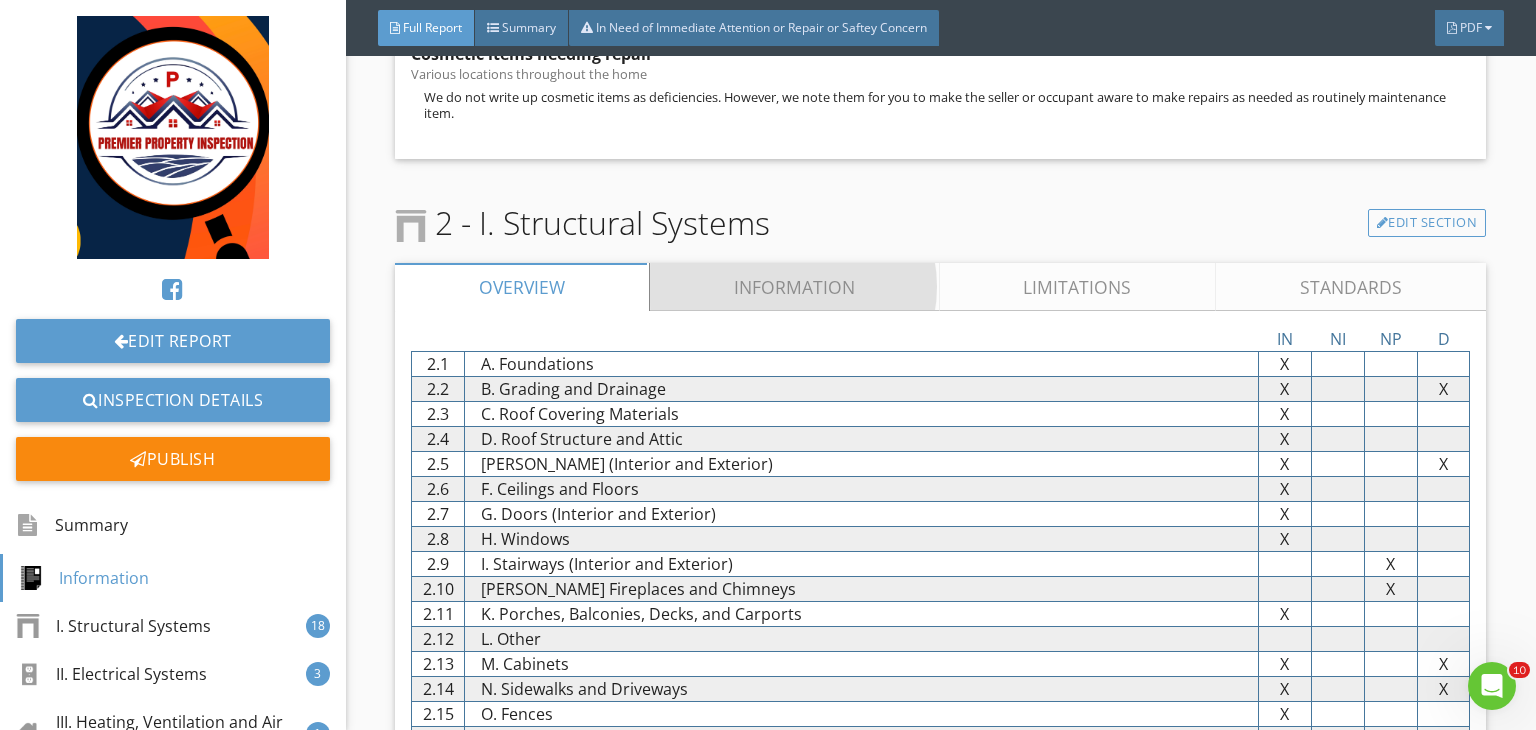 click on "Information" at bounding box center (795, 287) 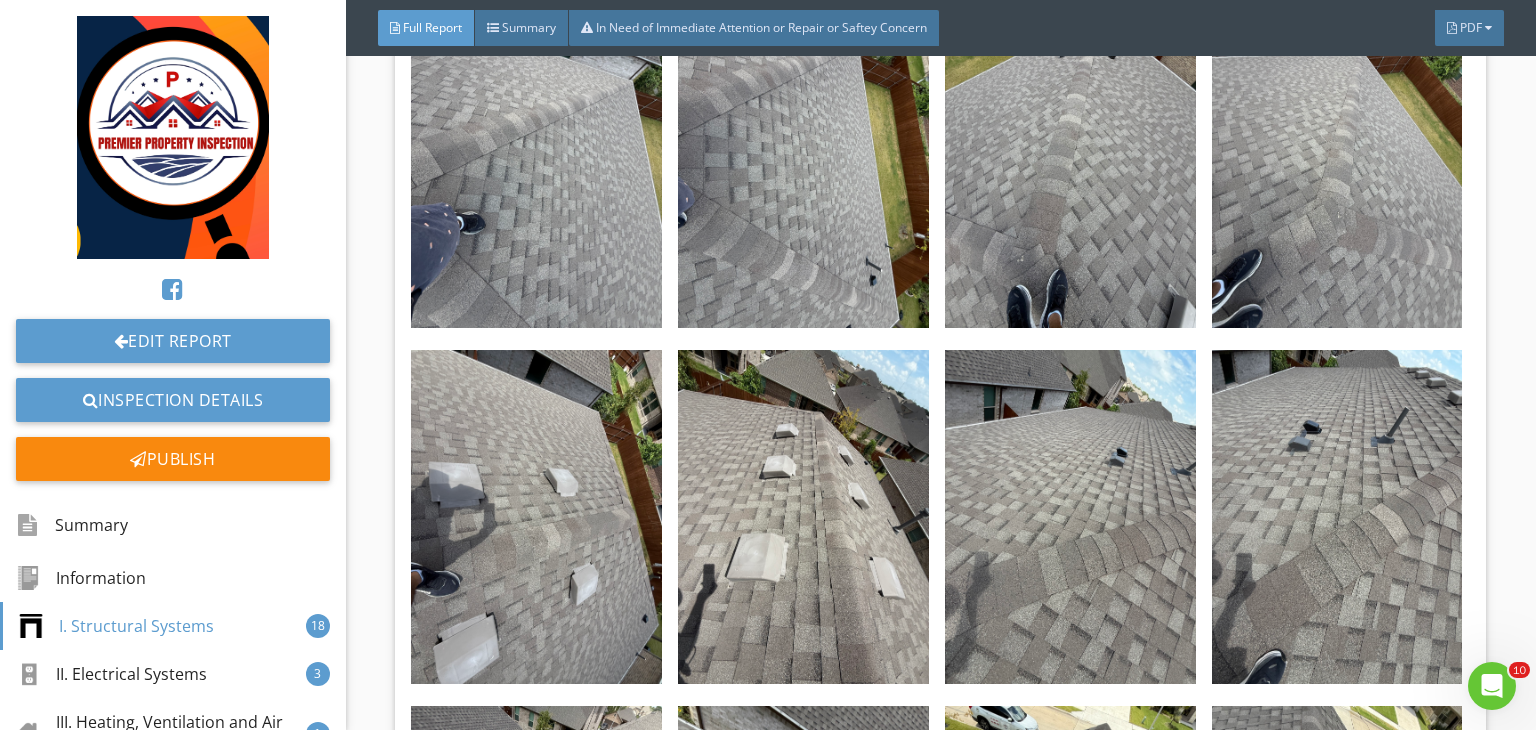 scroll, scrollTop: 10403, scrollLeft: 0, axis: vertical 